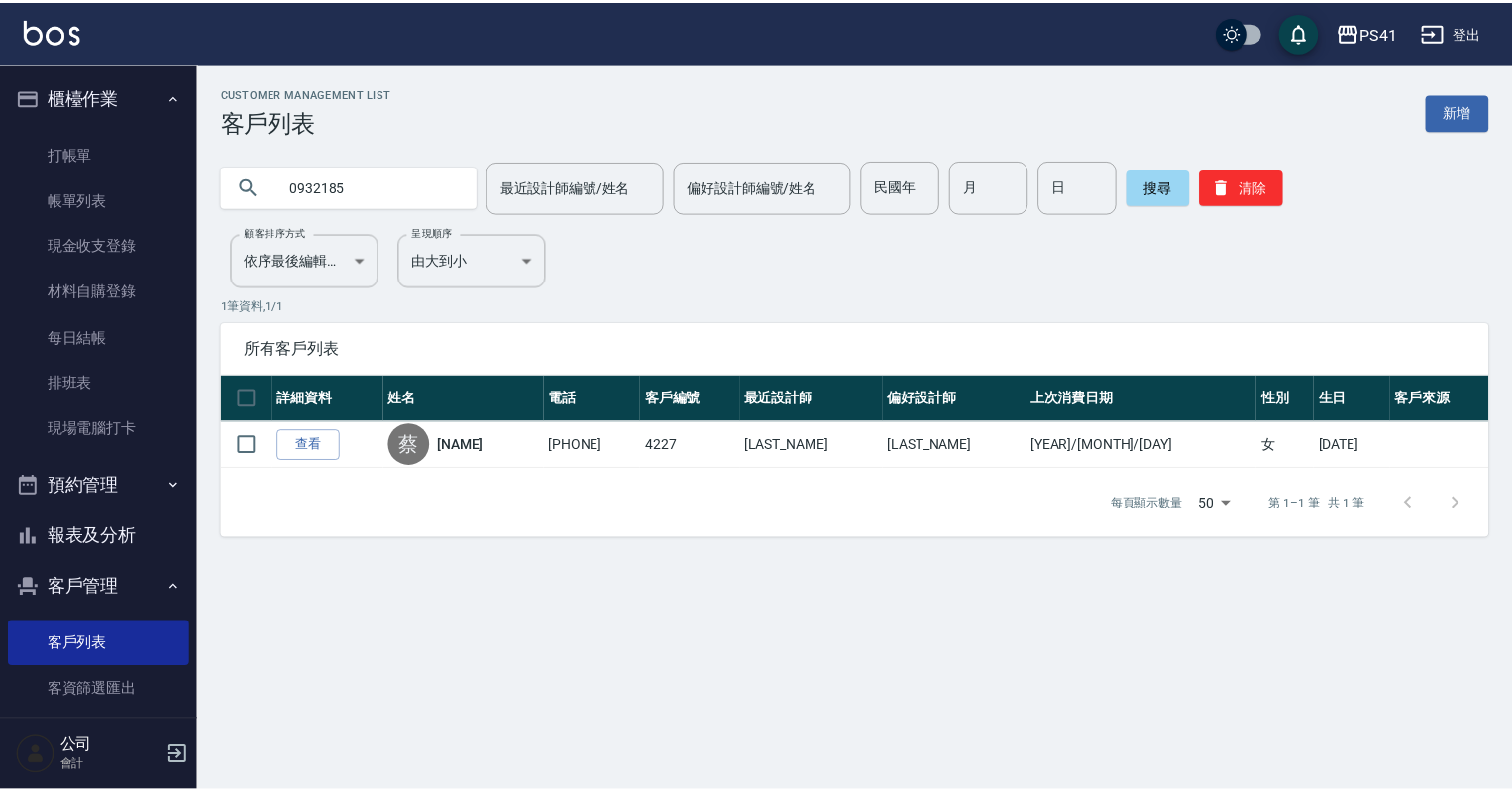 scroll, scrollTop: 0, scrollLeft: 0, axis: both 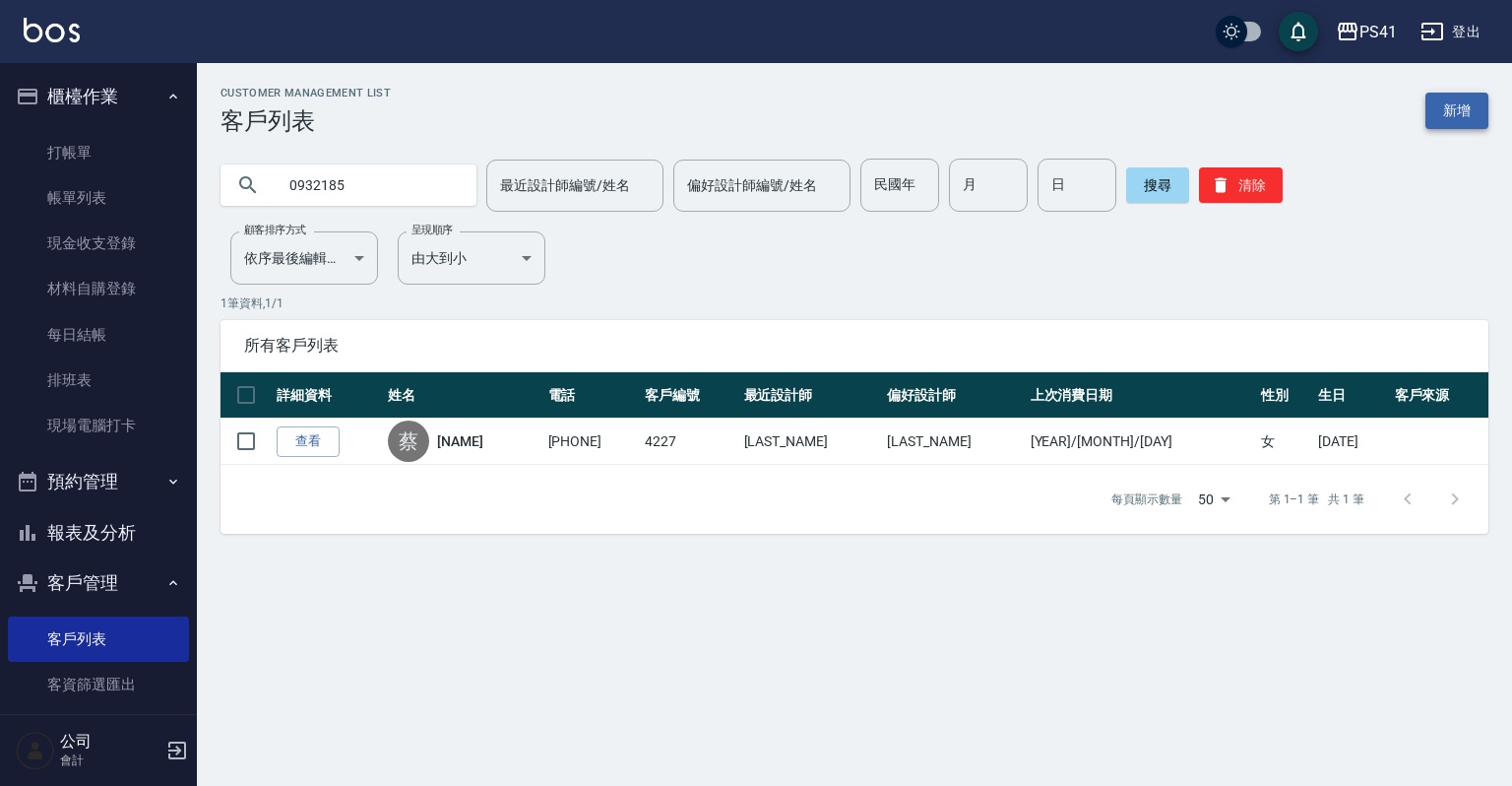 click on "新增" at bounding box center [1457, 110] 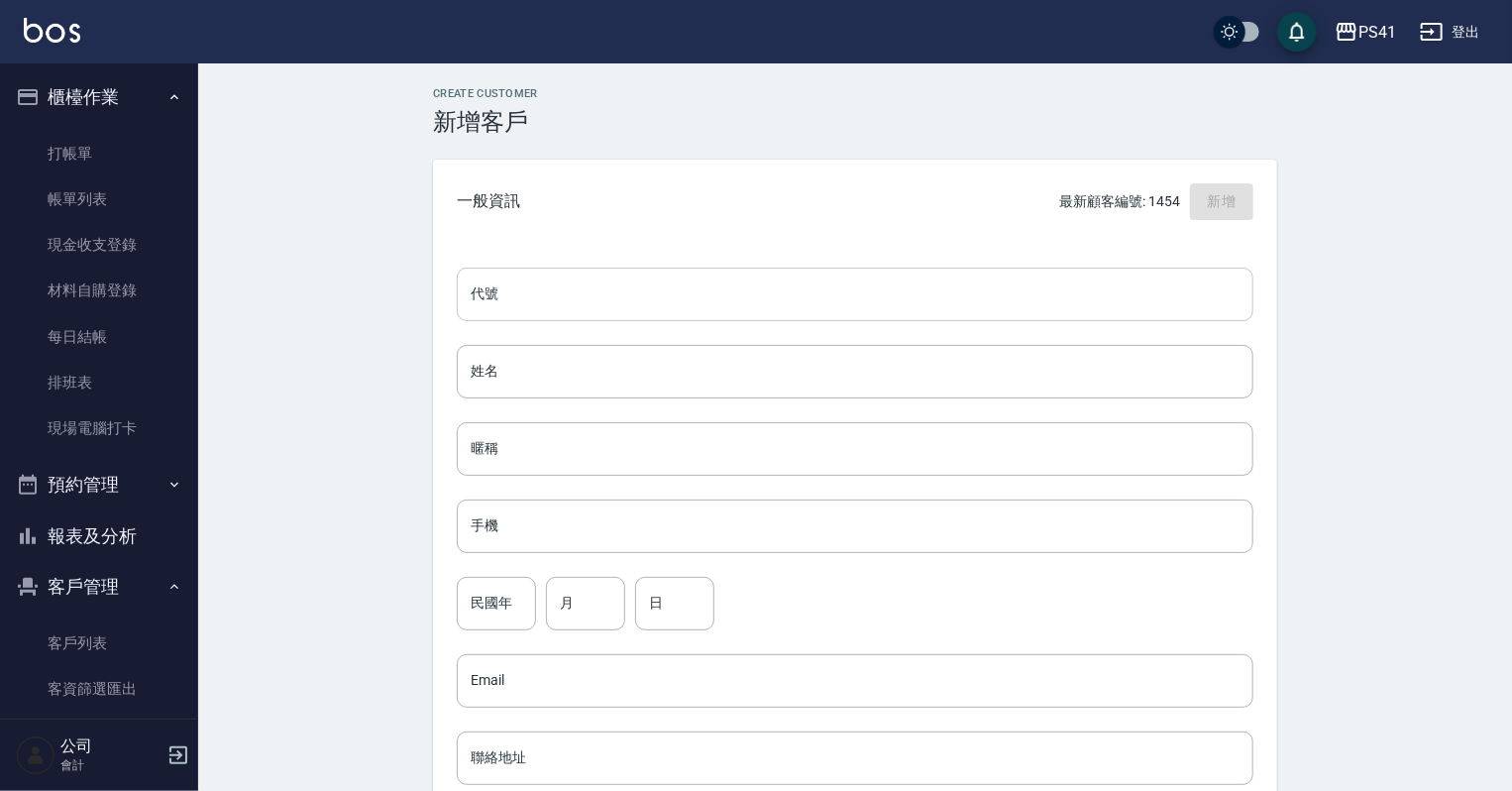 click on "代號" at bounding box center [855, 294] 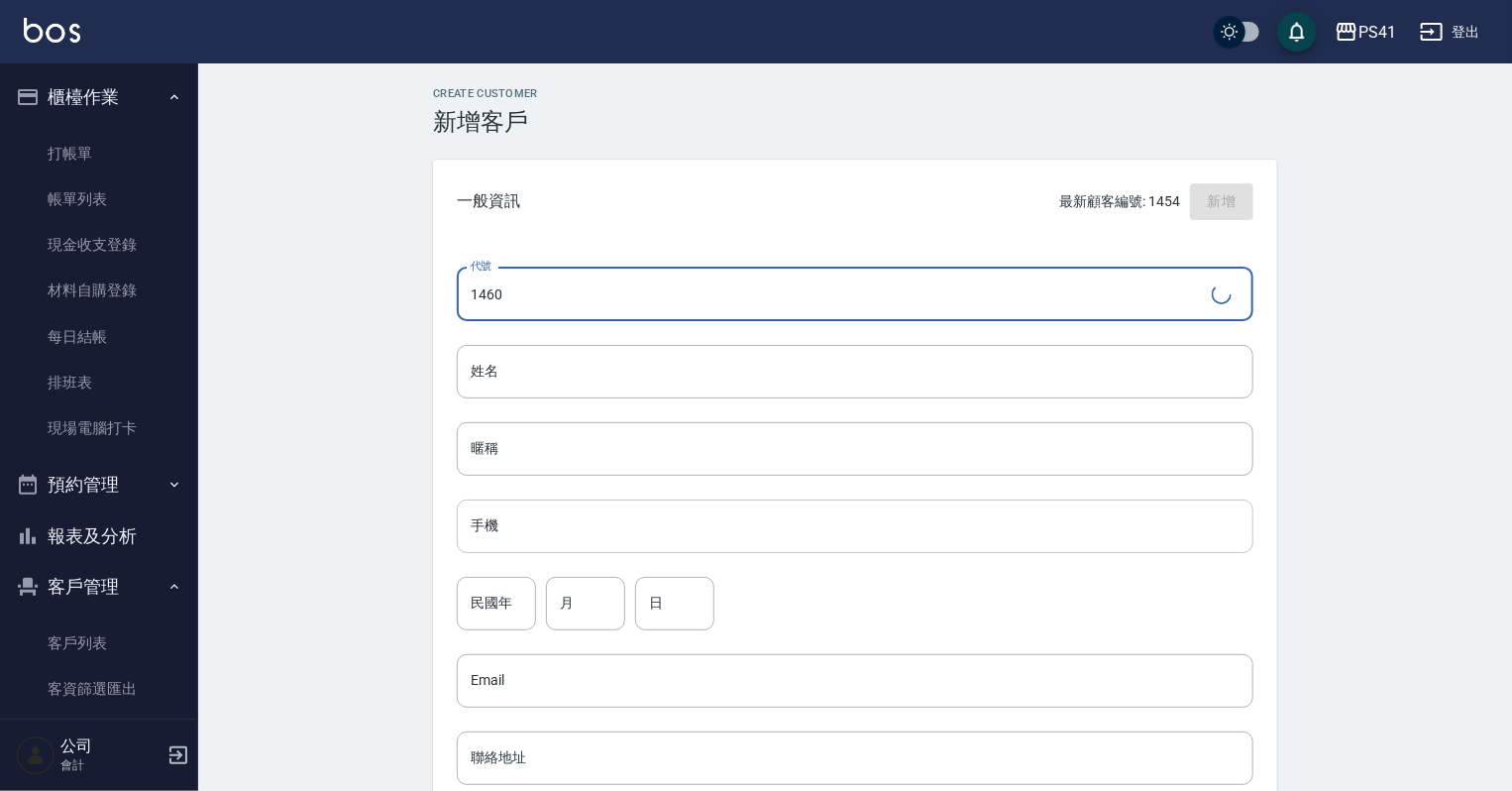 type on "1460" 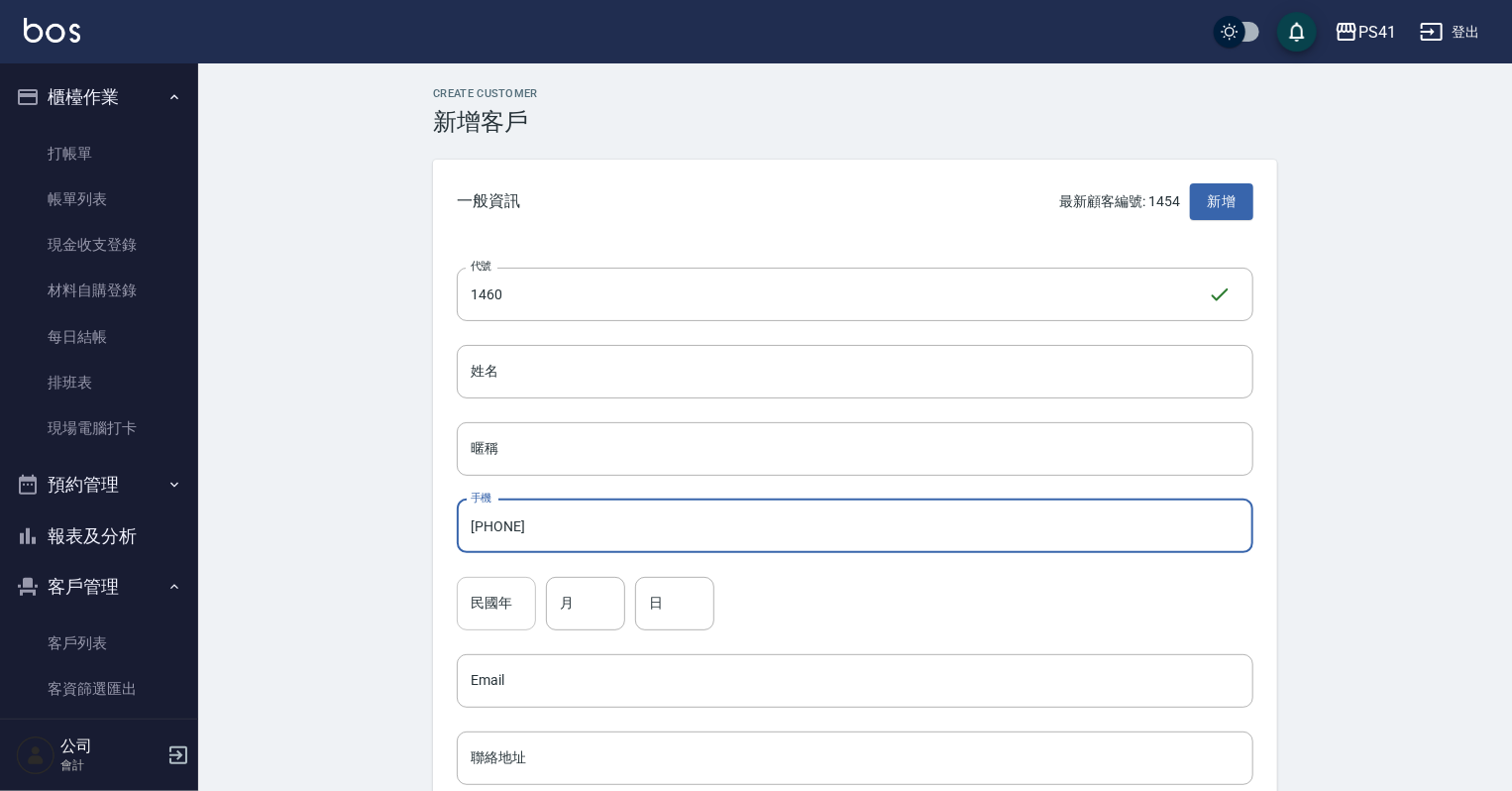 type on "0926258153" 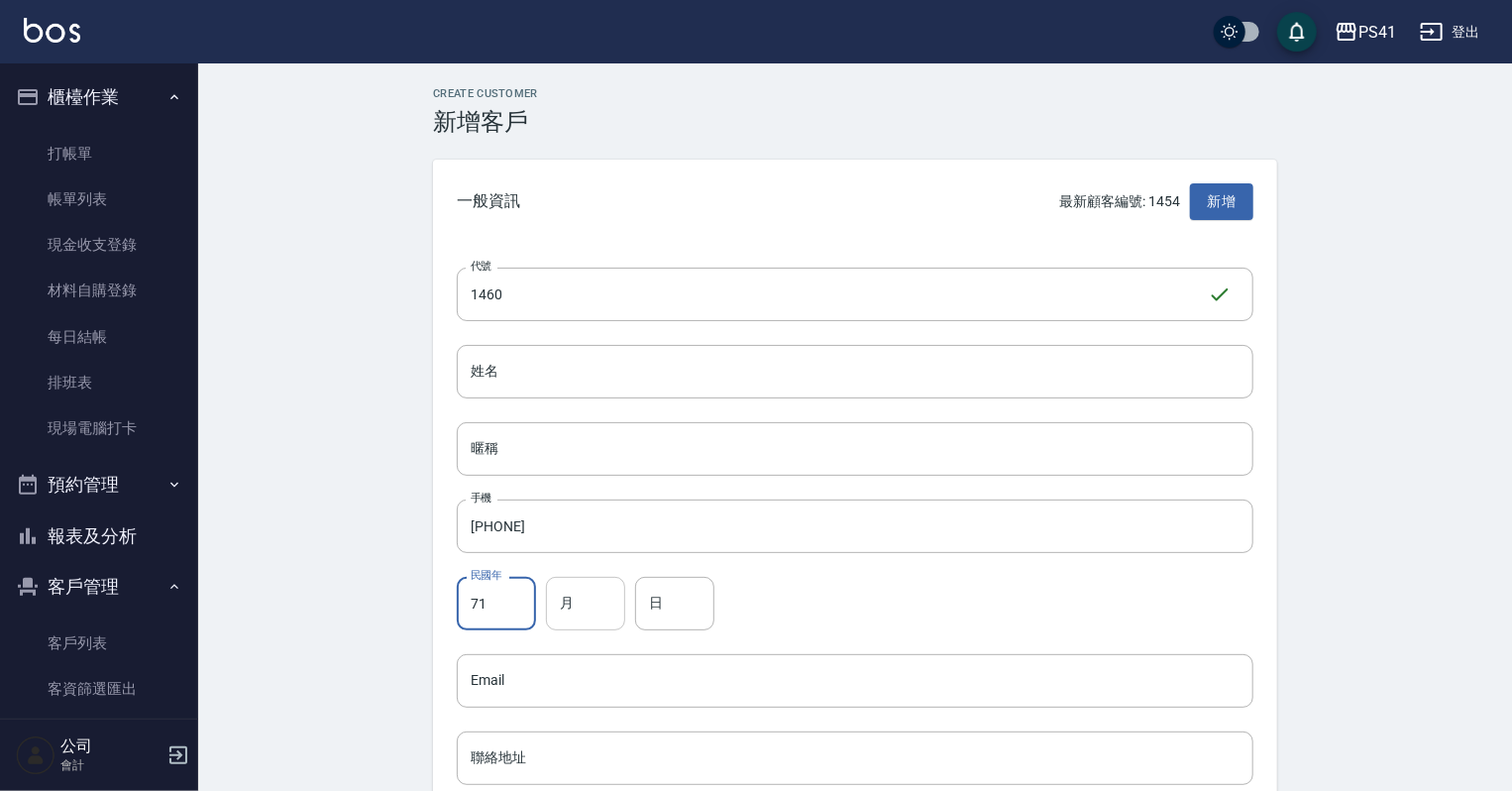 type on "71" 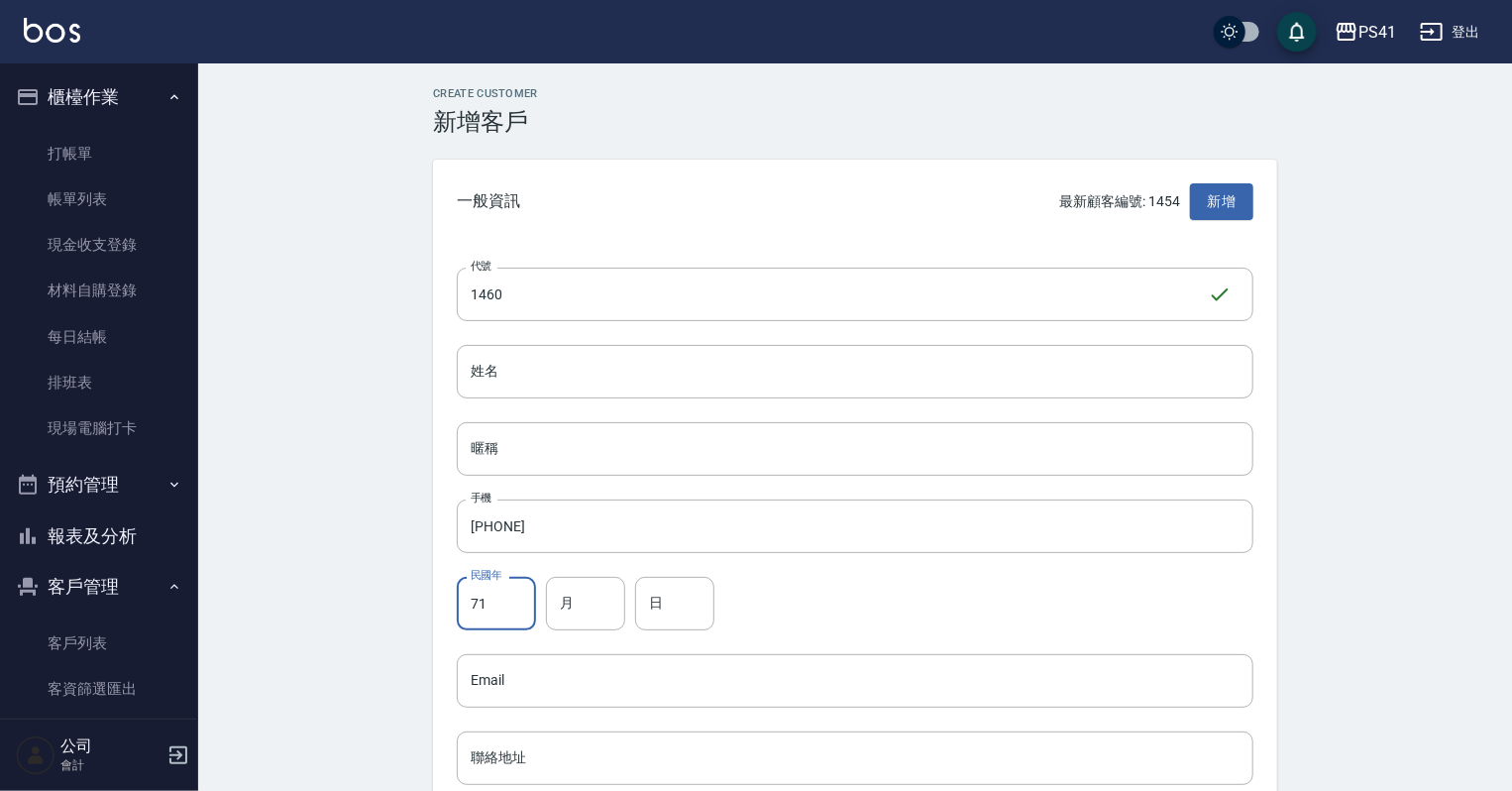 drag, startPoint x: 579, startPoint y: 604, endPoint x: 577, endPoint y: 646, distance: 42.047592 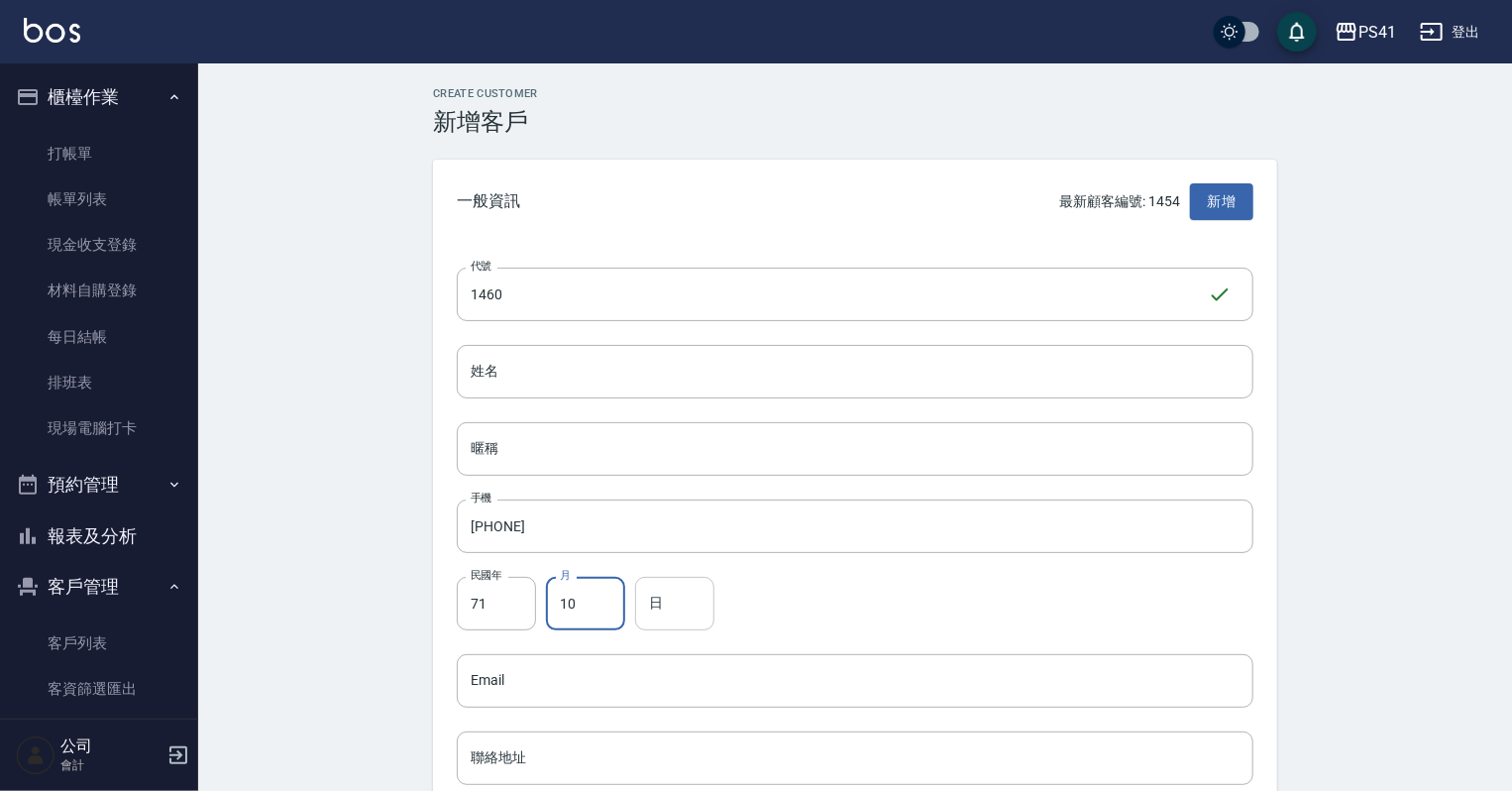 type on "10" 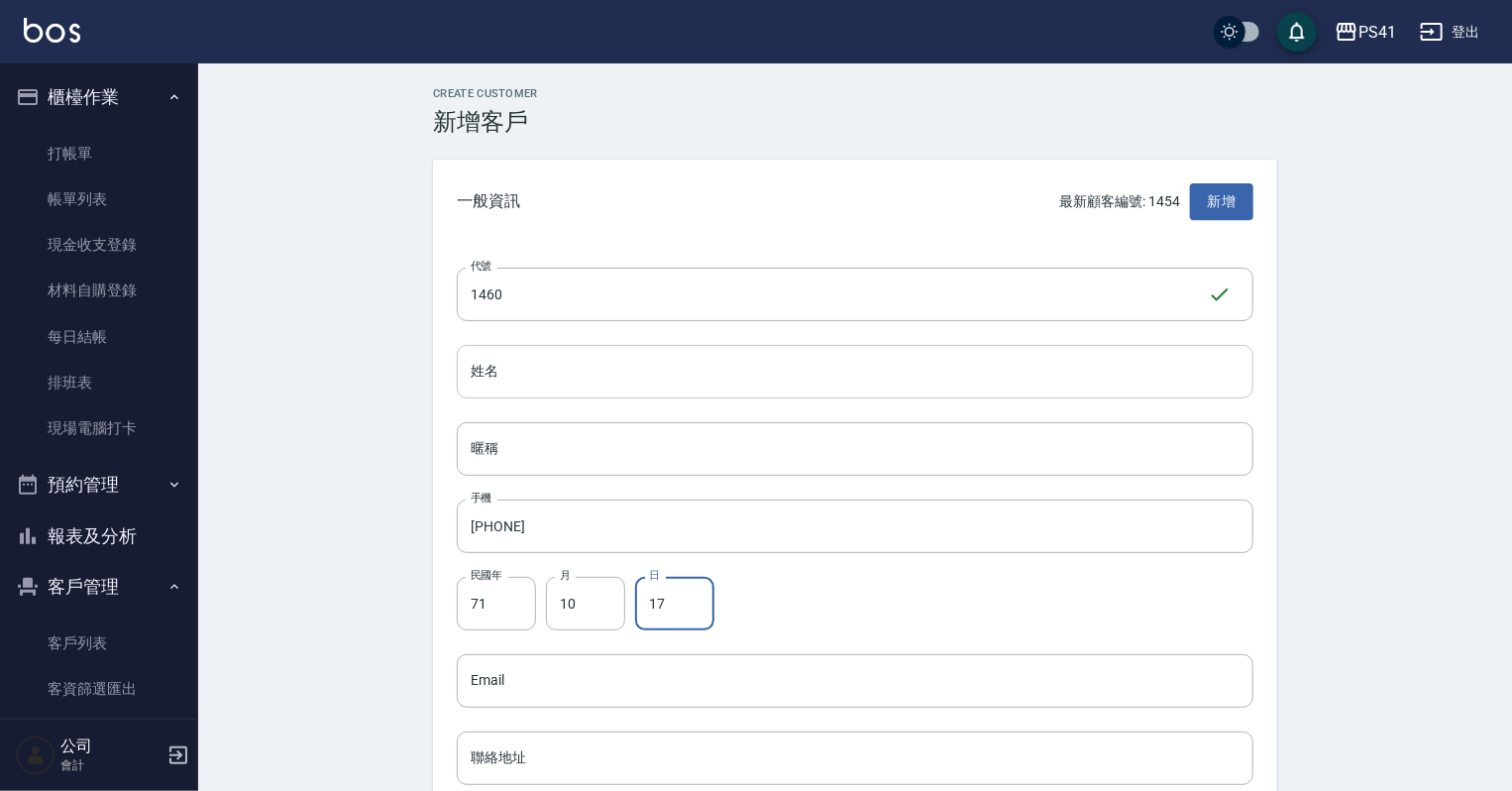 type on "17" 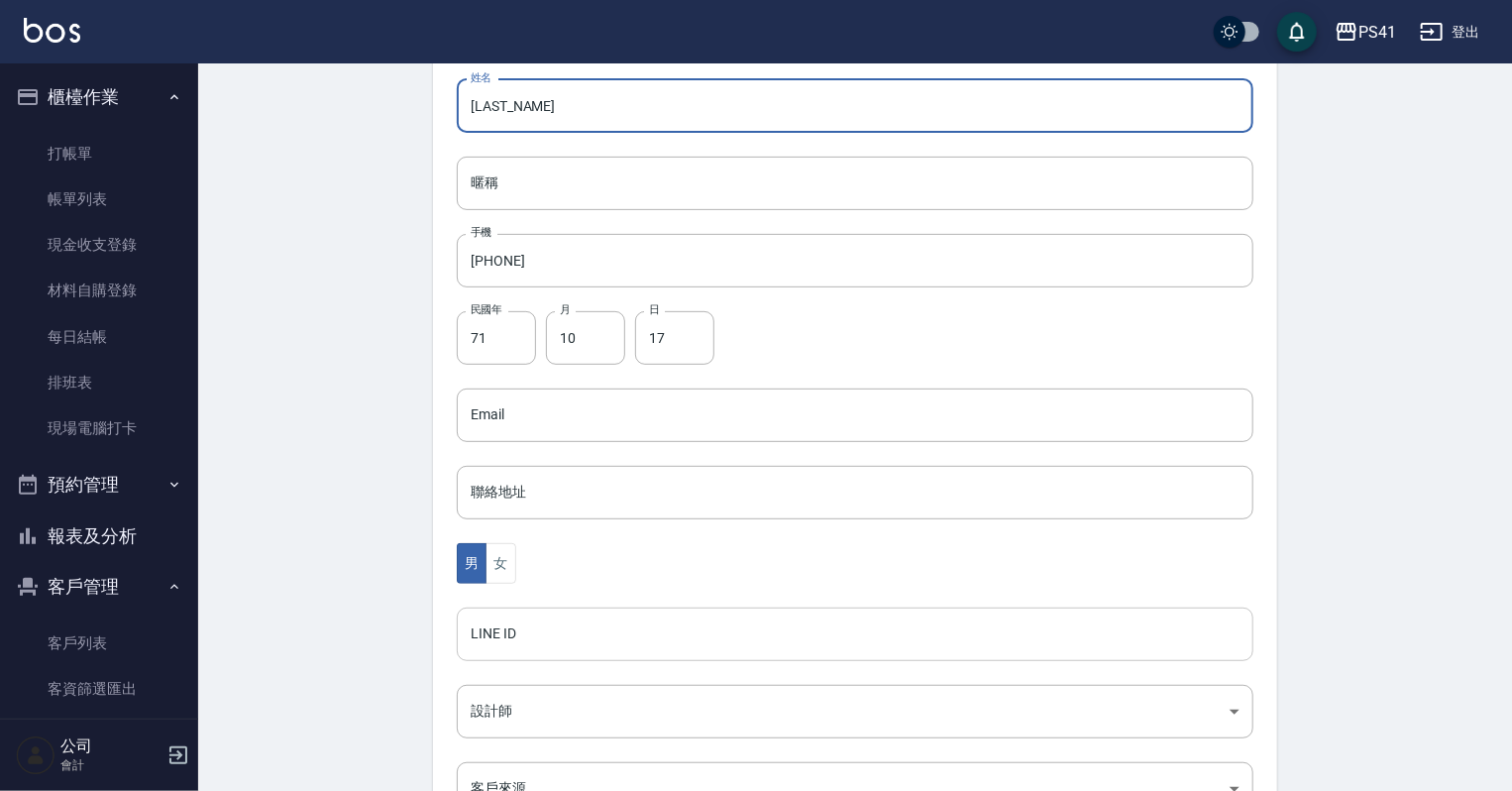 scroll, scrollTop: 317, scrollLeft: 0, axis: vertical 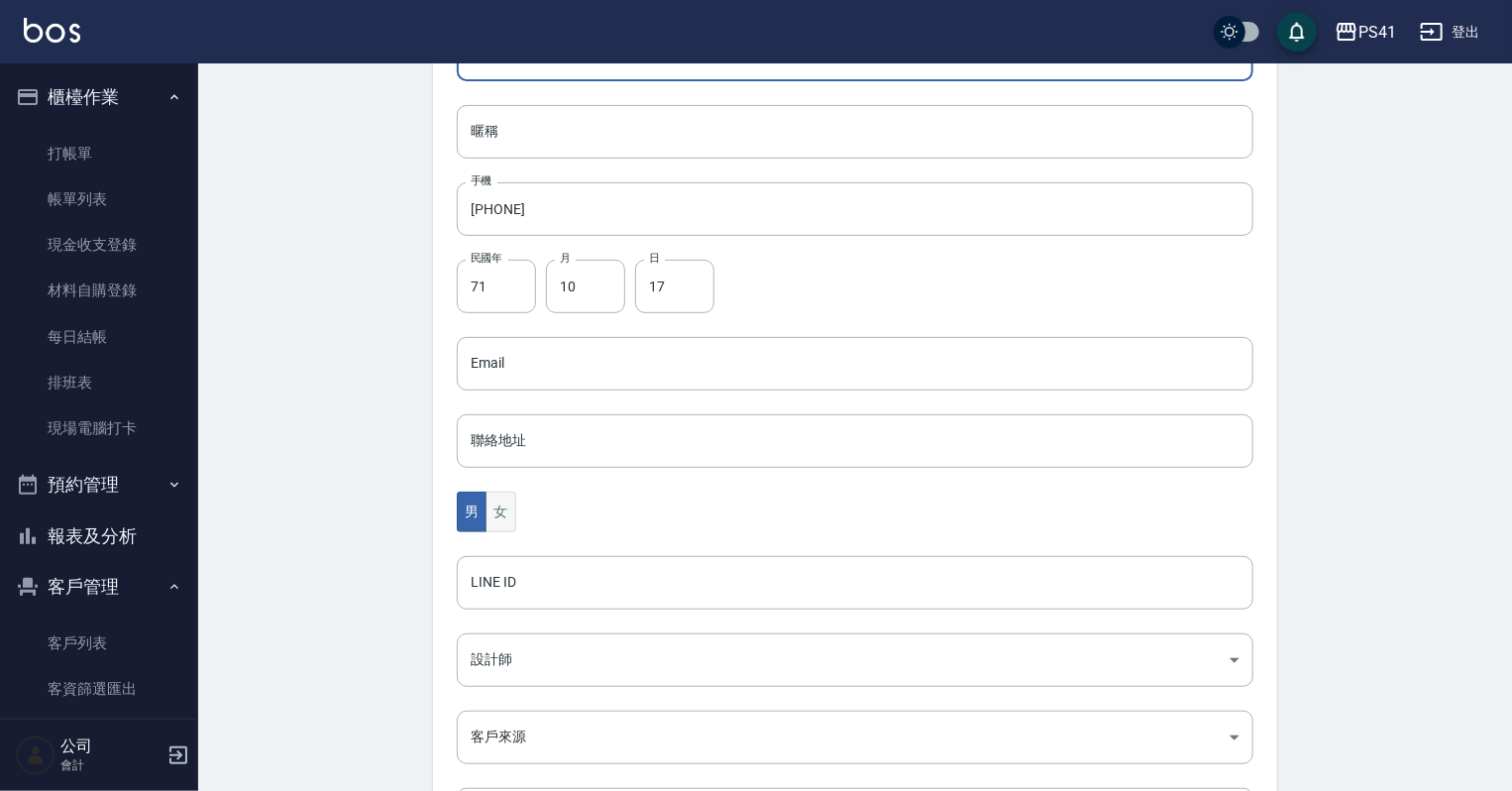 type on "孫思琪" 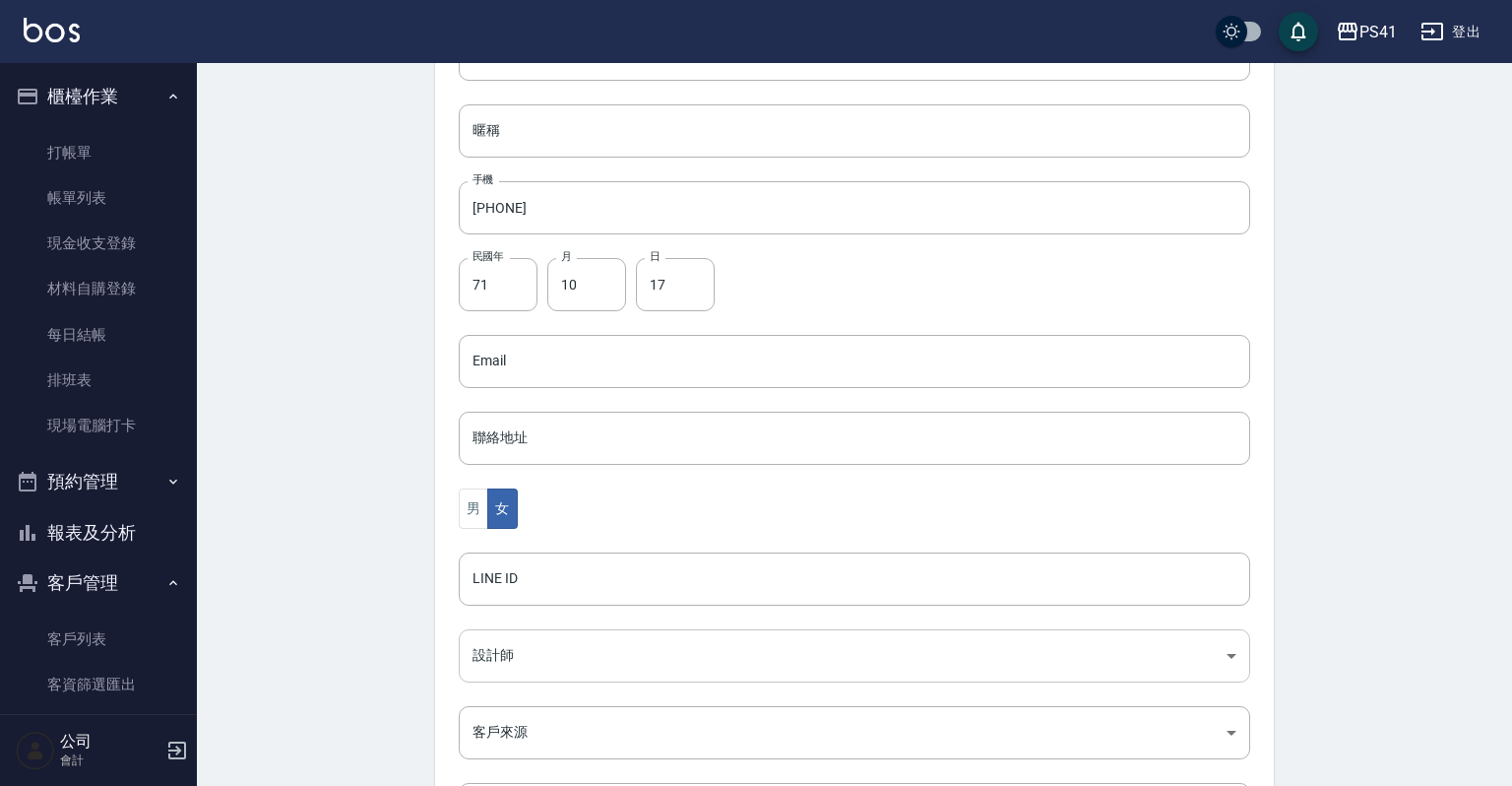 click on "PS41 登出 櫃檯作業 打帳單 帳單列表 現金收支登錄 材料自購登錄 每日結帳 排班表 現場電腦打卡 預約管理 預約管理 單日預約紀錄 單週預約紀錄 報表及分析 報表目錄 店家日報表 互助日報表 互助月報表 設計師日報表 設計師業績月報表 商品銷售排行榜 客戶管理 客戶列表 客資篩選匯出 卡券管理 行銷工具 活動發券明細 公司 會計 Create Customer 新增客戶 一般資訊 最新顧客編號: 1454 新增 代號 1460 ​ 代號 姓名 孫思琪 姓名 暱稱 暱稱 手機 0926258153 手機 民國年 71 民國年 月 10 月 日 17 日 Email Email 聯絡地址 聯絡地址 男 女 LINE ID LINE ID 設計師 ​ 設計師 客戶來源 ​ 客戶來源 備註 備註 新增" at bounding box center [756, 326] 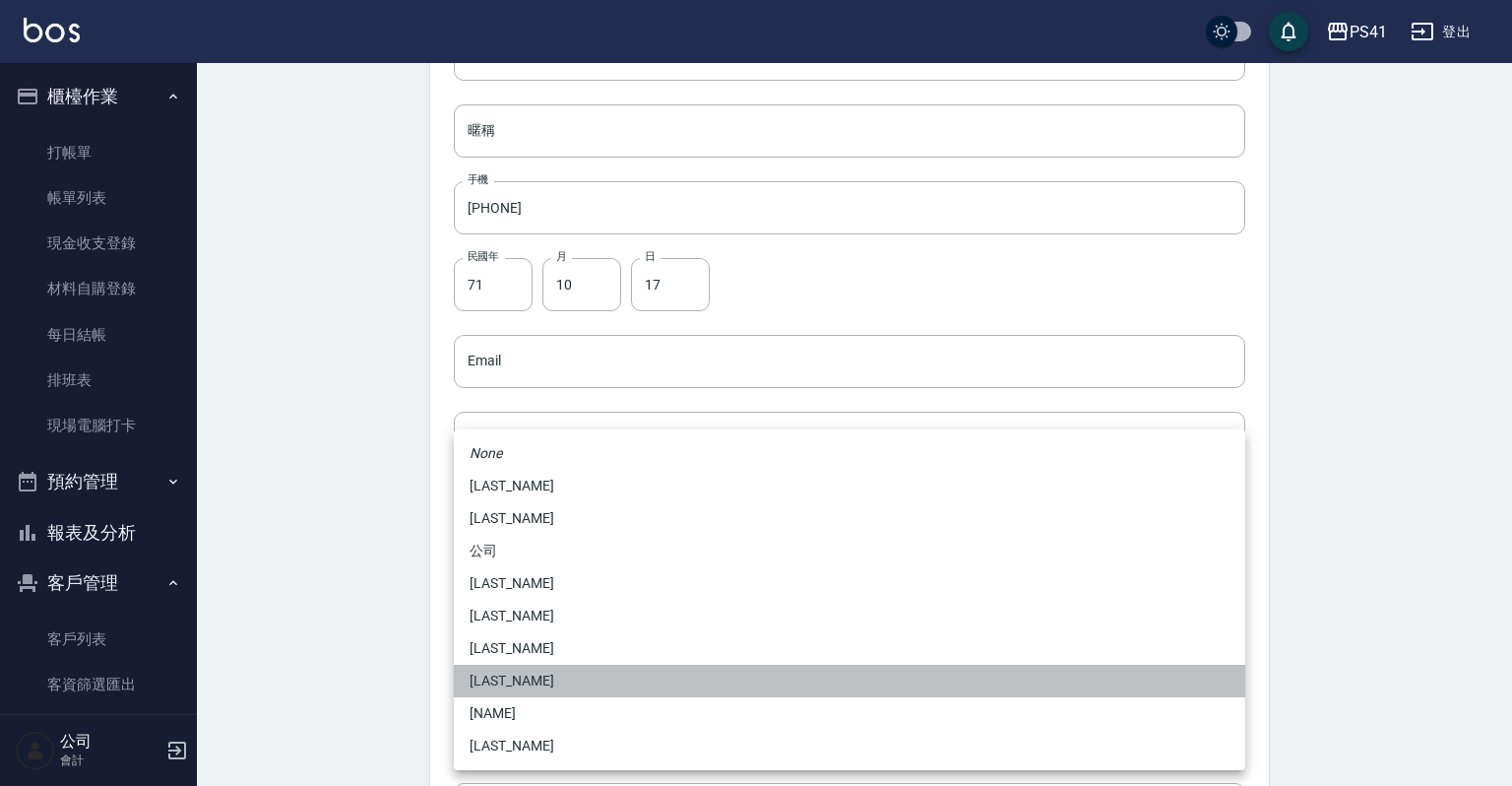 click on "[LAST] [FIRST]" at bounding box center [850, 681] 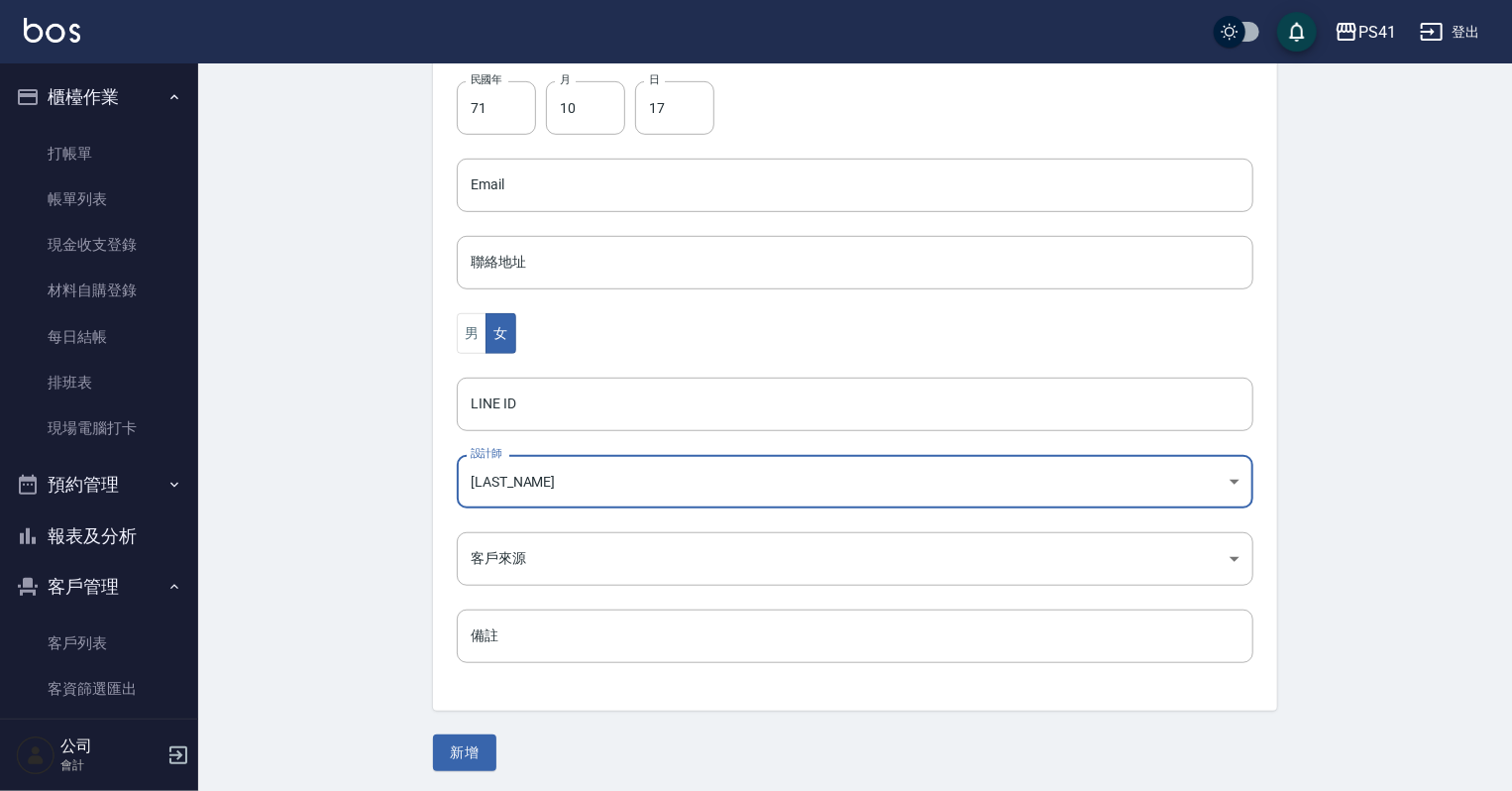 scroll, scrollTop: 499, scrollLeft: 0, axis: vertical 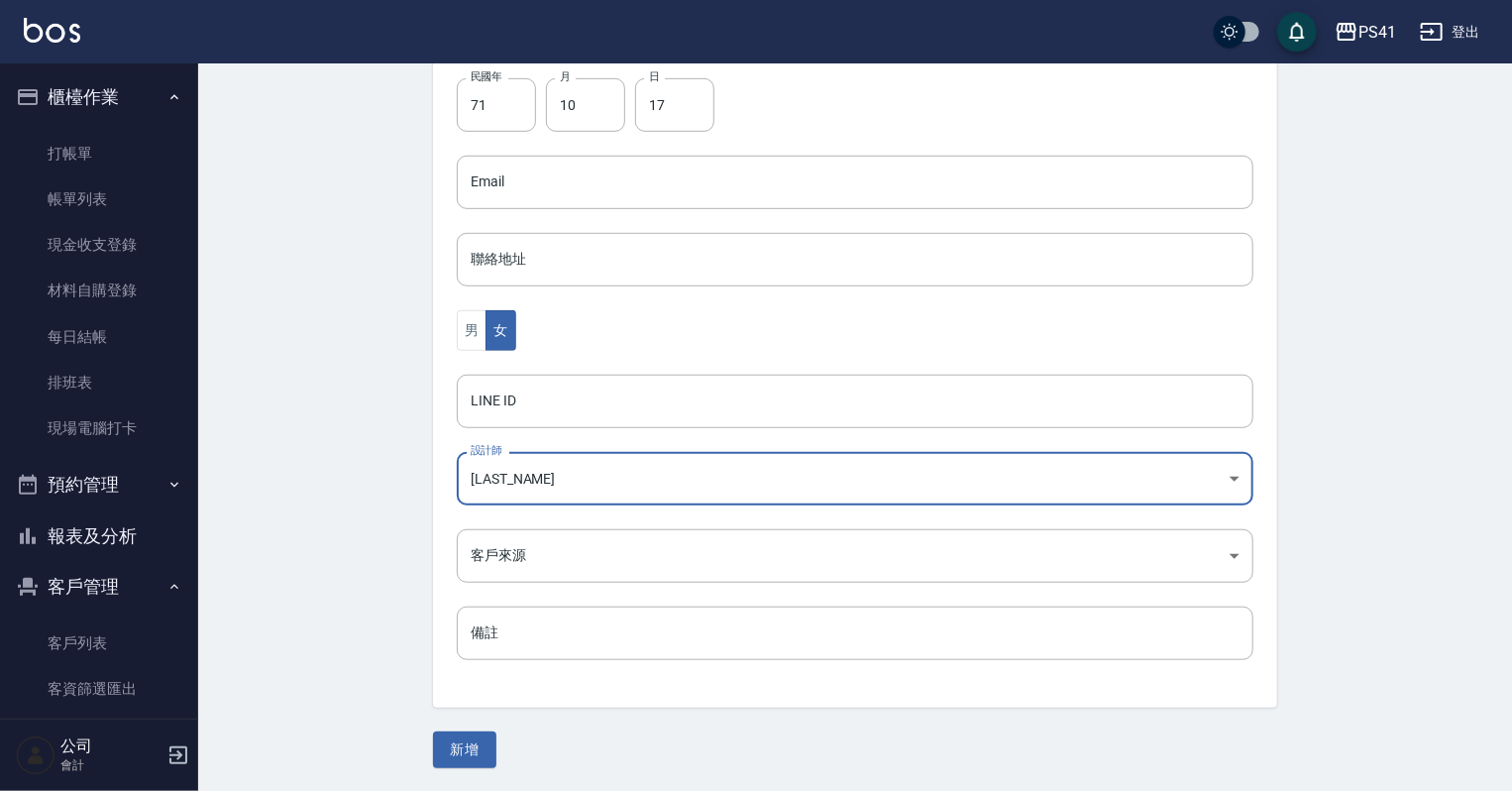 click on "新增" at bounding box center (465, 749) 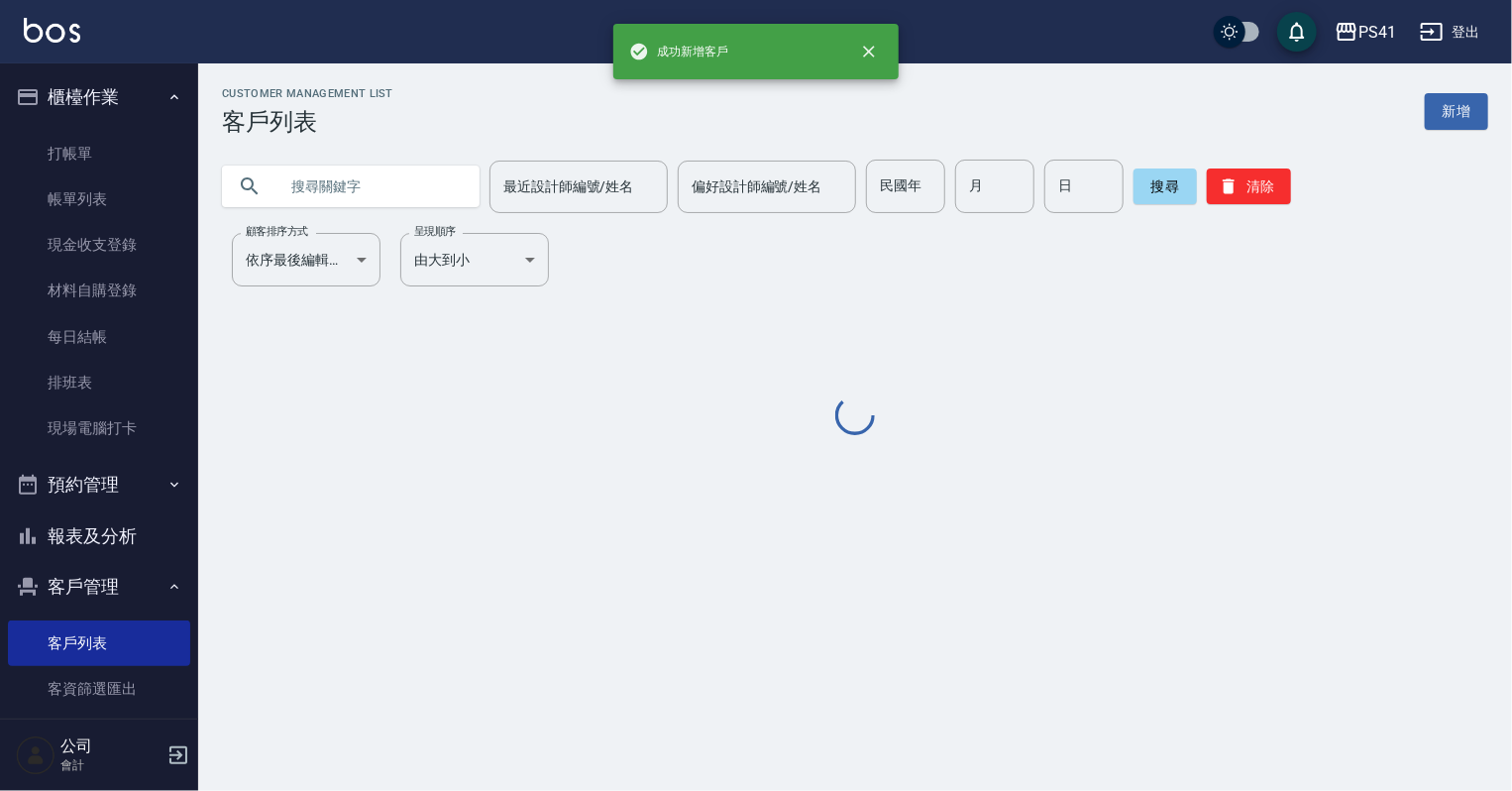 scroll, scrollTop: 0, scrollLeft: 0, axis: both 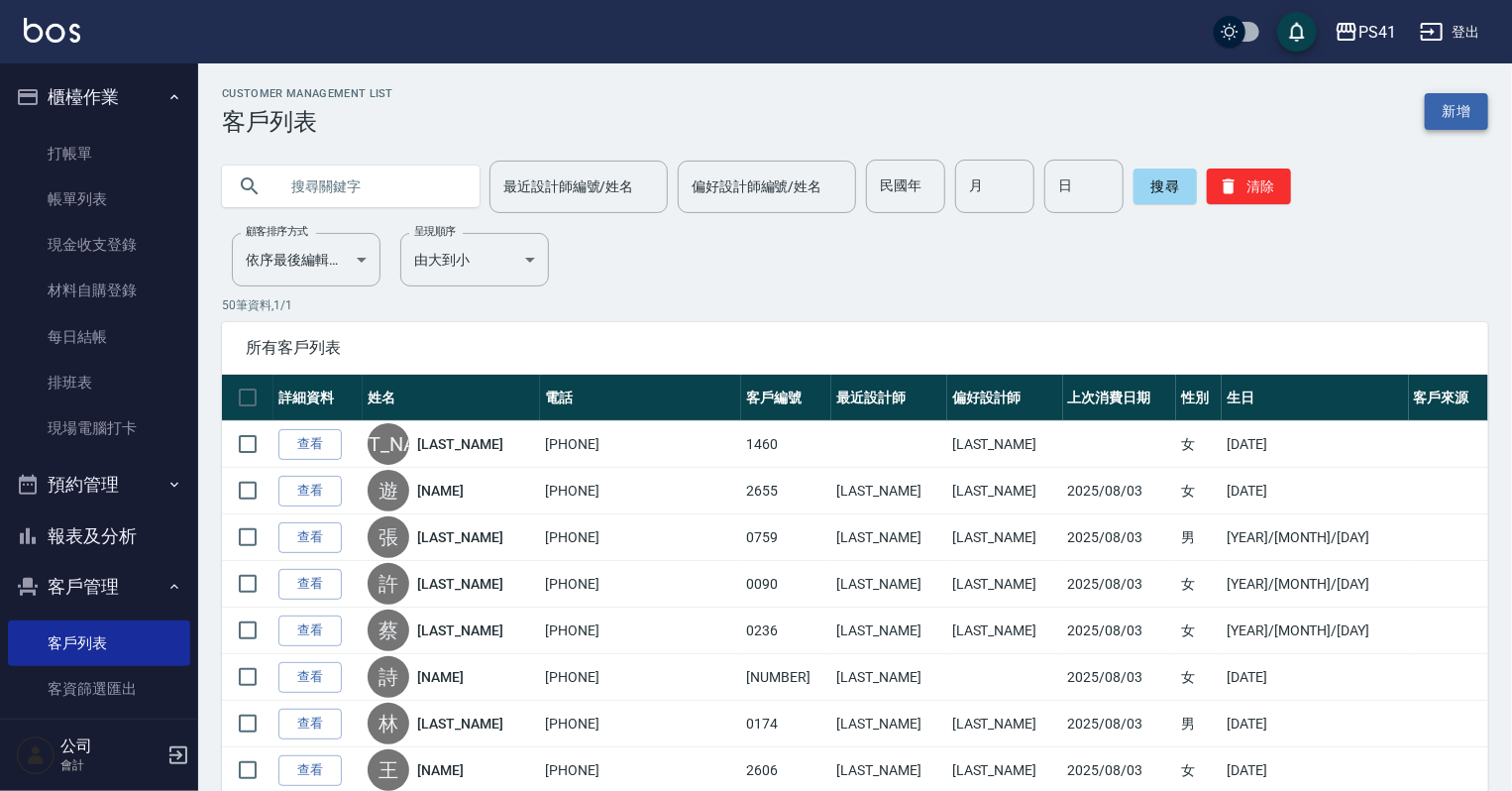 drag, startPoint x: 1487, startPoint y: 92, endPoint x: 1475, endPoint y: 101, distance: 15 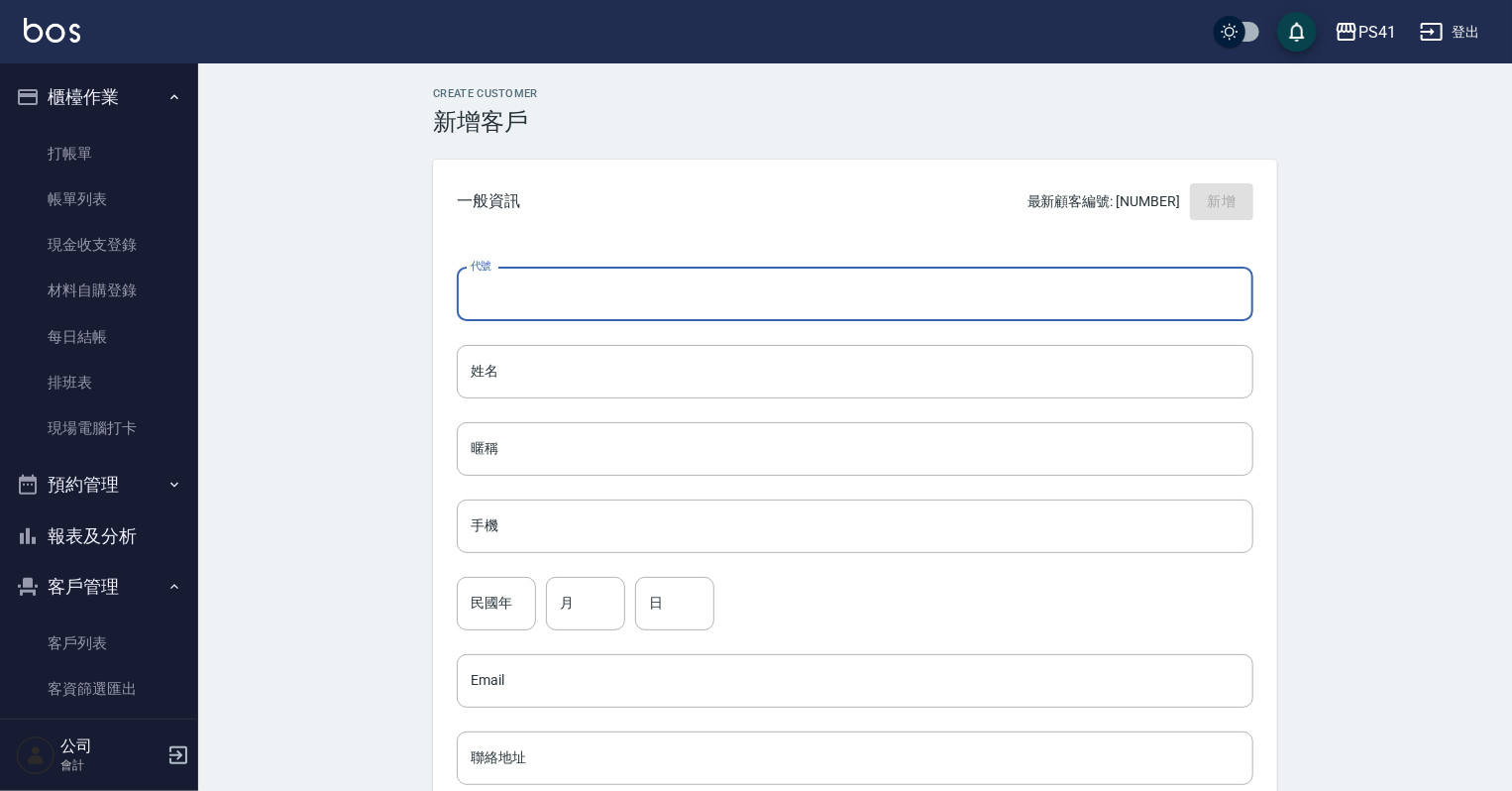 click on "代號" at bounding box center [855, 294] 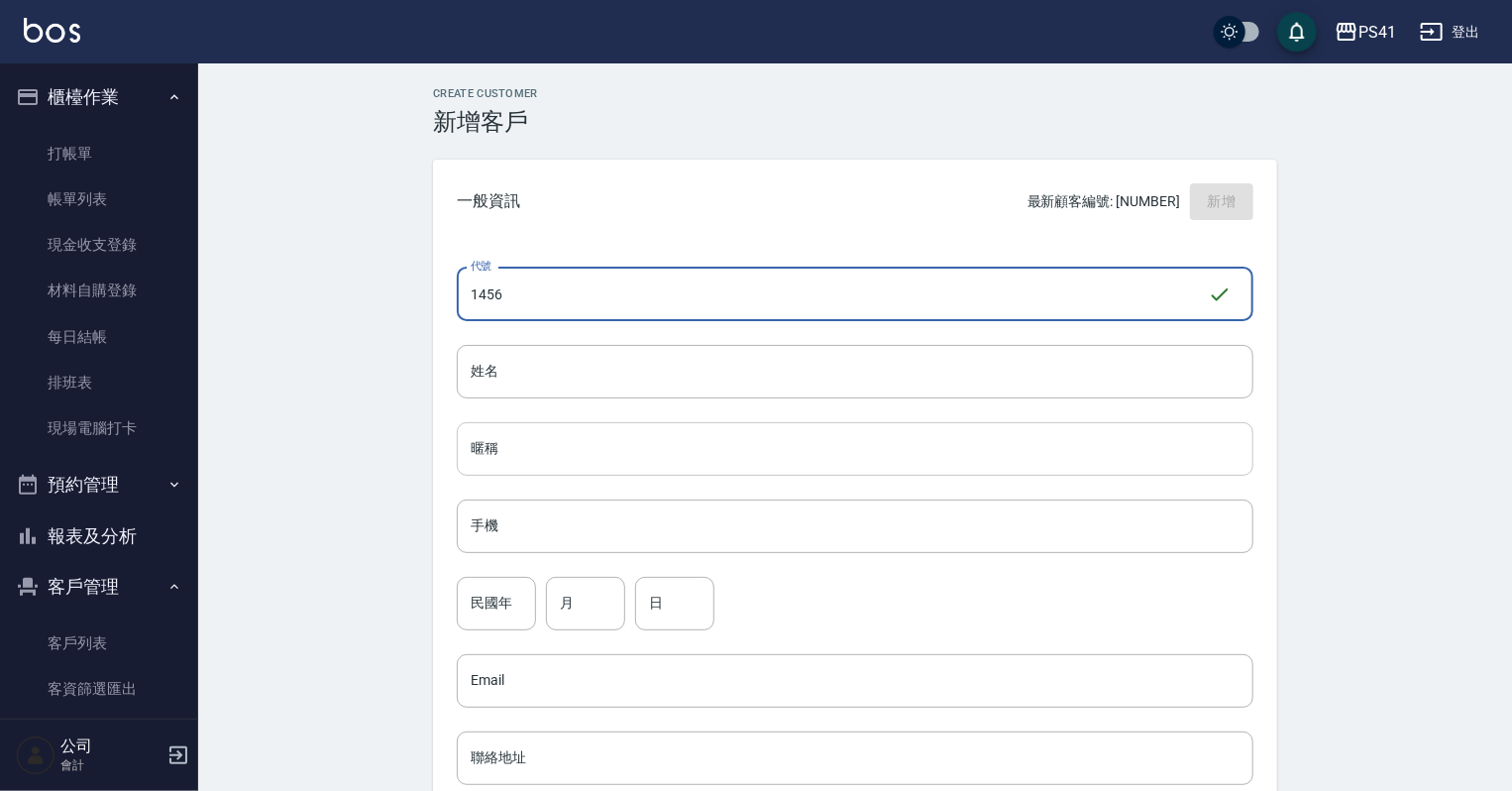 type on "1456" 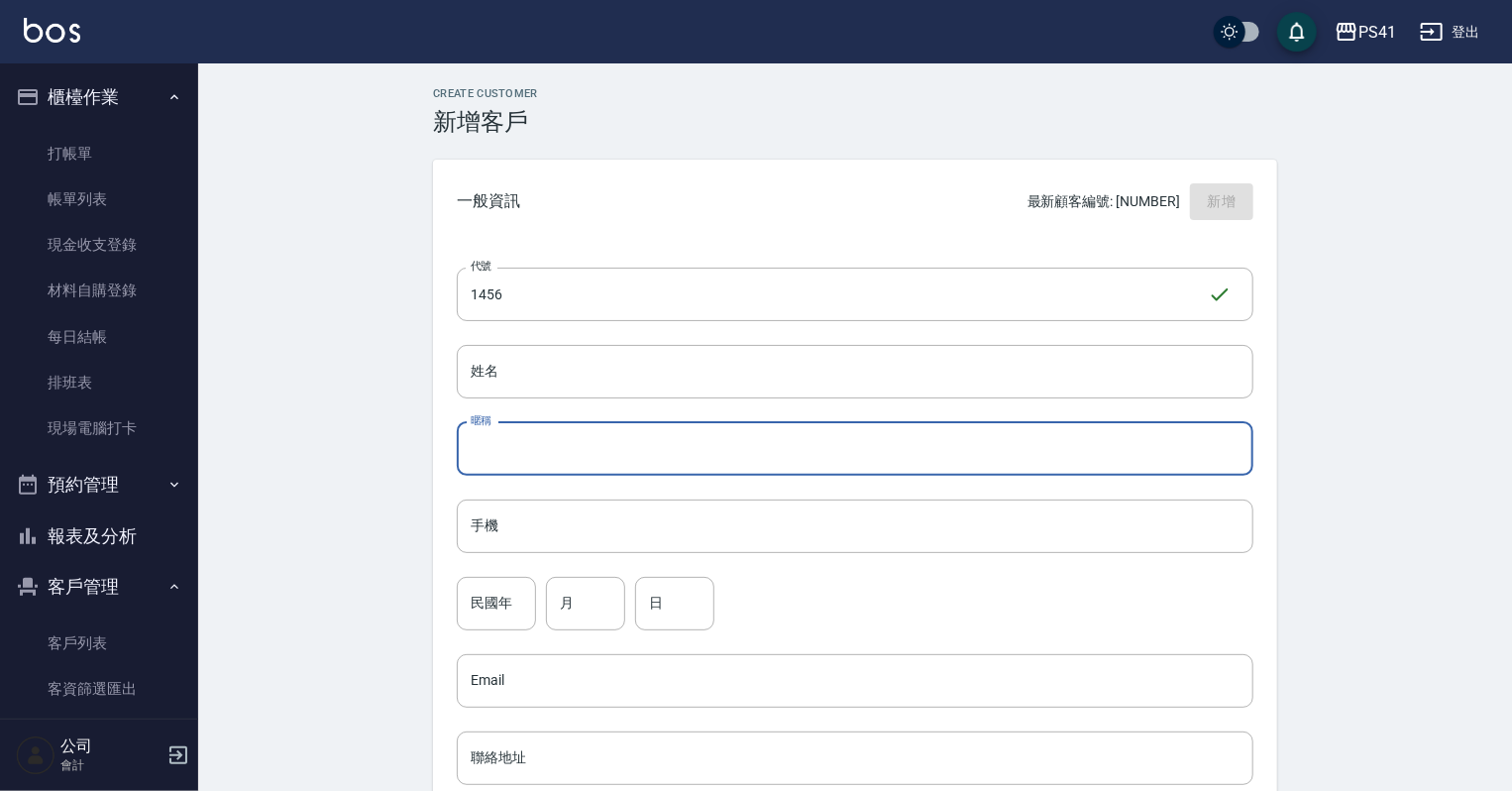 click on "暱稱" at bounding box center [855, 449] 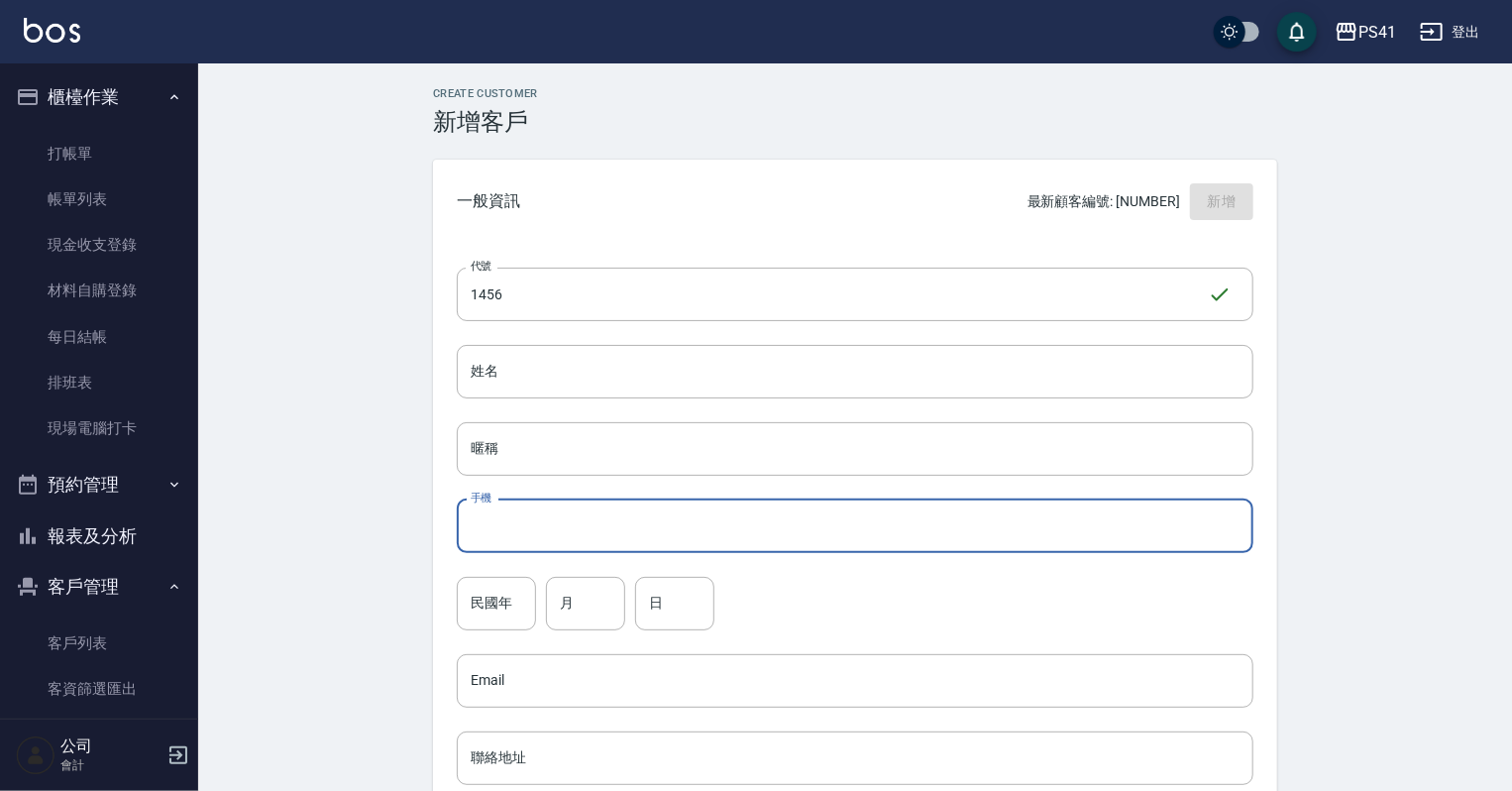 drag, startPoint x: 1034, startPoint y: 527, endPoint x: 1057, endPoint y: 547, distance: 30.479501 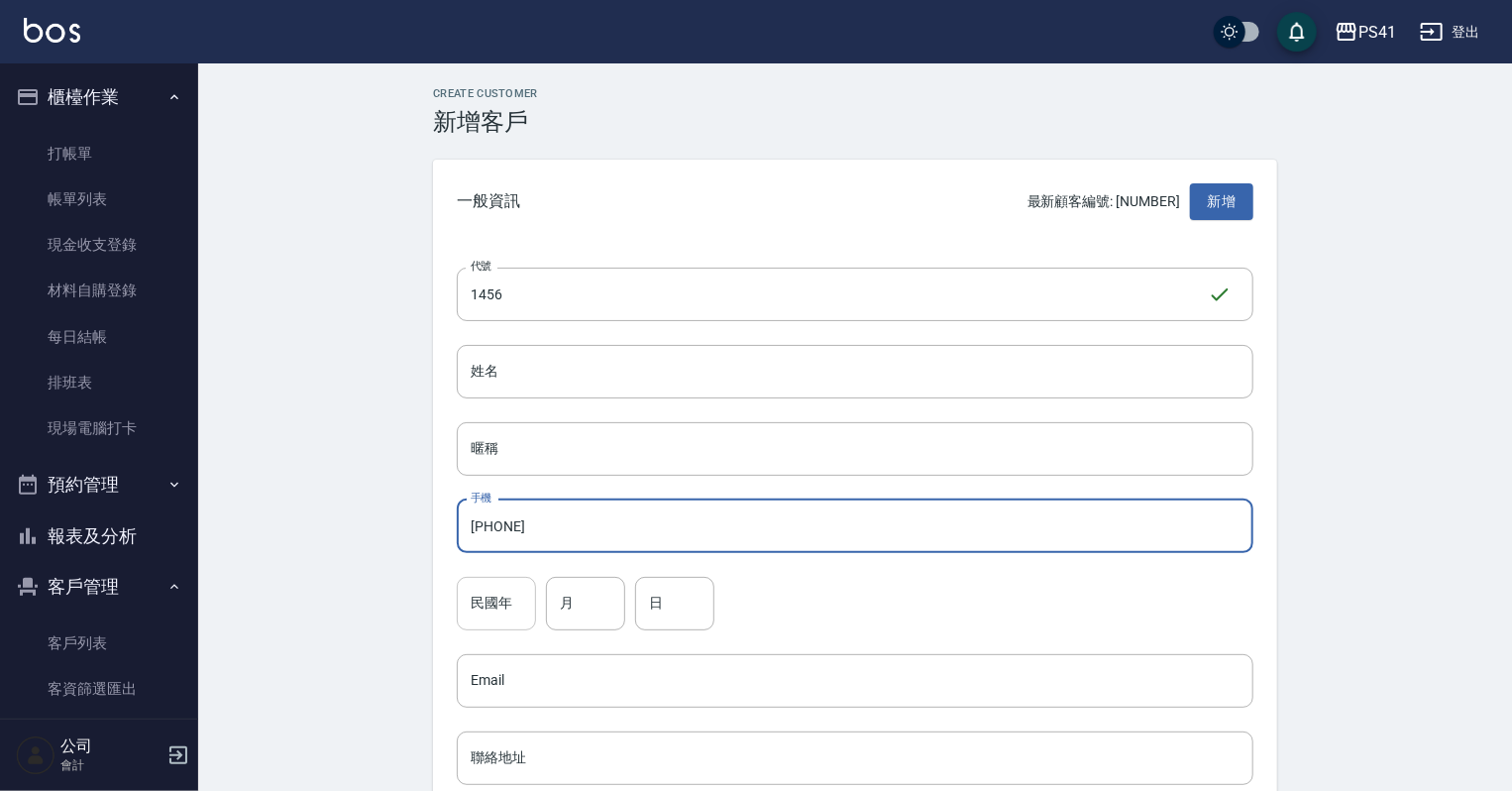 type on "0982611645" 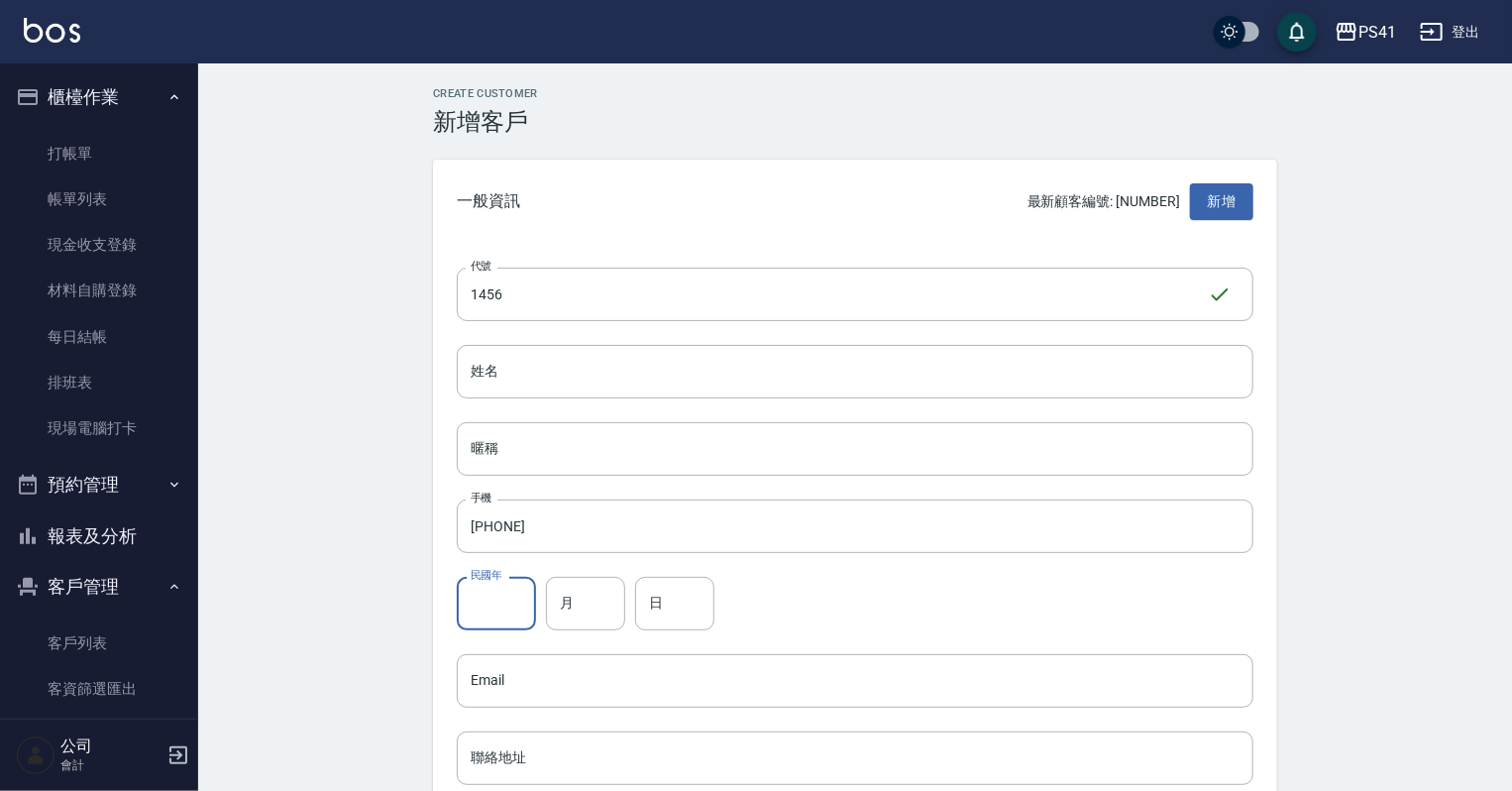click on "民國年" at bounding box center (496, 604) 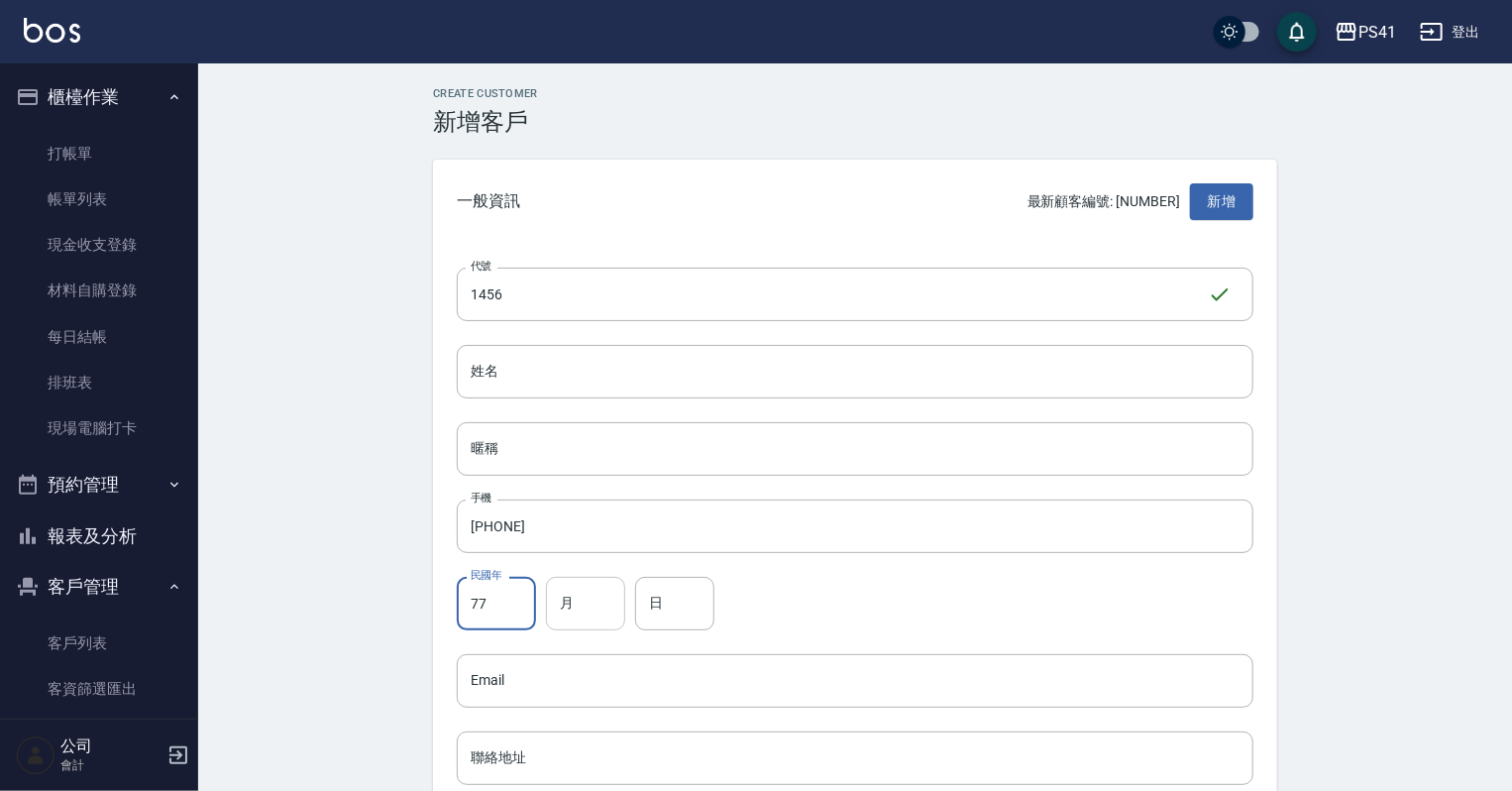 type on "77" 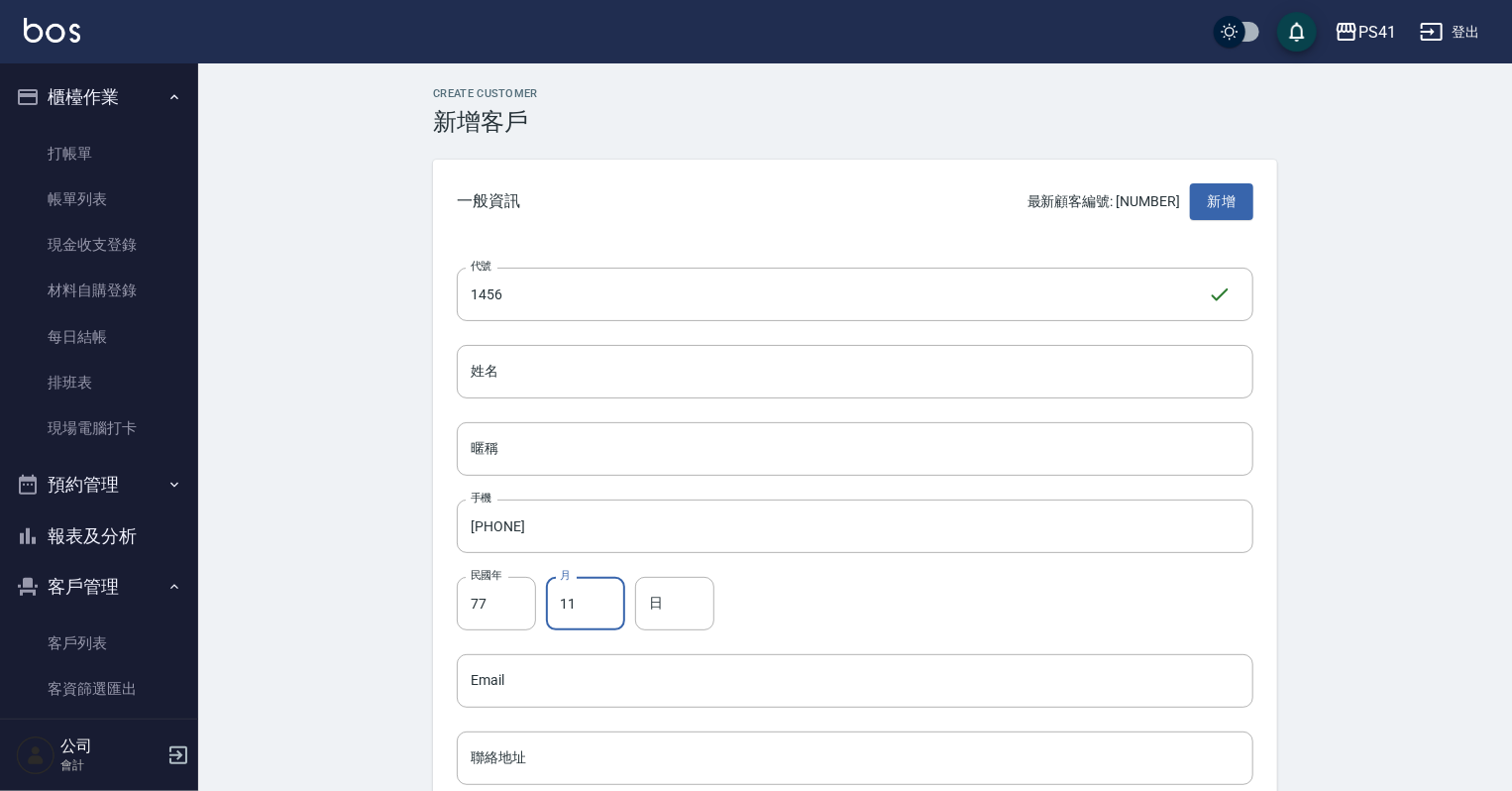type on "11" 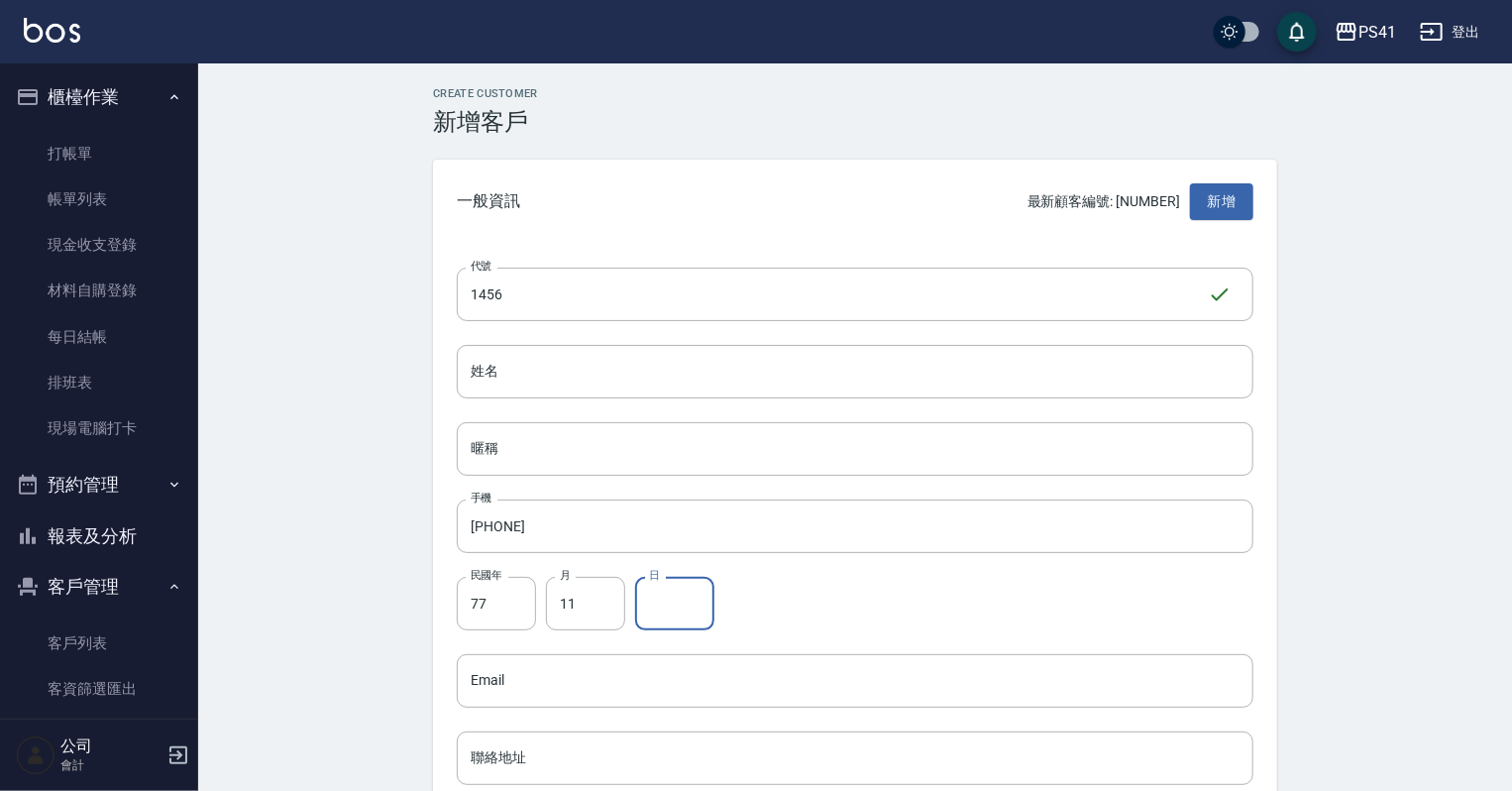 click on "日" at bounding box center (675, 604) 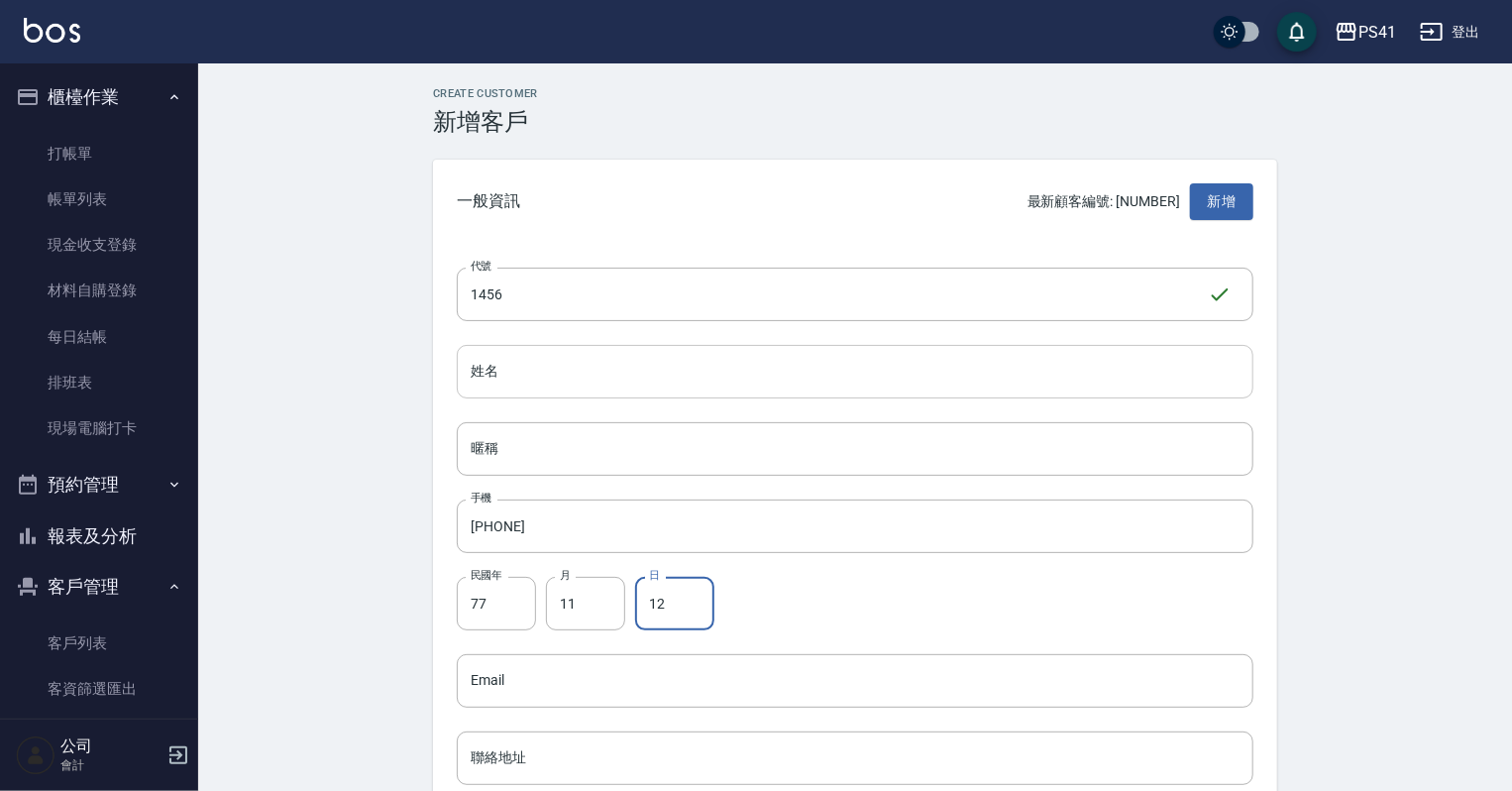 type on "12" 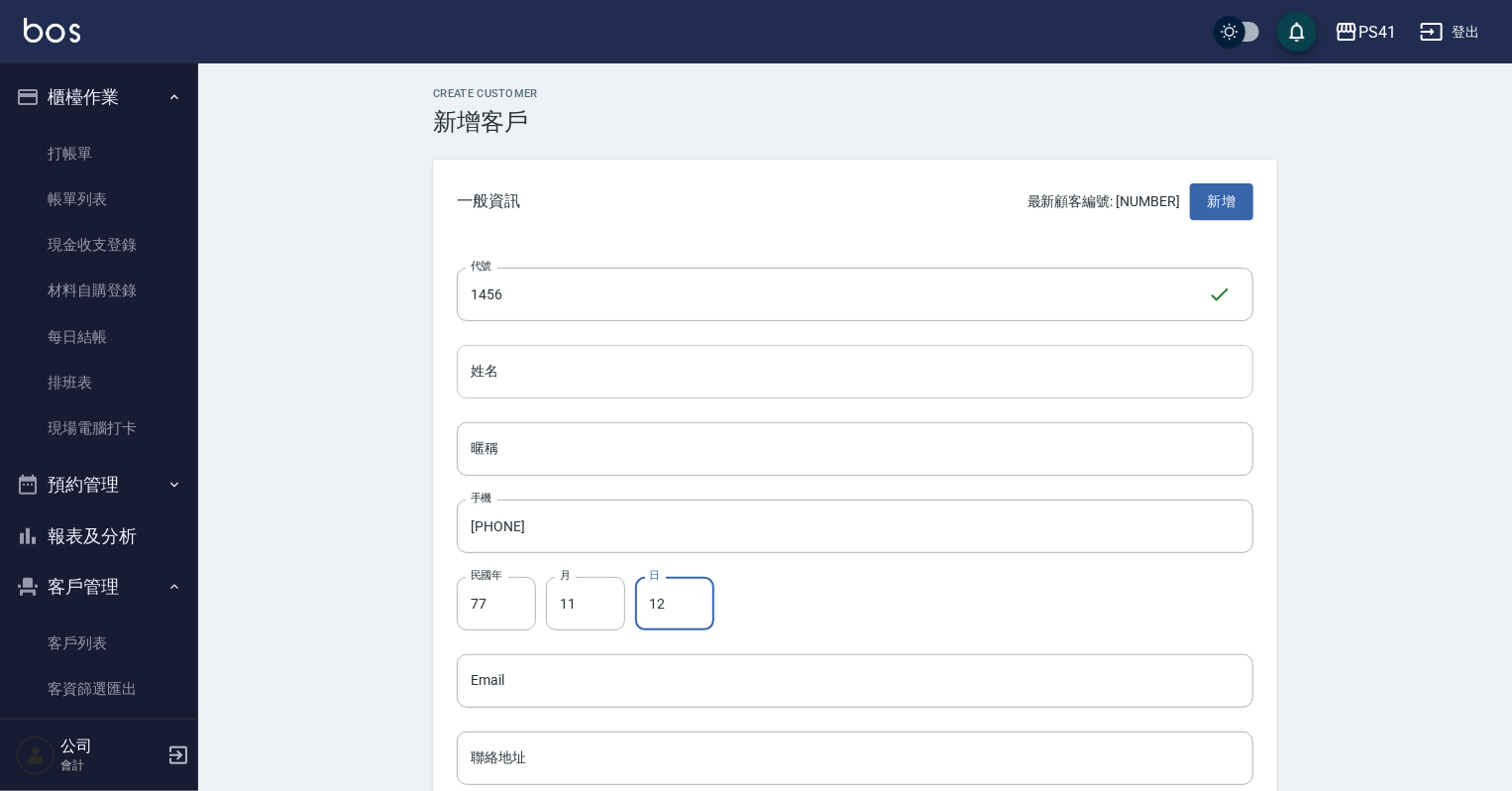 click on "姓名" at bounding box center (855, 372) 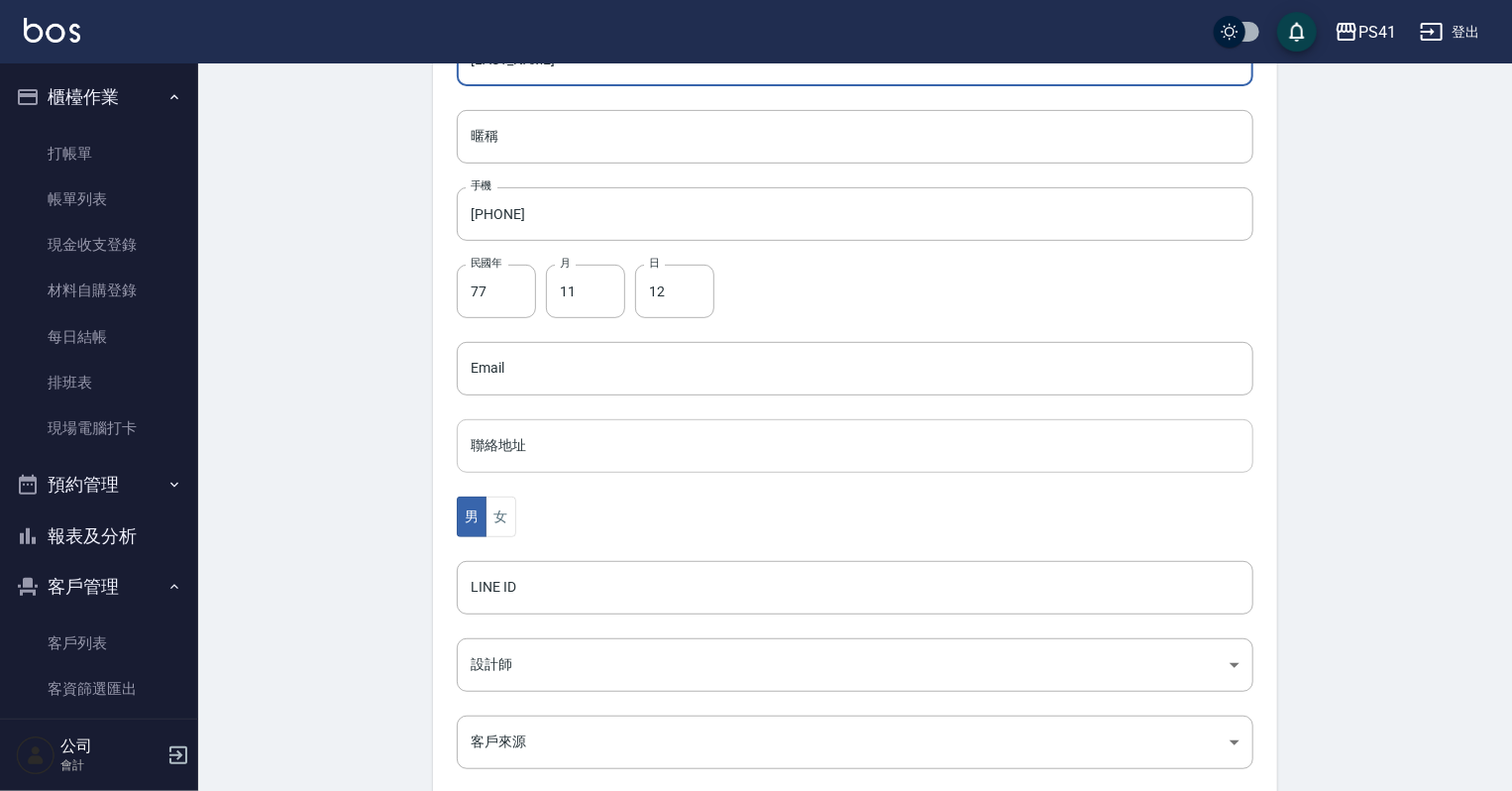 scroll, scrollTop: 317, scrollLeft: 0, axis: vertical 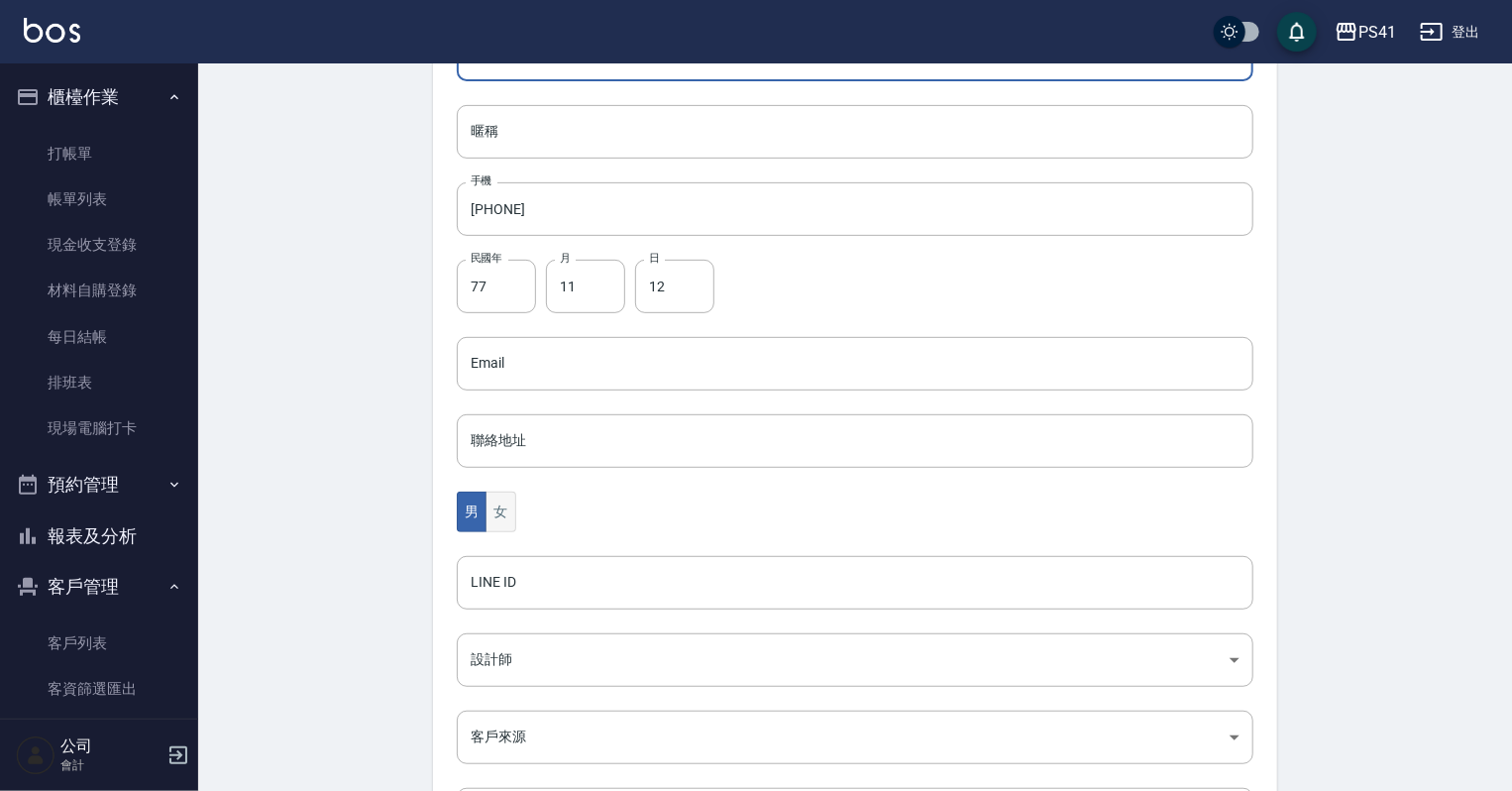 type on "周晏伶" 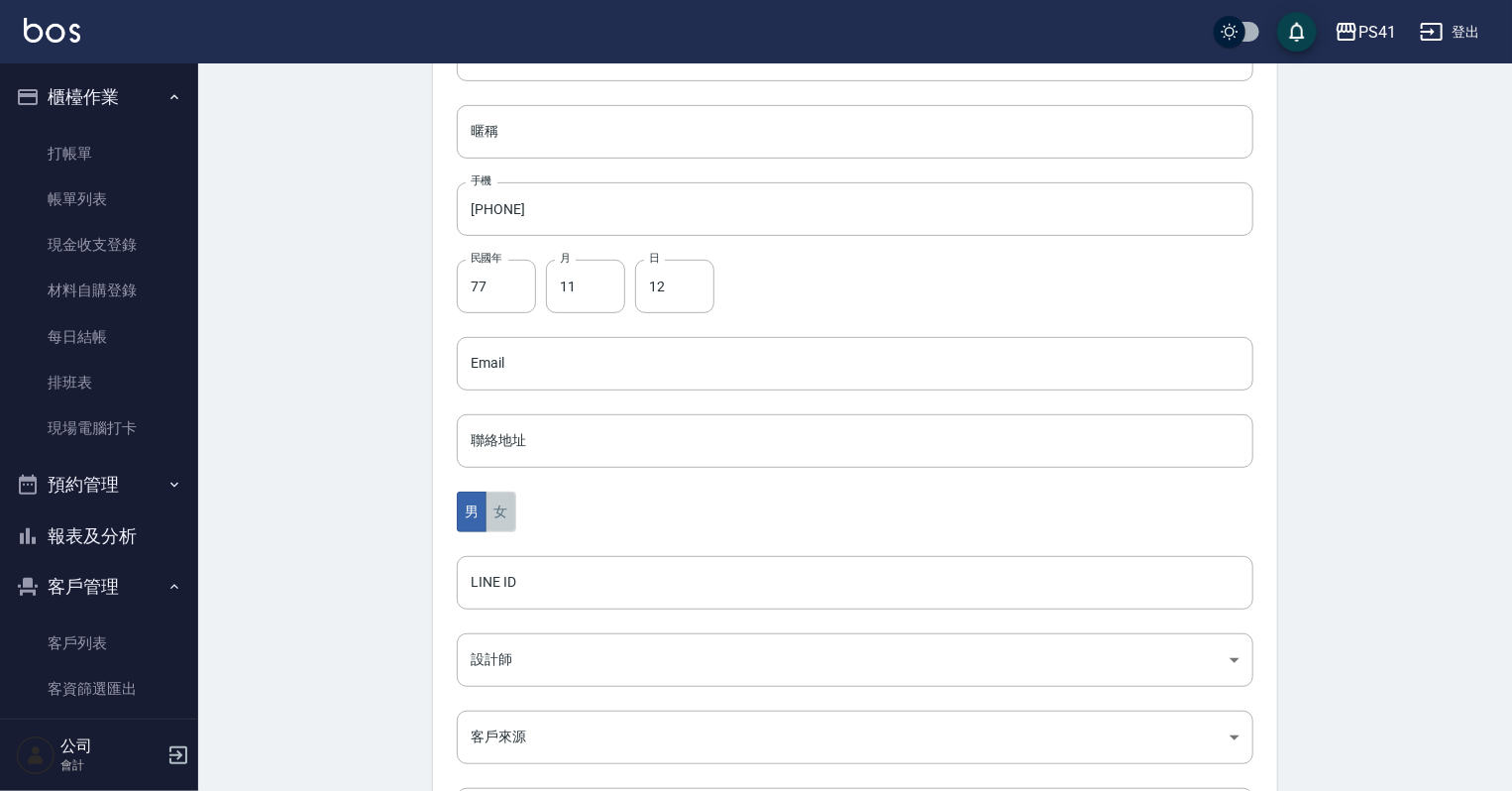 click on "女" at bounding box center (500, 511) 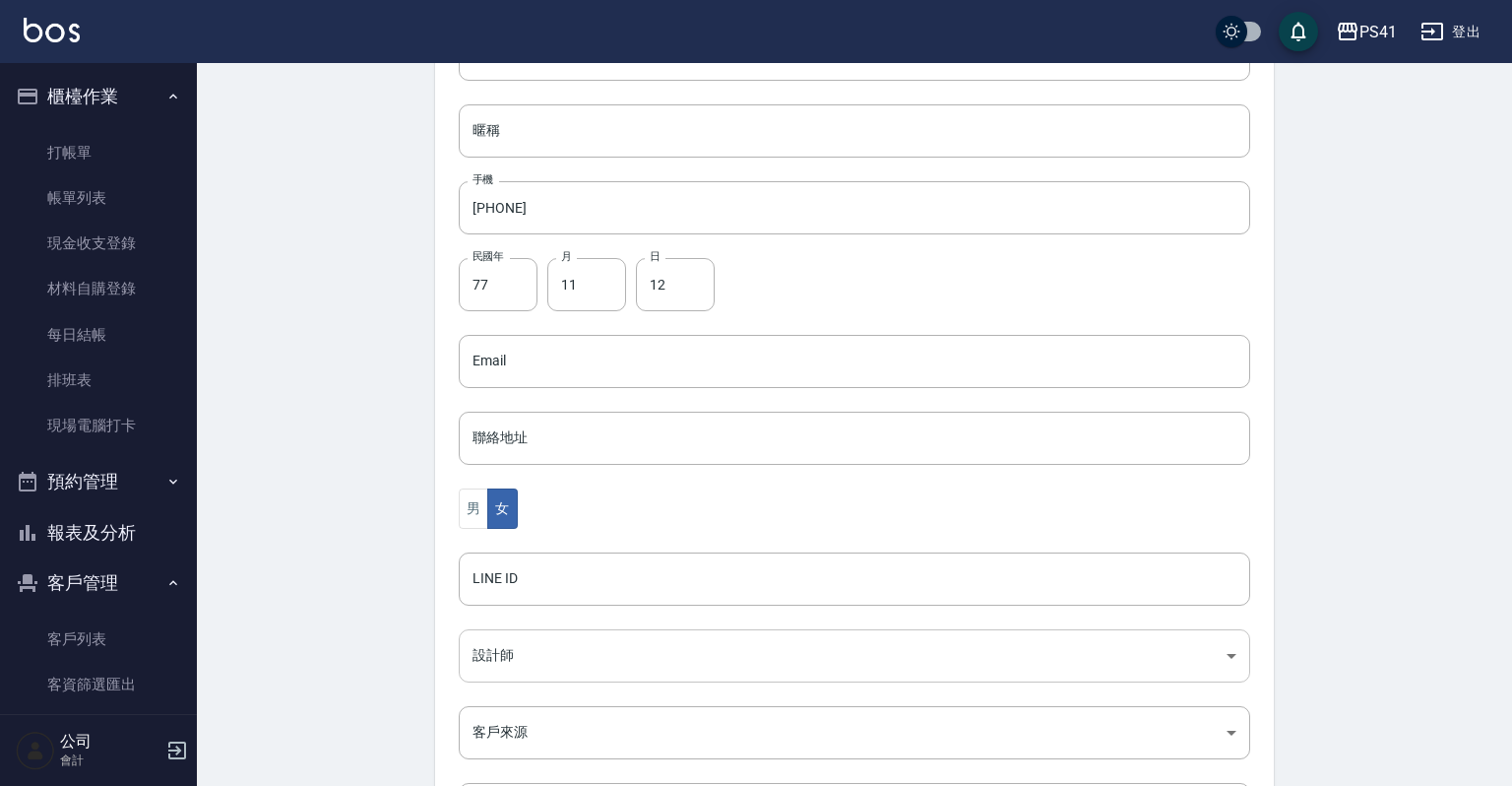 click on "PS41 登出 櫃檯作業 打帳單 帳單列表 現金收支登錄 材料自購登錄 每日結帳 排班表 現場電腦打卡 預約管理 預約管理 單日預約紀錄 單週預約紀錄 報表及分析 報表目錄 店家日報表 互助日報表 互助月報表 設計師日報表 設計師業績月報表 商品銷售排行榜 客戶管理 客戶列表 客資篩選匯出 卡券管理 行銷工具 活動發券明細 公司 會計 Create Customer 新增客戶 一般資訊 最新顧客編號: 1460 新增 代號 1456 ​ 代號 姓名 周晏伶 姓名 暱稱 暱稱 手機 0982611645 手機 民國年 77 民國年 月 11 月 日 12 日 Email Email 聯絡地址 聯絡地址 男 女 LINE ID LINE ID 設計師 ​ 設計師 客戶來源 ​ 客戶來源 備註 備註 新增" at bounding box center (756, 326) 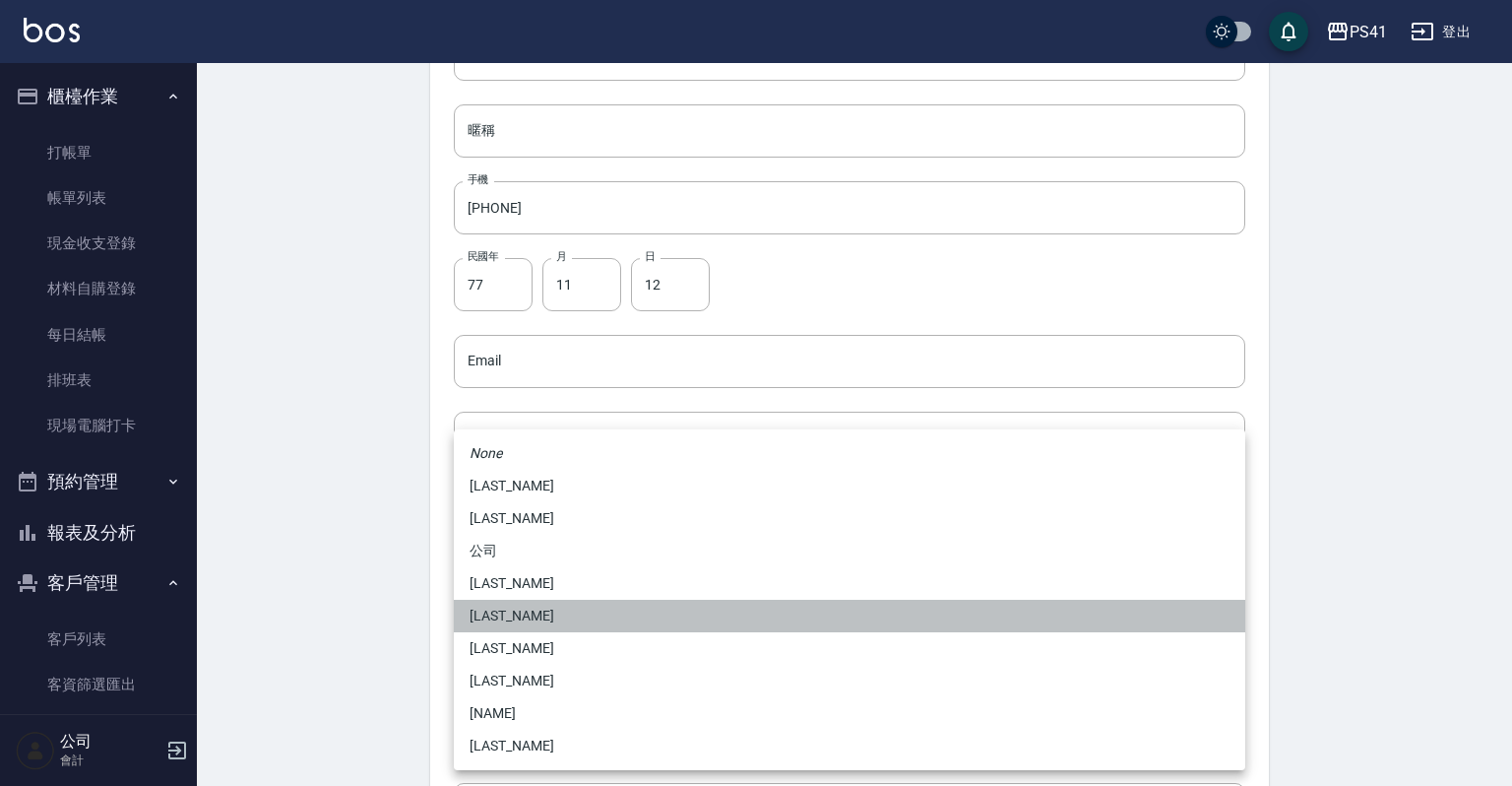 click on "[LAST] [FIRST]" at bounding box center (850, 616) 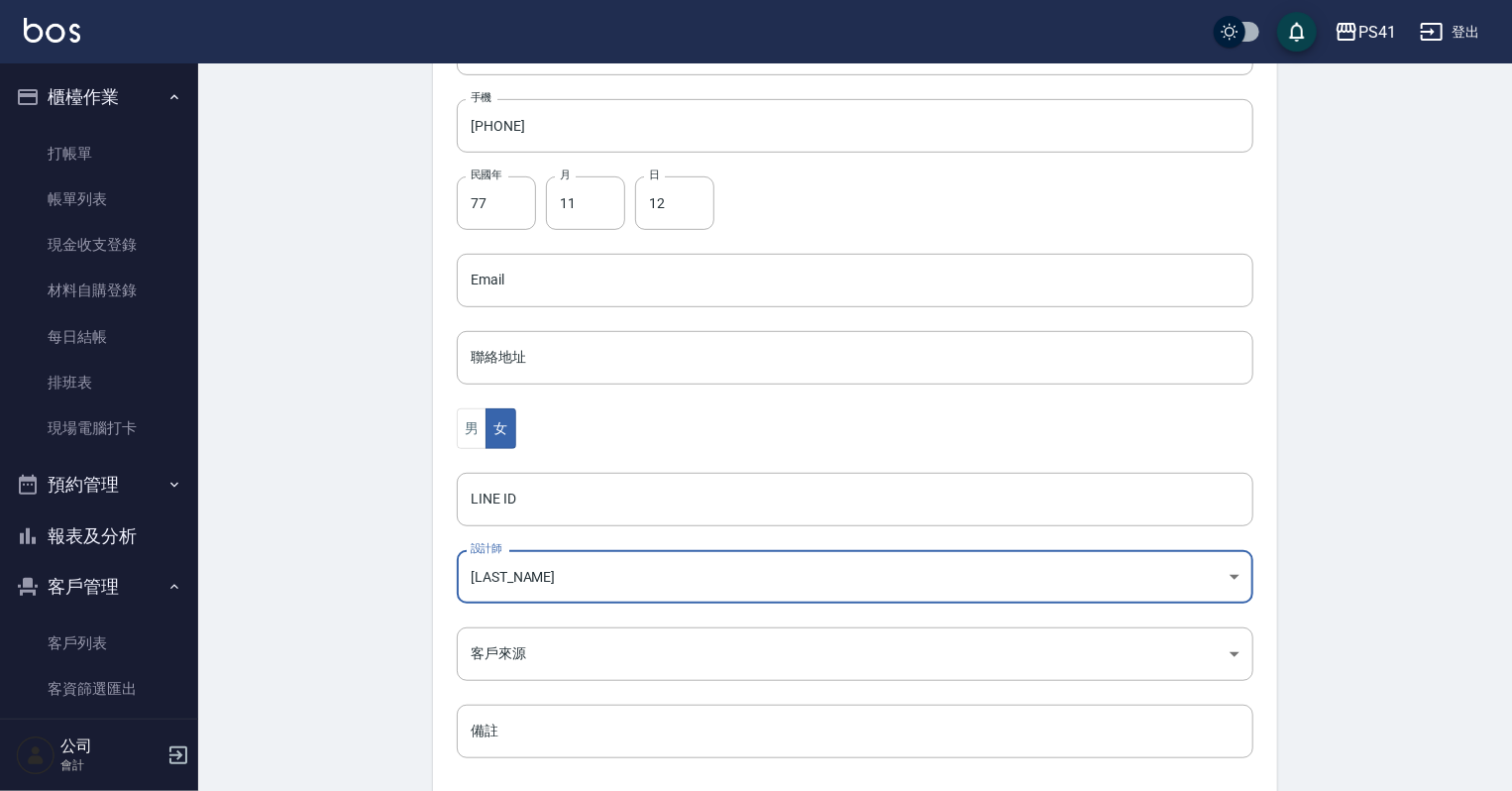 scroll, scrollTop: 499, scrollLeft: 0, axis: vertical 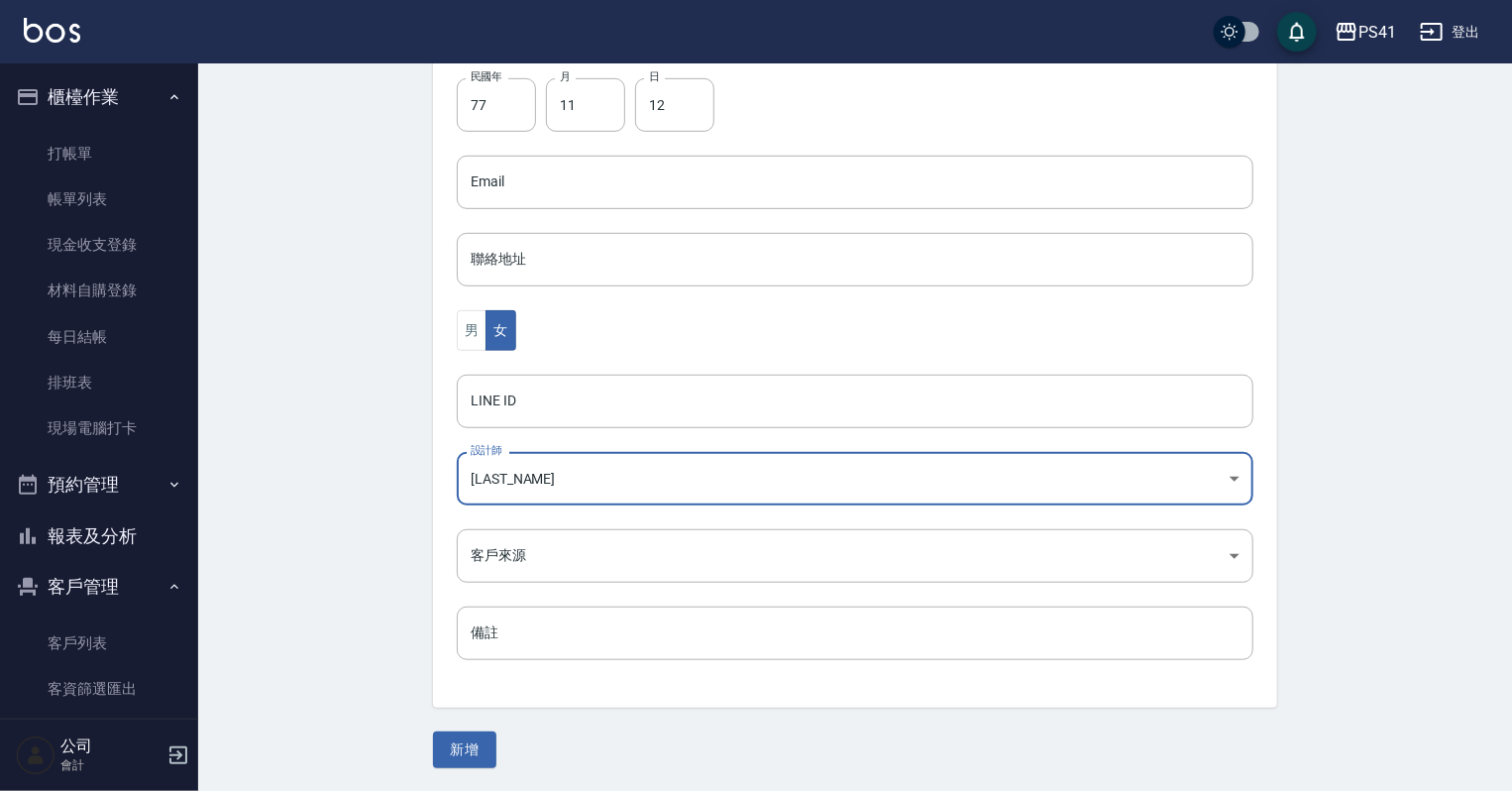 click on "新增" at bounding box center [465, 749] 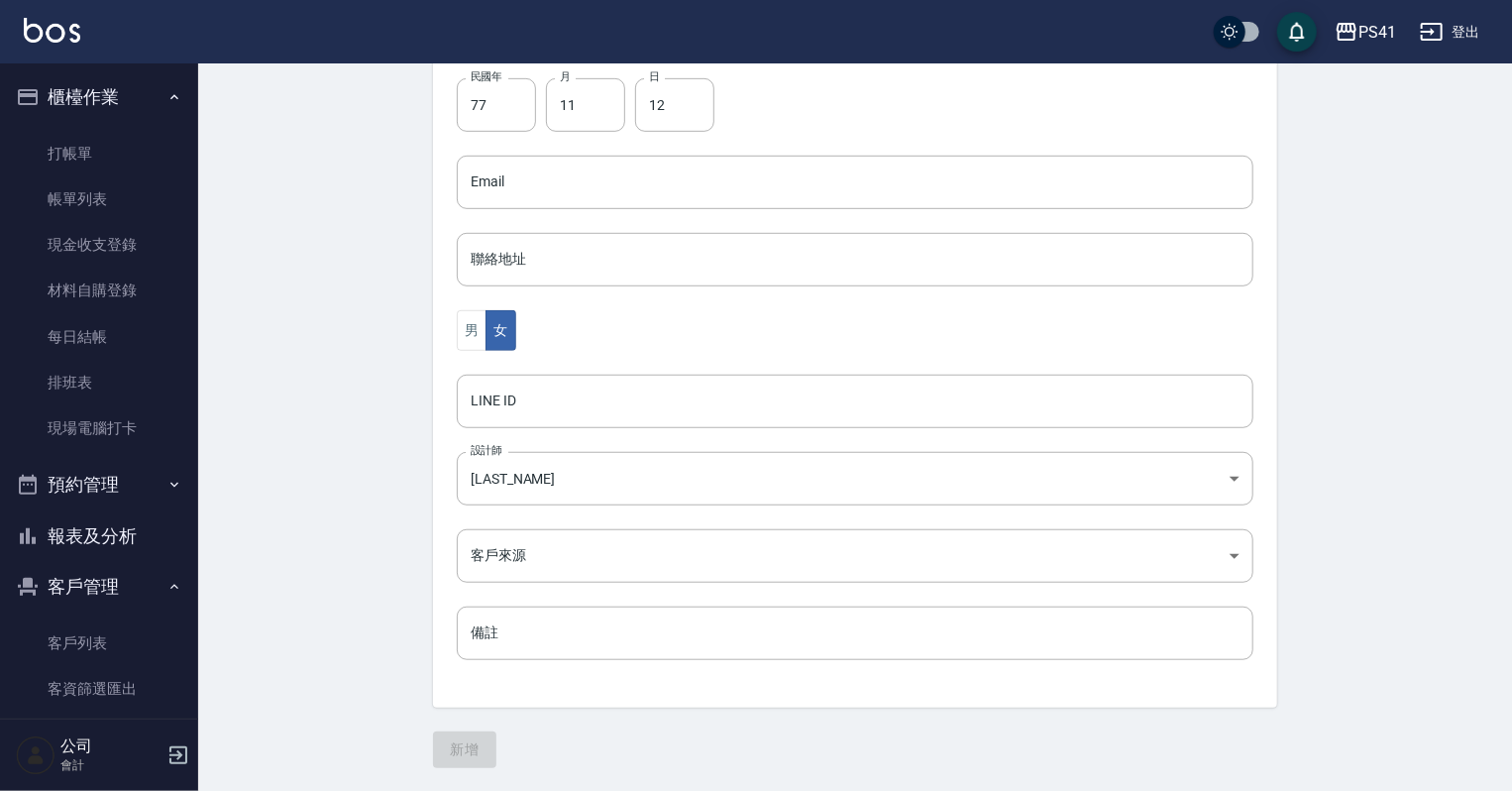 scroll, scrollTop: 0, scrollLeft: 0, axis: both 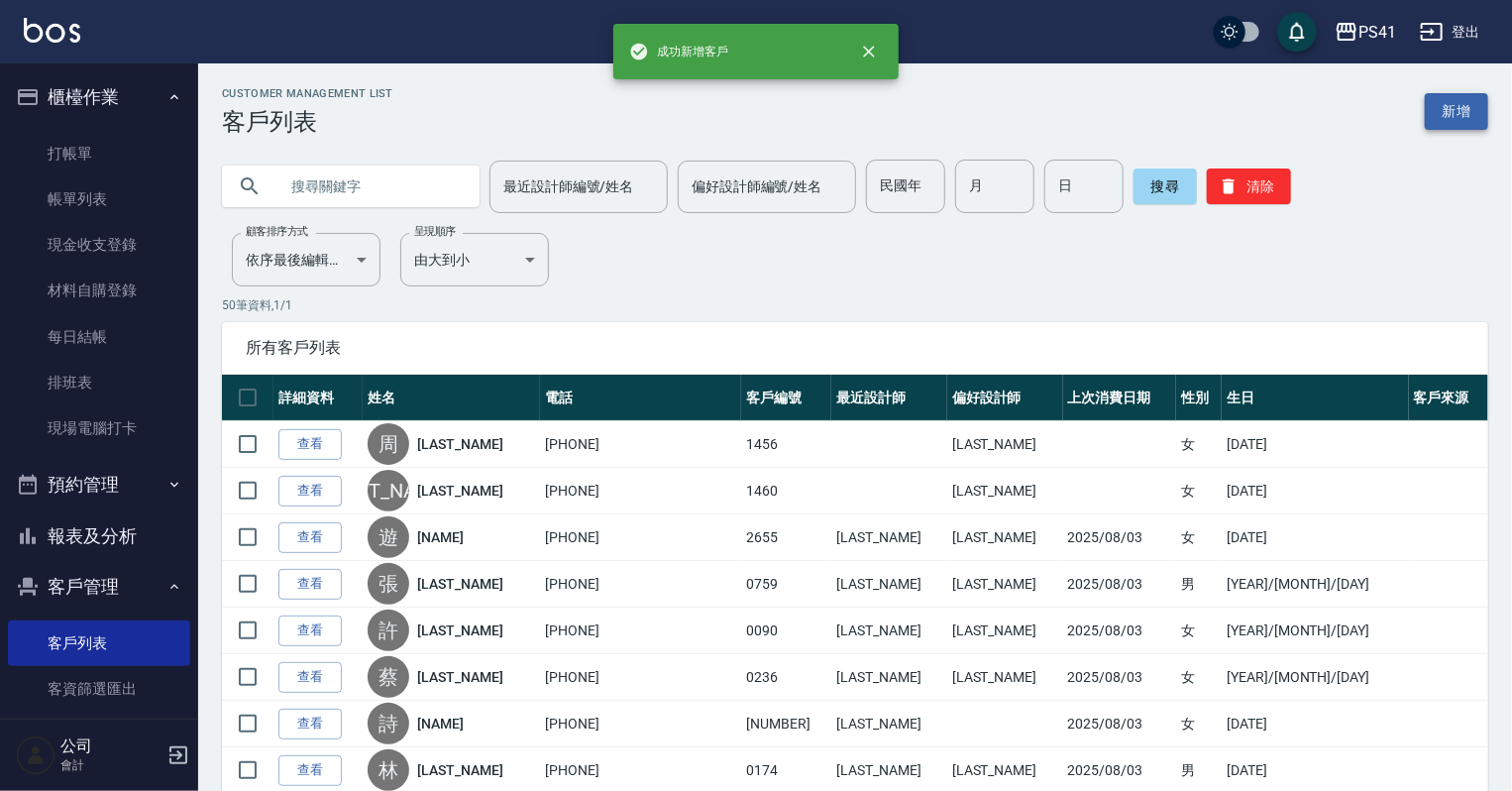click on "新增" at bounding box center [1457, 111] 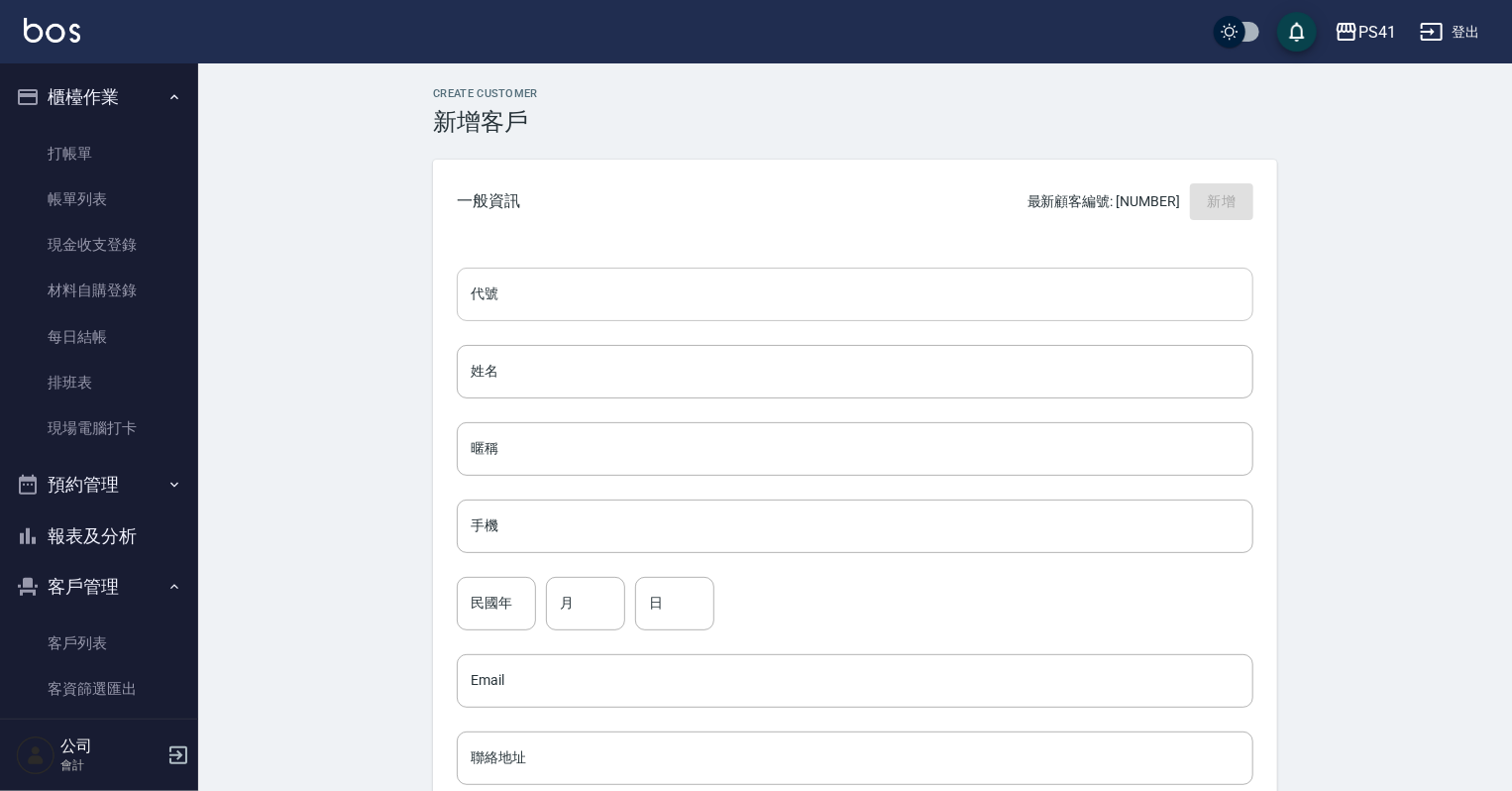 click on "代號" at bounding box center [855, 294] 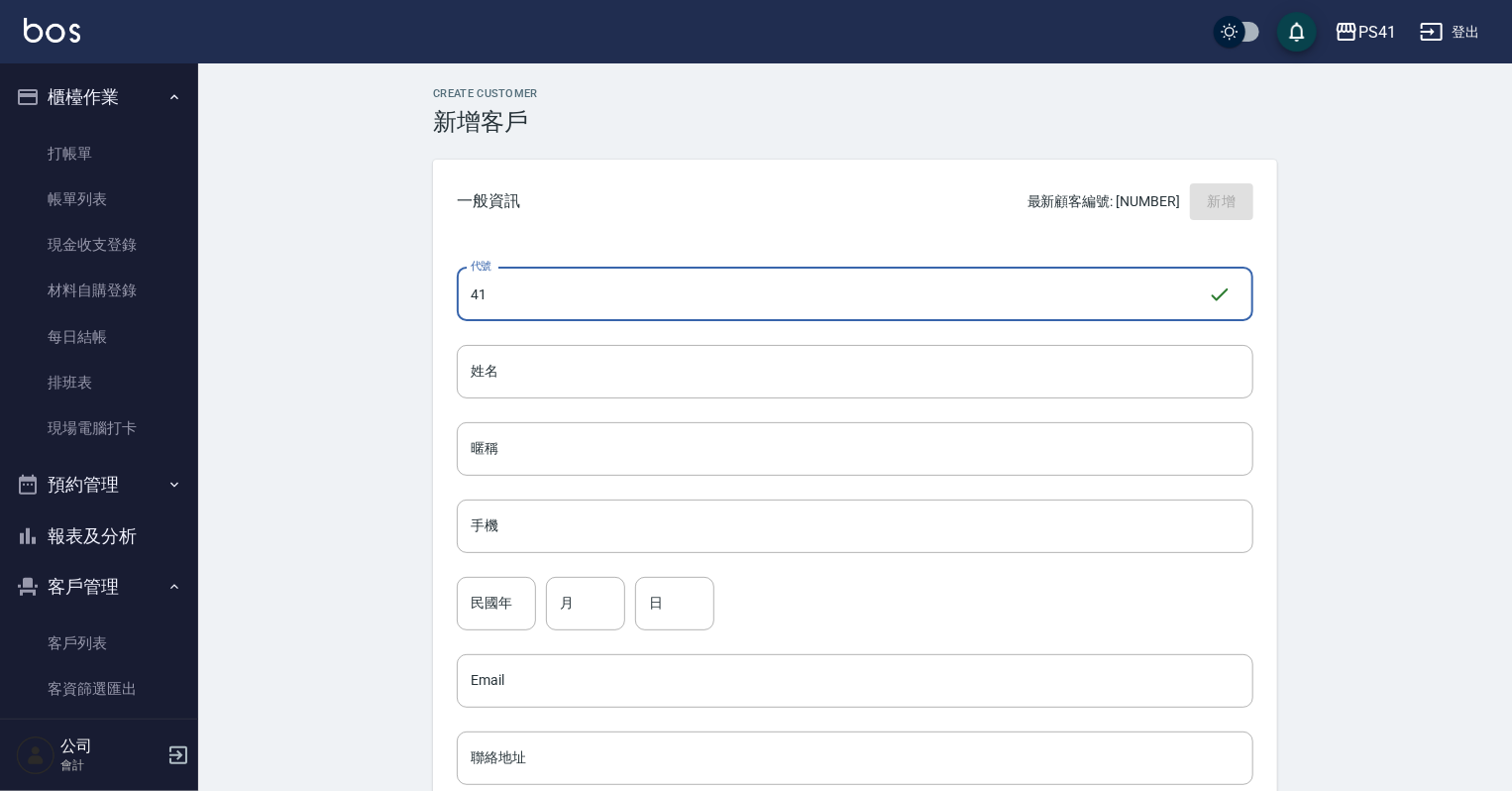 type on "4" 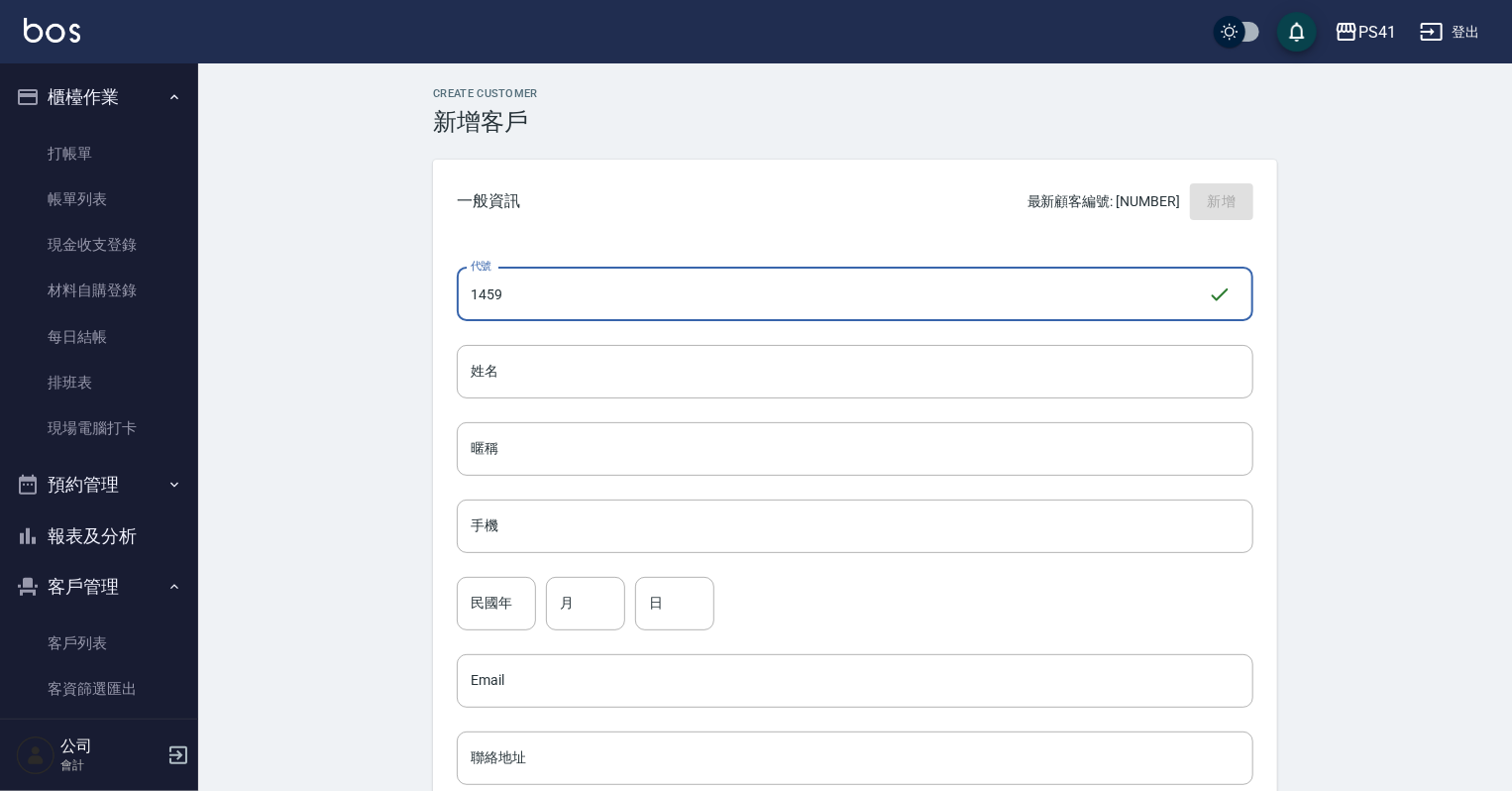 type on "1459" 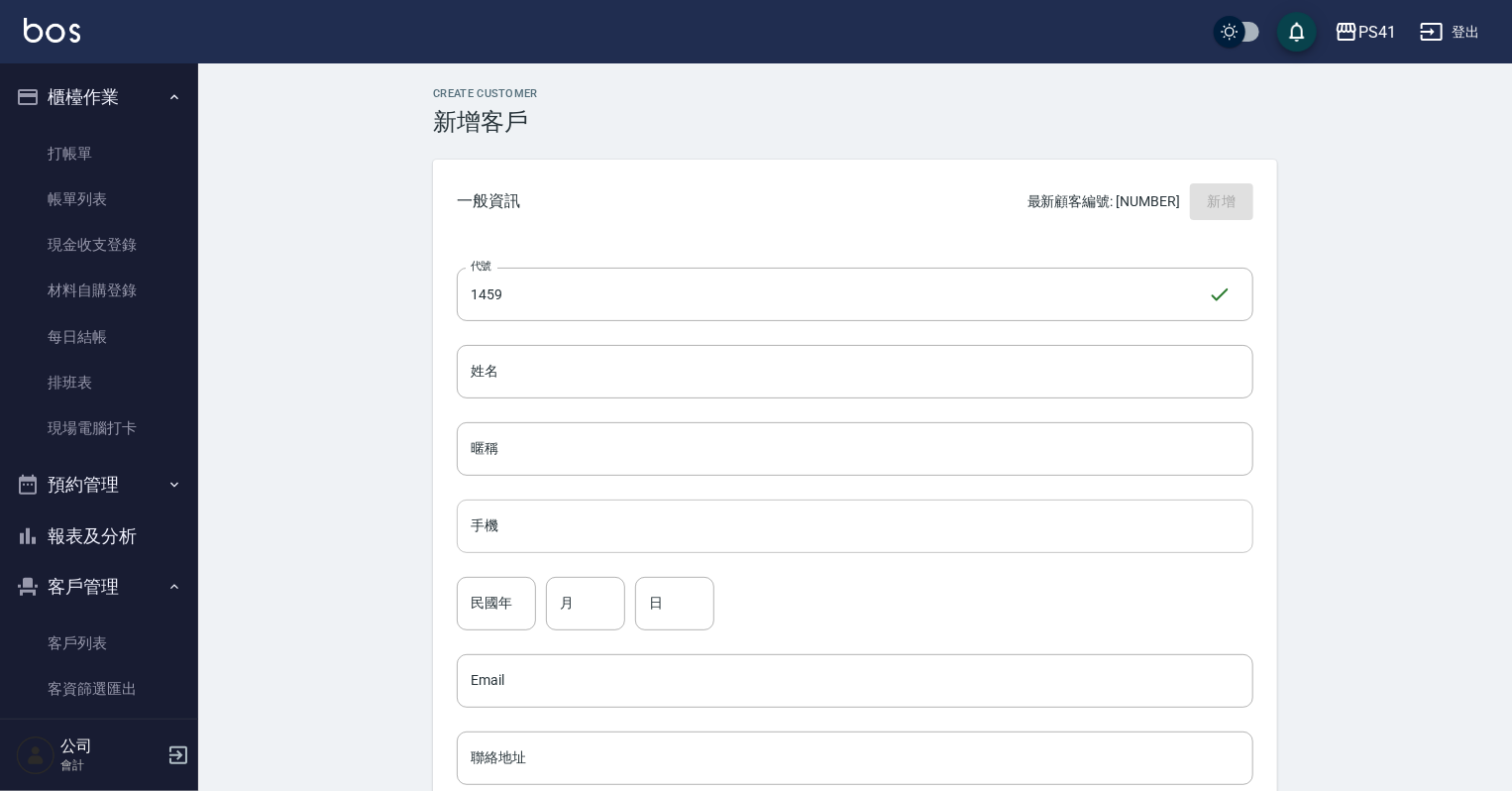 drag, startPoint x: 935, startPoint y: 483, endPoint x: 939, endPoint y: 514, distance: 31.257 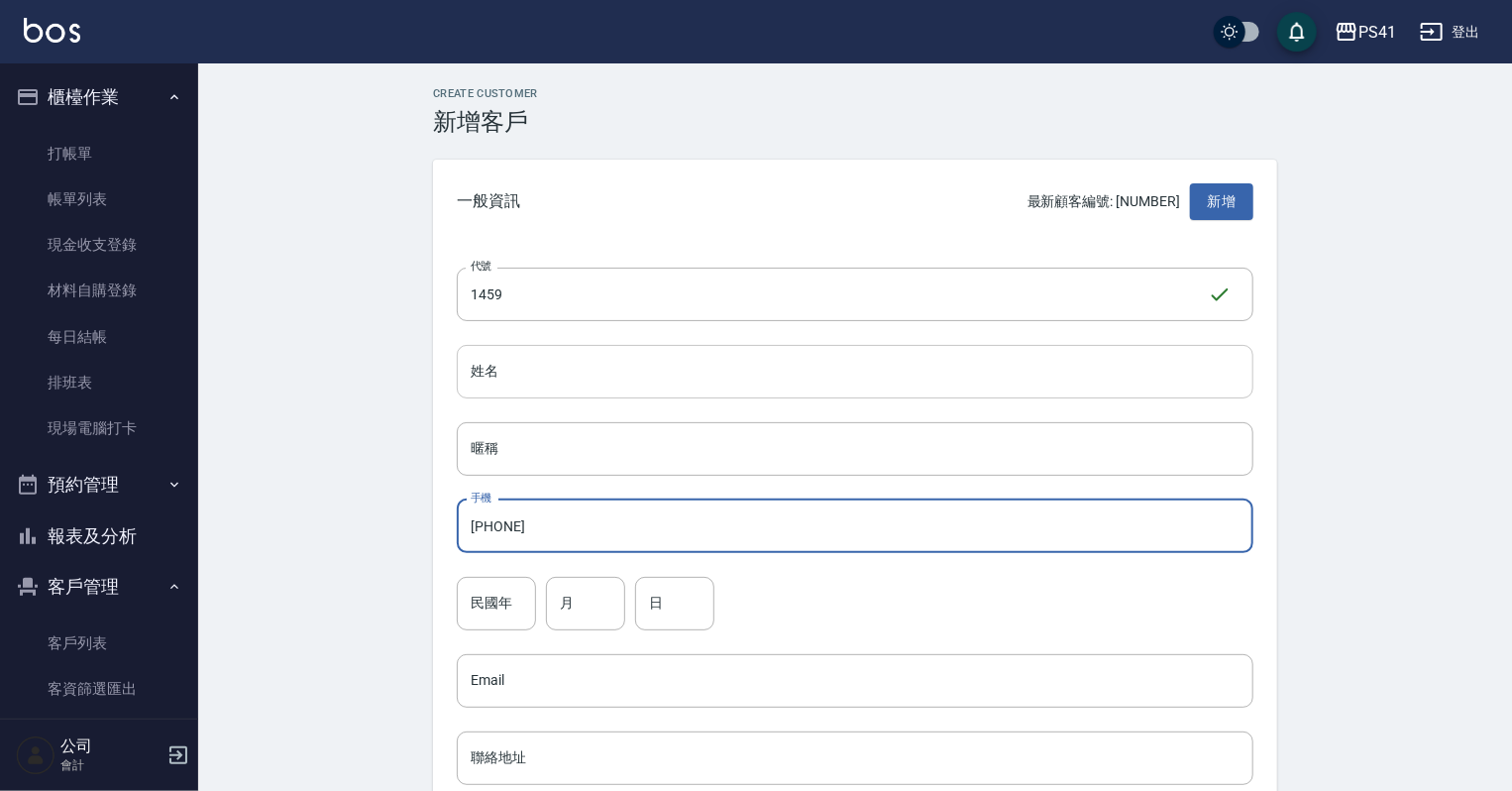 type on "0909329509" 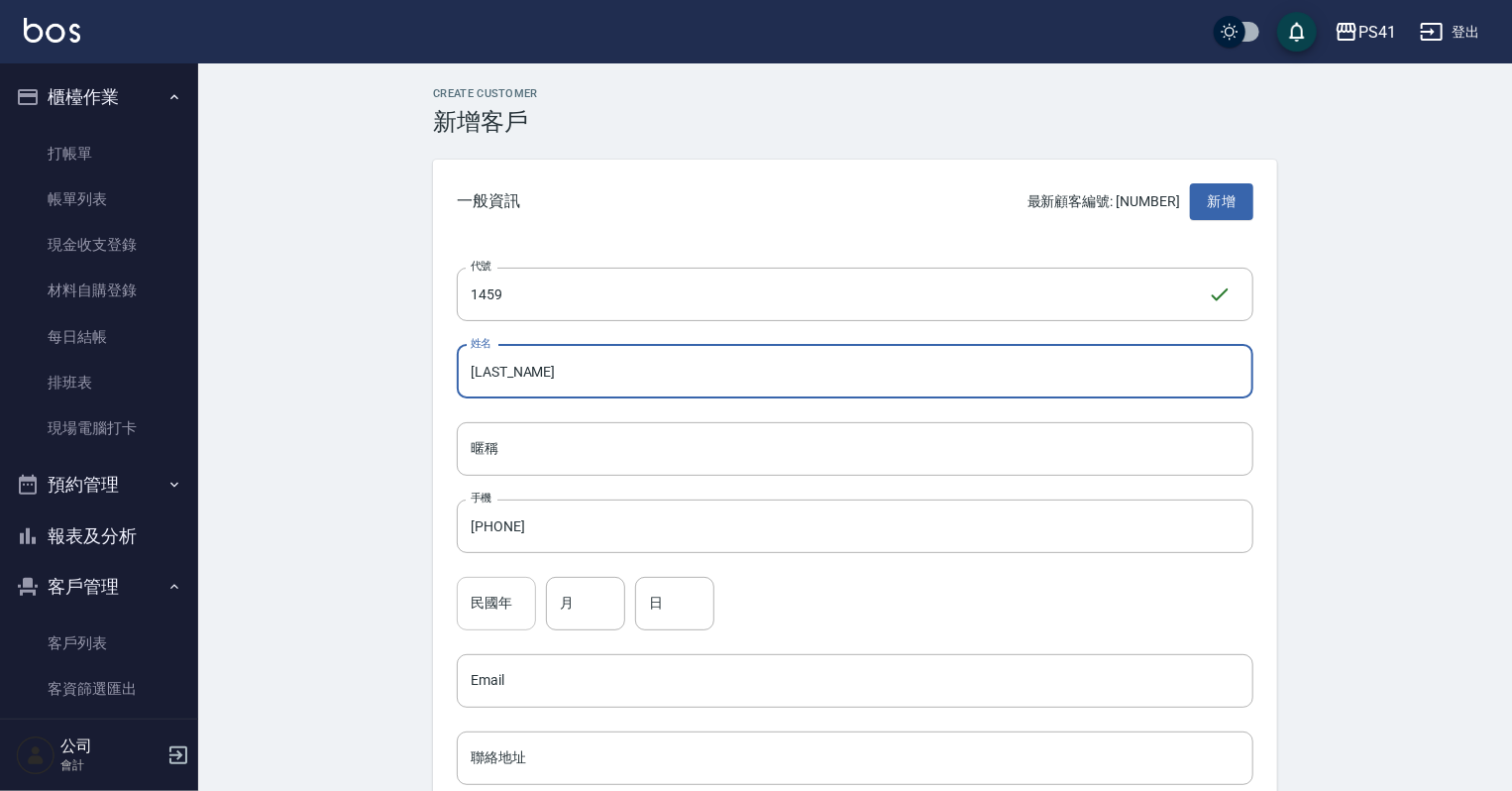 type on "高以容" 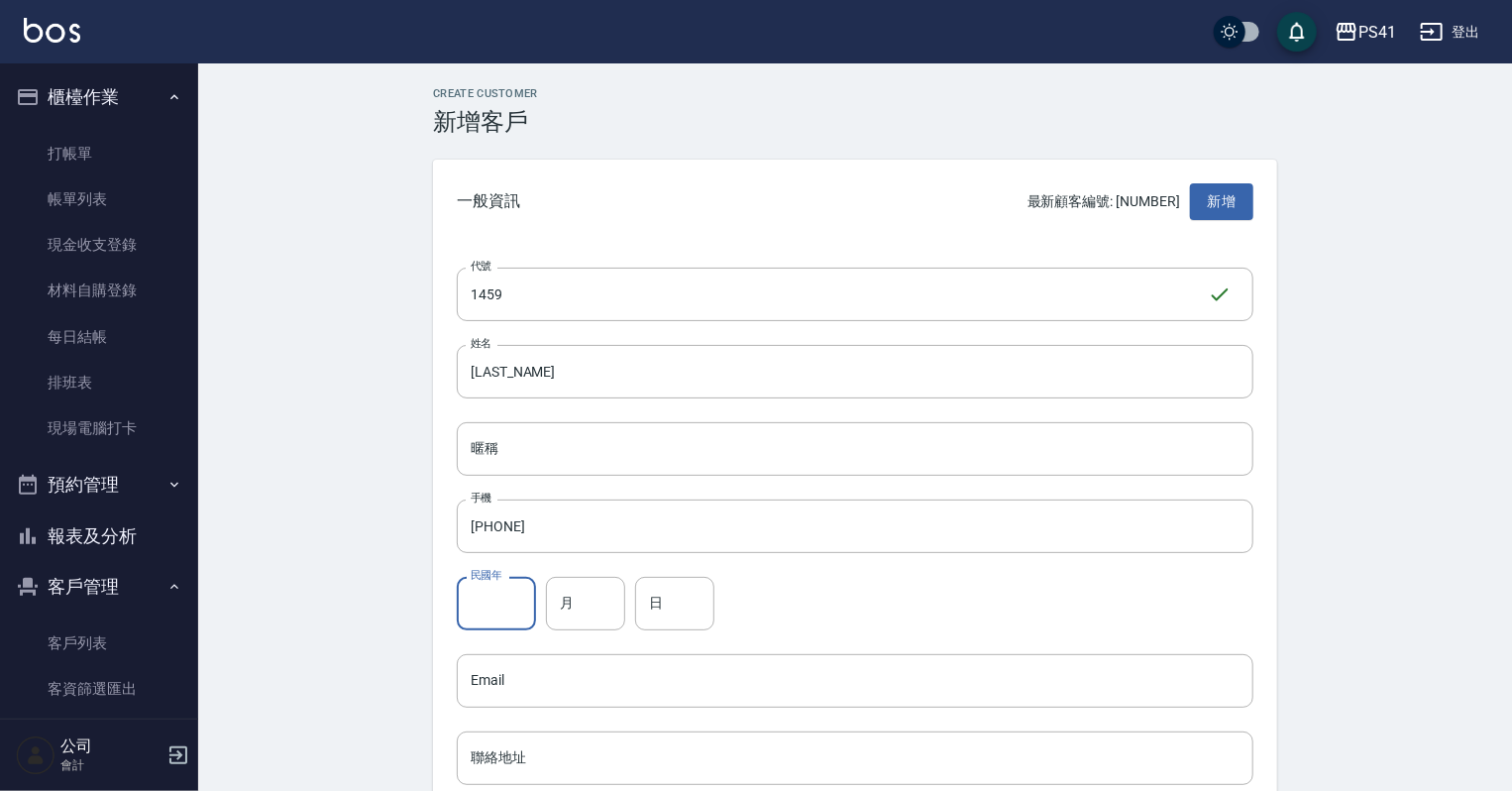 click on "民國年" at bounding box center [496, 604] 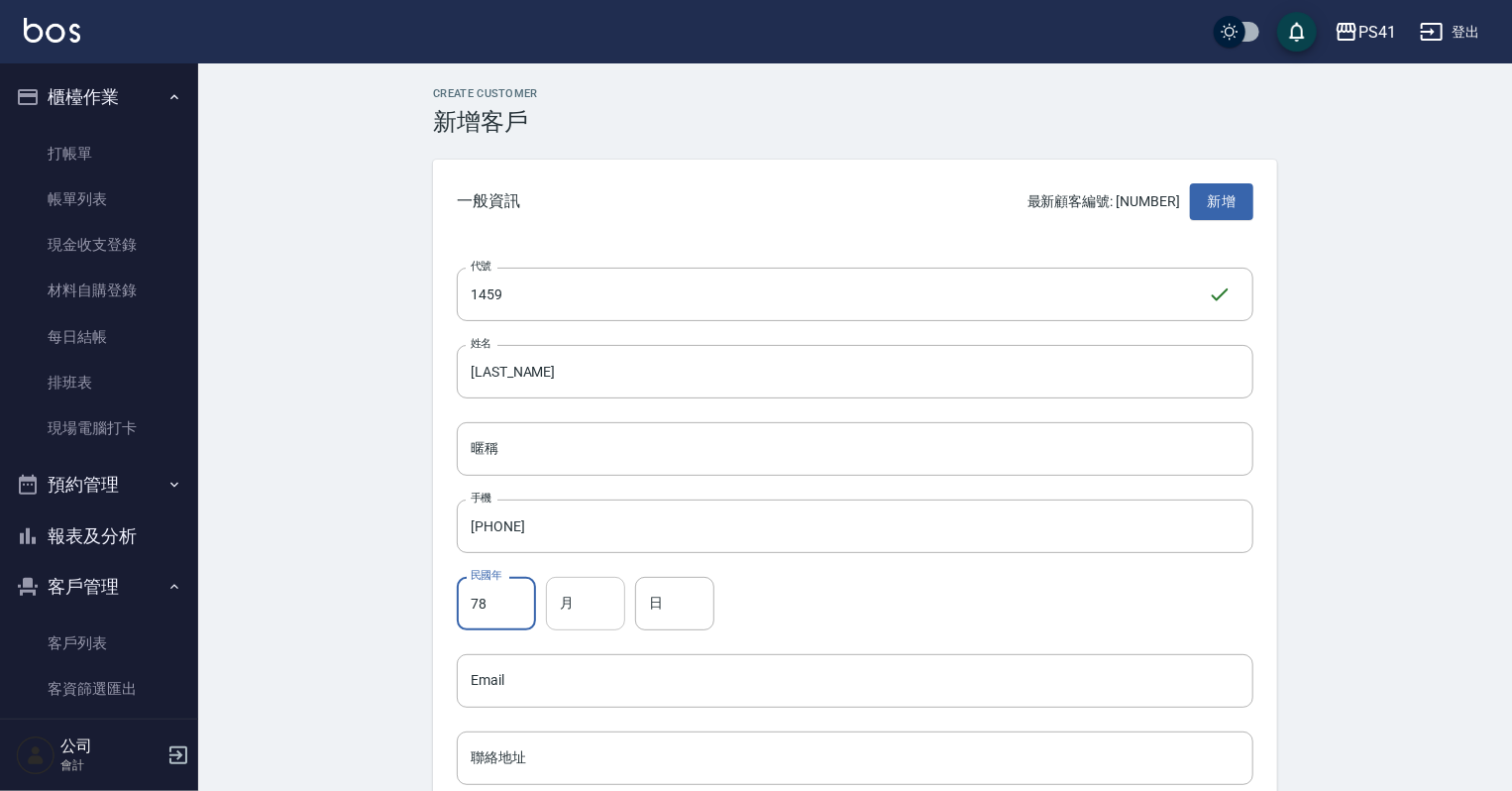 type on "78" 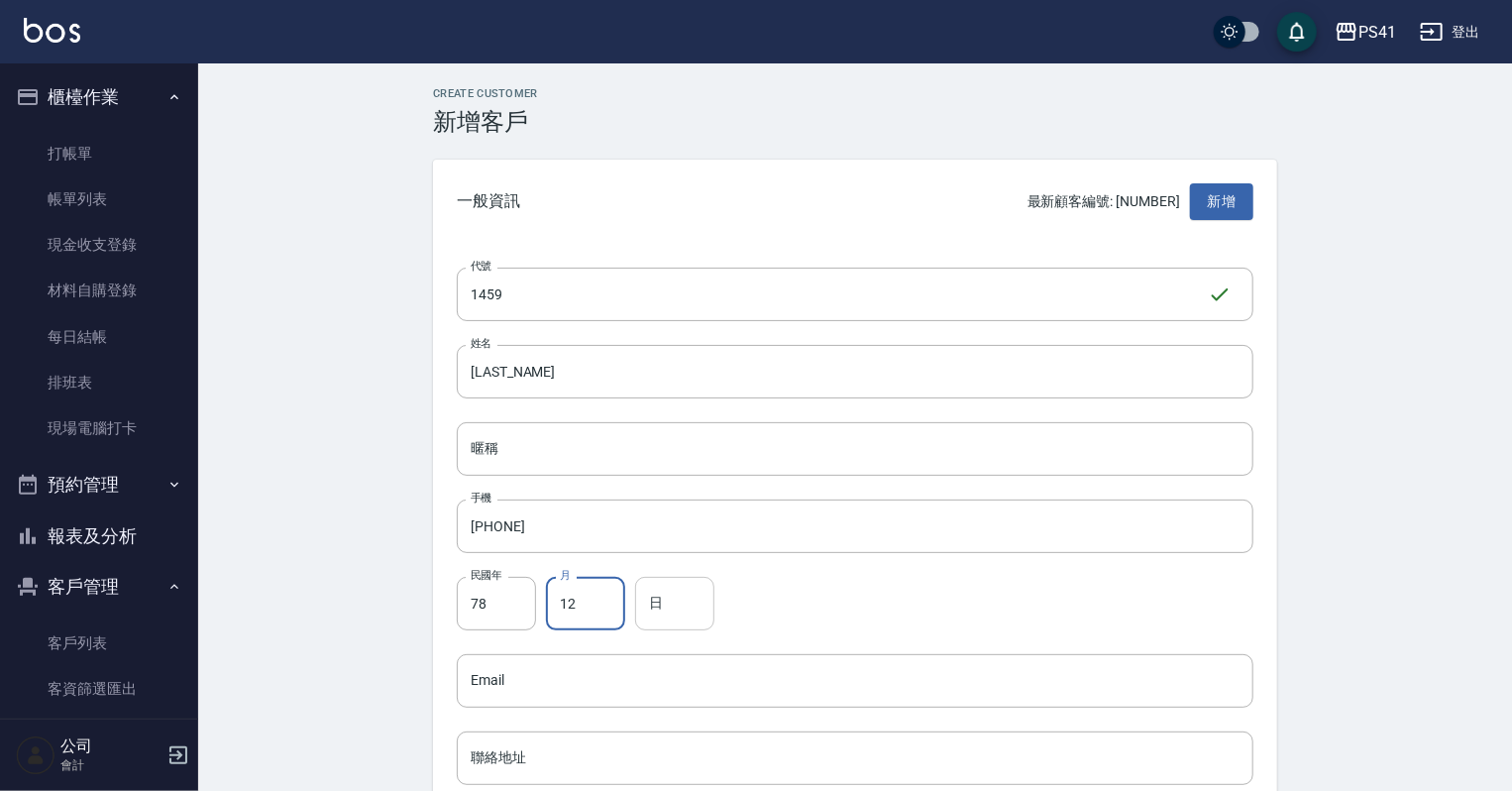 type on "12" 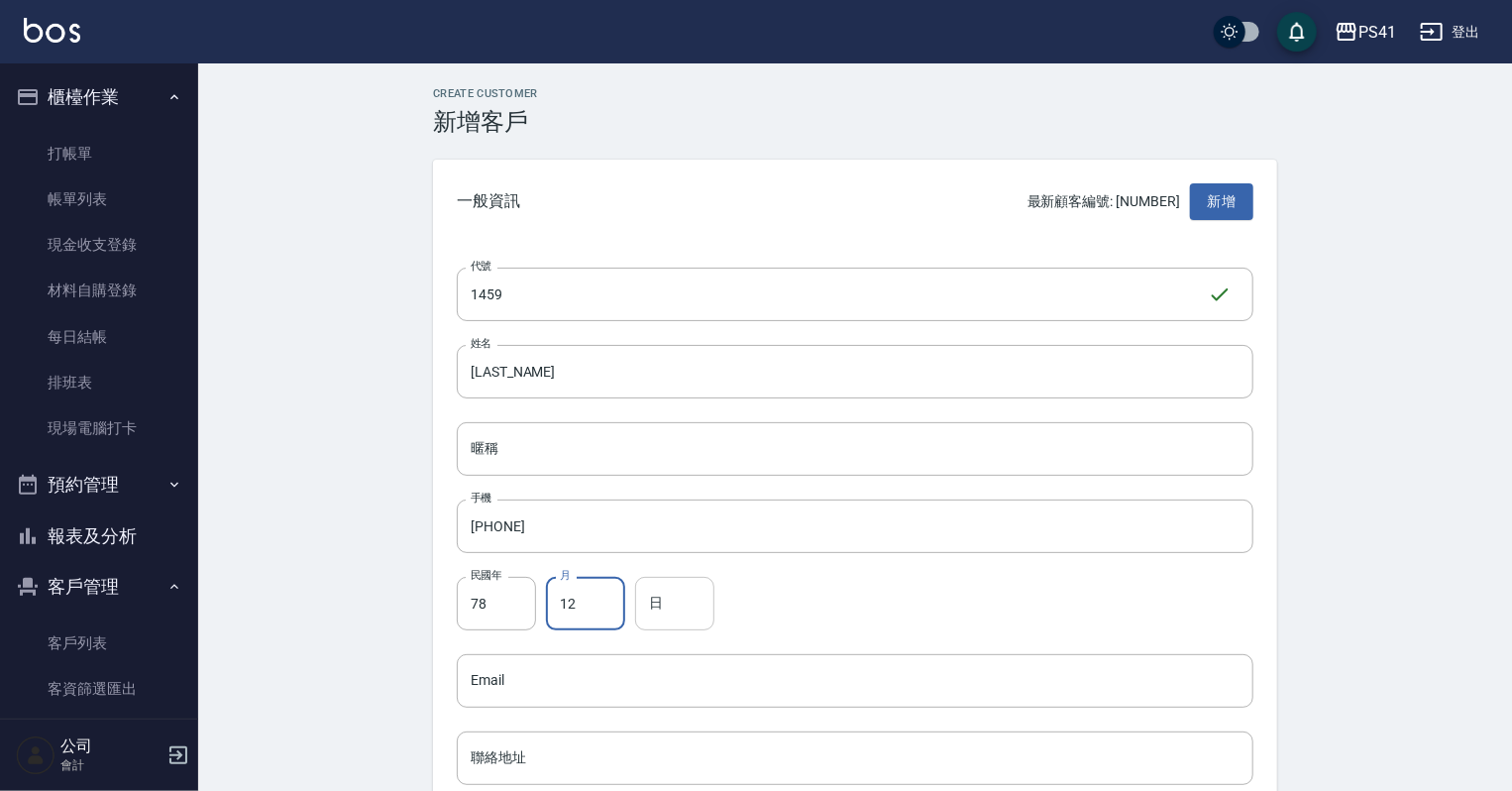 click on "日" at bounding box center (675, 604) 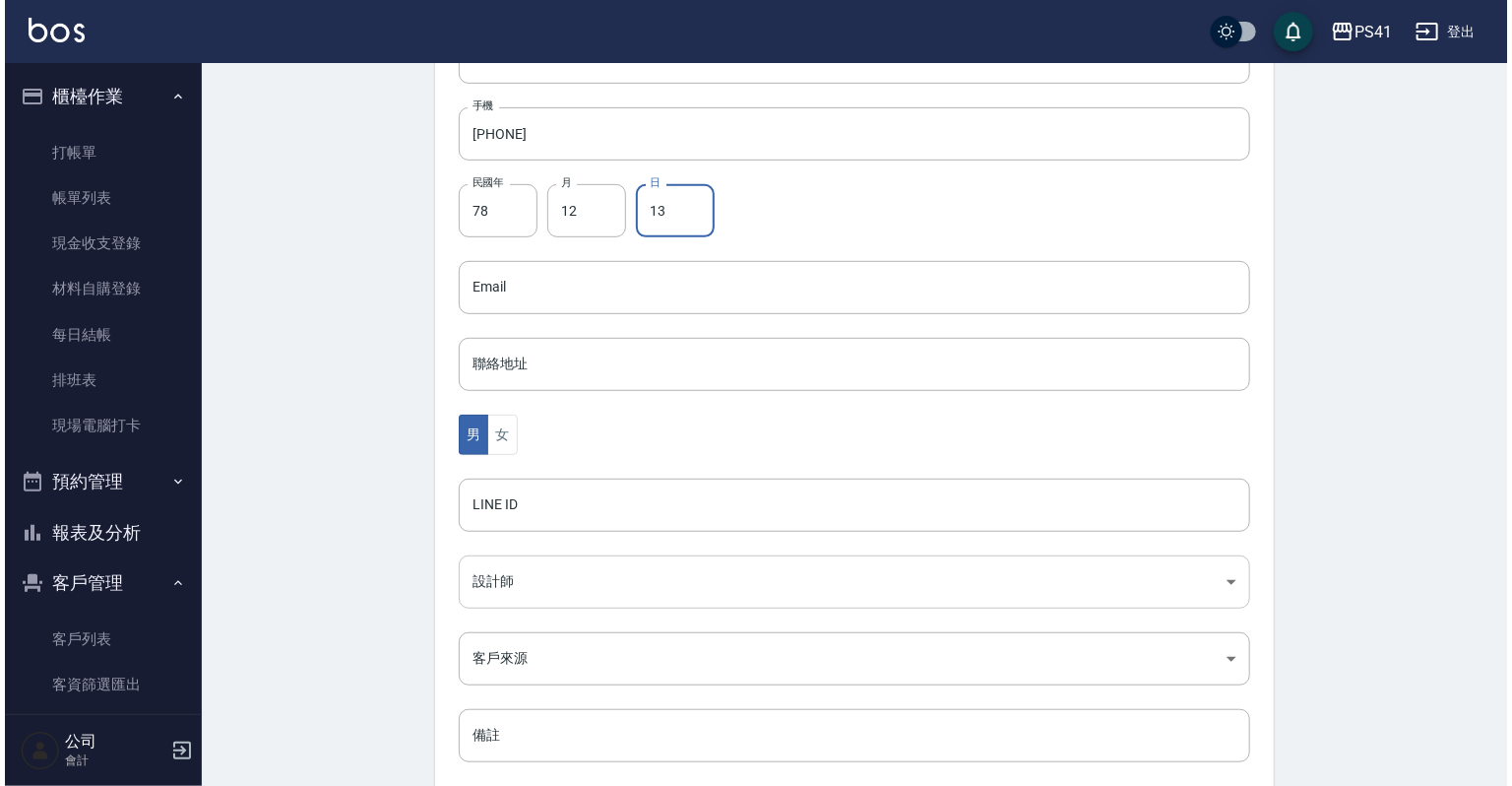 scroll, scrollTop: 394, scrollLeft: 0, axis: vertical 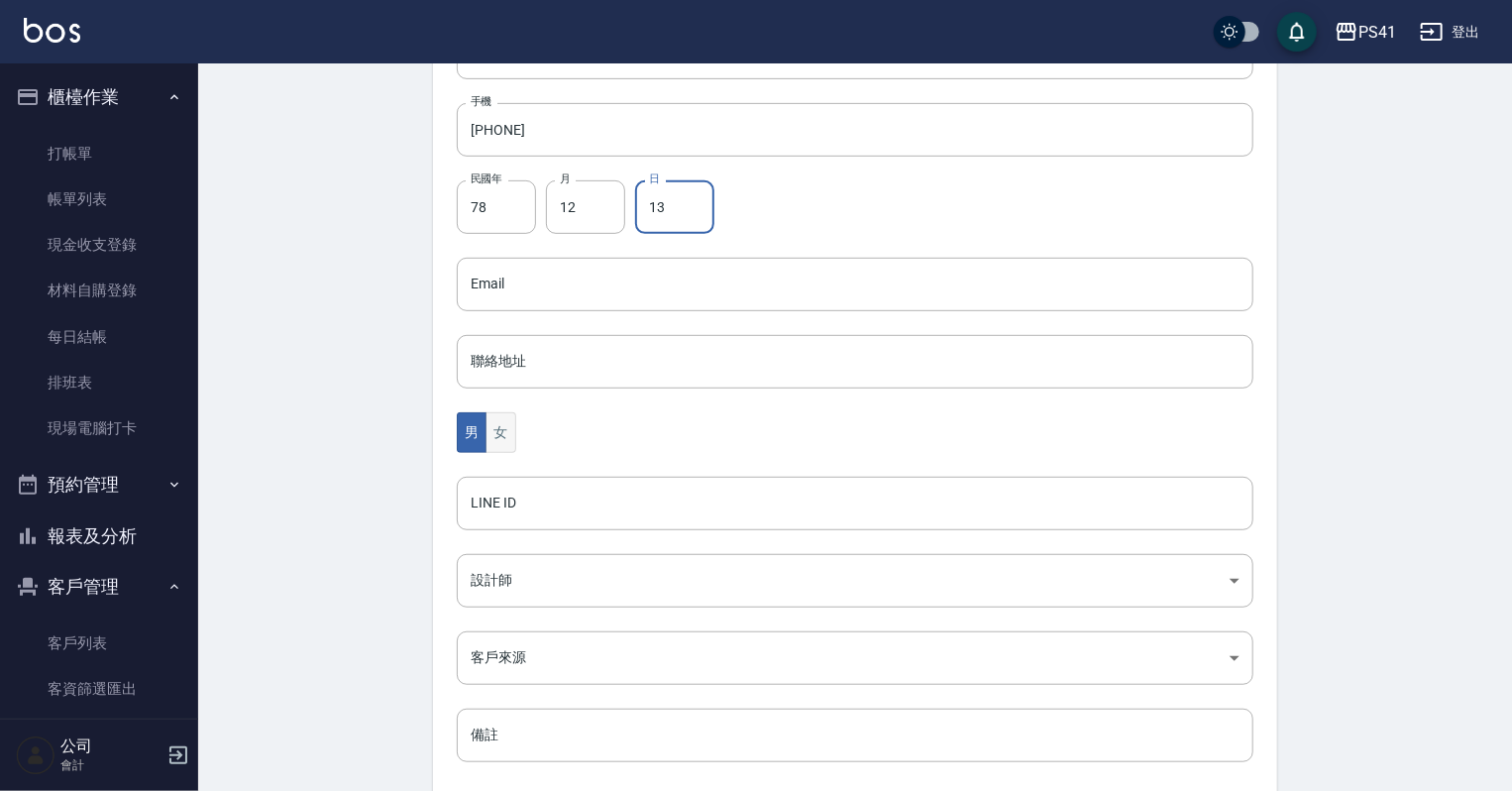 type on "13" 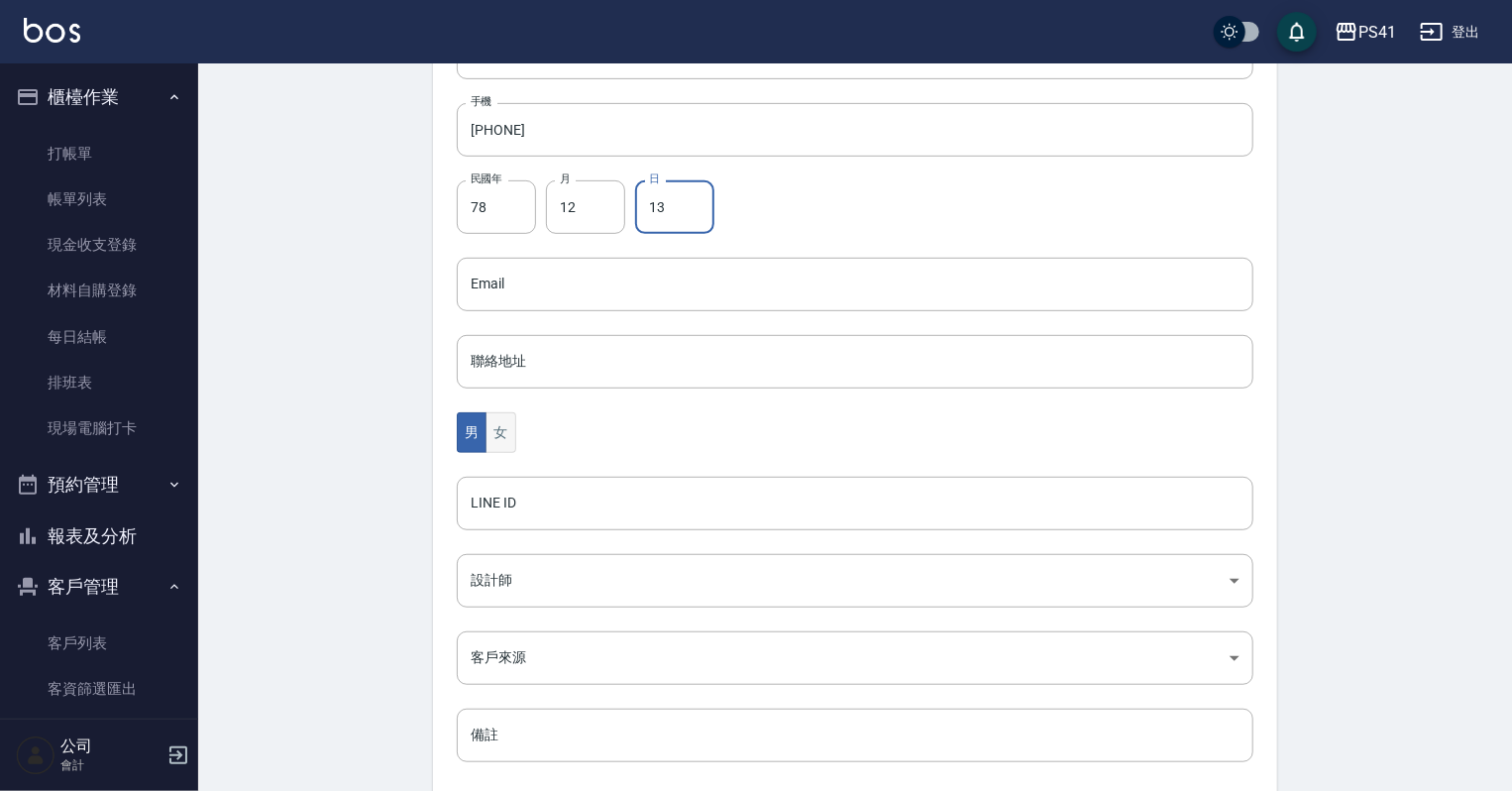 click on "女" at bounding box center [500, 432] 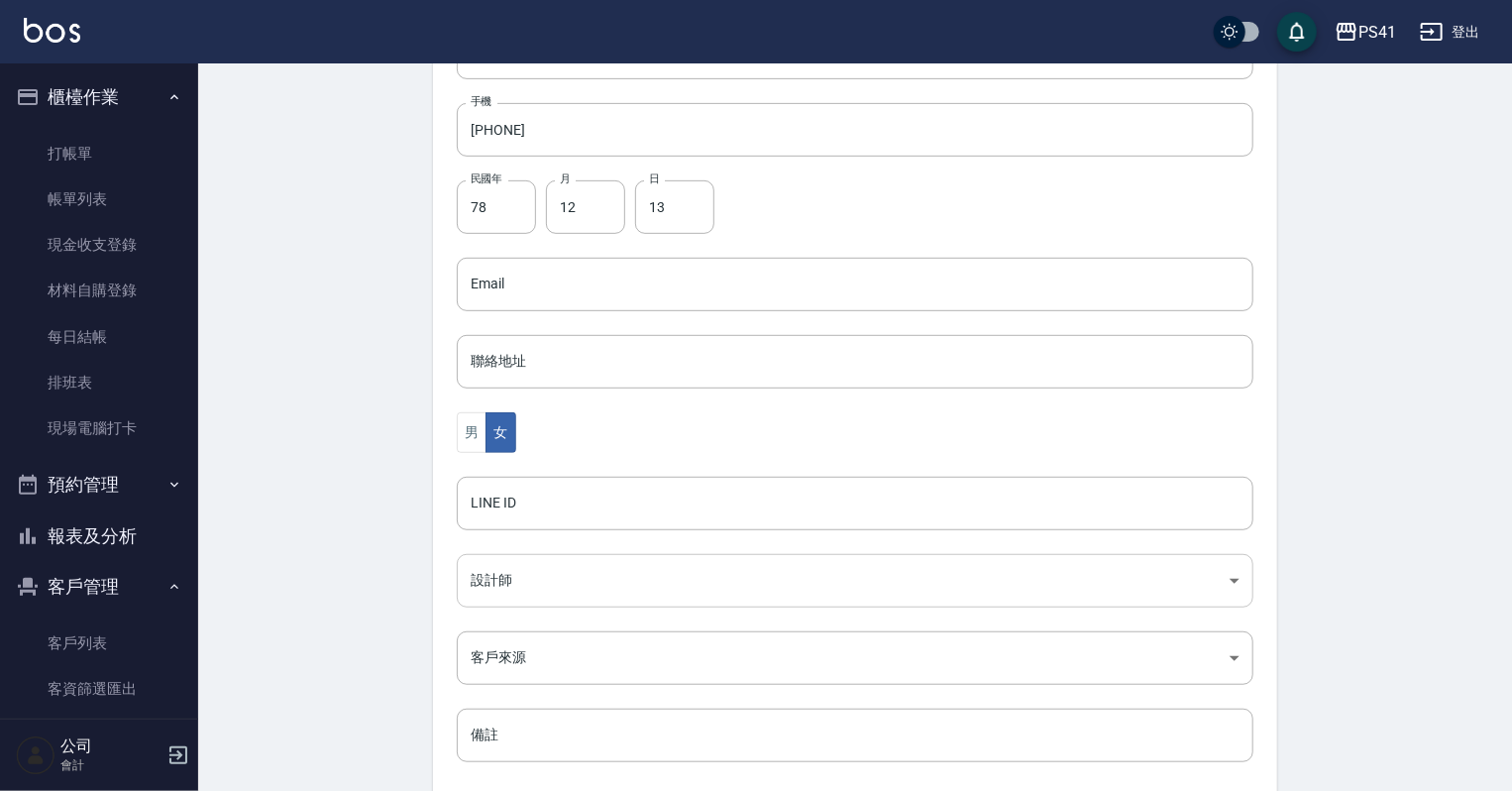 click on "PS41 登出 櫃檯作業 打帳單 帳單列表 現金收支登錄 材料自購登錄 每日結帳 排班表 現場電腦打卡 預約管理 預約管理 單日預約紀錄 單週預約紀錄 報表及分析 報表目錄 店家日報表 互助日報表 互助月報表 設計師日報表 設計師業績月報表 商品銷售排行榜 客戶管理 客戶列表 客資篩選匯出 卡券管理 行銷工具 活動發券明細 公司 會計 Create Customer 新增客戶 一般資訊 最新顧客編號: 1456 新增 代號 1459 ​ 代號 姓名 高以容 姓名 暱稱 暱稱 手機 0909329509 手機 民國年 78 民國年 月 12 月 日 13 日 Email Email 聯絡地址 聯絡地址 男 女 LINE ID LINE ID 設計師 ​ 設計師 客戶來源 ​ 客戶來源 備註 備註 新增" at bounding box center [756, 249] 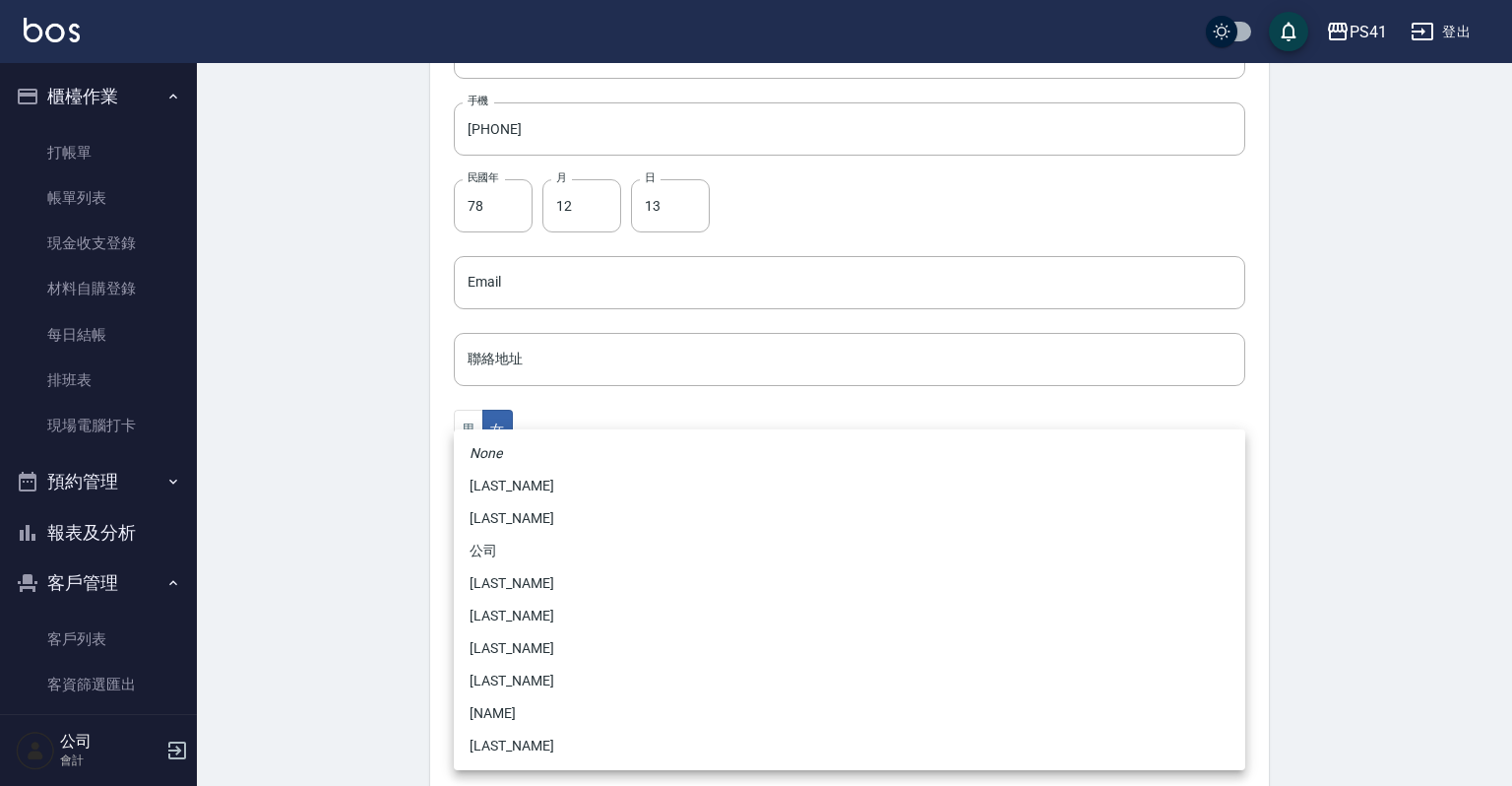 click on "[LAST] [FIRST]" at bounding box center (850, 616) 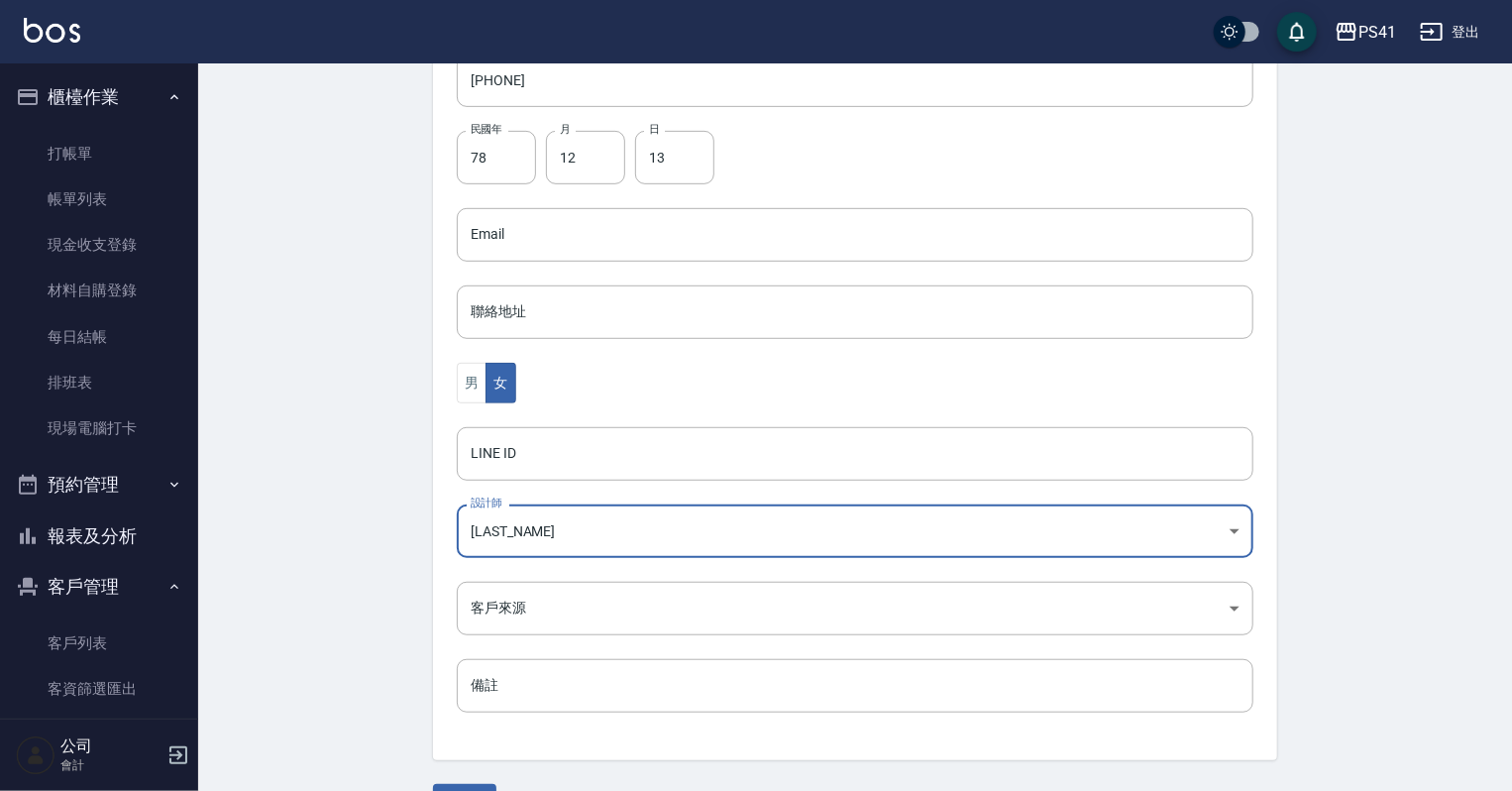 scroll, scrollTop: 499, scrollLeft: 0, axis: vertical 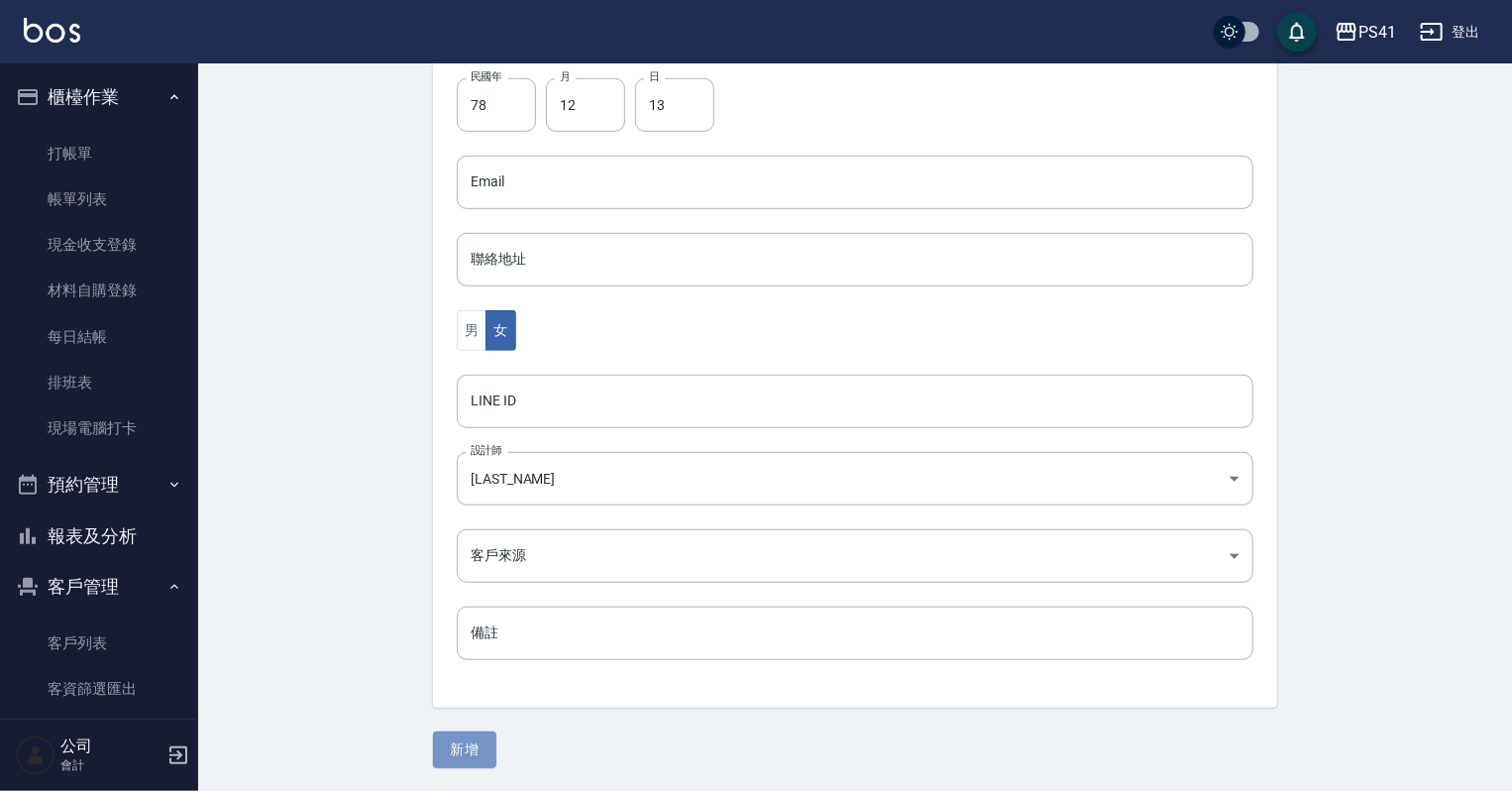 drag, startPoint x: 463, startPoint y: 747, endPoint x: 506, endPoint y: 730, distance: 46.238512 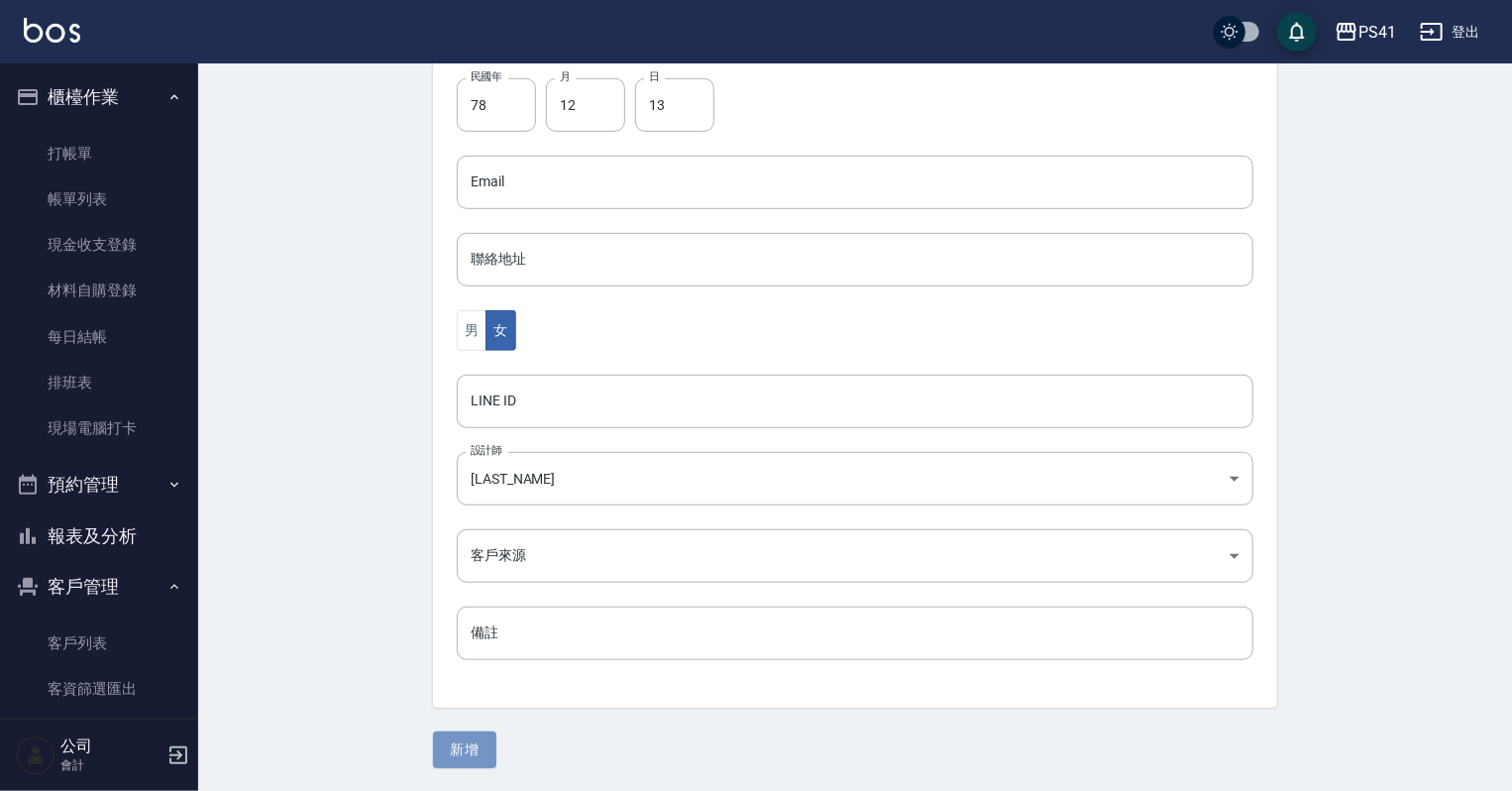 click on "新增" at bounding box center [465, 749] 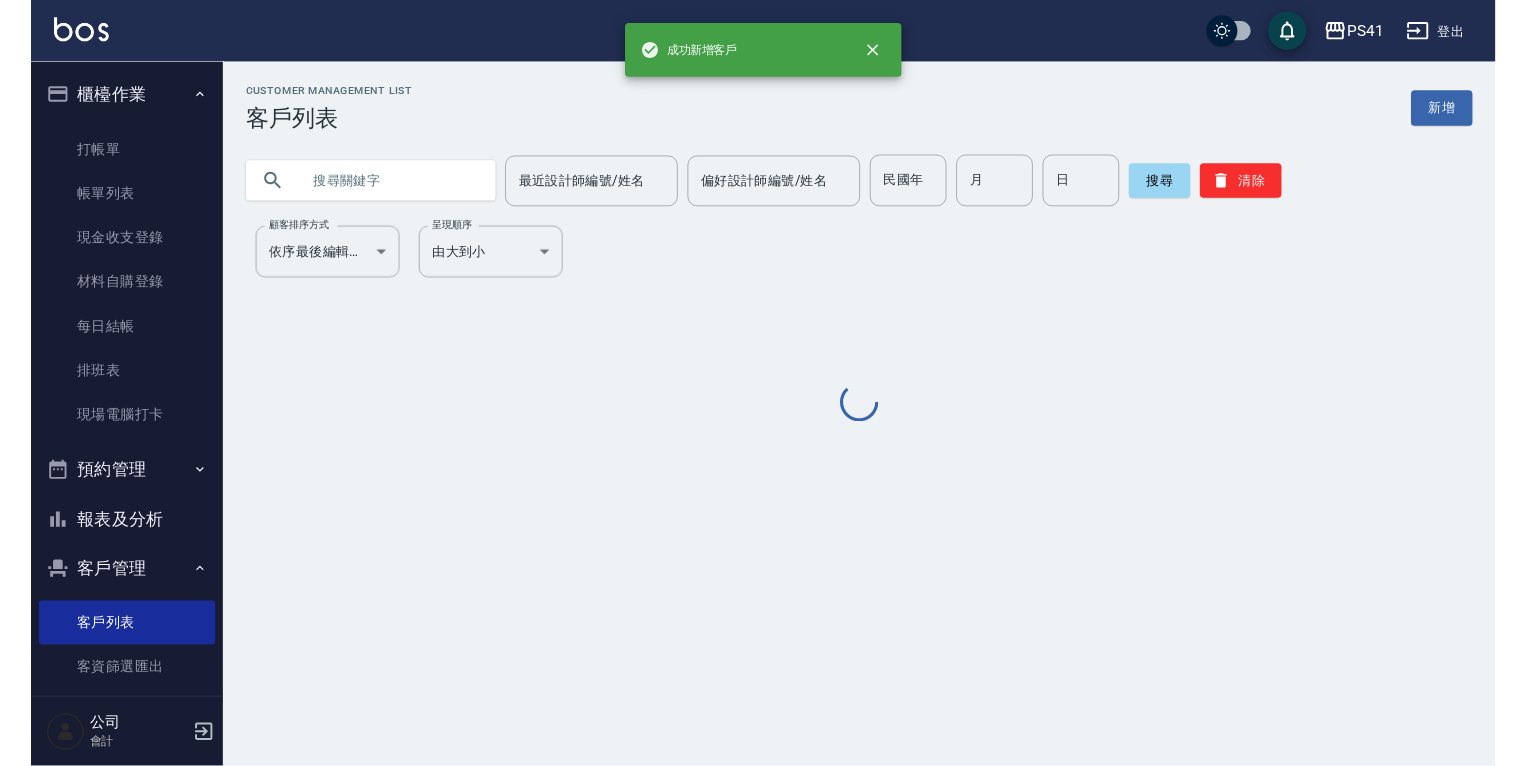 scroll, scrollTop: 0, scrollLeft: 0, axis: both 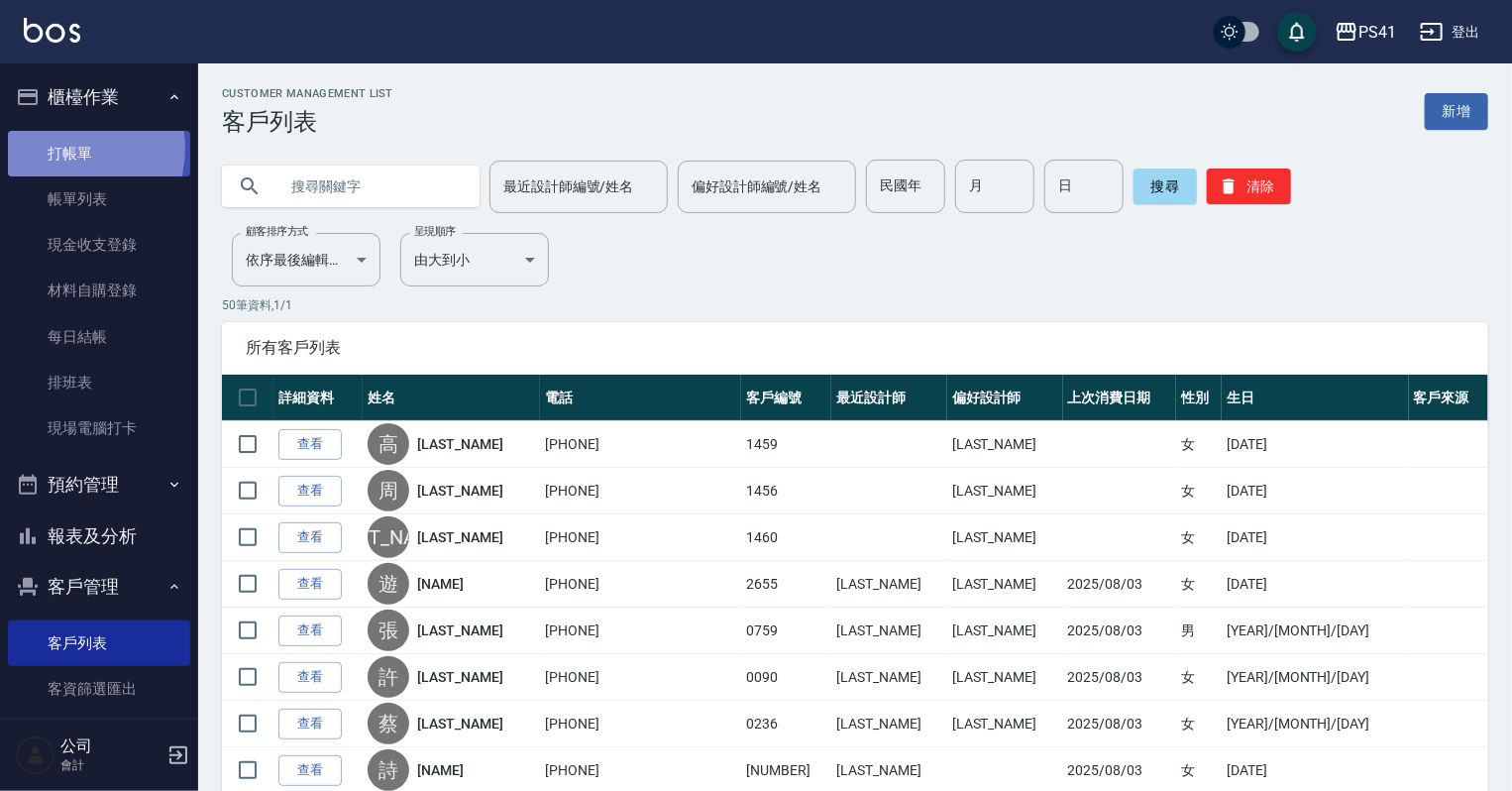 click on "打帳單" at bounding box center (99, 154) 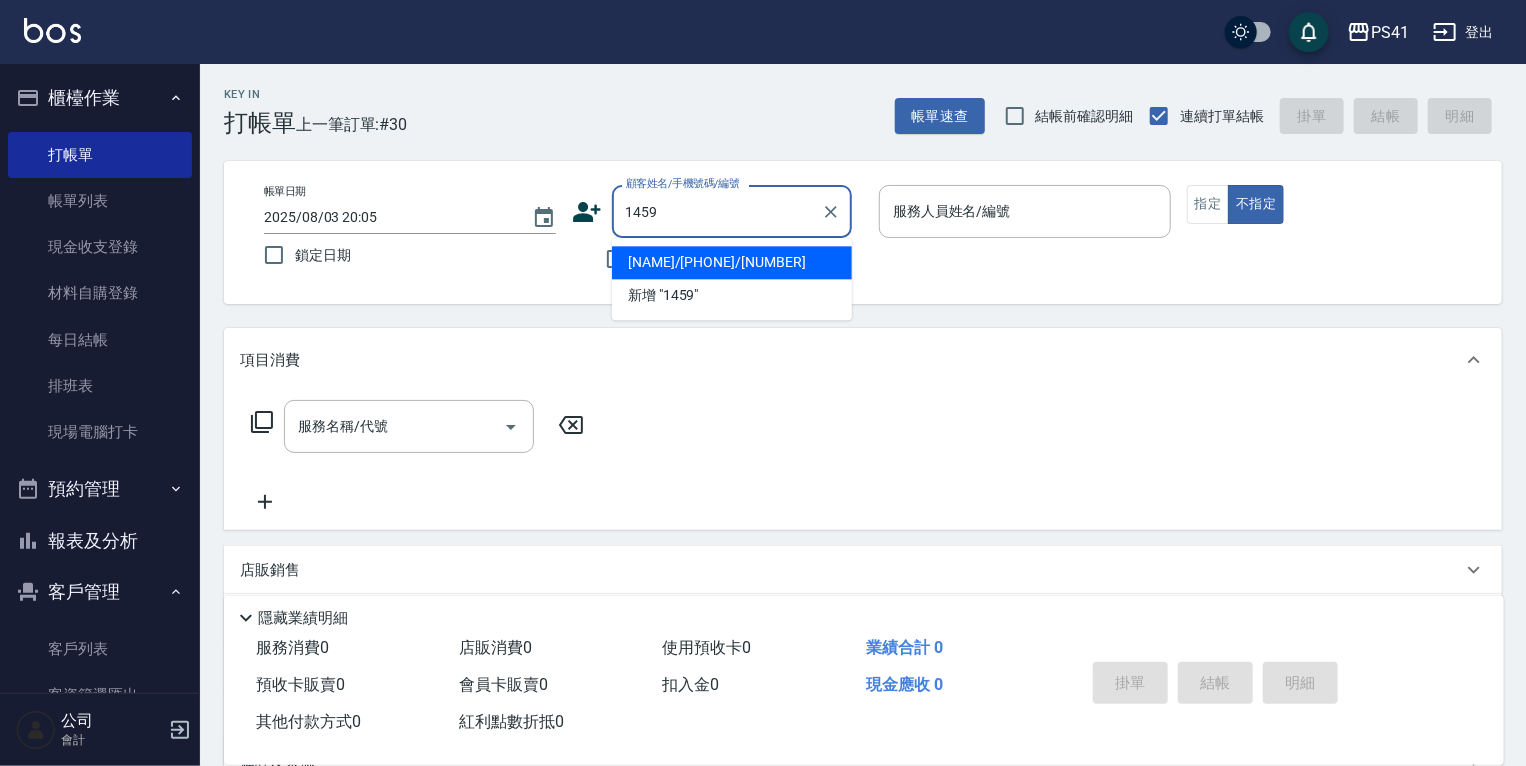 type on "高以容/0909329509/1459" 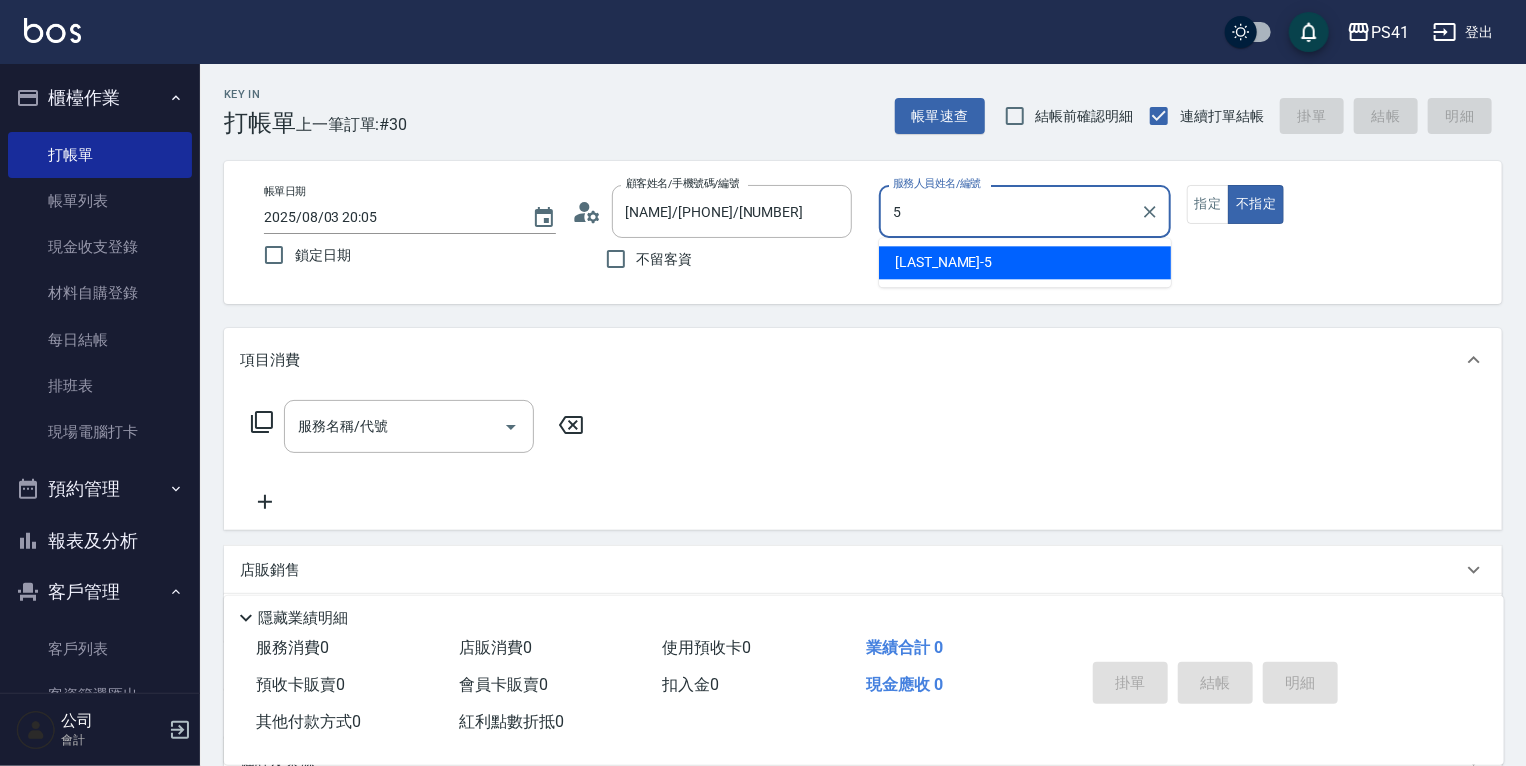 type on "Rolla-5" 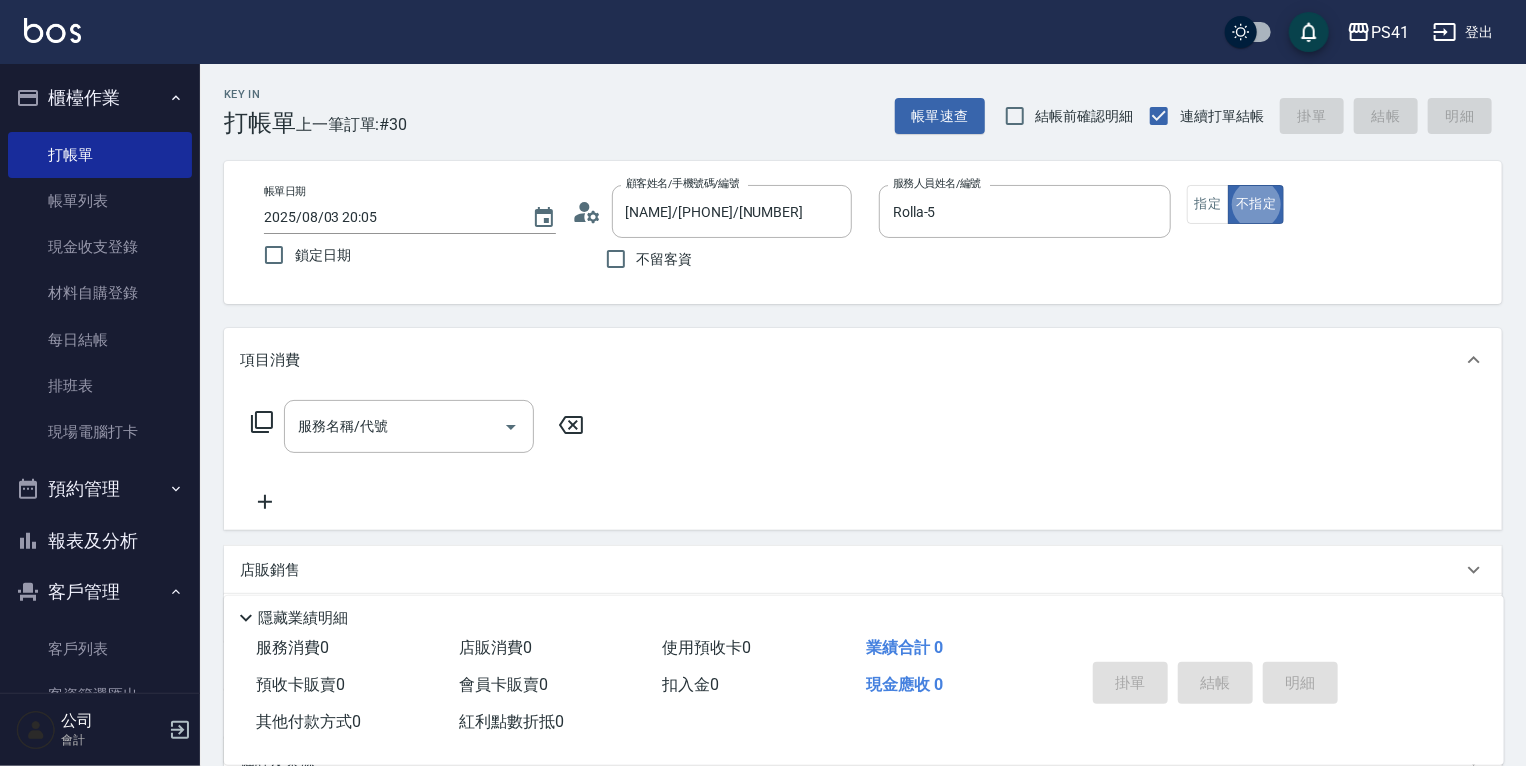 type on "false" 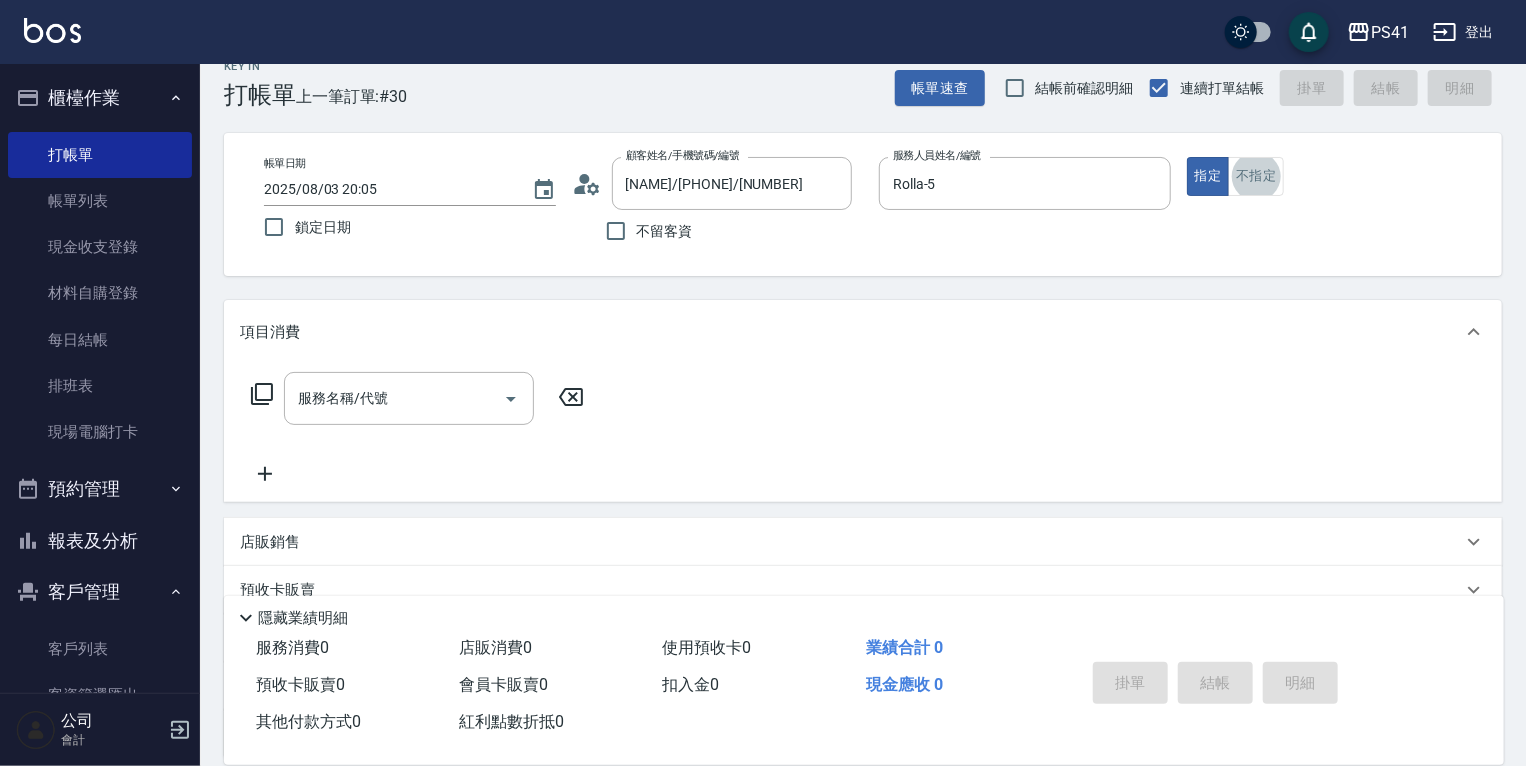 scroll, scrollTop: 32, scrollLeft: 0, axis: vertical 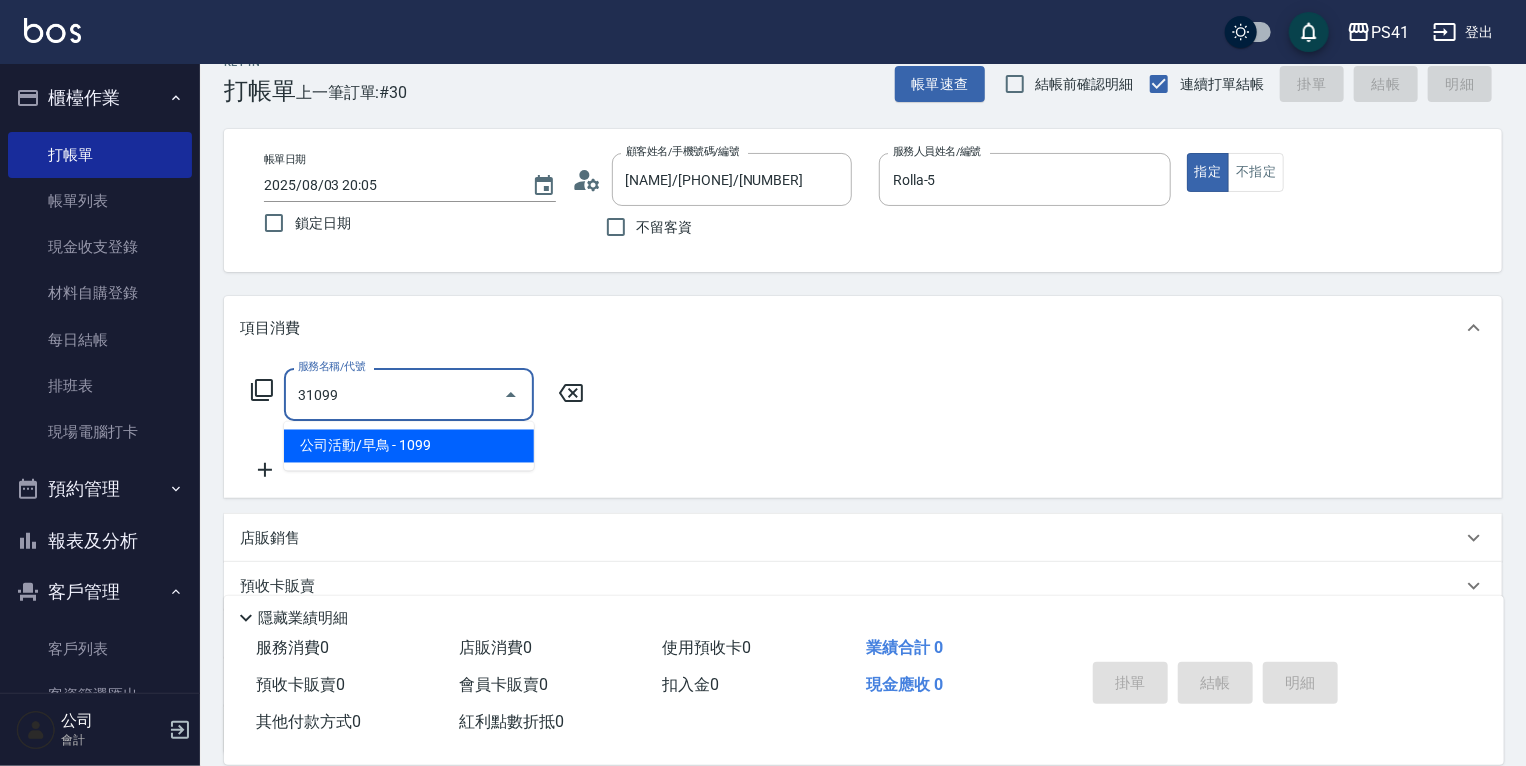 type on "公司活動/早鳥(31099)" 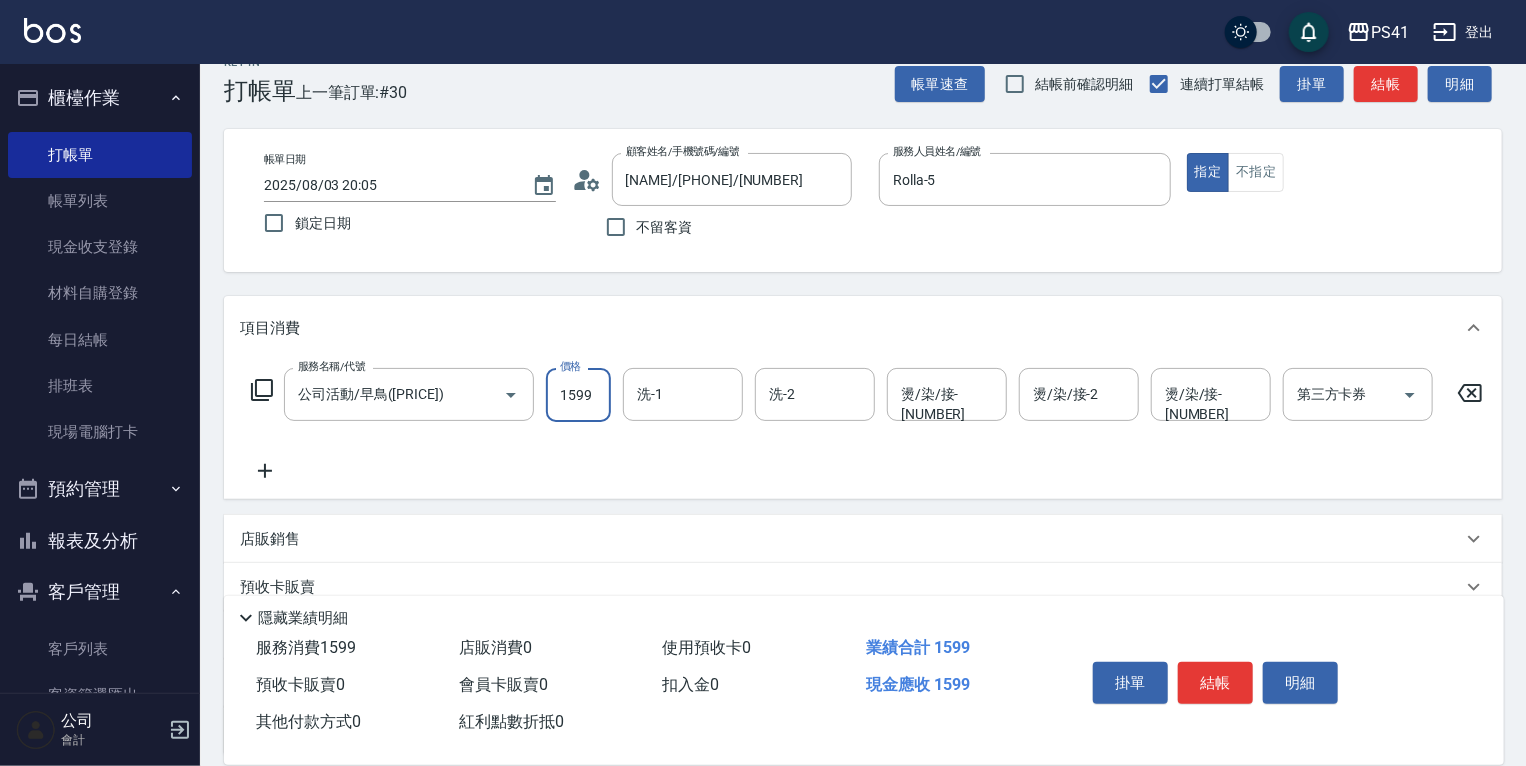 type on "1599" 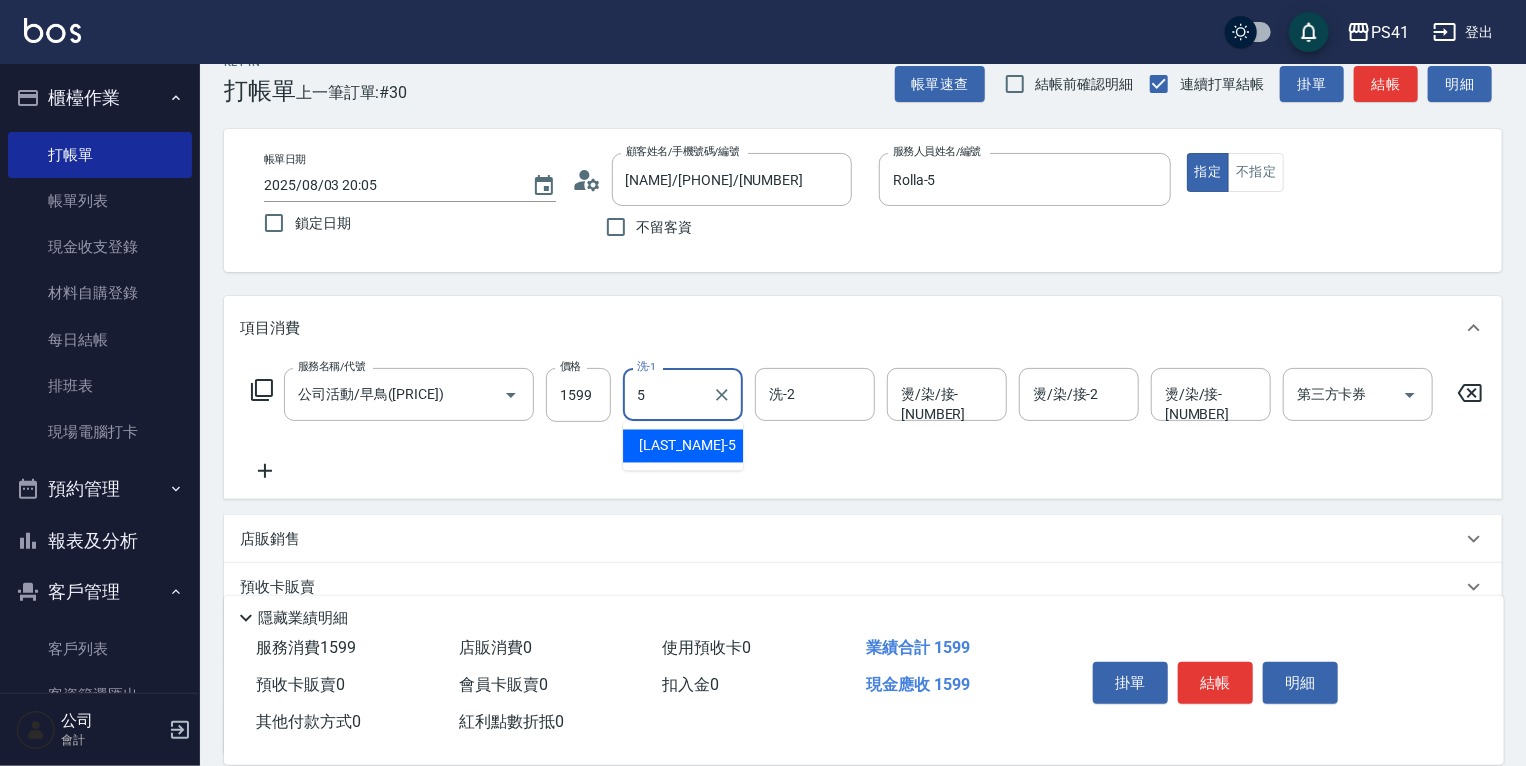 type on "Rolla-5" 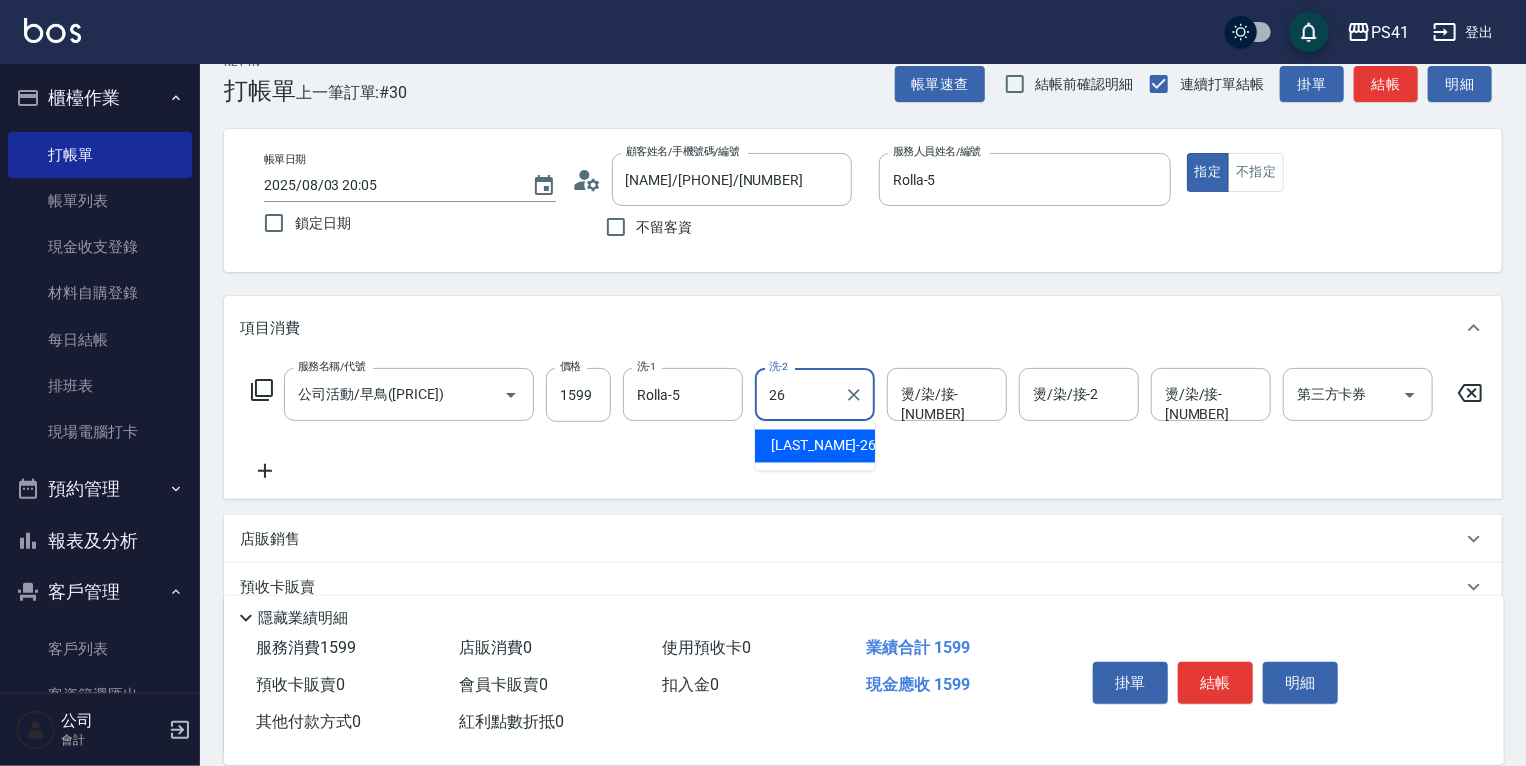 type on "溫佳惇-26" 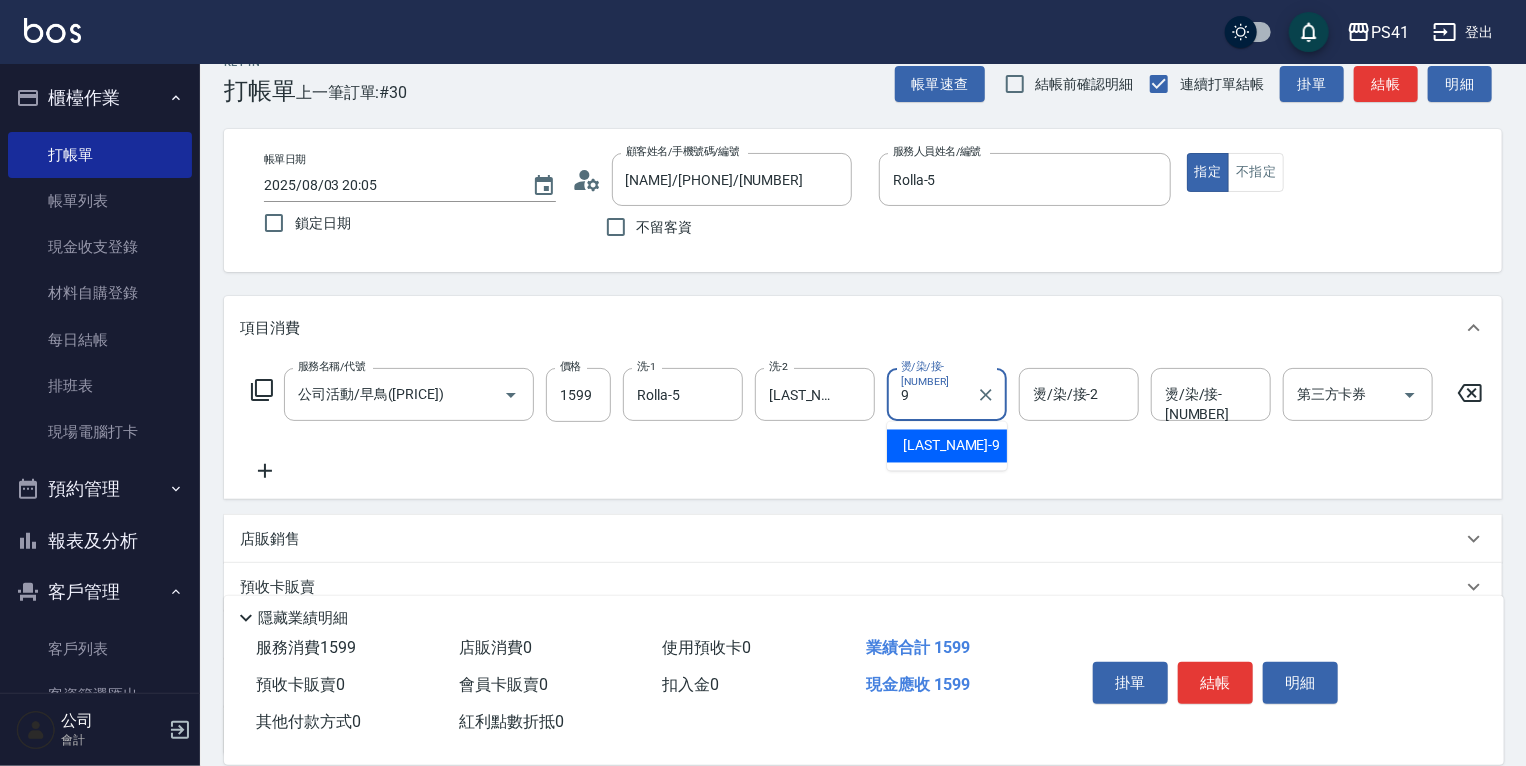 type on "白蕙瑄-9" 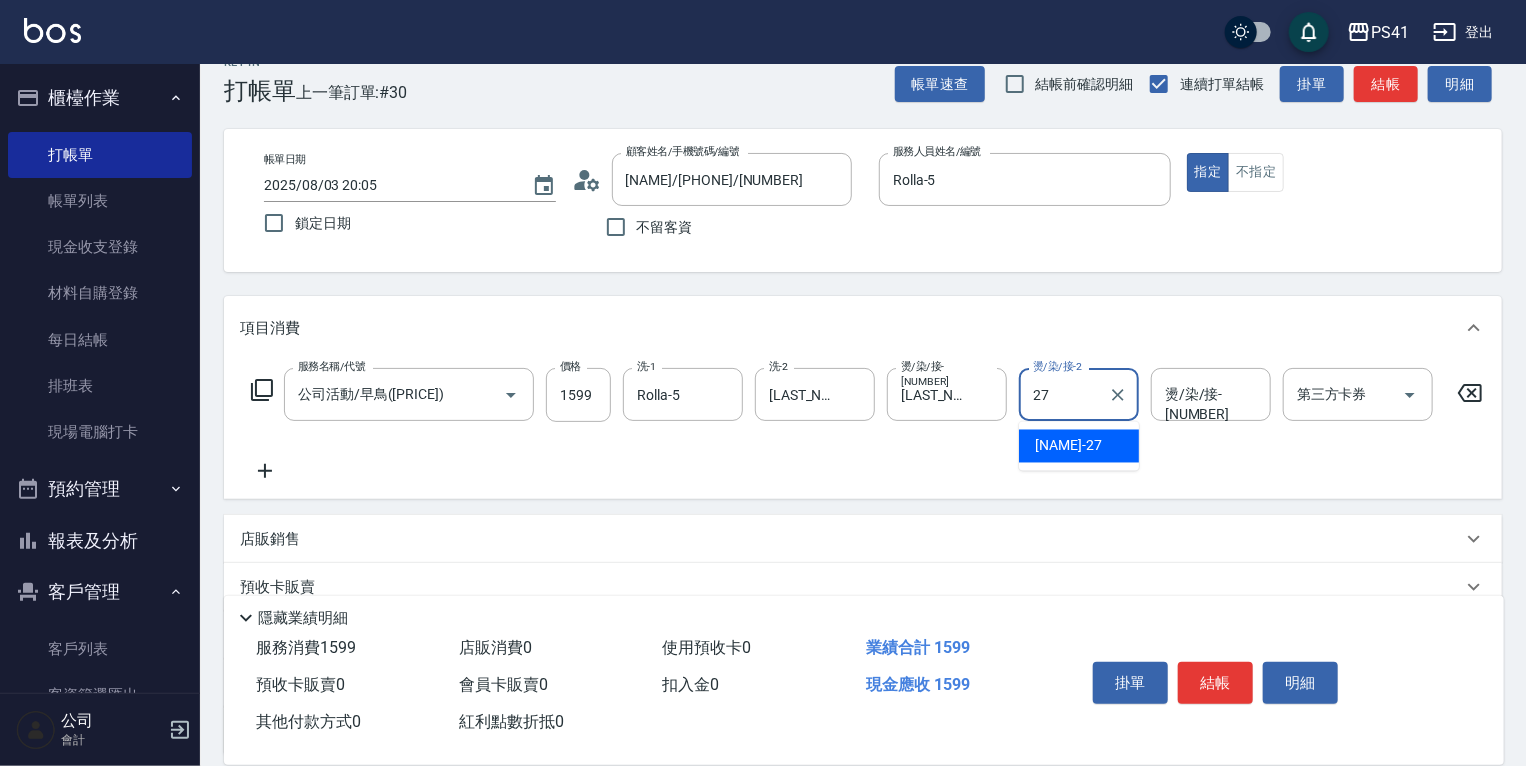 type on "佳佳-27" 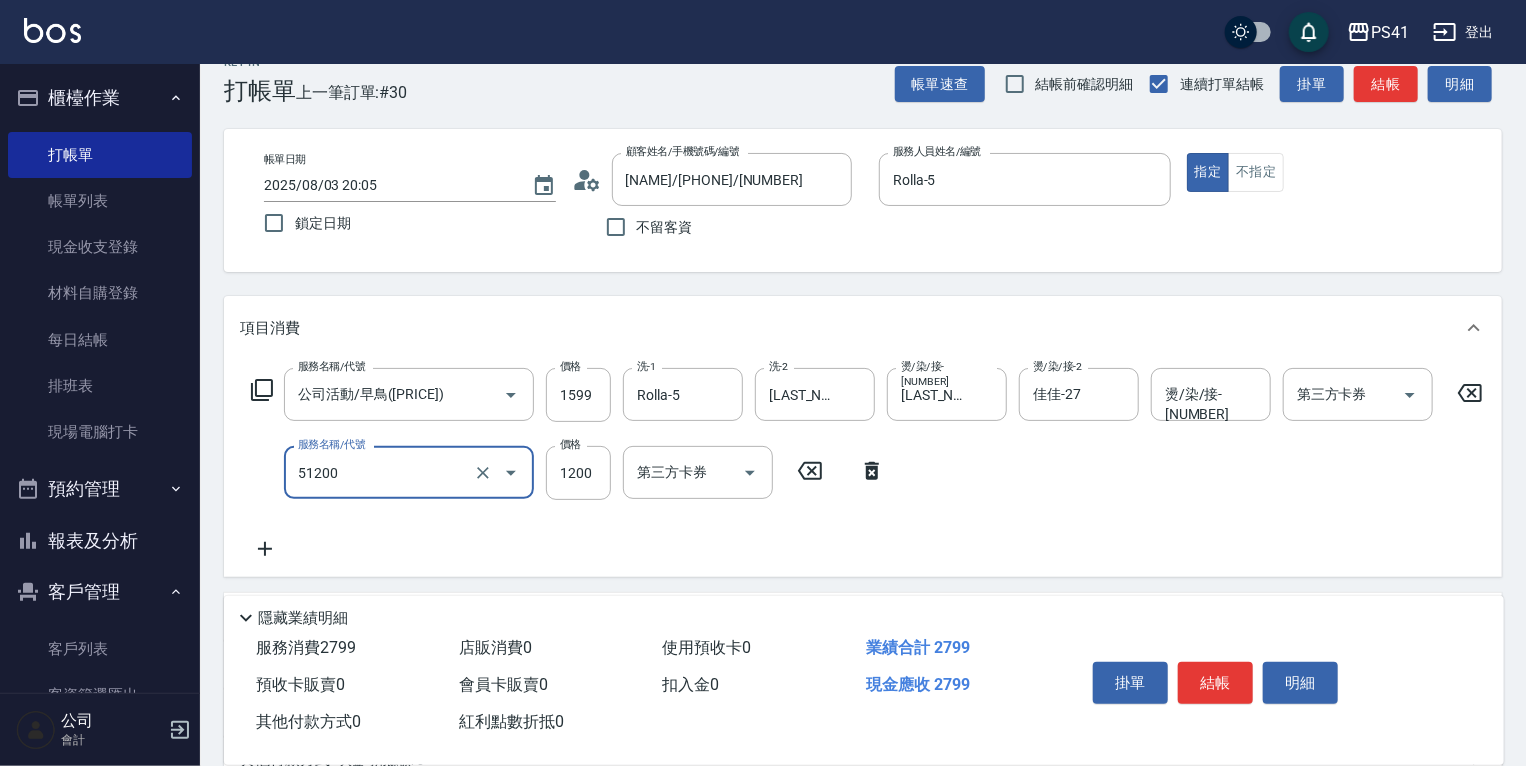 type on "原價801~1200護髮(51200)" 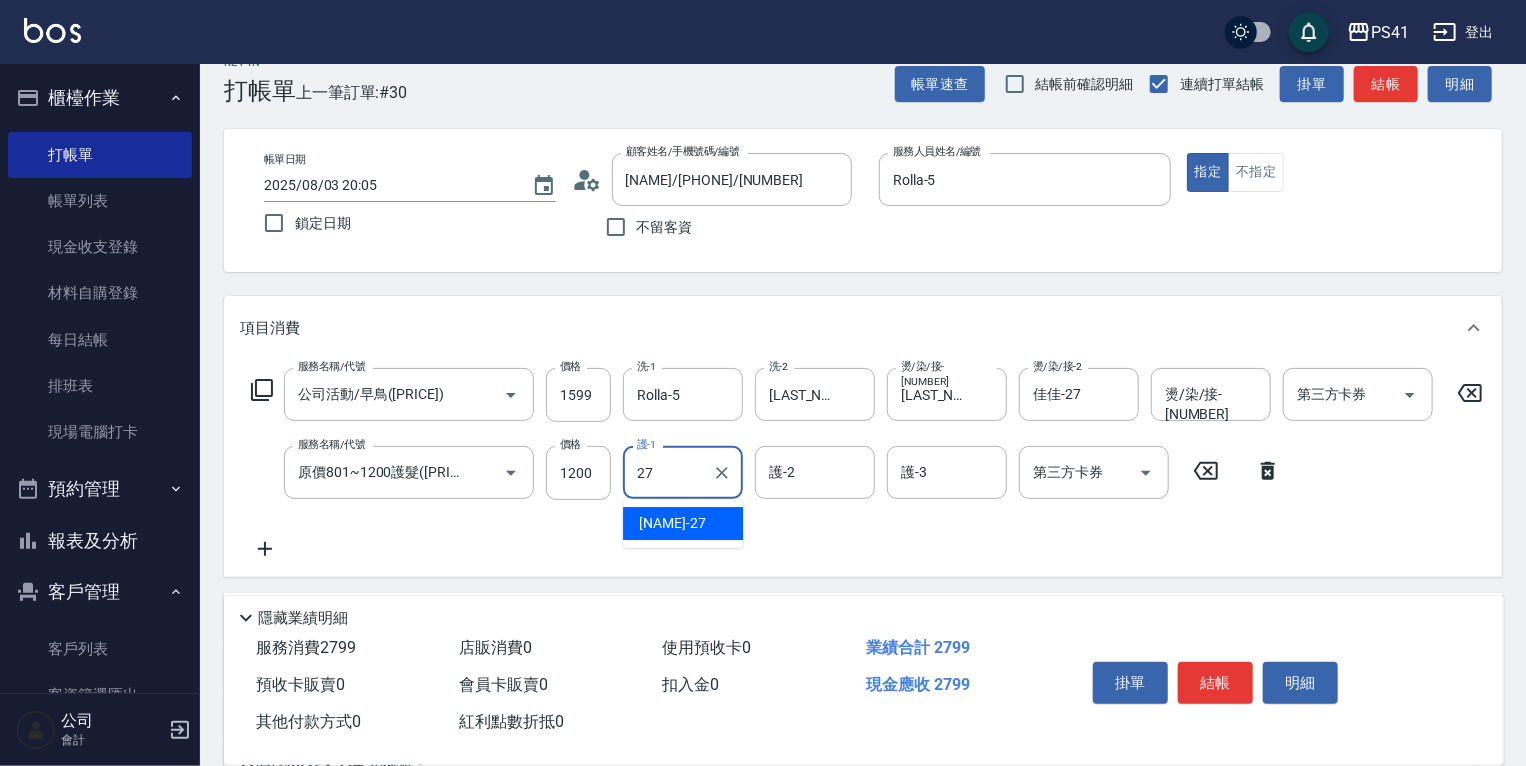 type on "佳佳-27" 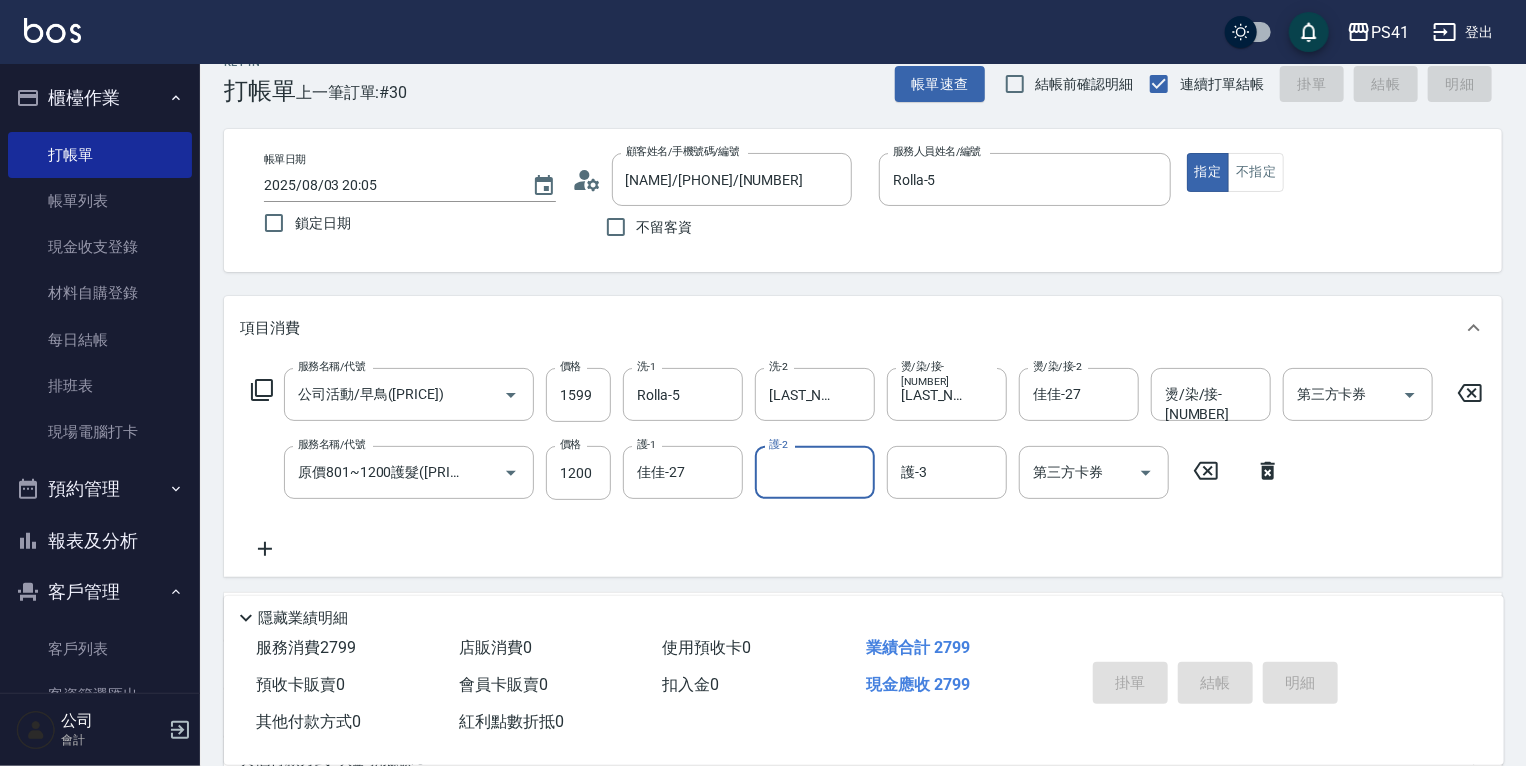 type 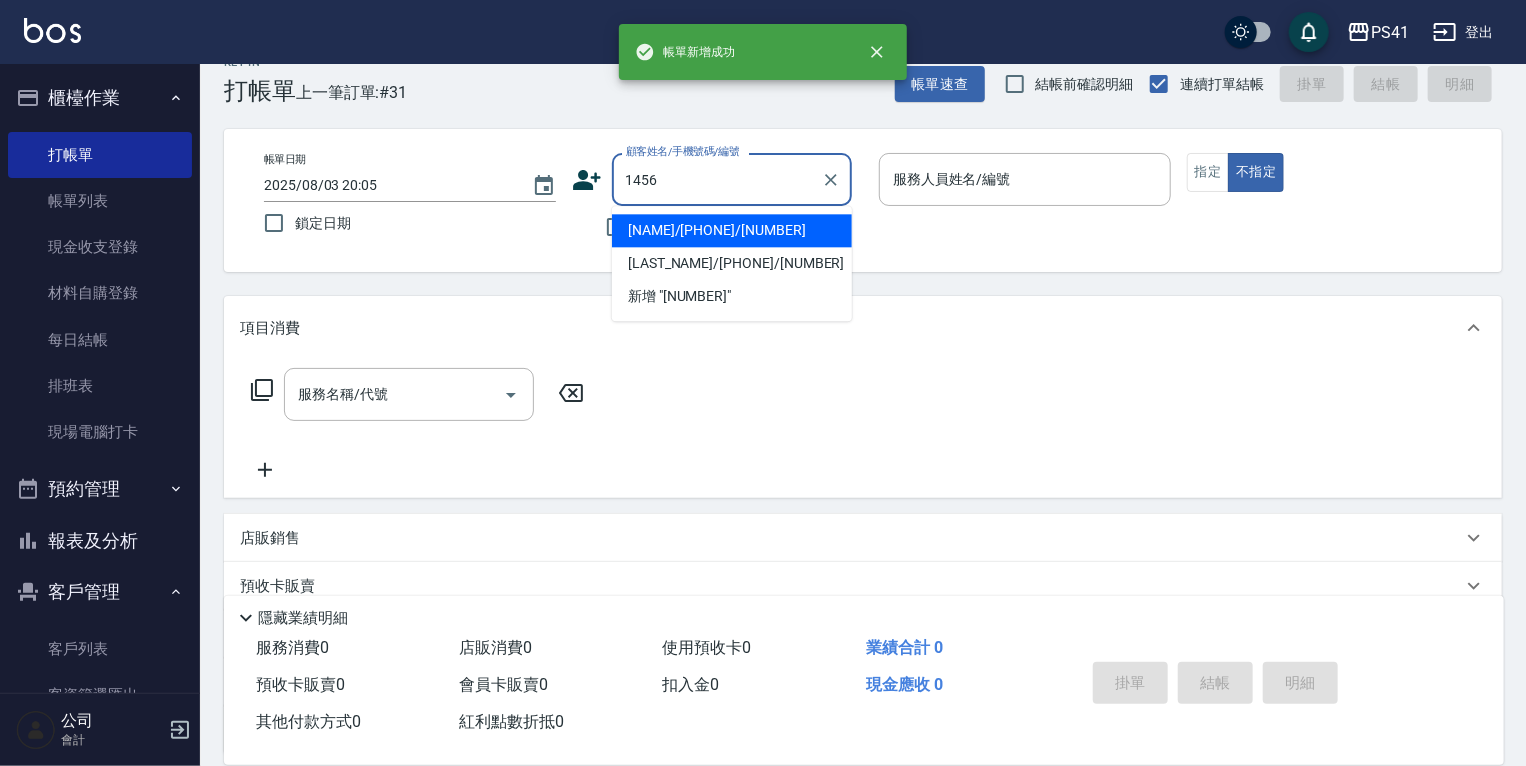 type on "1456" 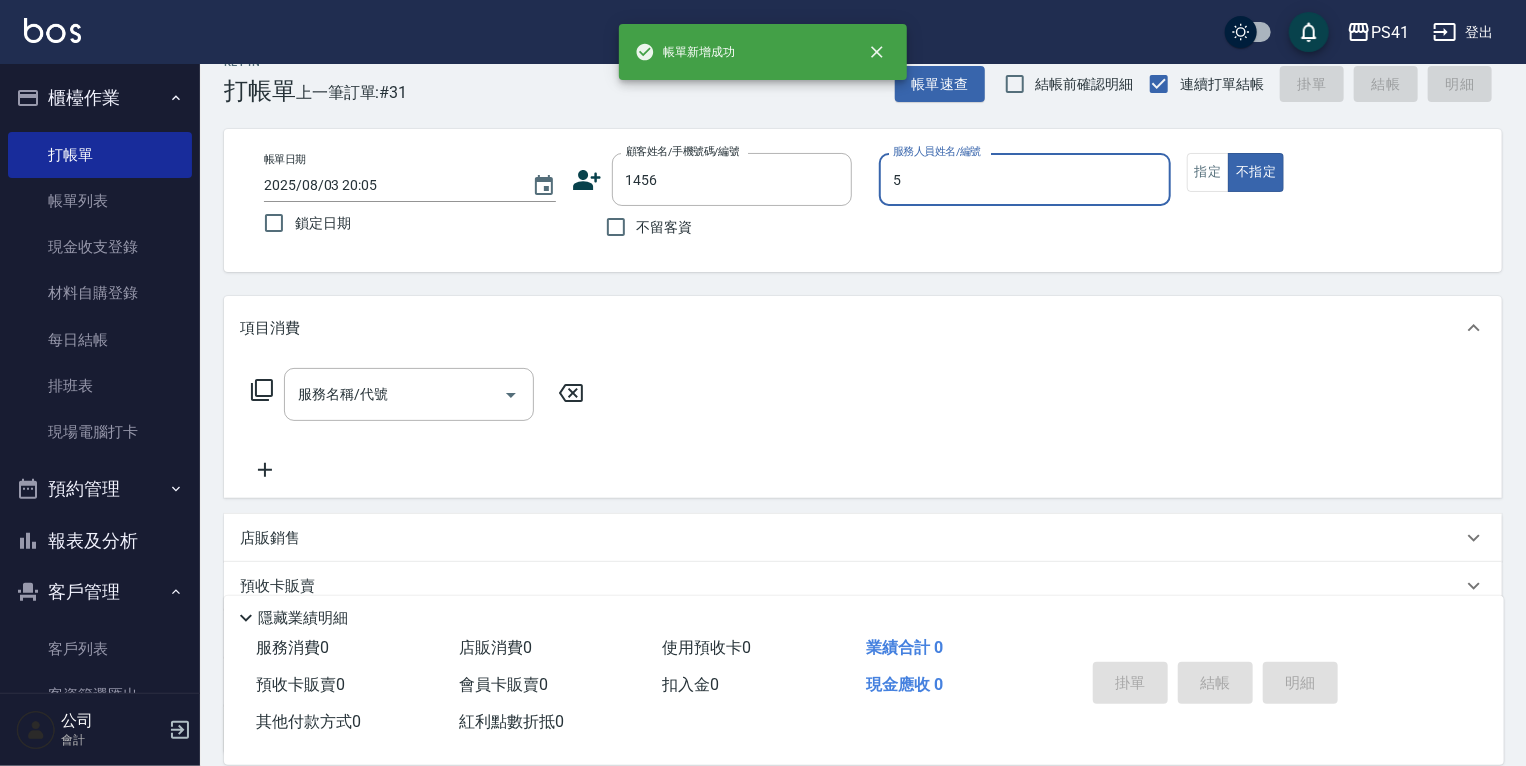 type on "Rolla-5" 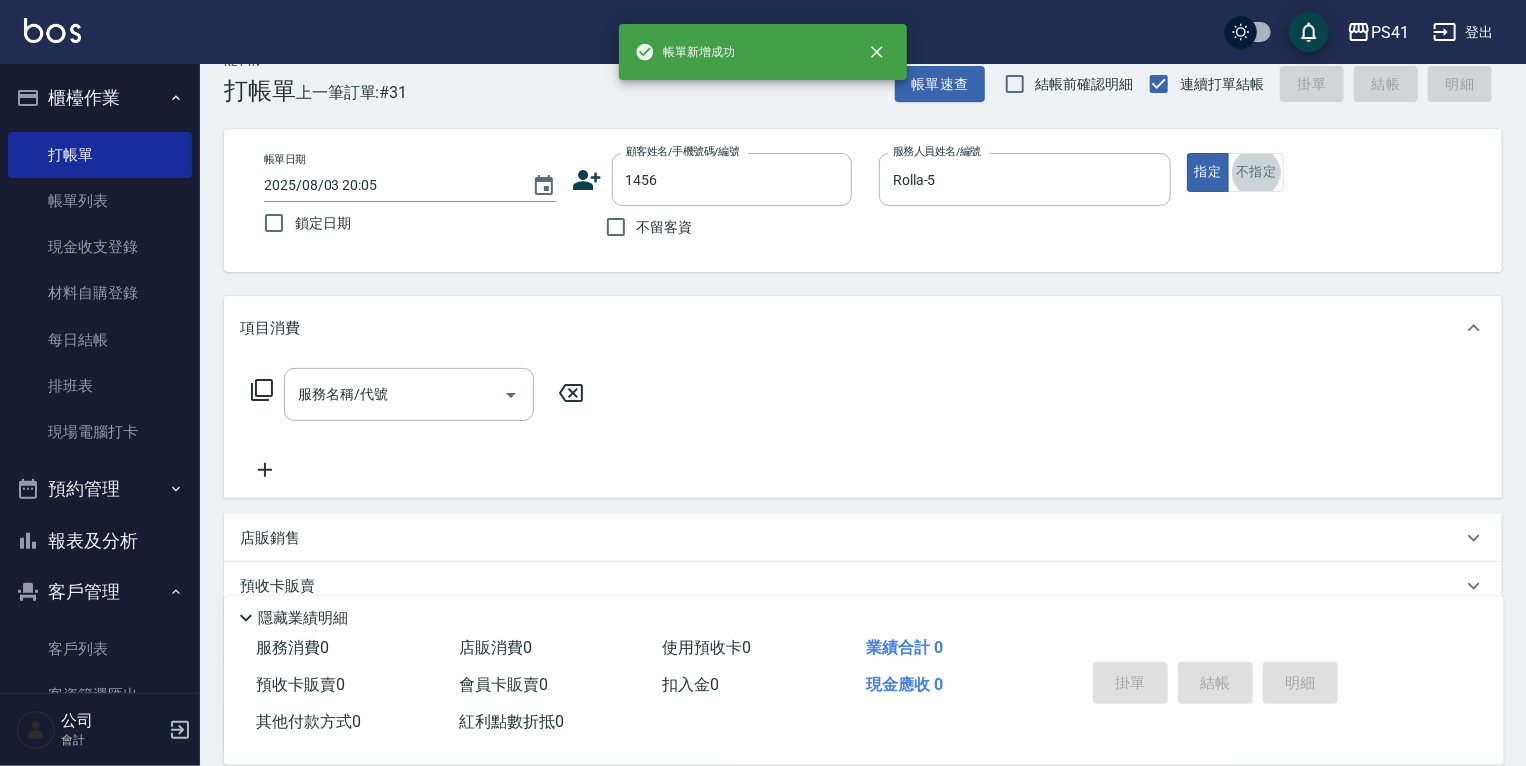 type on "周晏伶/0982611645/1456" 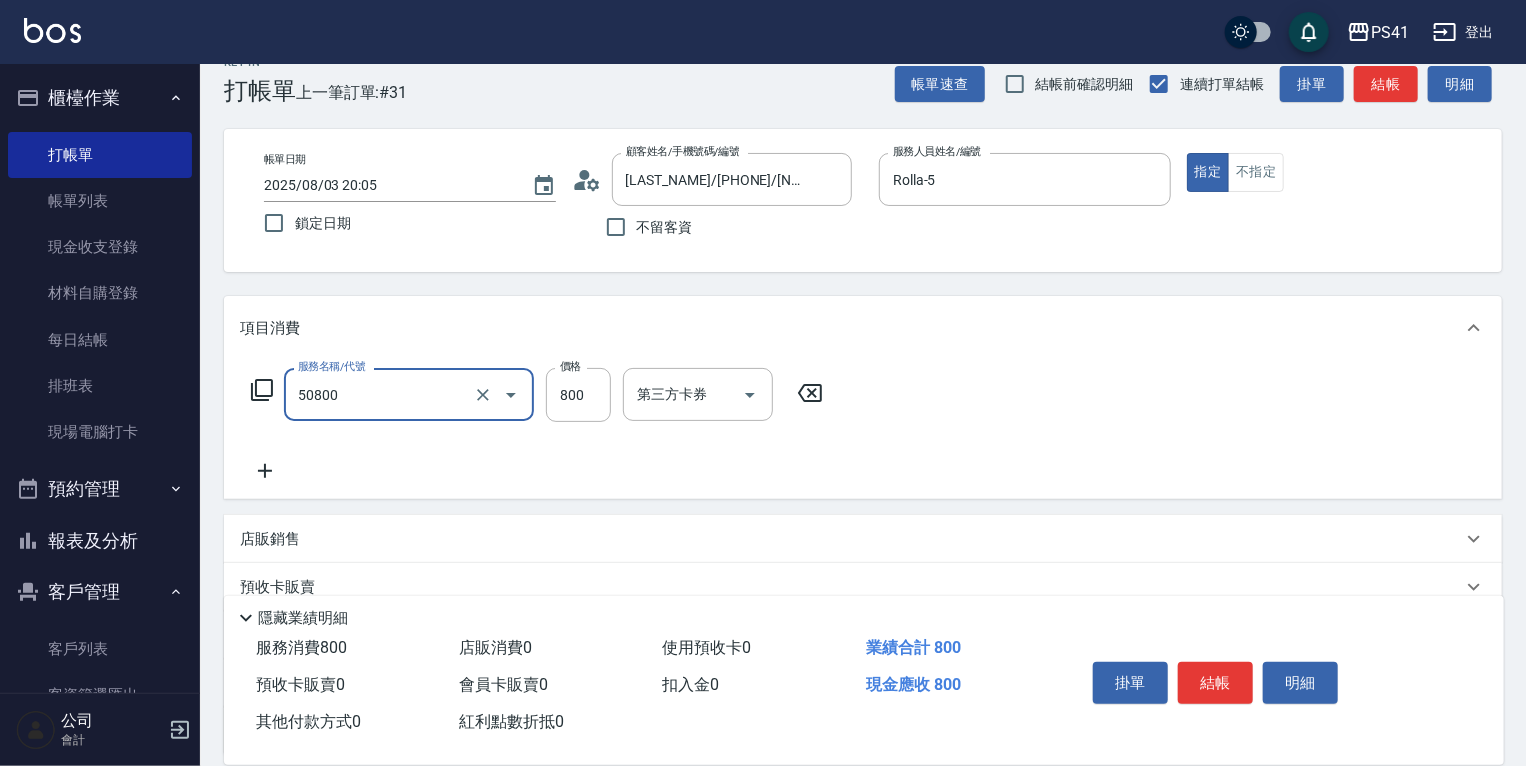 type on "原價401~800護髮(50800)" 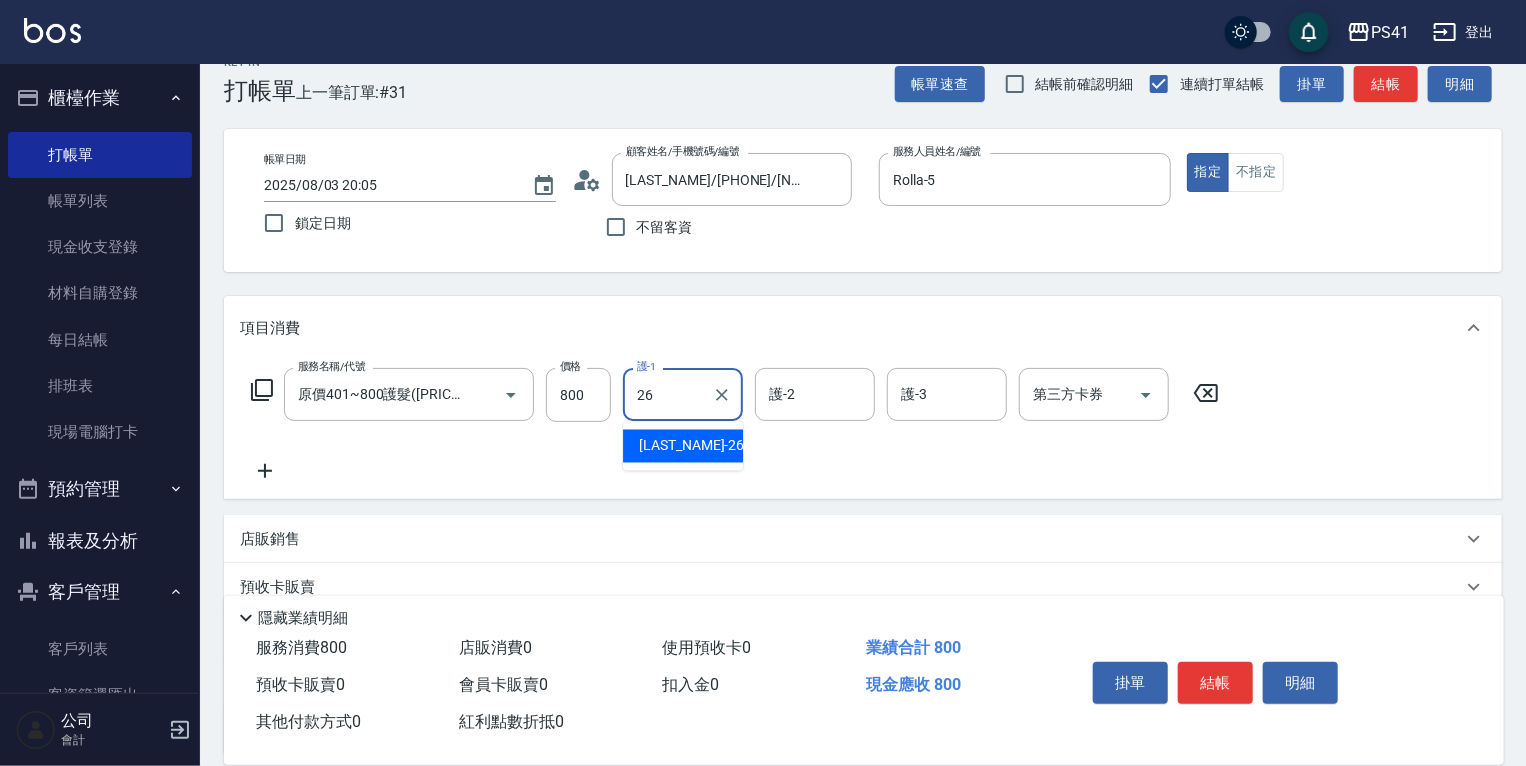 type on "溫佳惇-26" 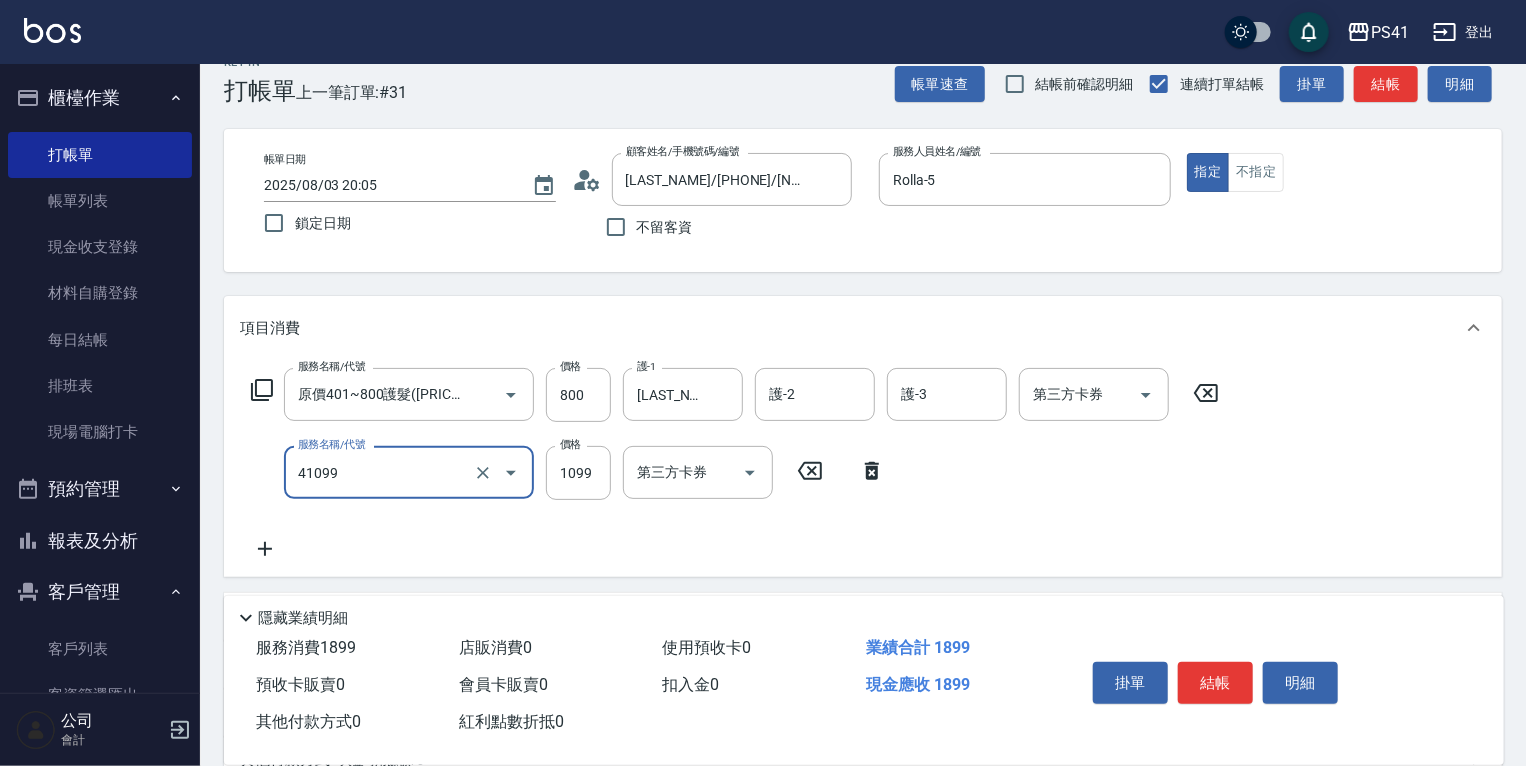 type on "公司活動/早鳥(41099)" 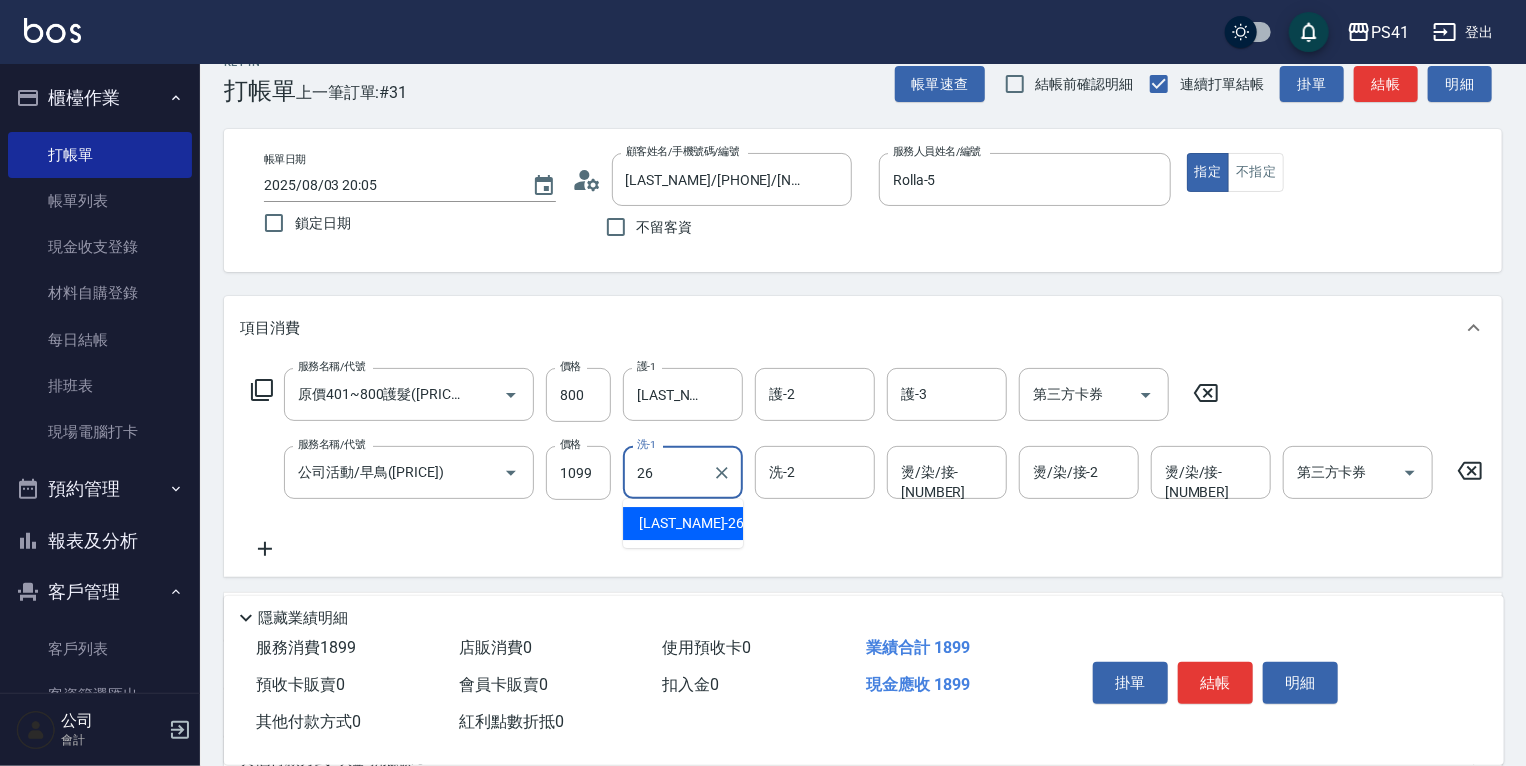 type on "溫佳惇-26" 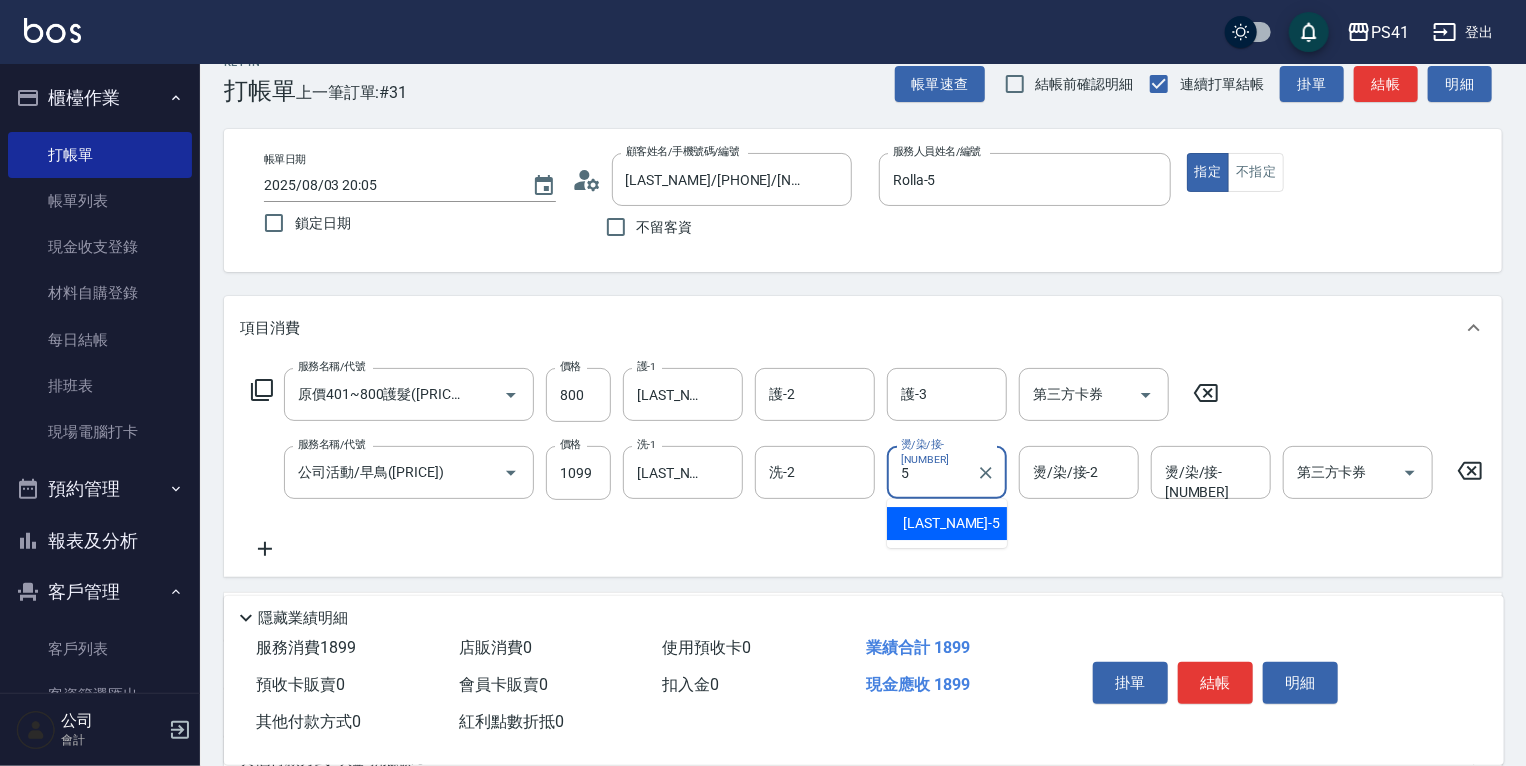 type on "Rolla-5" 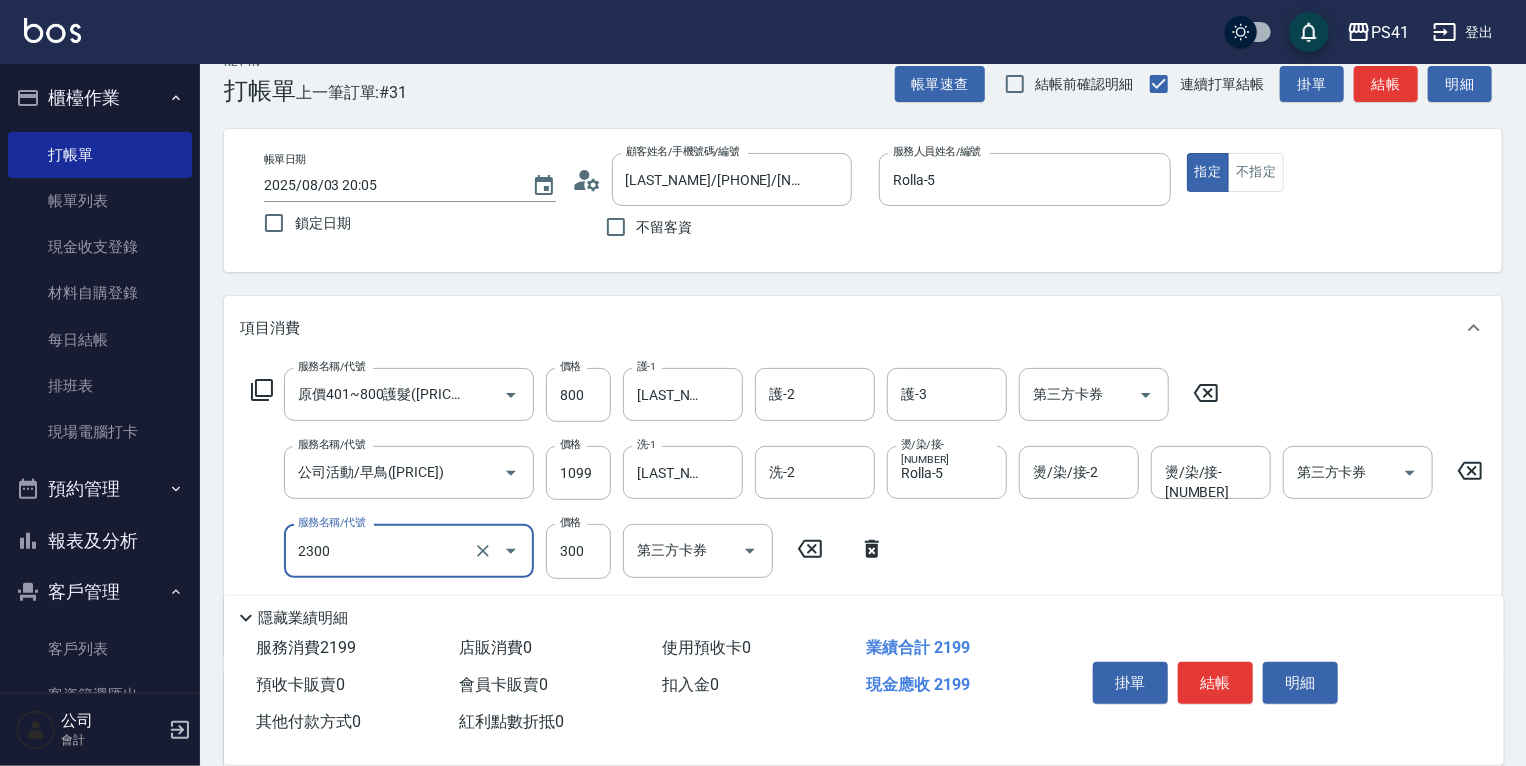 type on "剪髮(2300)" 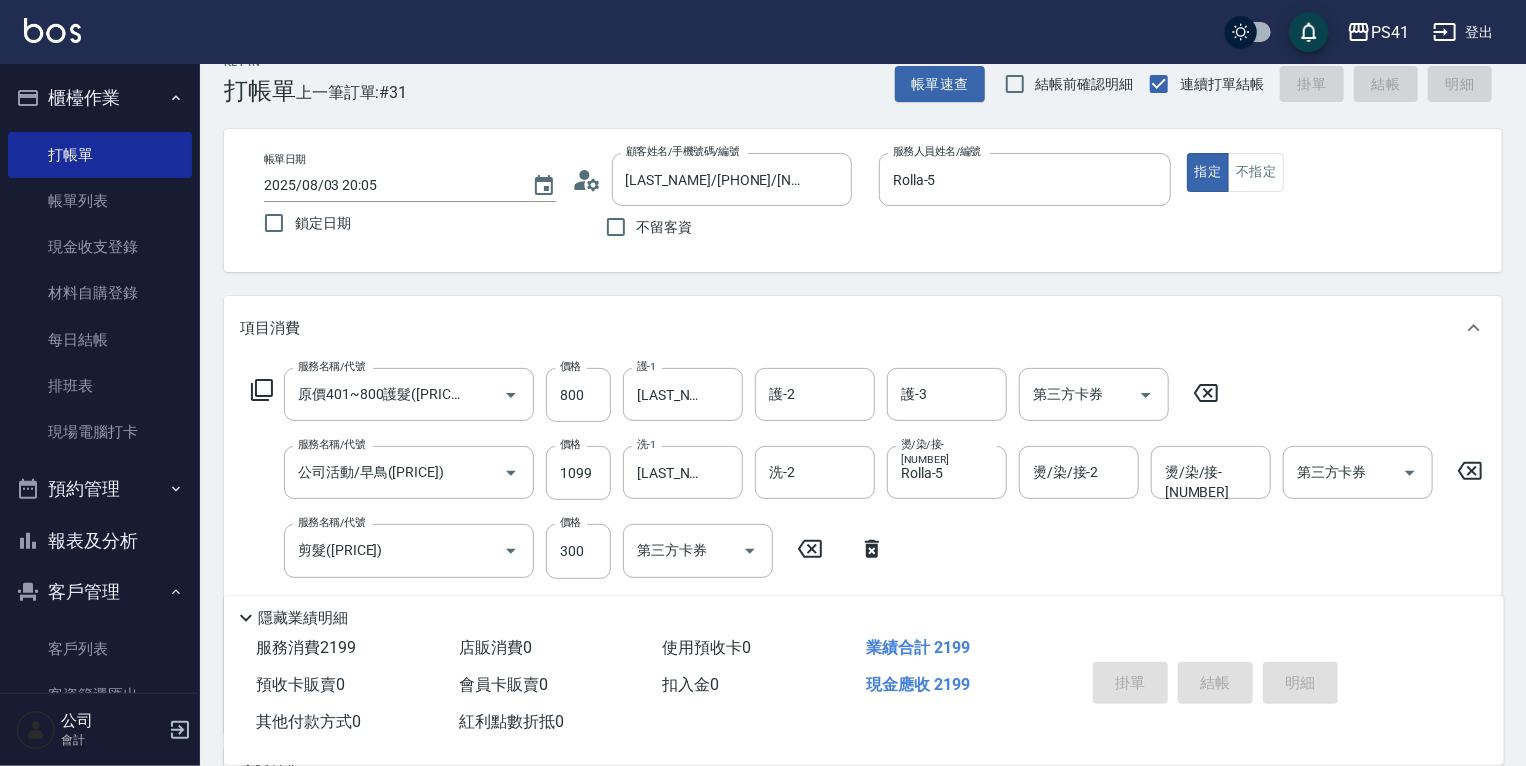 type 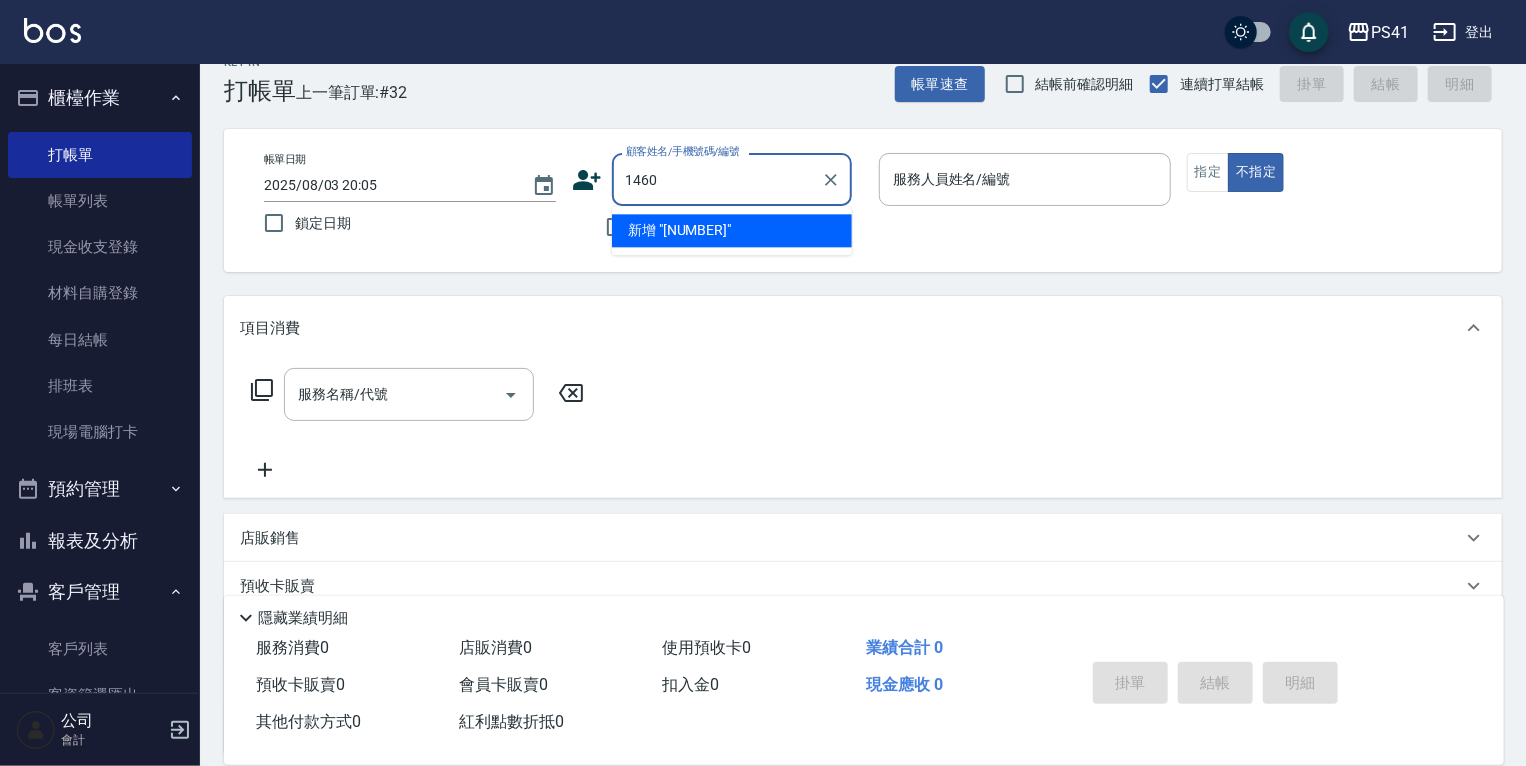type on "1460" 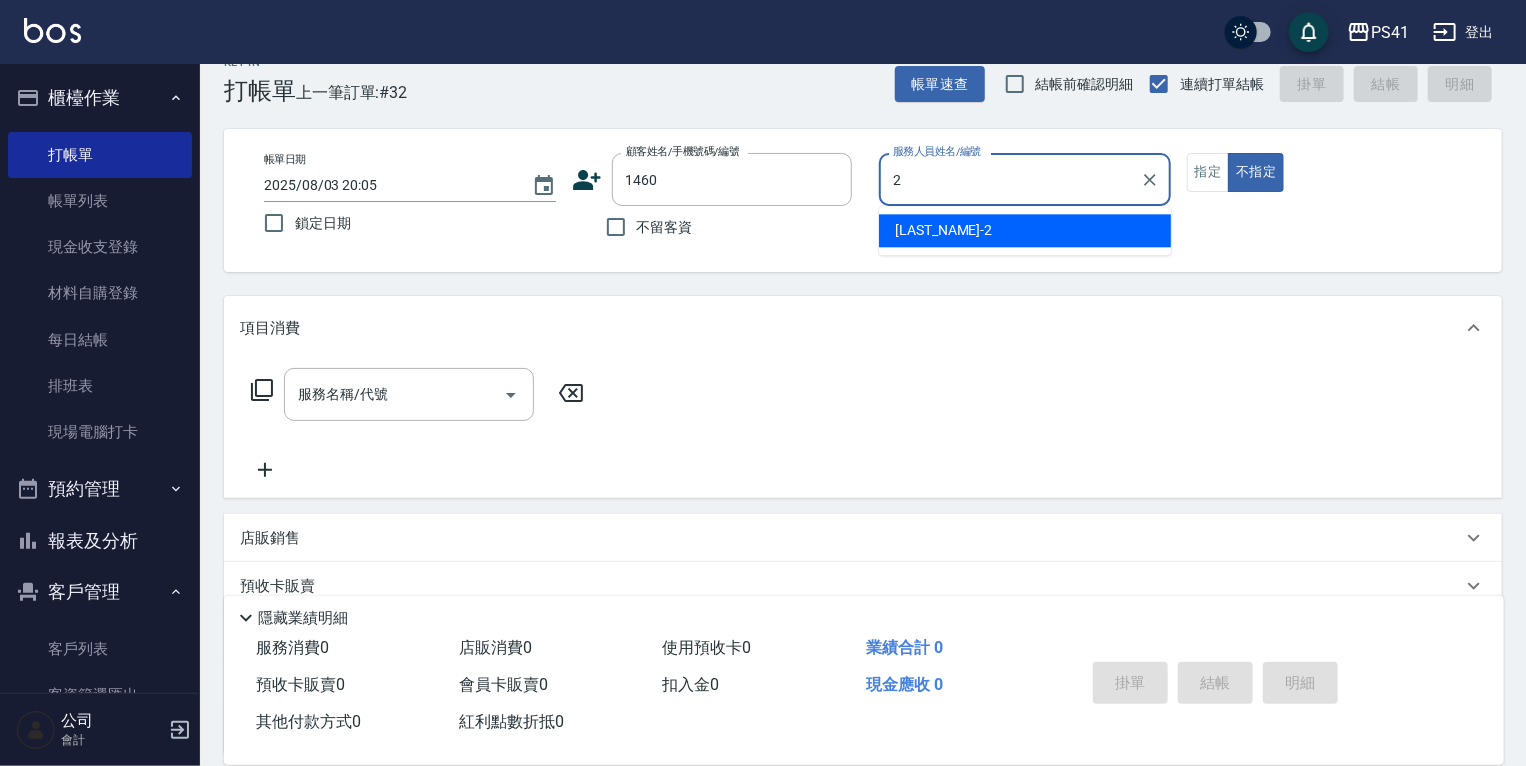 type on "謝淳蕙-2" 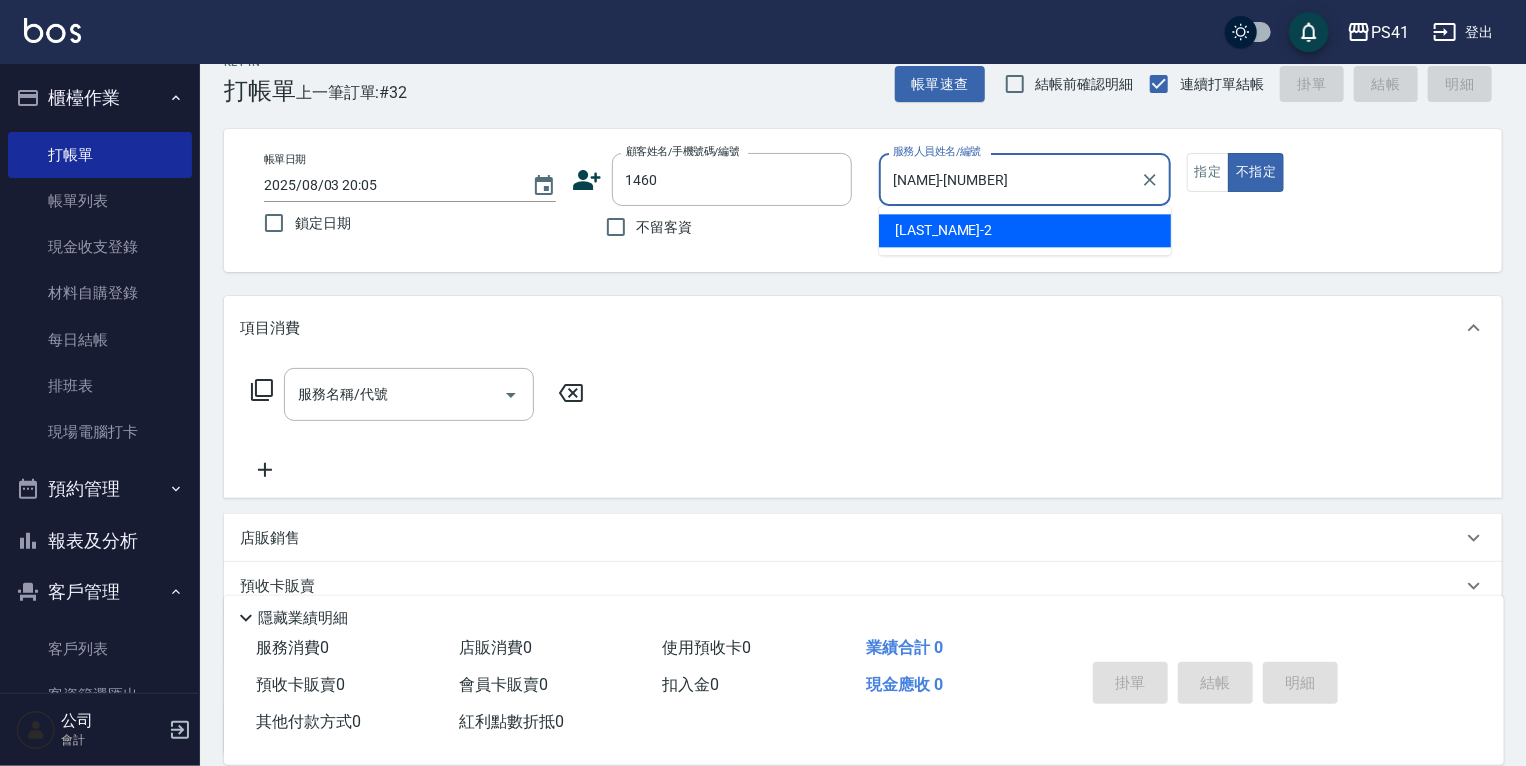 type on "孫思琪/0926258153/1460" 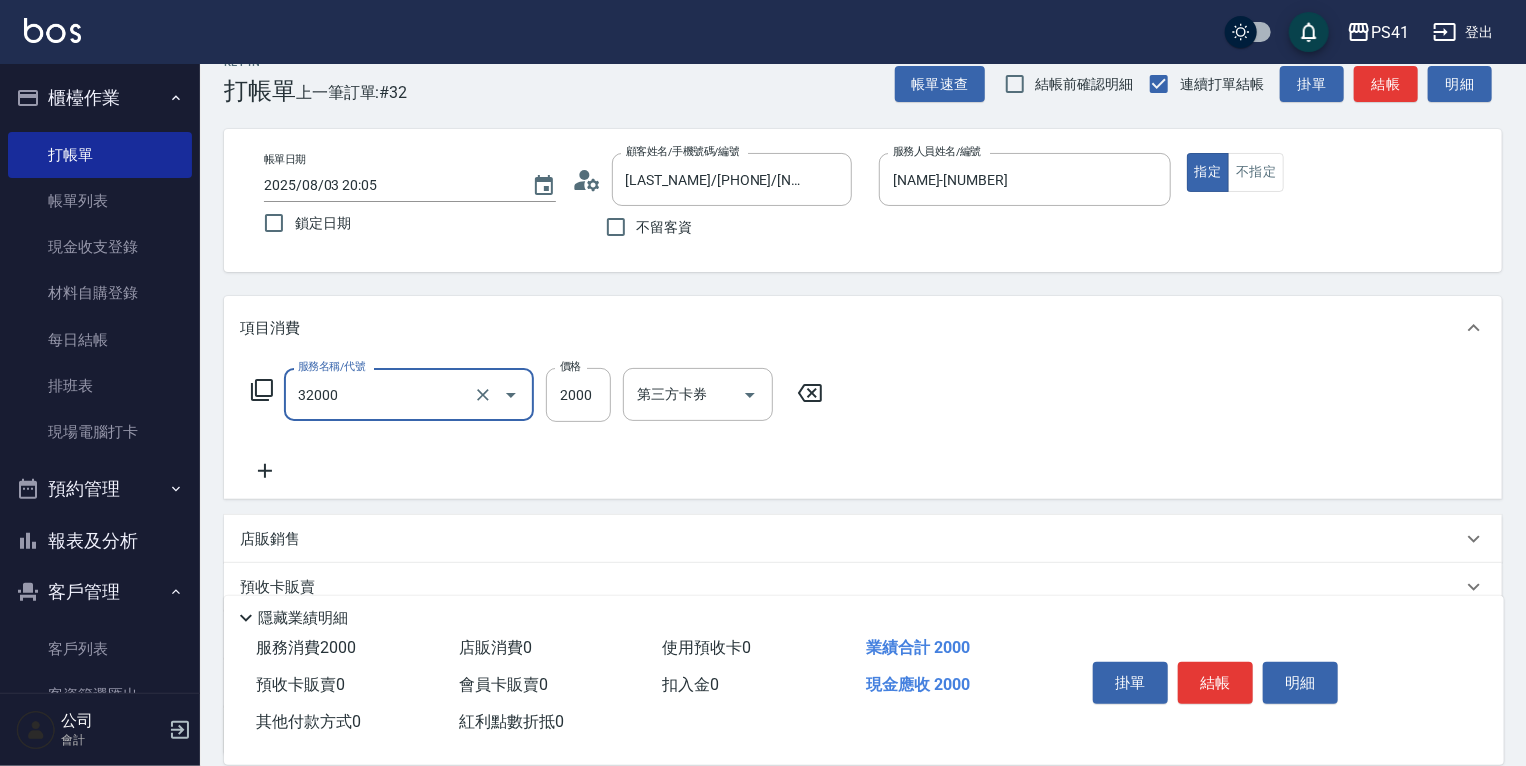 type on "2000以上燙髮(32000)" 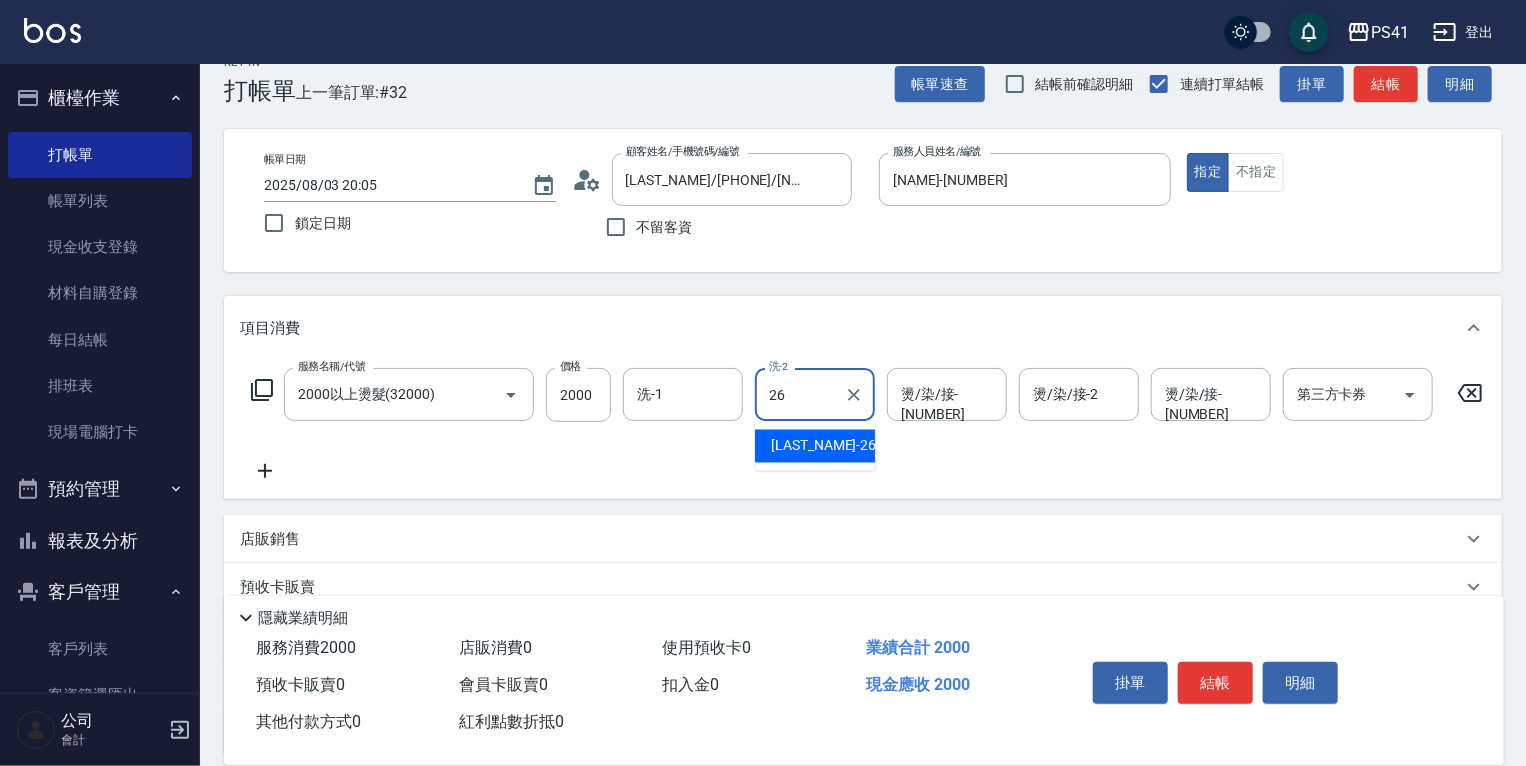 type on "溫佳惇-26" 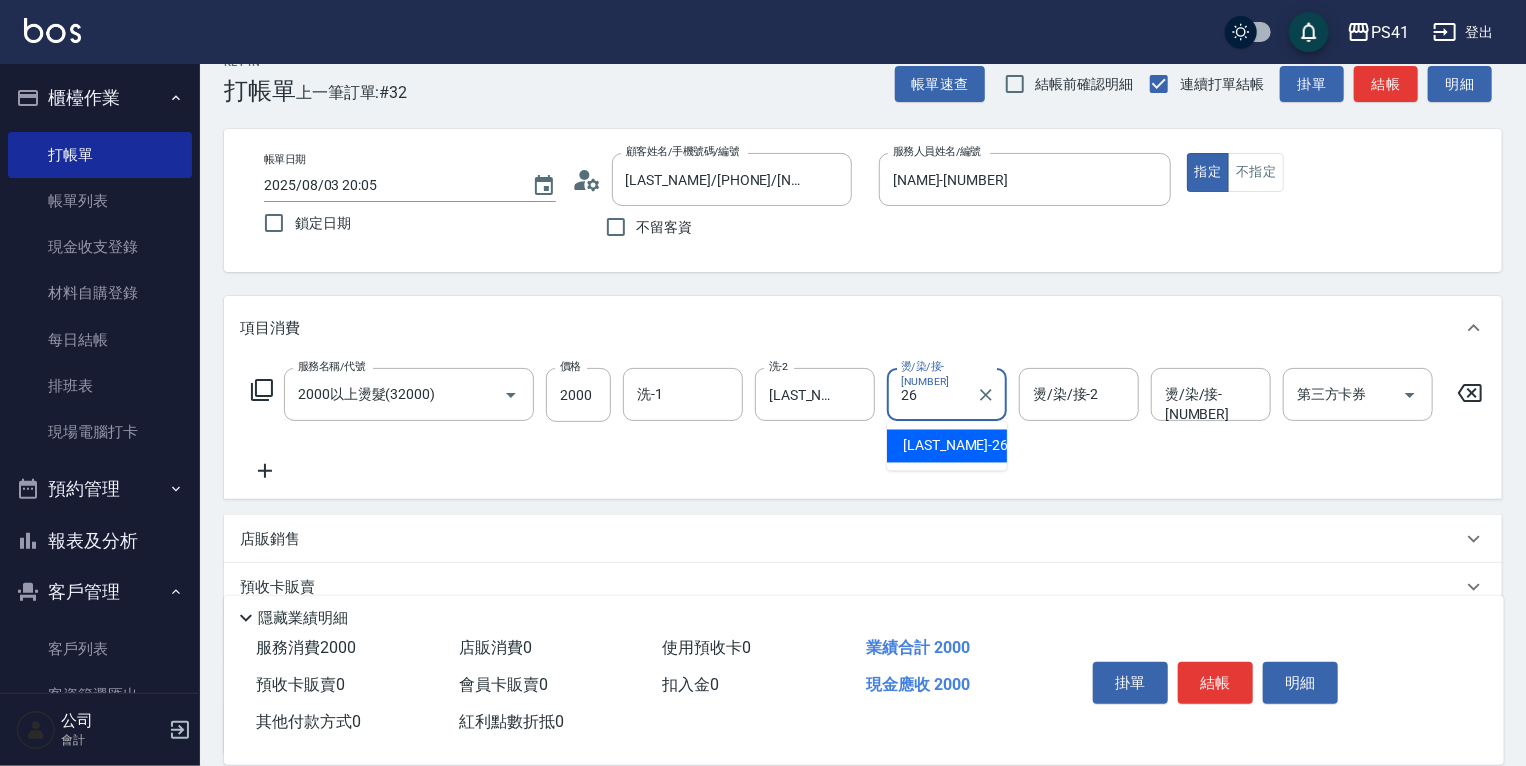 type on "溫佳惇-26" 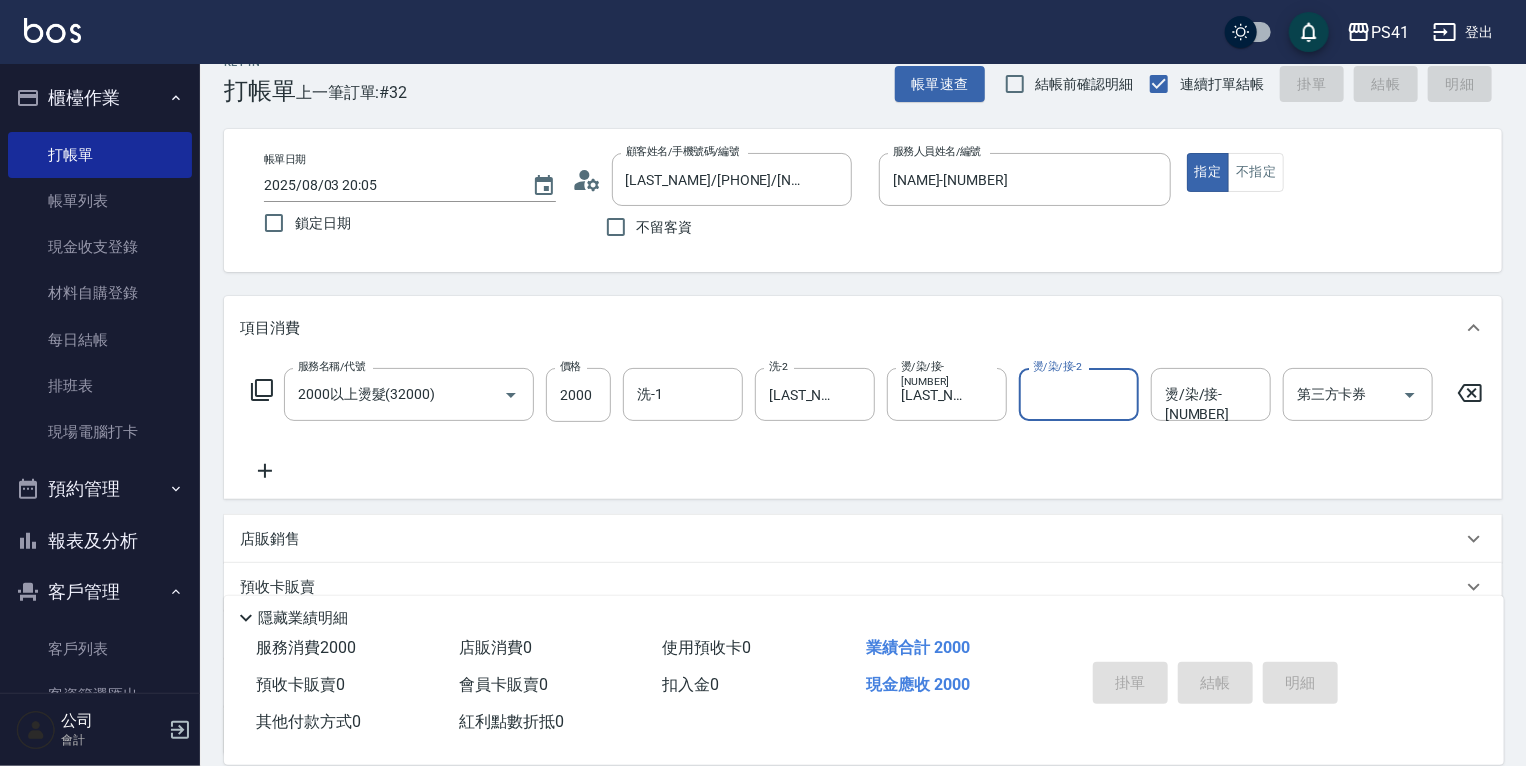 type 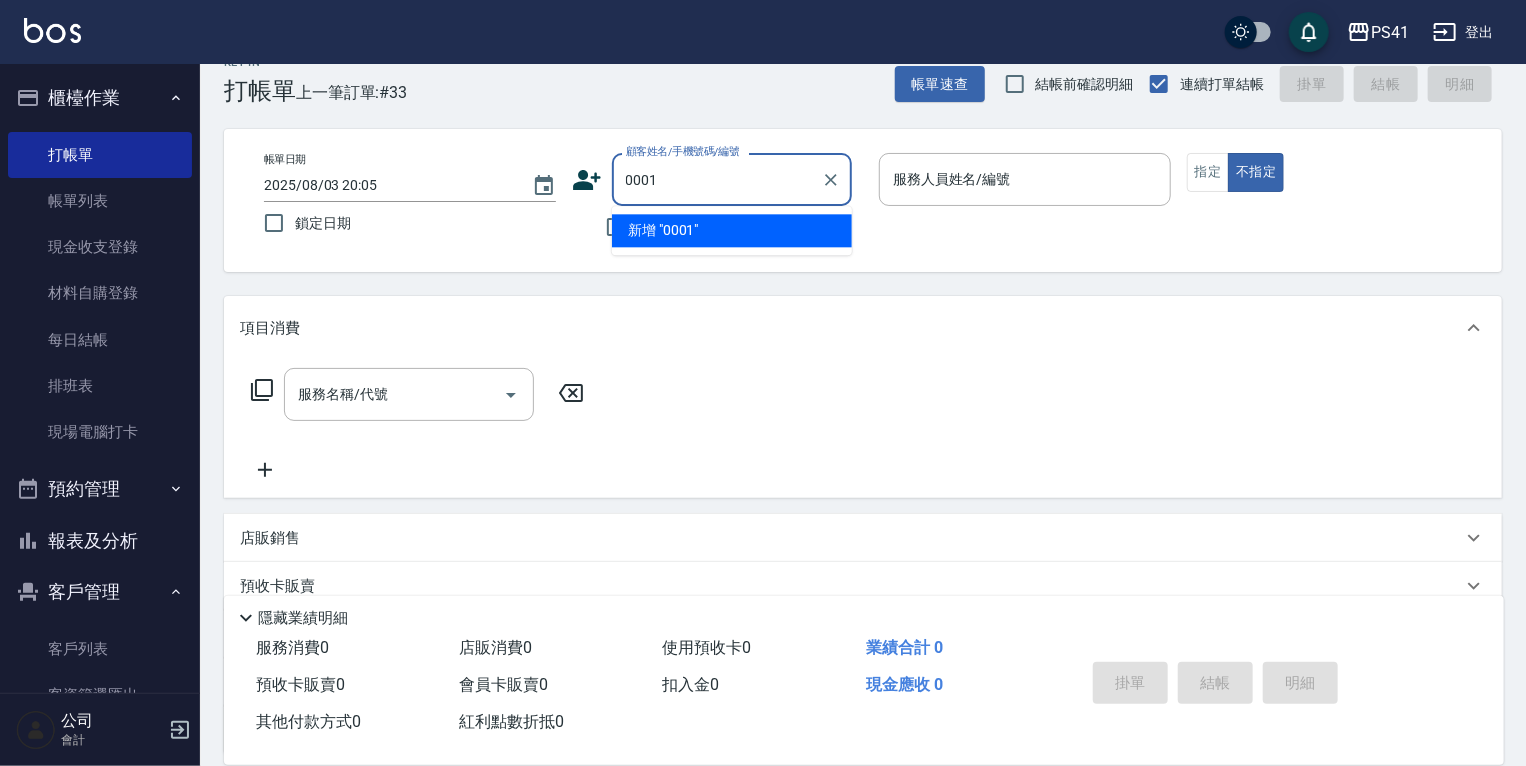 type on "0001" 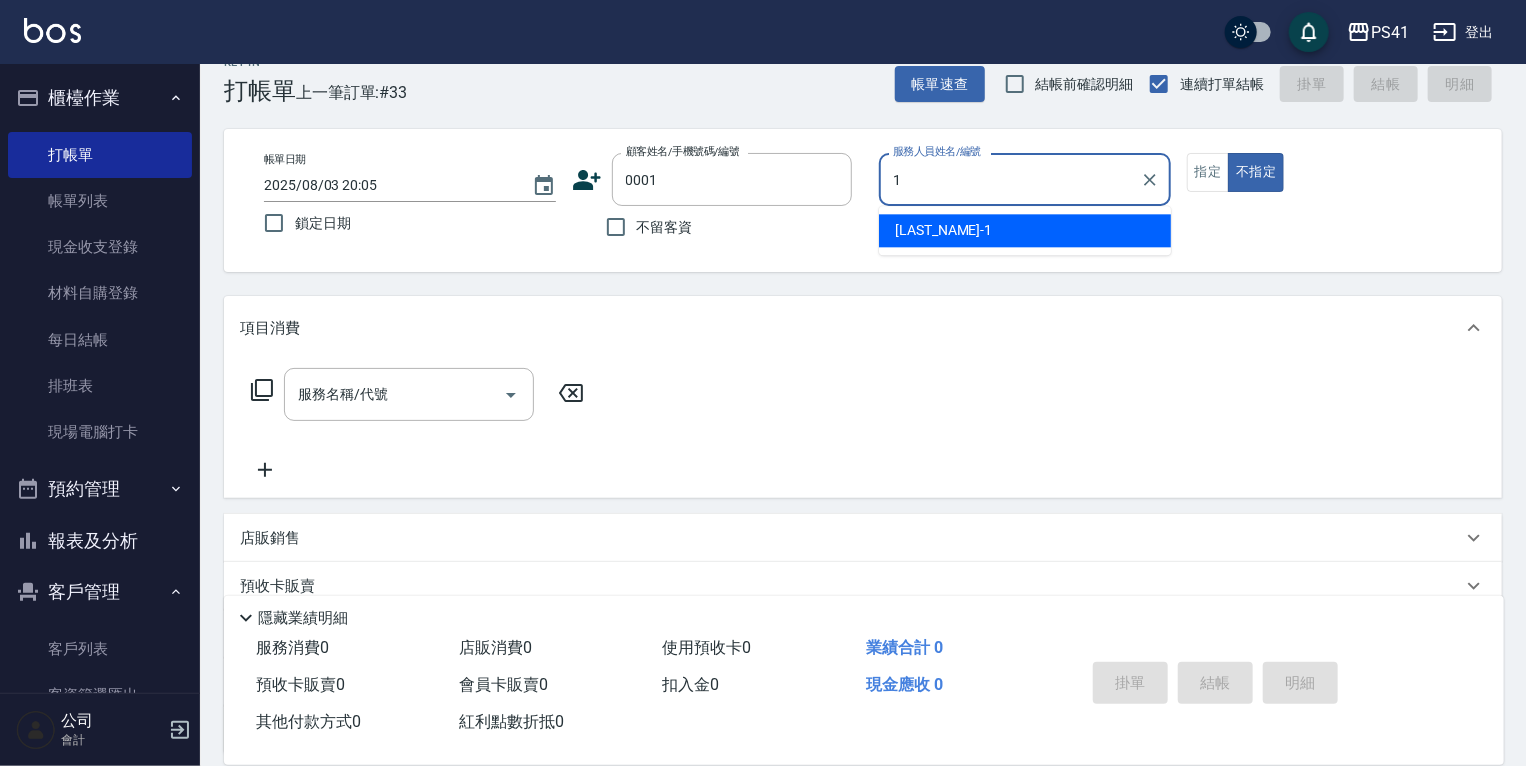 type on "柯易廷-1" 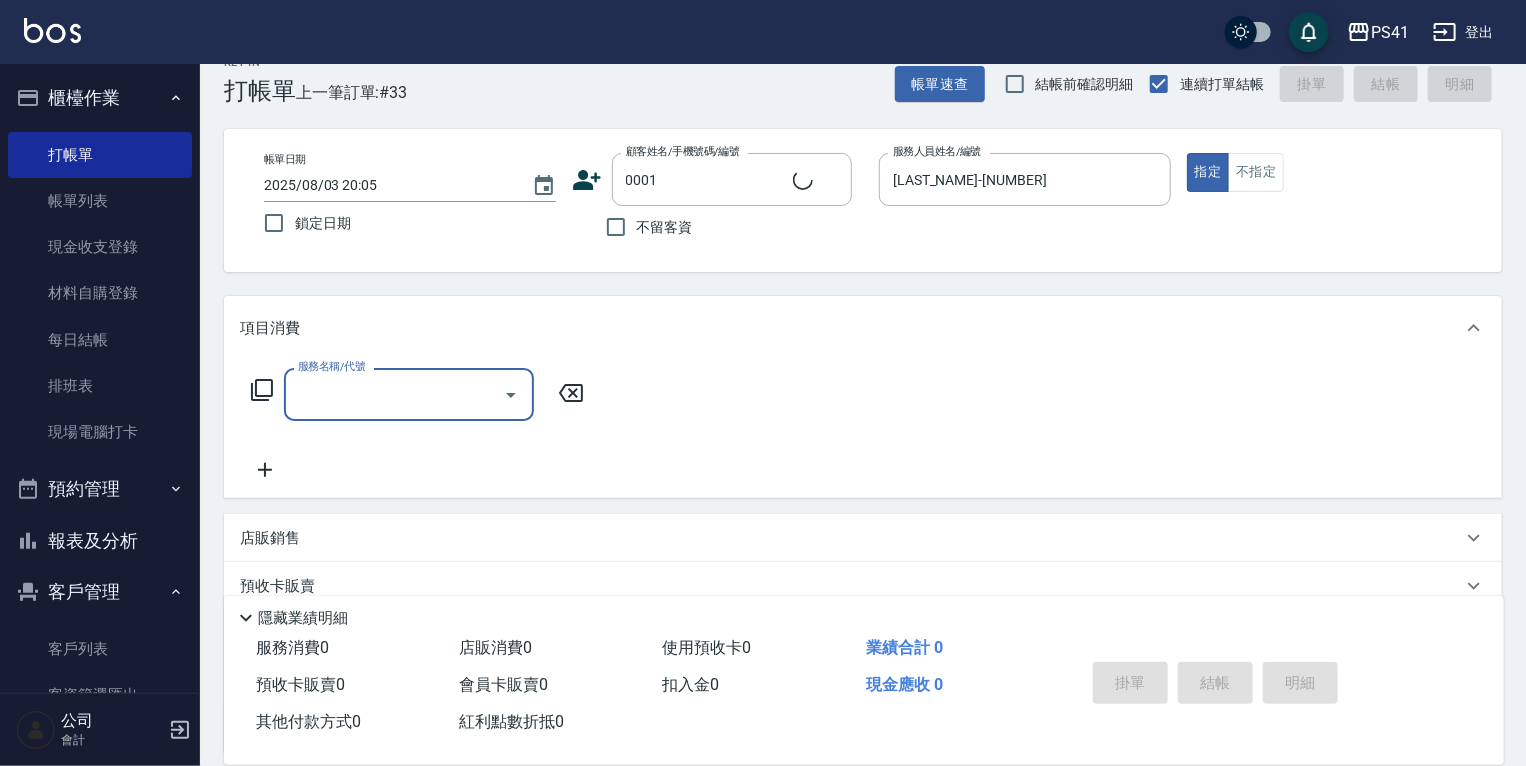 type on "pingu/1_pingu/0001" 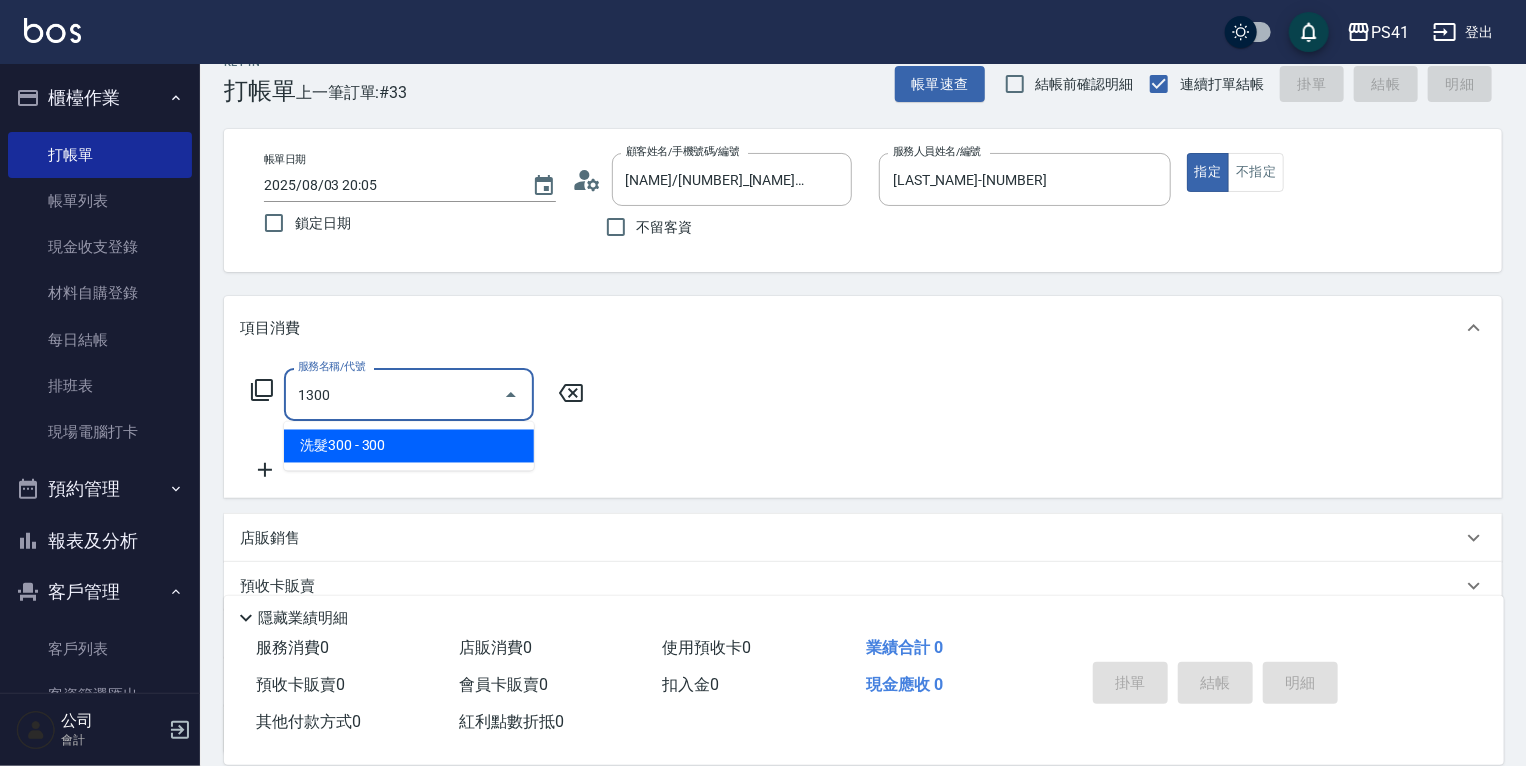 type on "洗髮300(1300)" 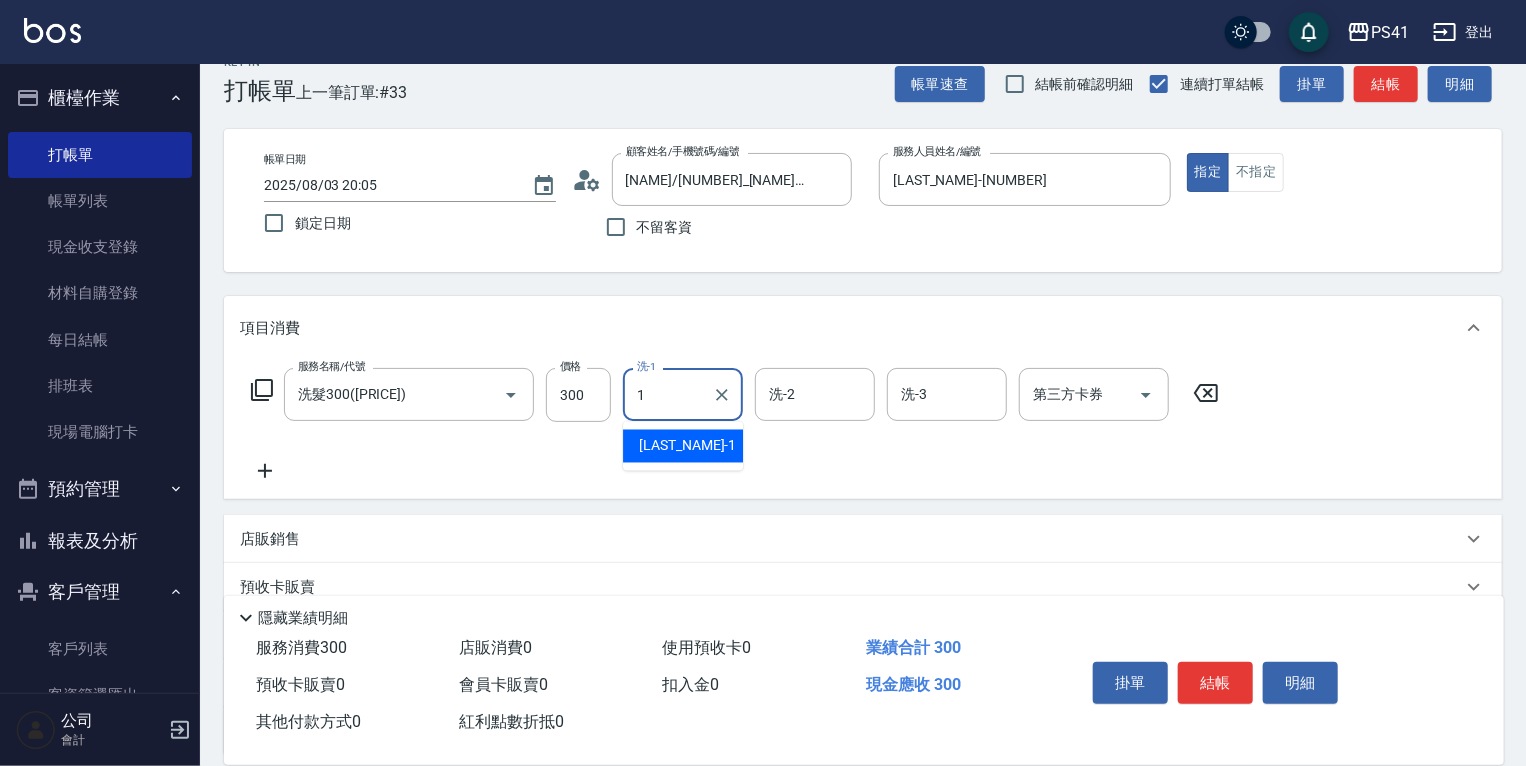 type on "柯易廷-1" 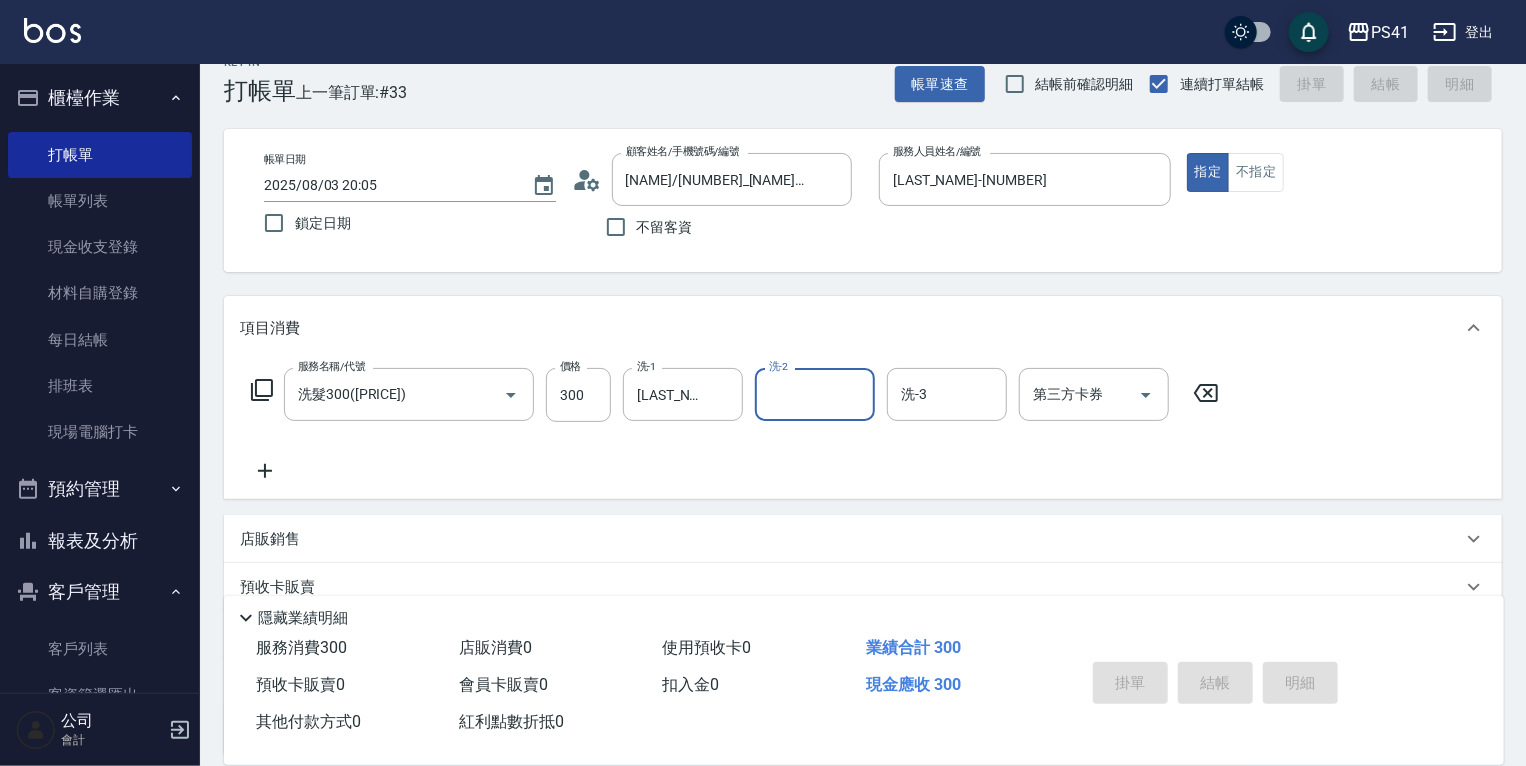 type on "2025/08/03 20:06" 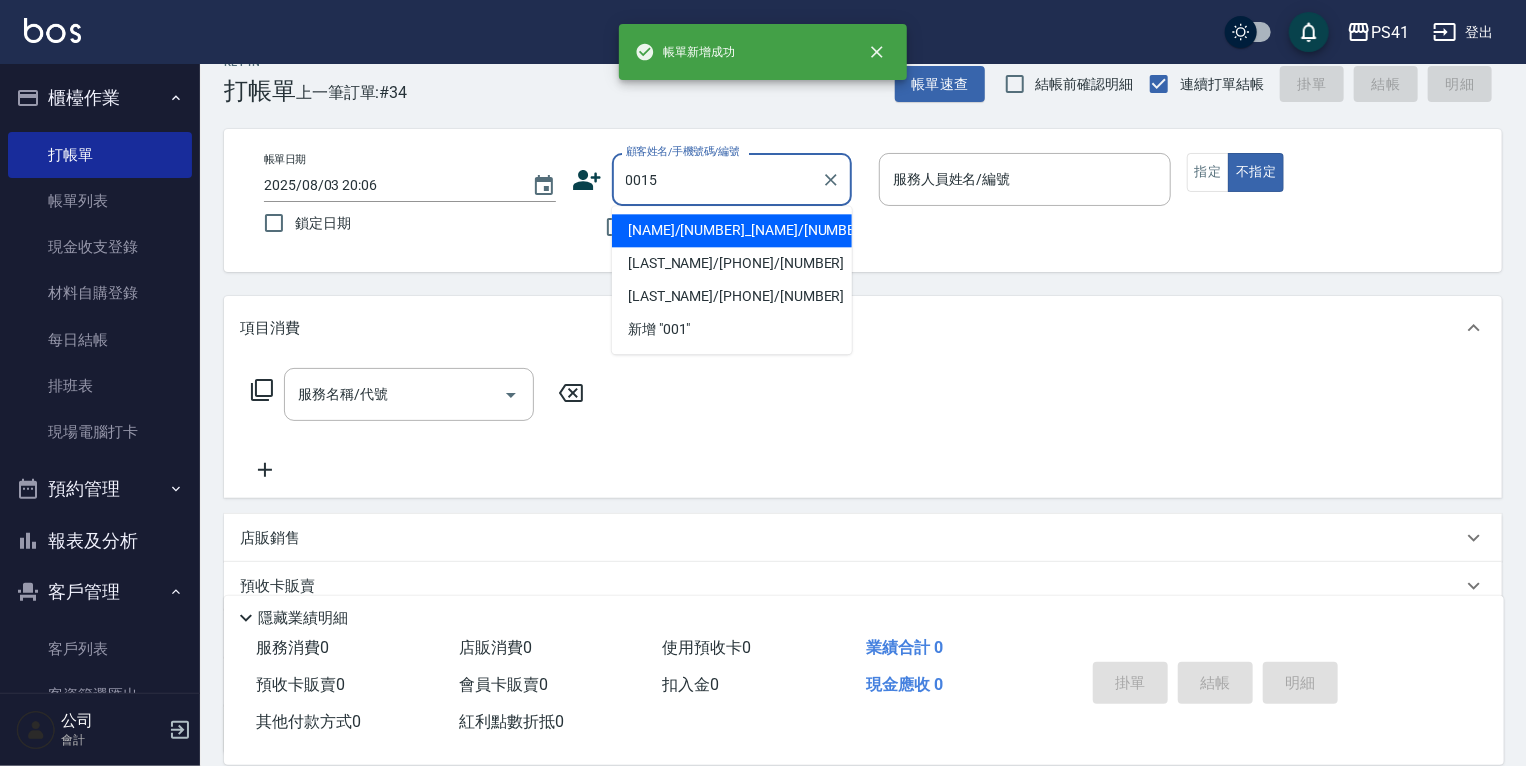 type on "0015" 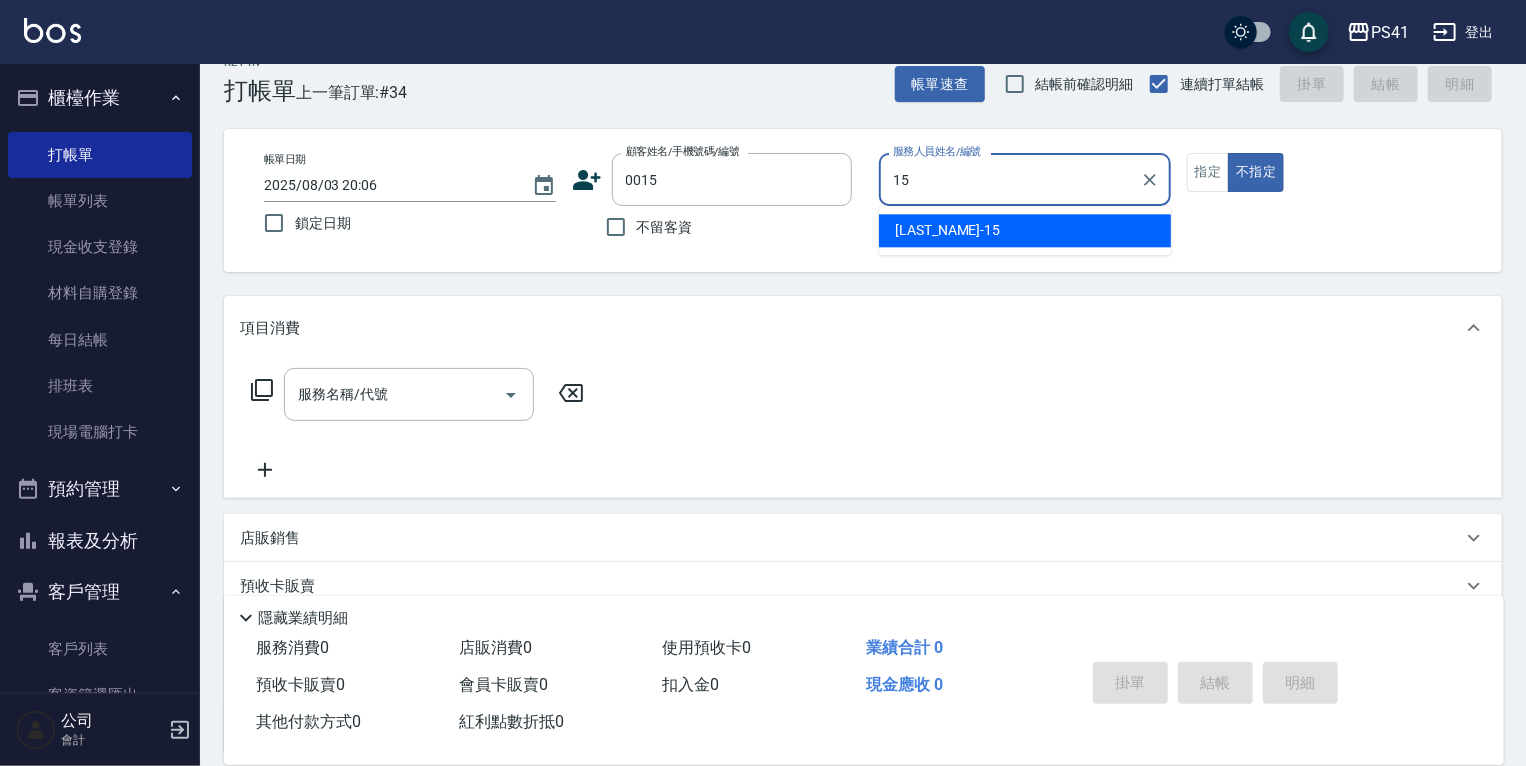 type on "李靜芳-15" 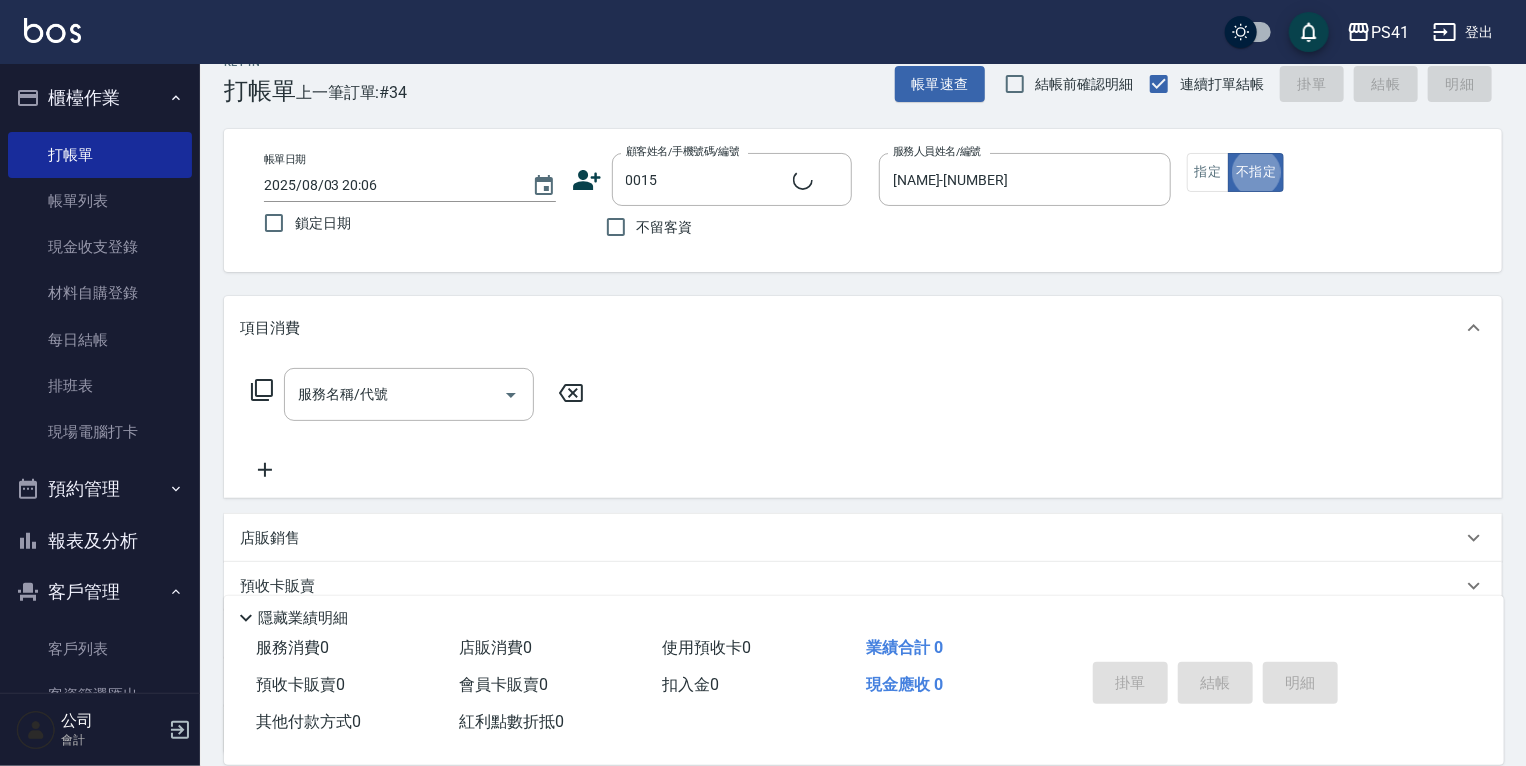 type on "米雪/15_米雪/0015" 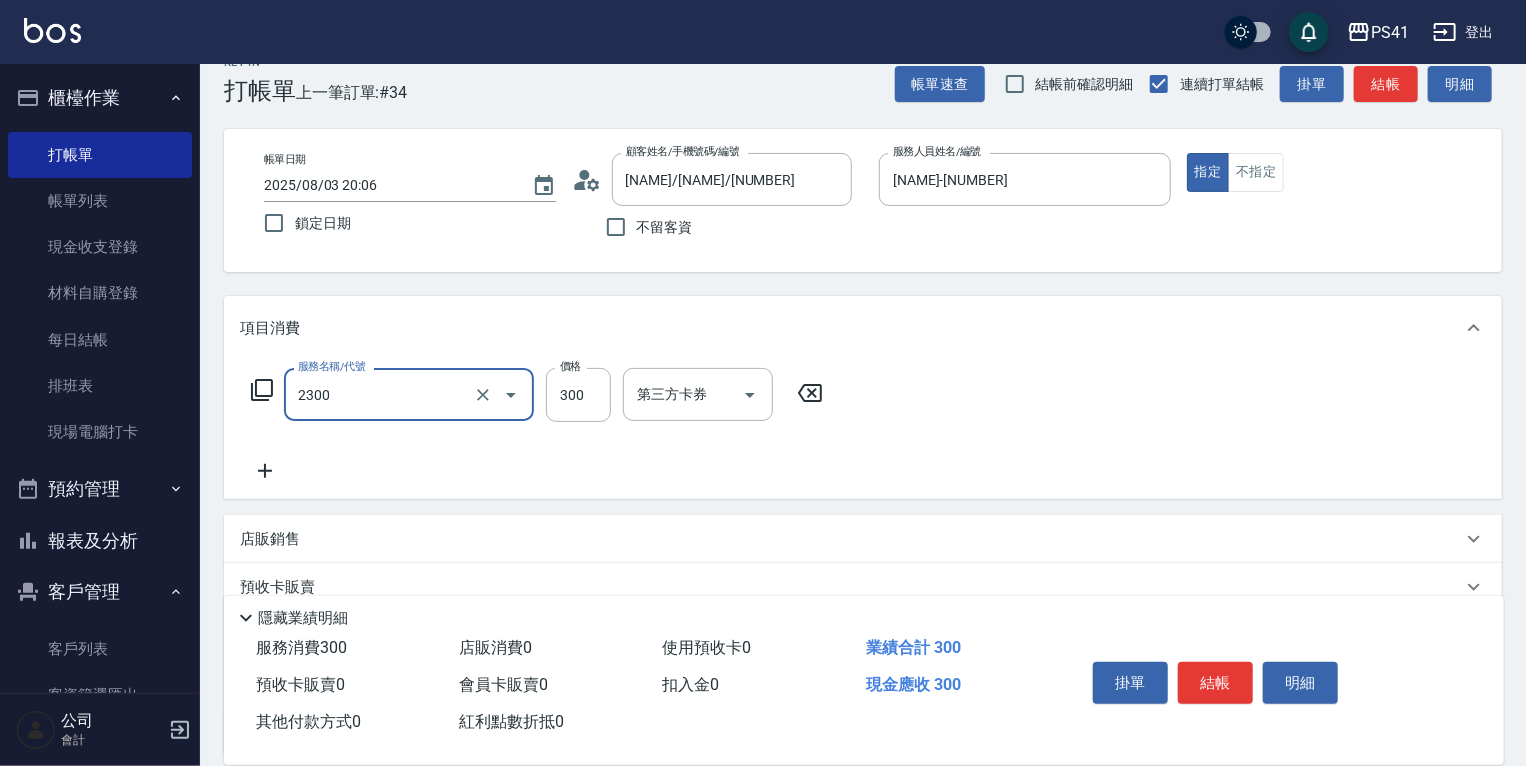 type on "剪髮(2300)" 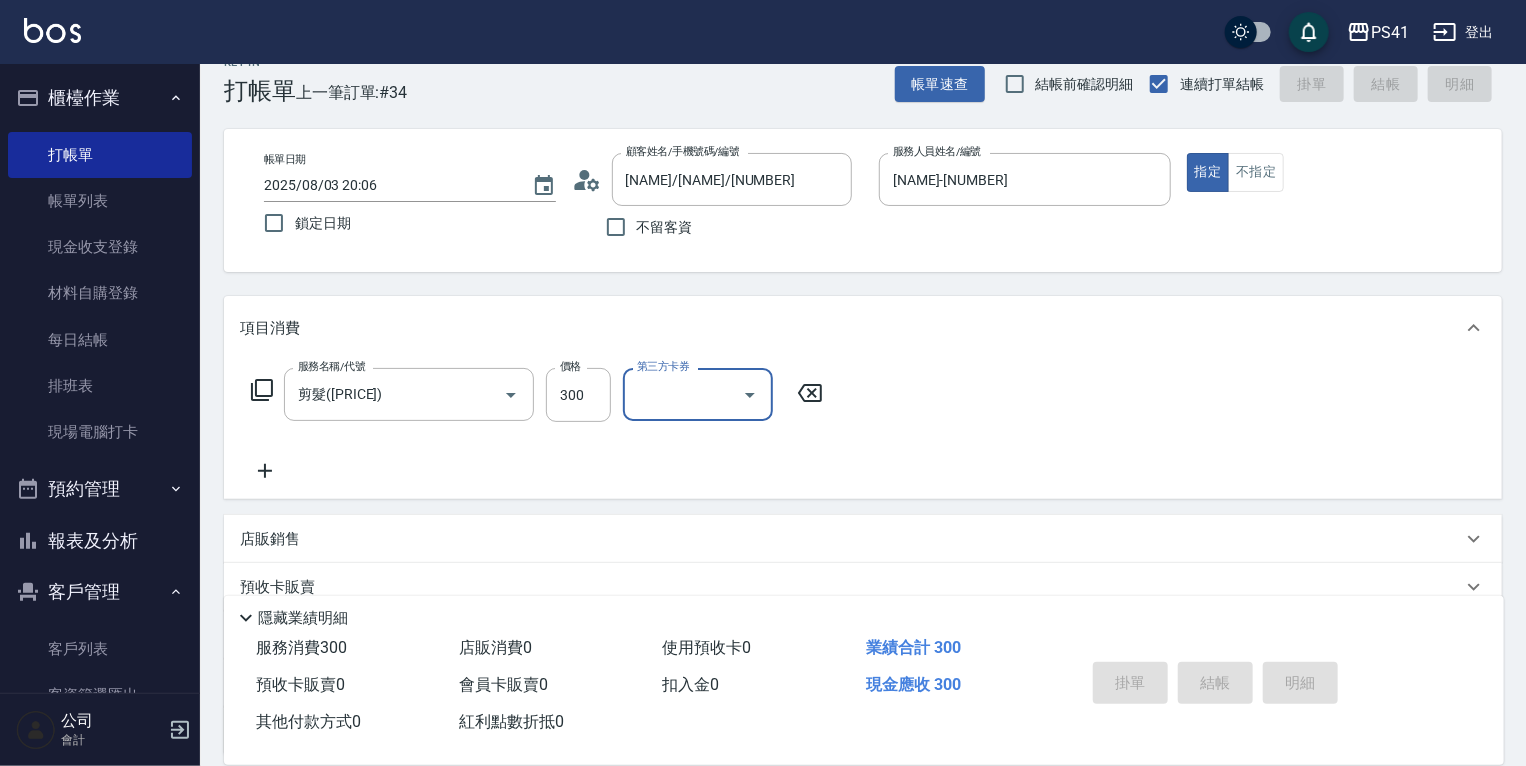 type 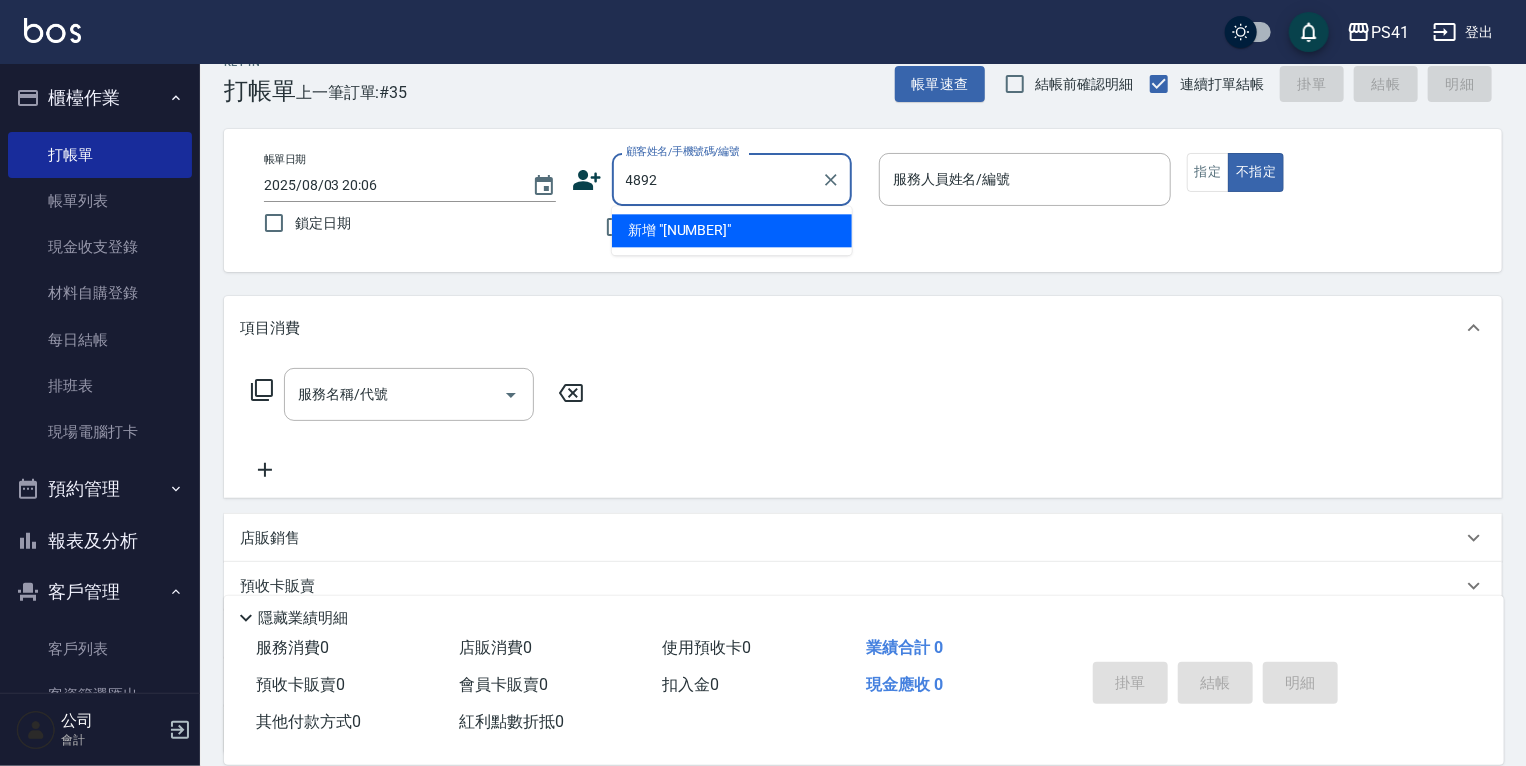 type on "4892" 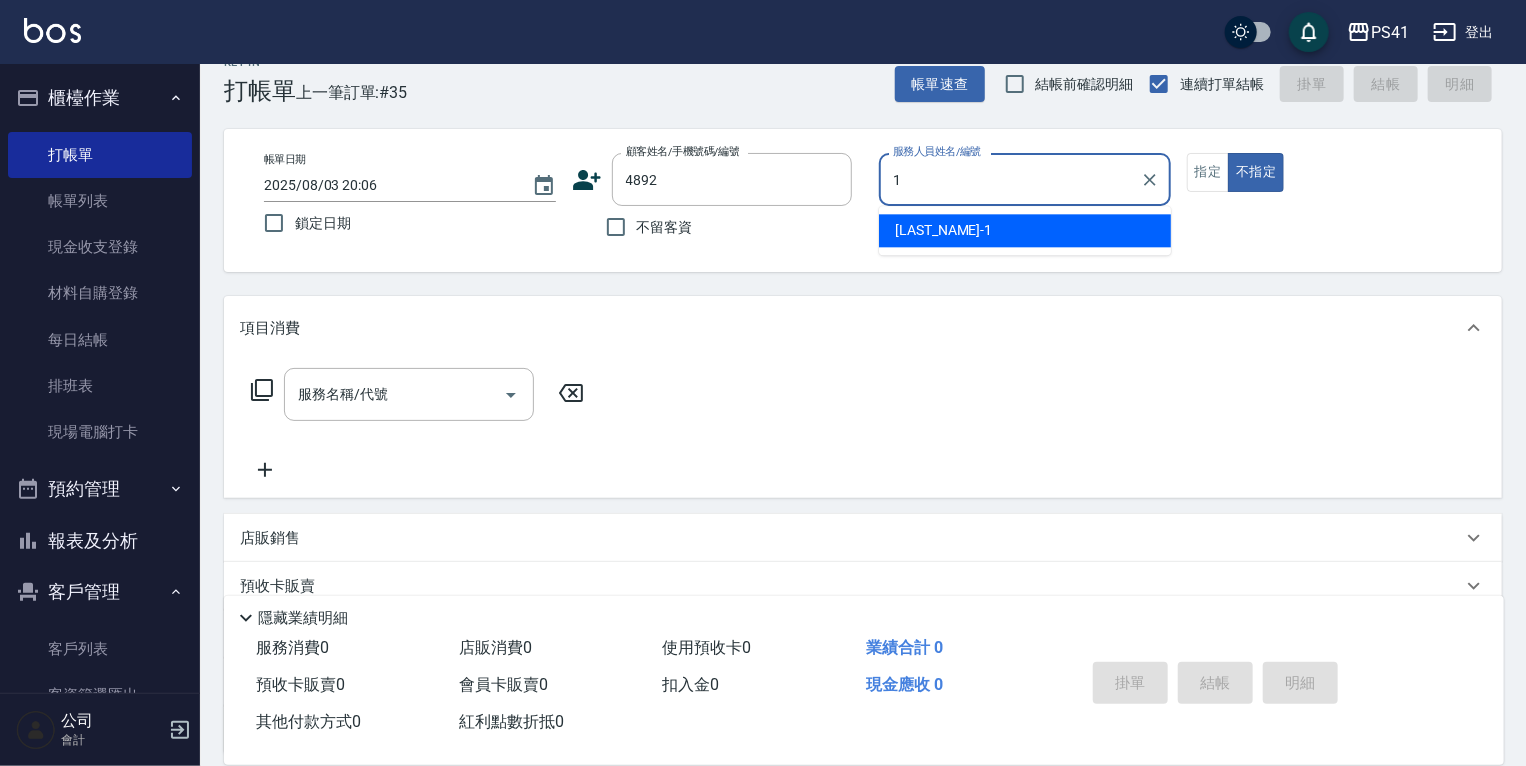 type on "柯易廷-1" 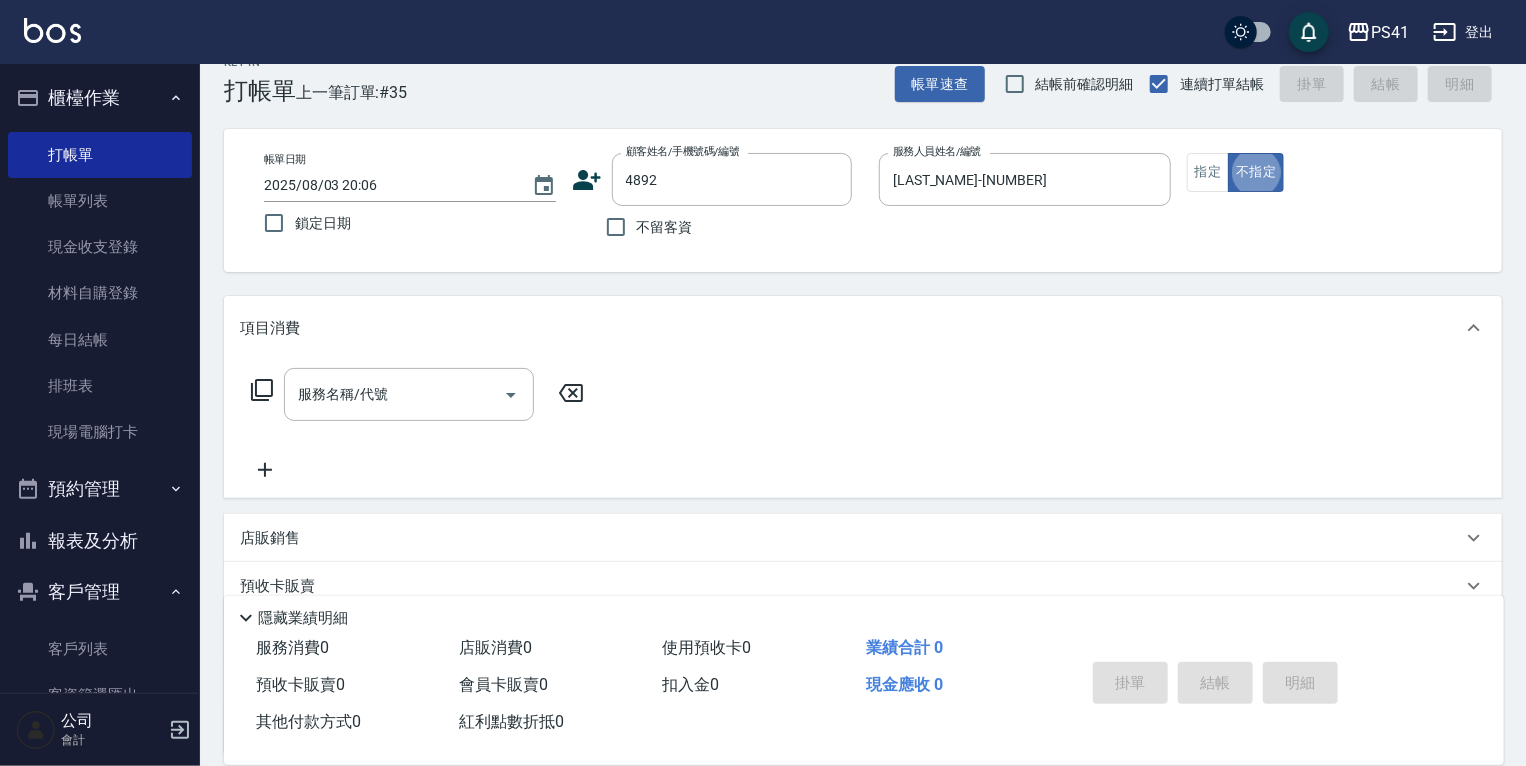 type on "楊紀葳/0931354897/4892" 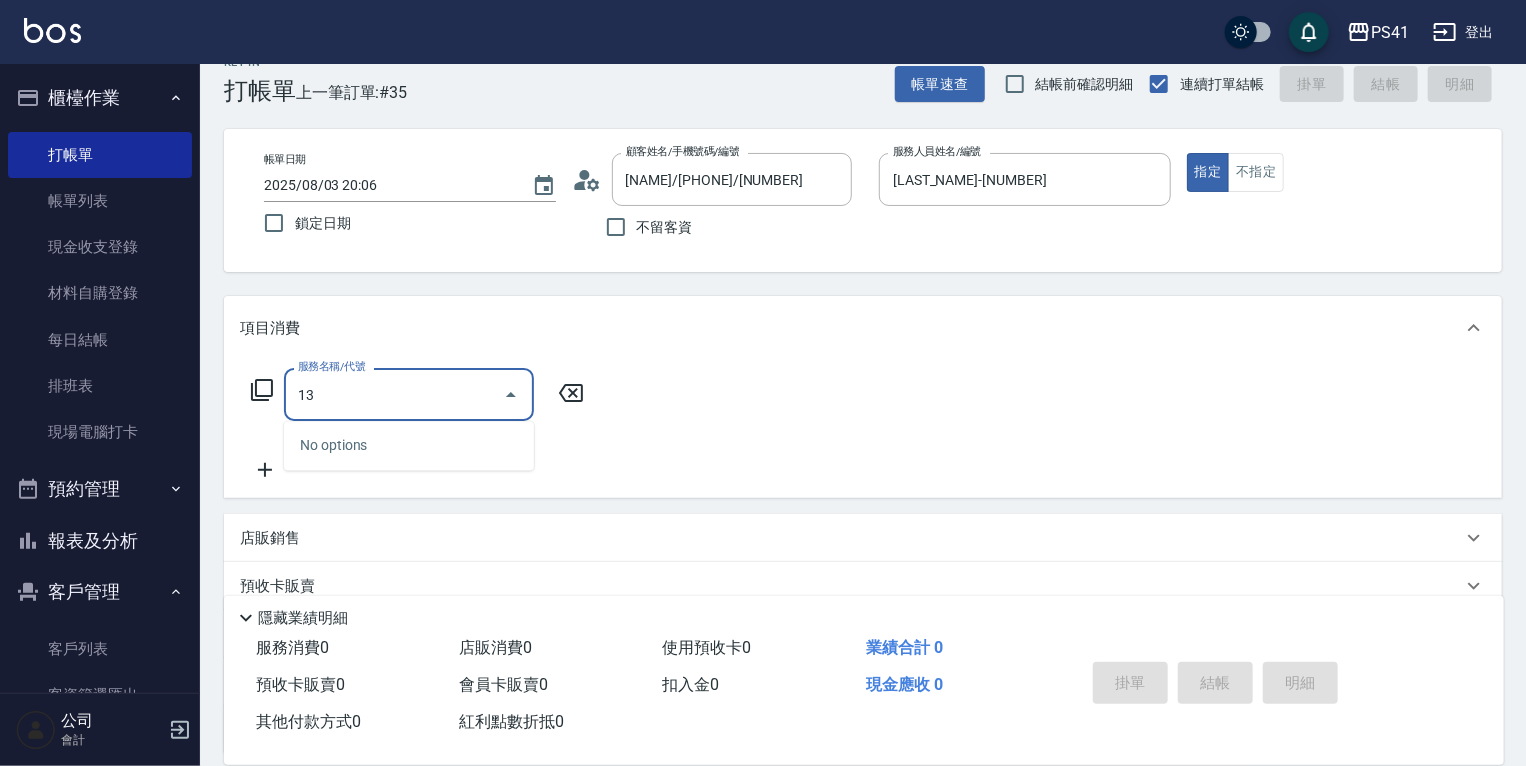 type on "1" 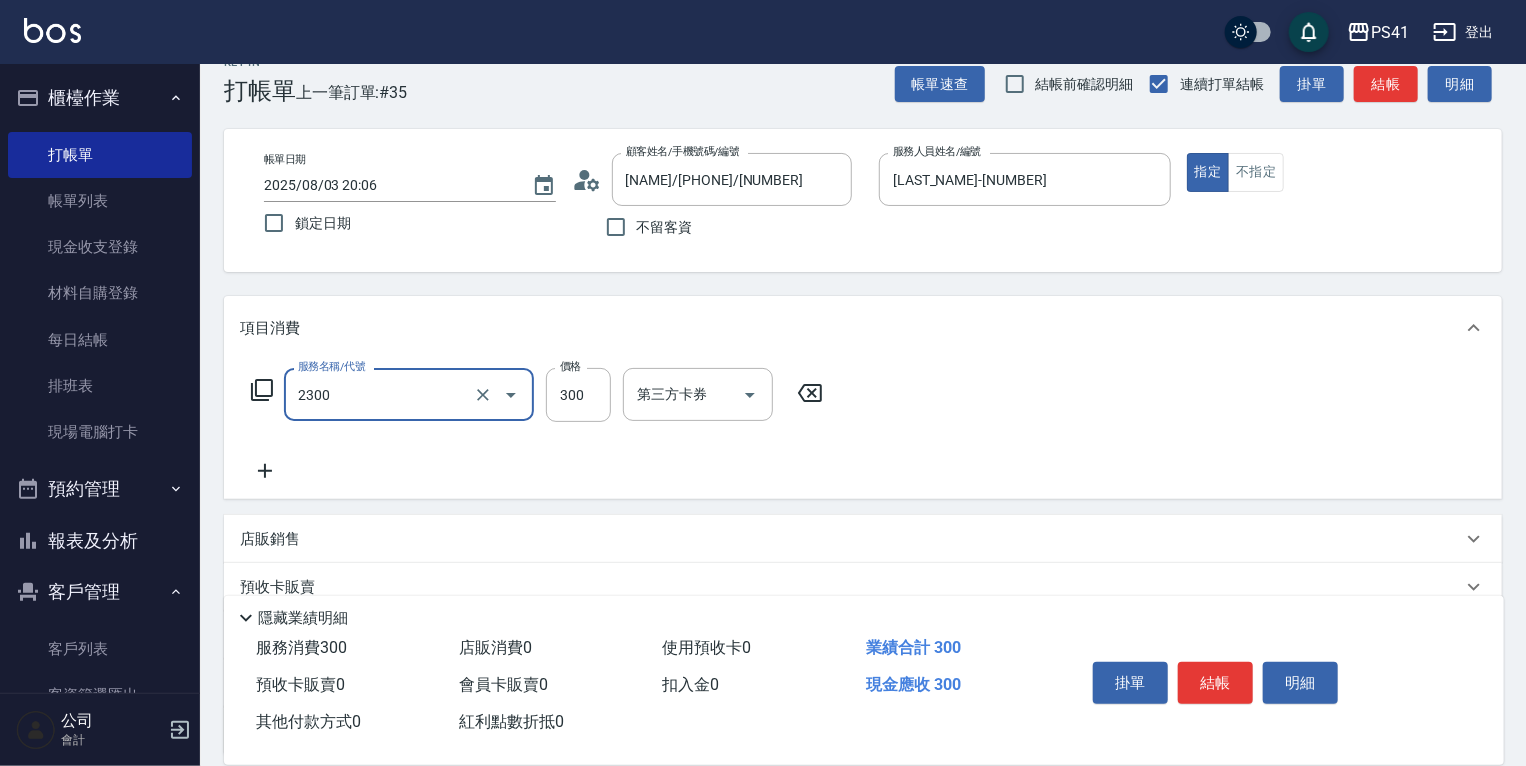 type on "剪髮(2300)" 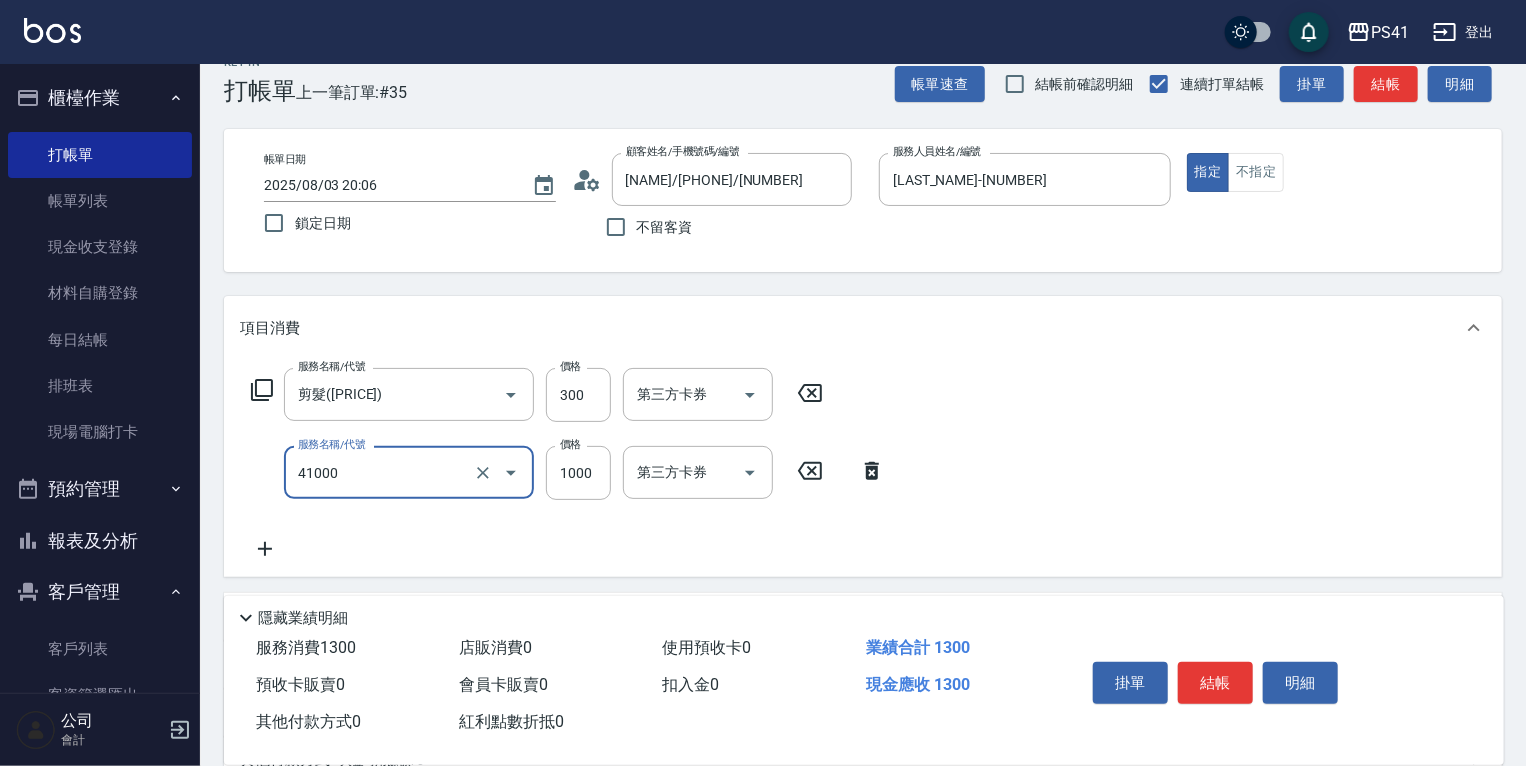 type on "漂髮(41000)" 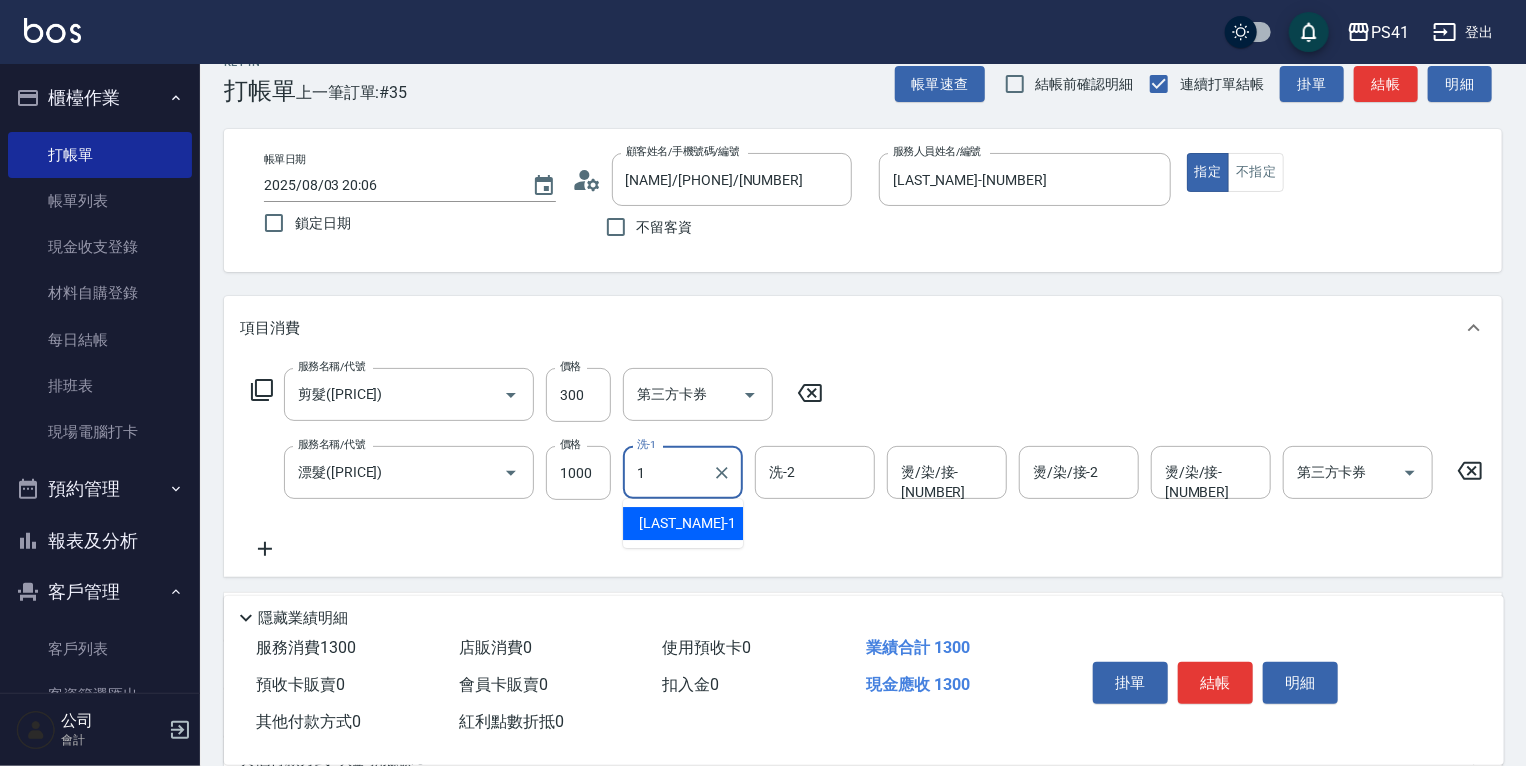 type on "柯易廷-1" 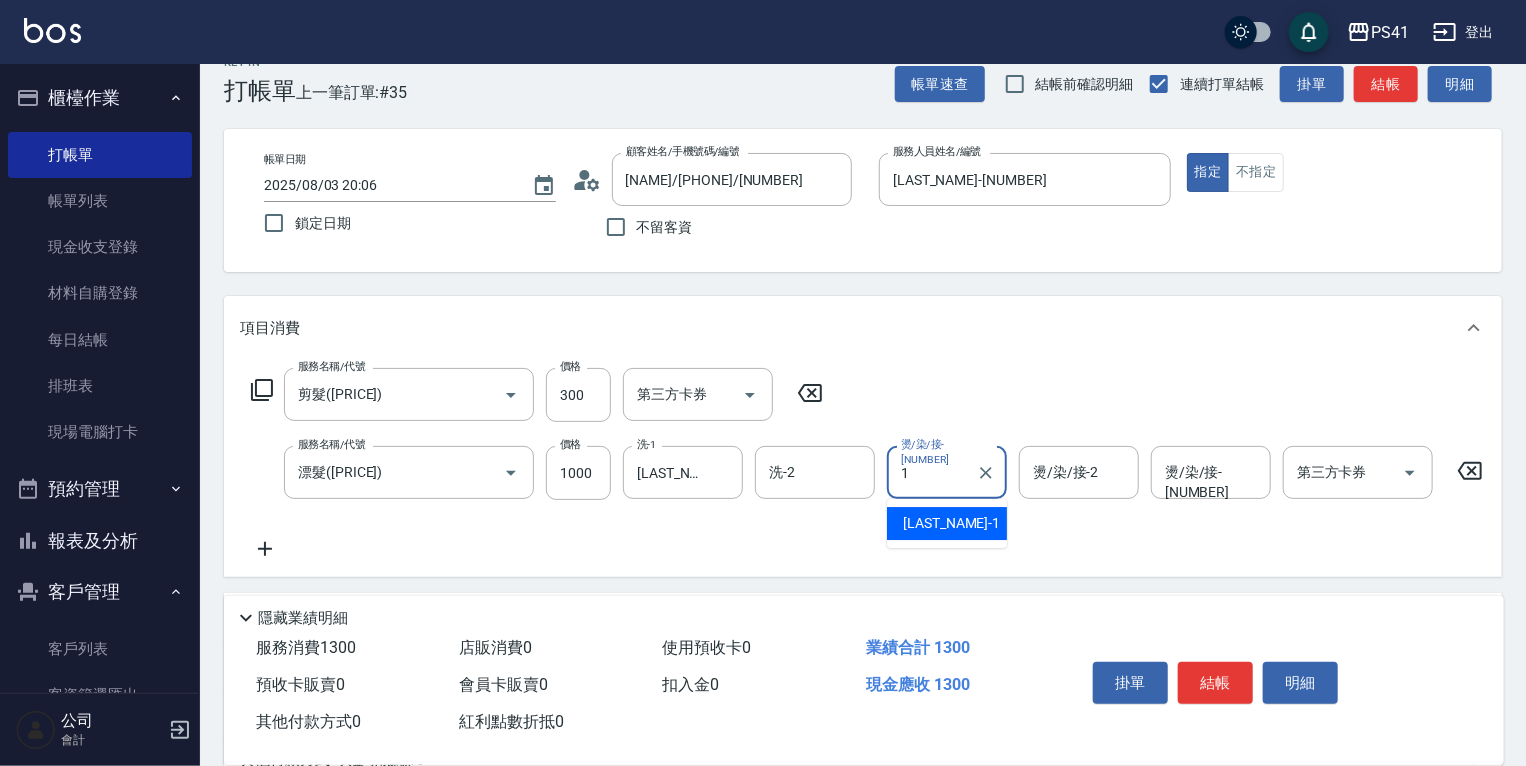 type on "柯易廷-1" 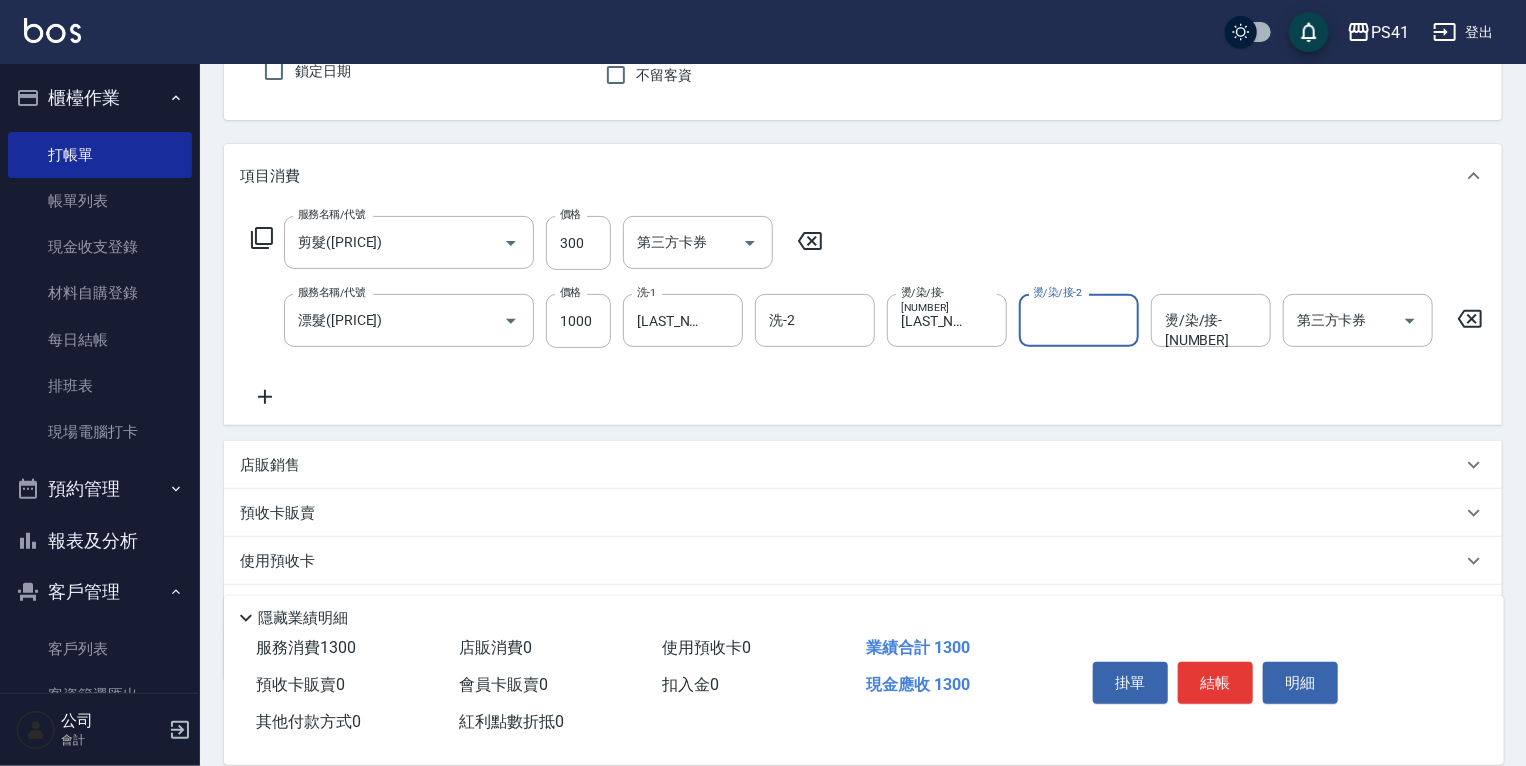 scroll, scrollTop: 300, scrollLeft: 0, axis: vertical 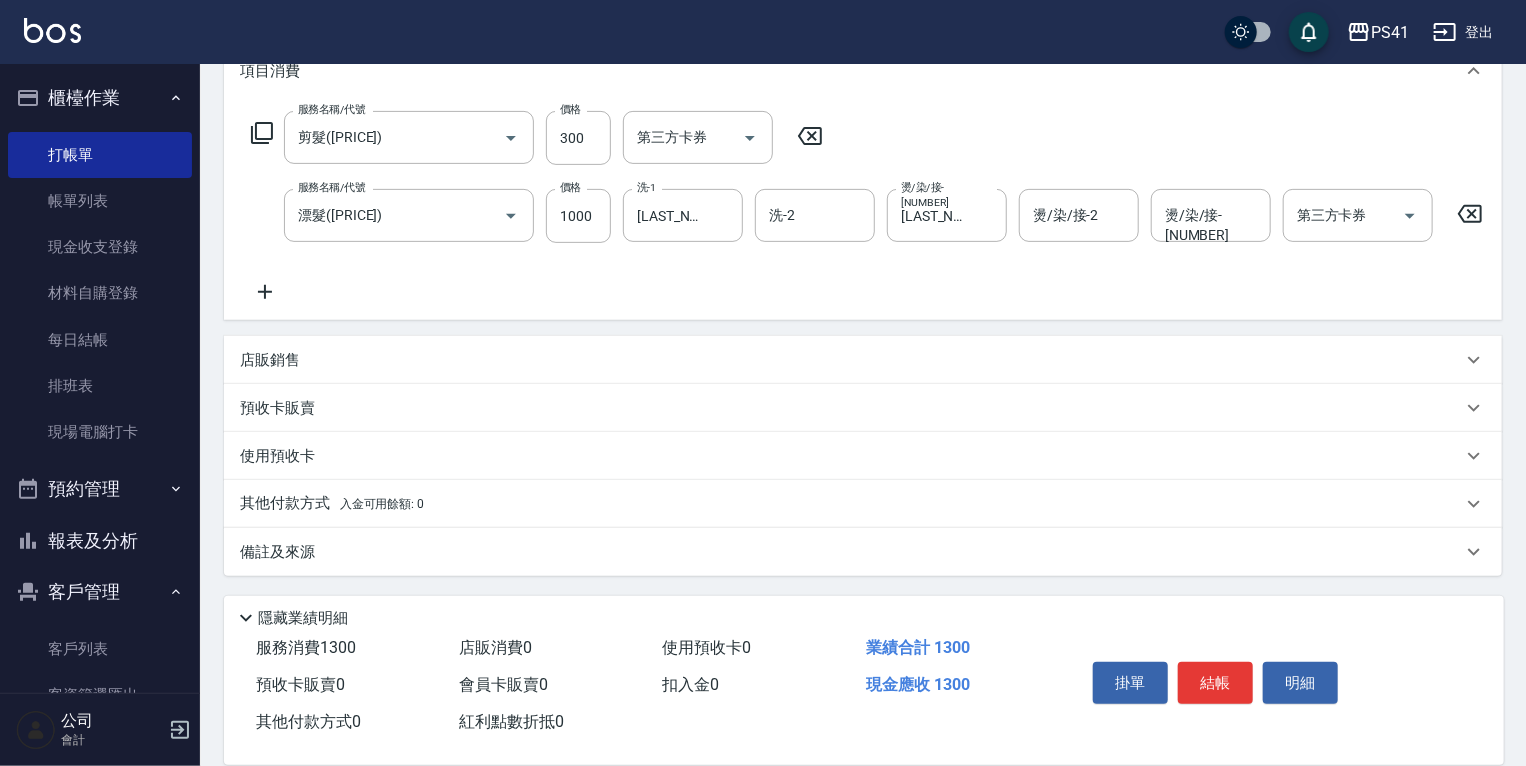 click on "其他付款方式 入金可用餘額: 0" at bounding box center [851, 504] 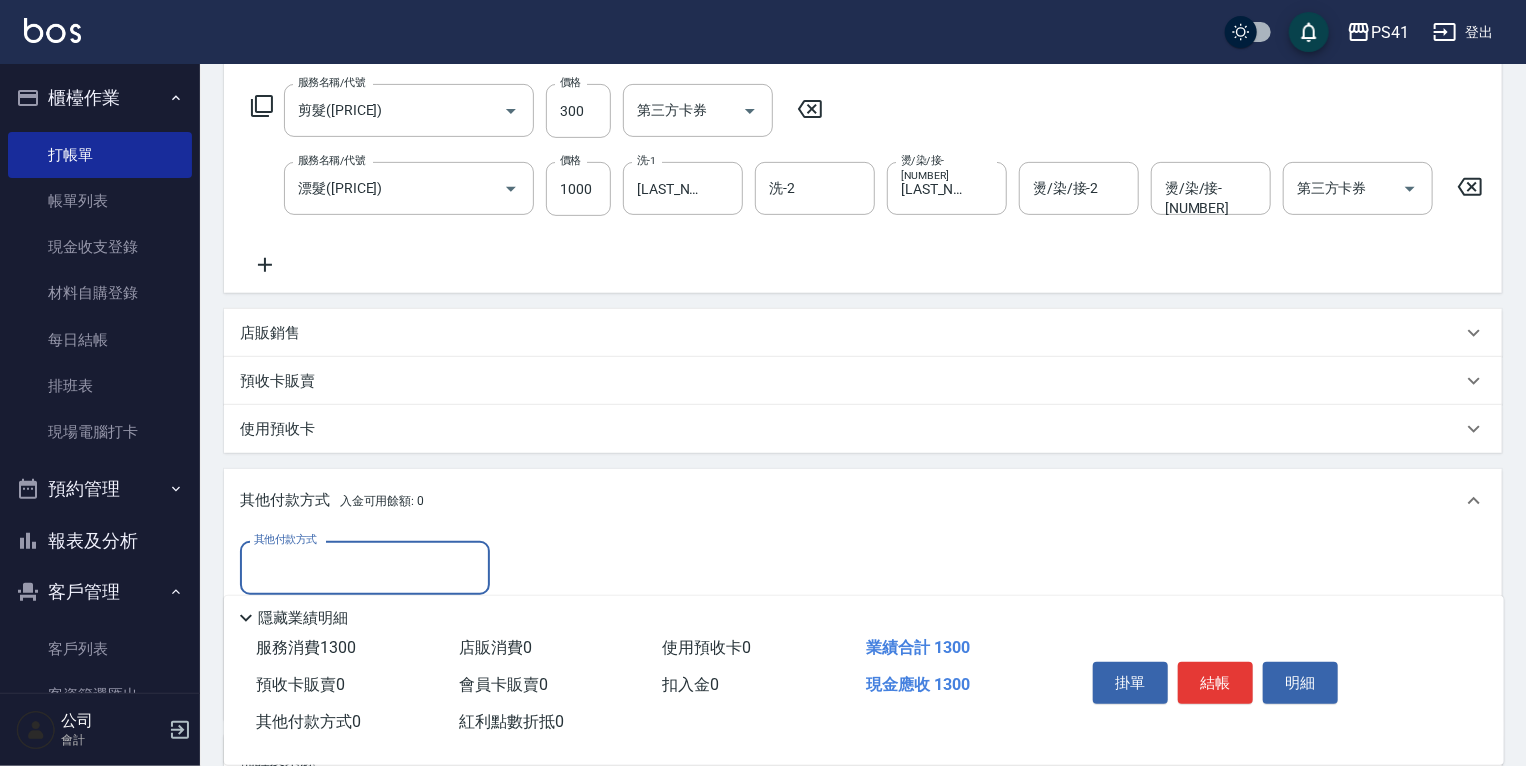 scroll, scrollTop: 405, scrollLeft: 0, axis: vertical 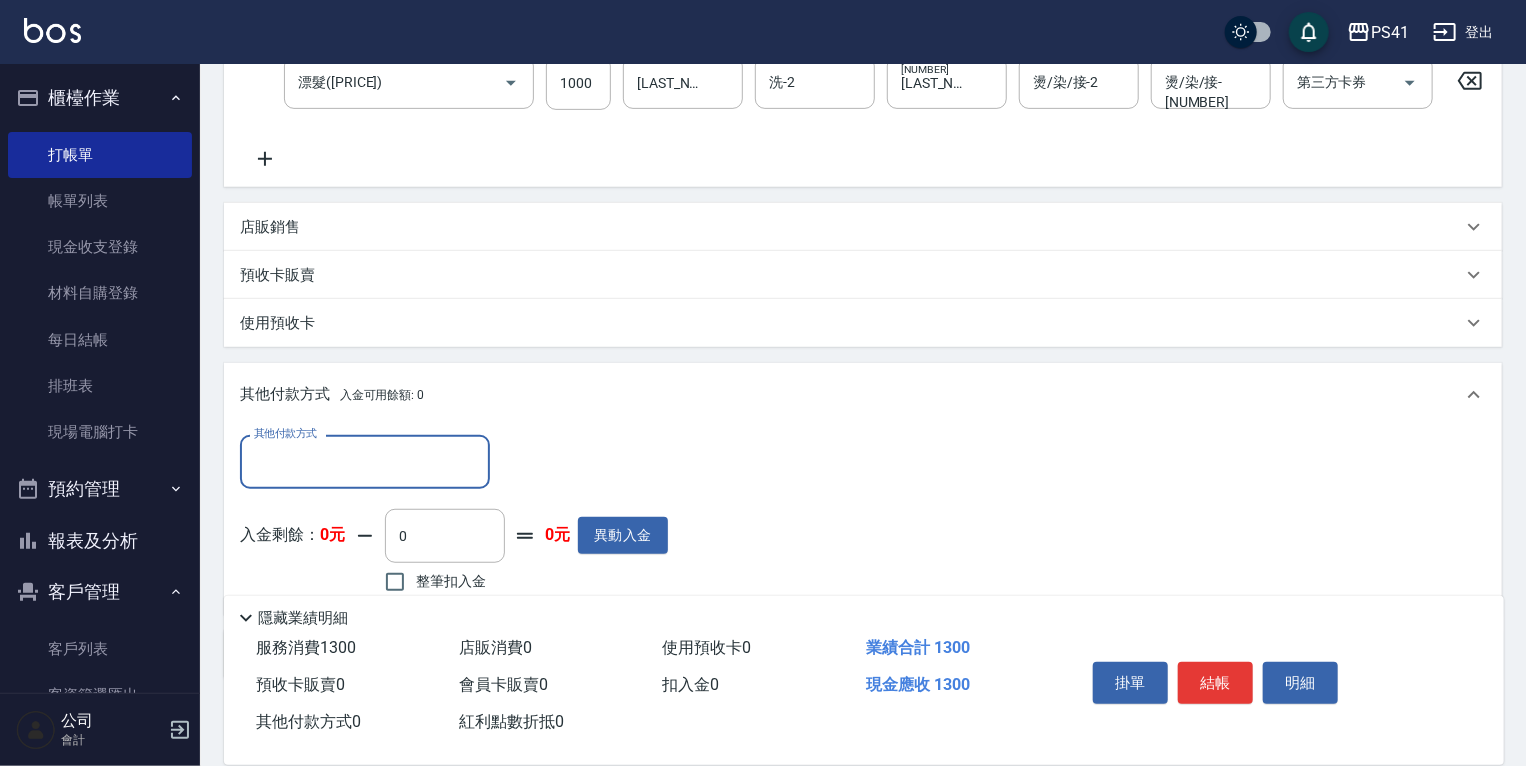 click on "其他付款方式" at bounding box center [365, 461] 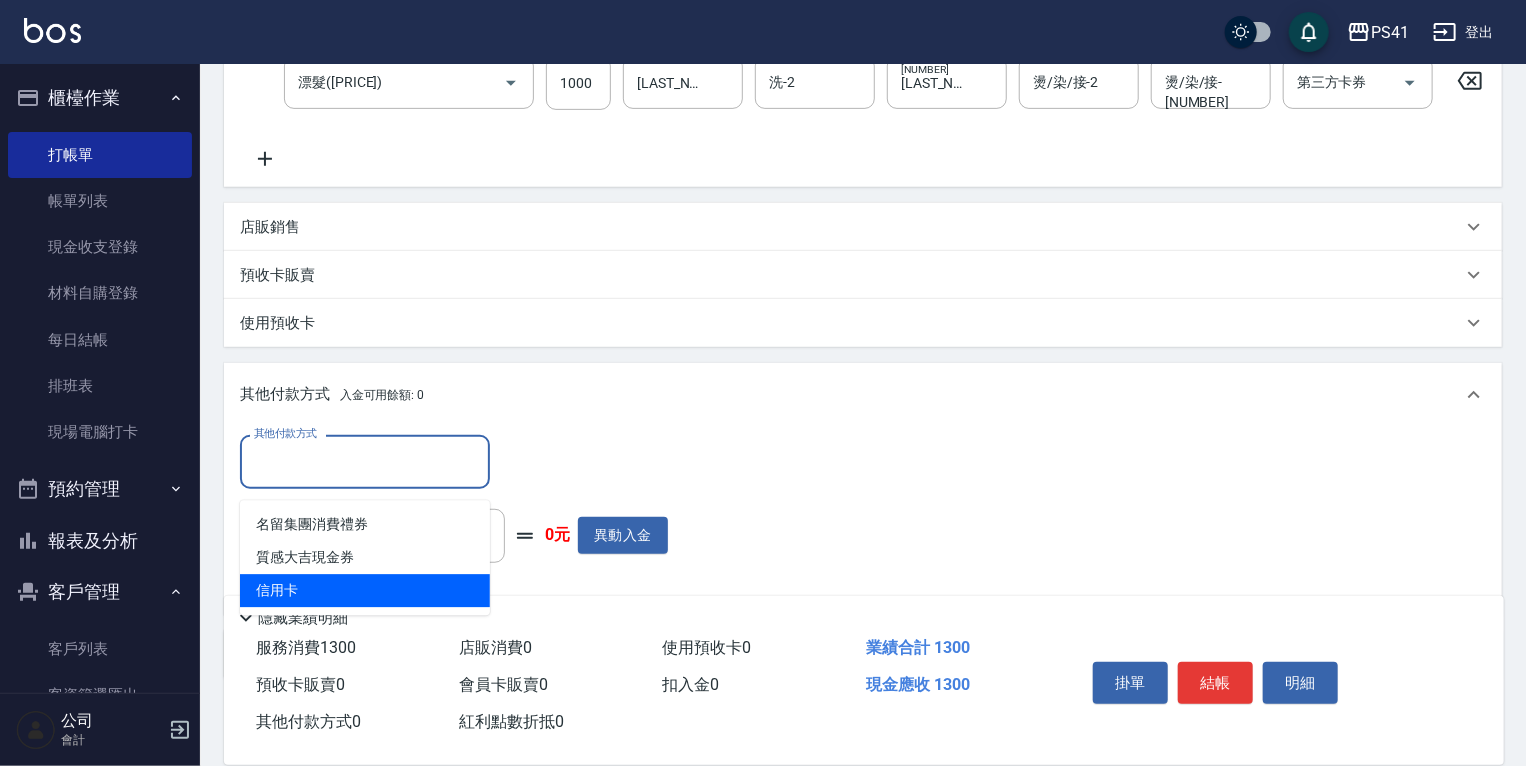 click on "信用卡" at bounding box center [365, 590] 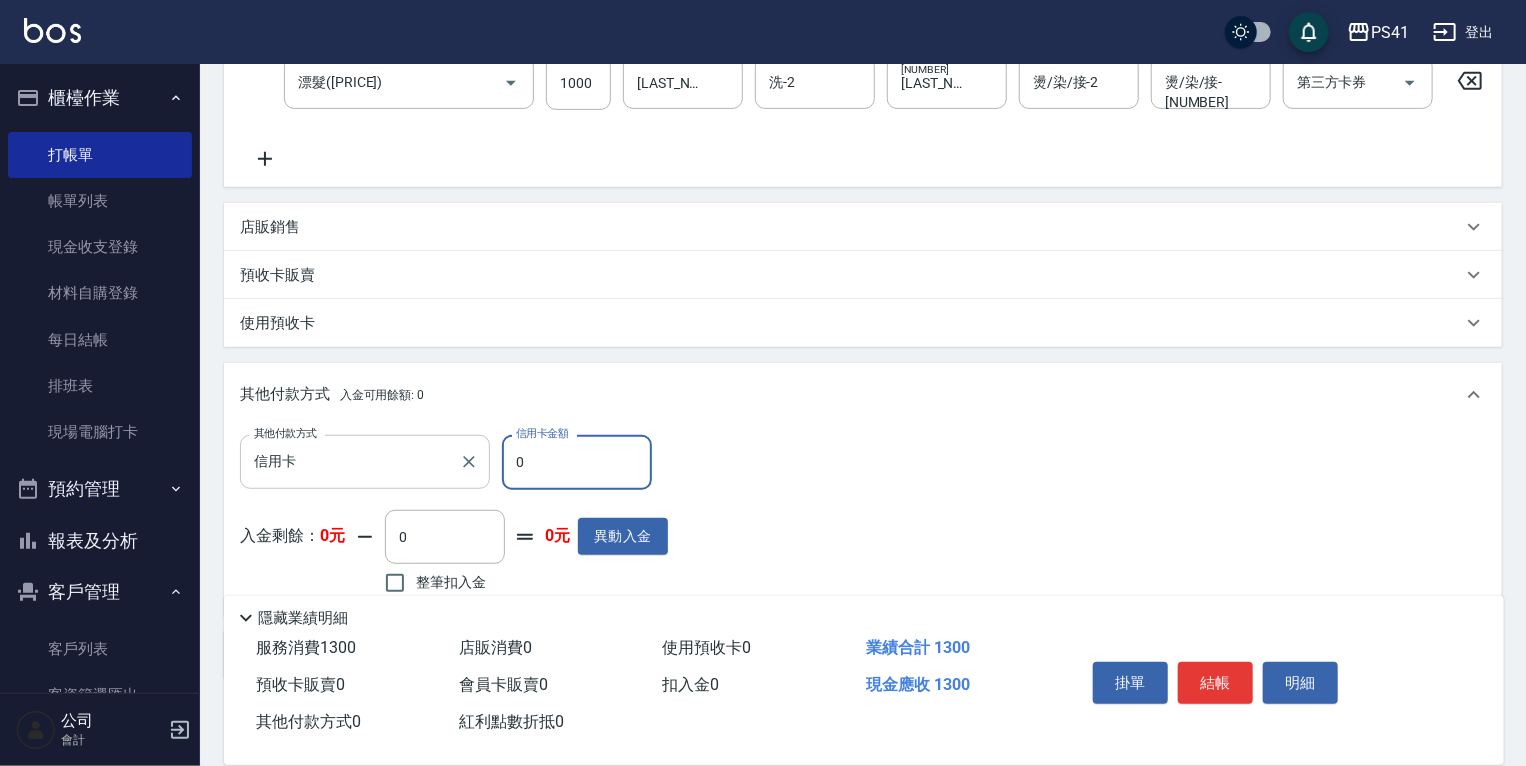 drag, startPoint x: 583, startPoint y: 490, endPoint x: 438, endPoint y: 484, distance: 145.12408 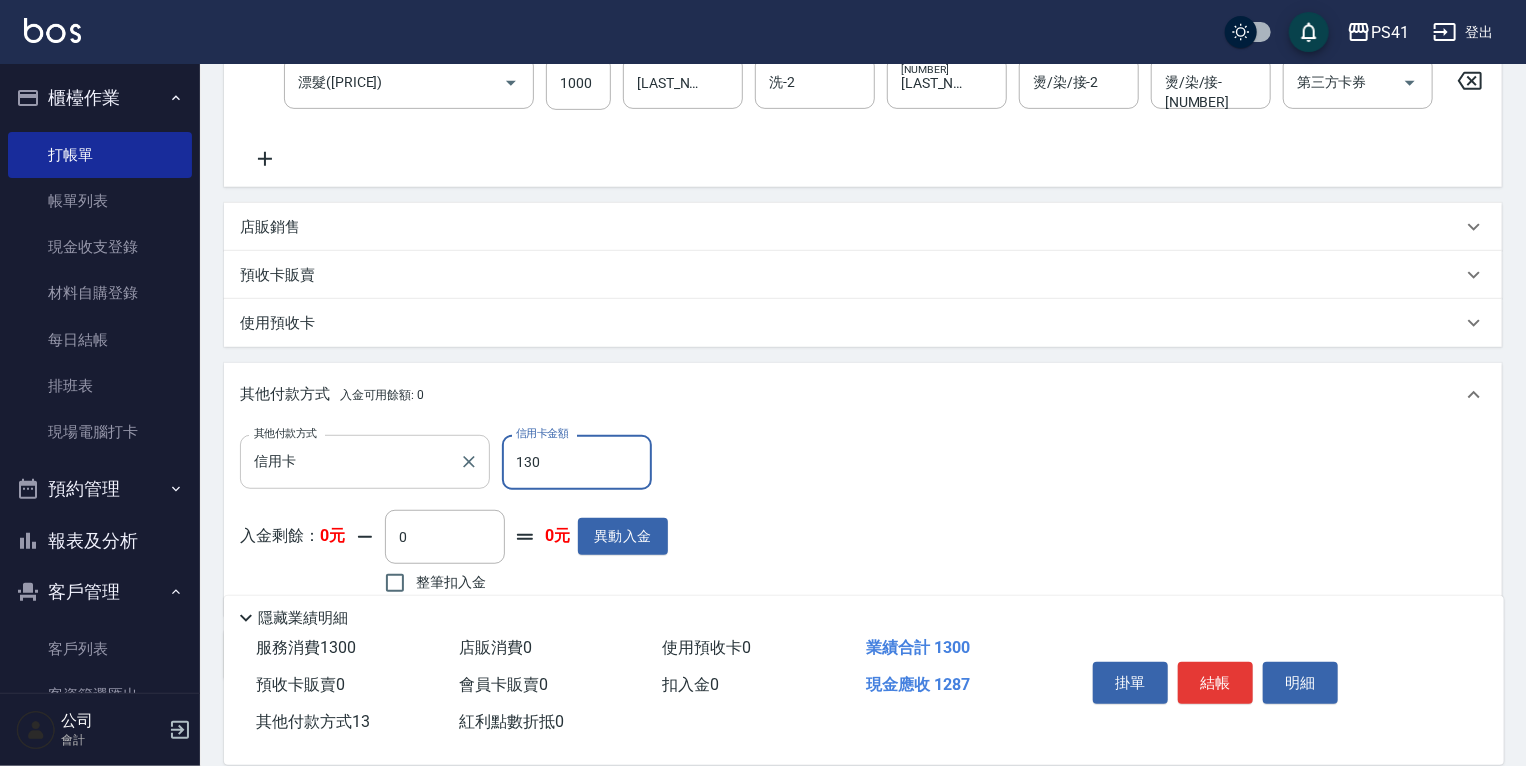 type on "1300" 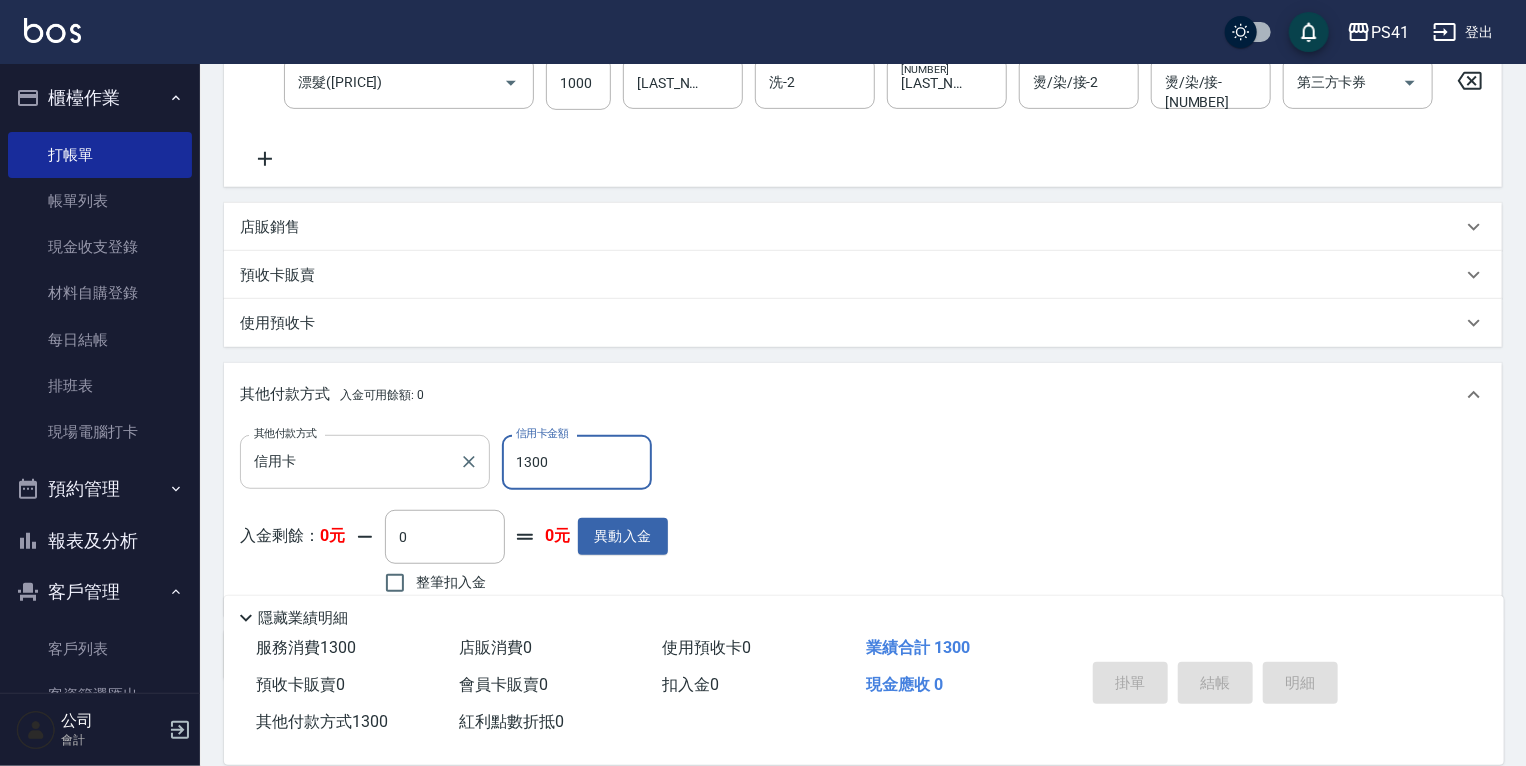 type 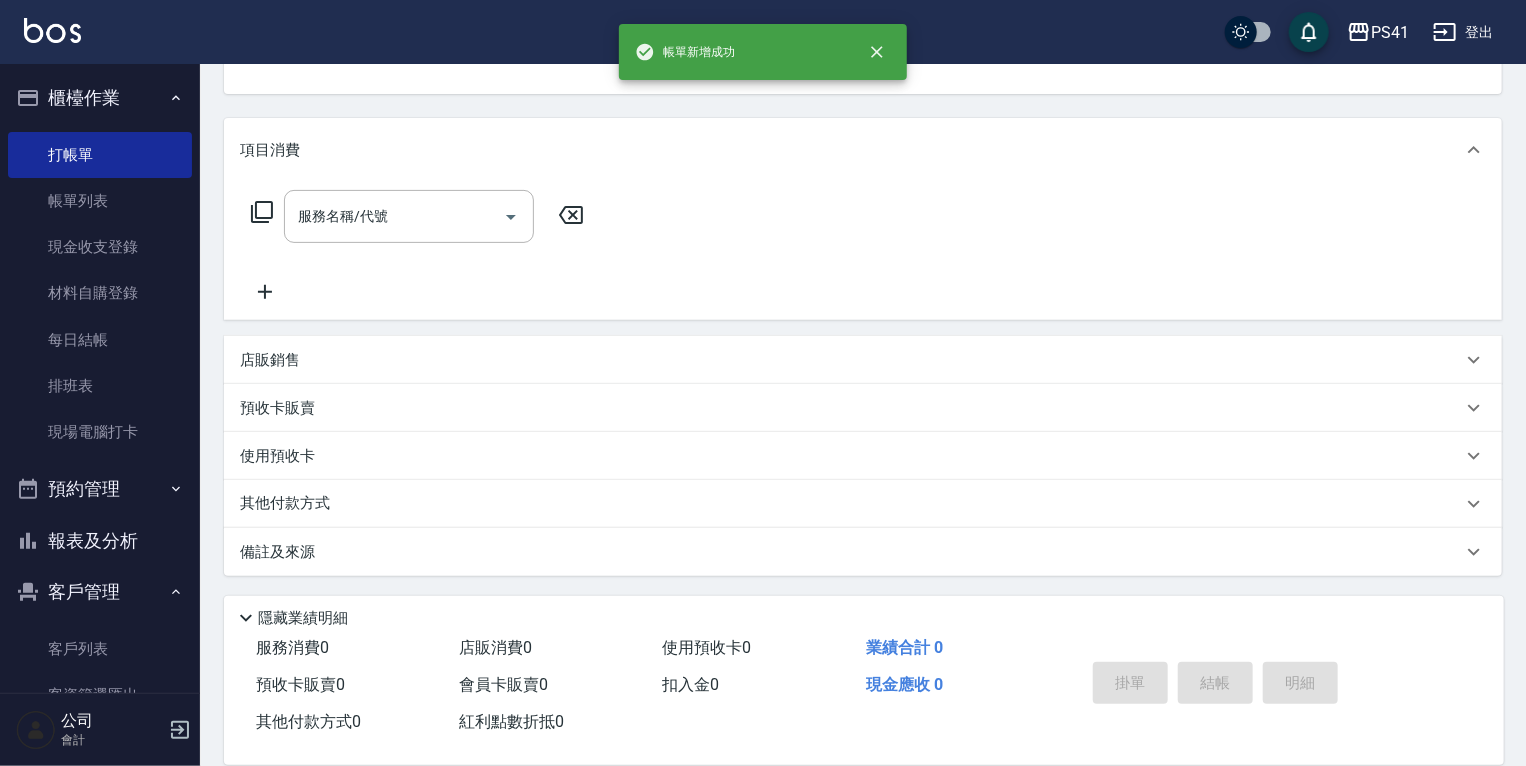 scroll, scrollTop: 0, scrollLeft: 0, axis: both 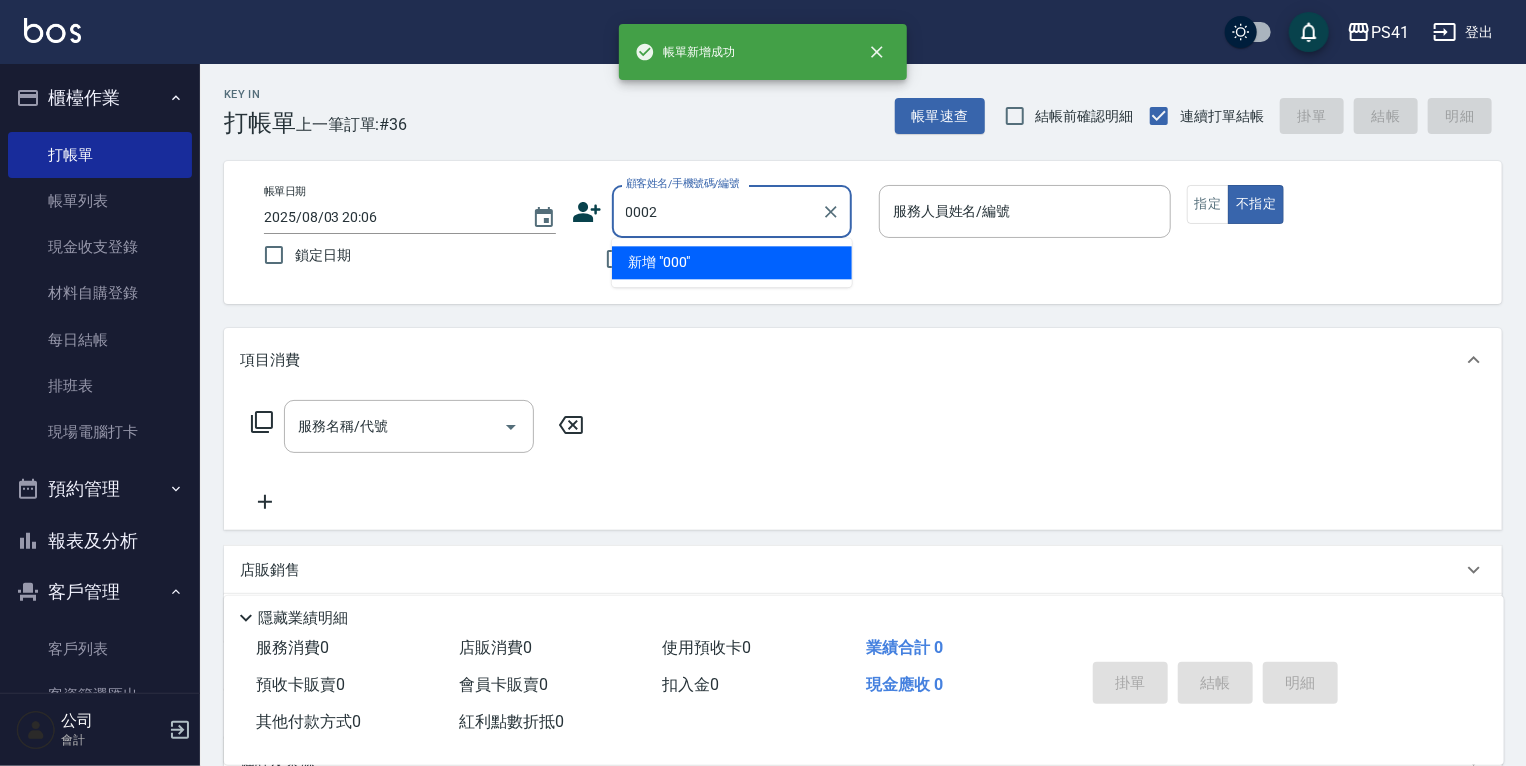 type on "0002" 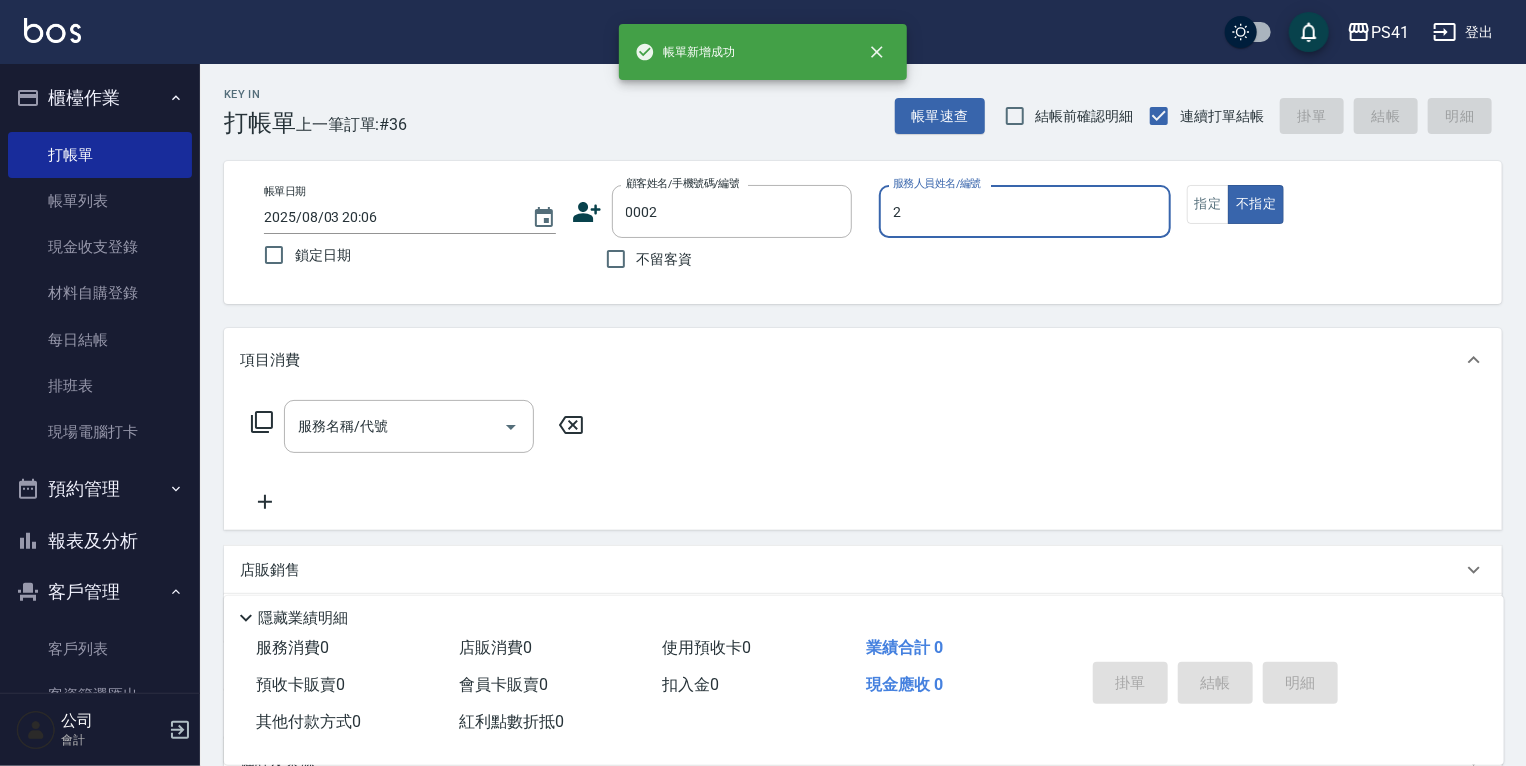 type on "謝淳蕙-2" 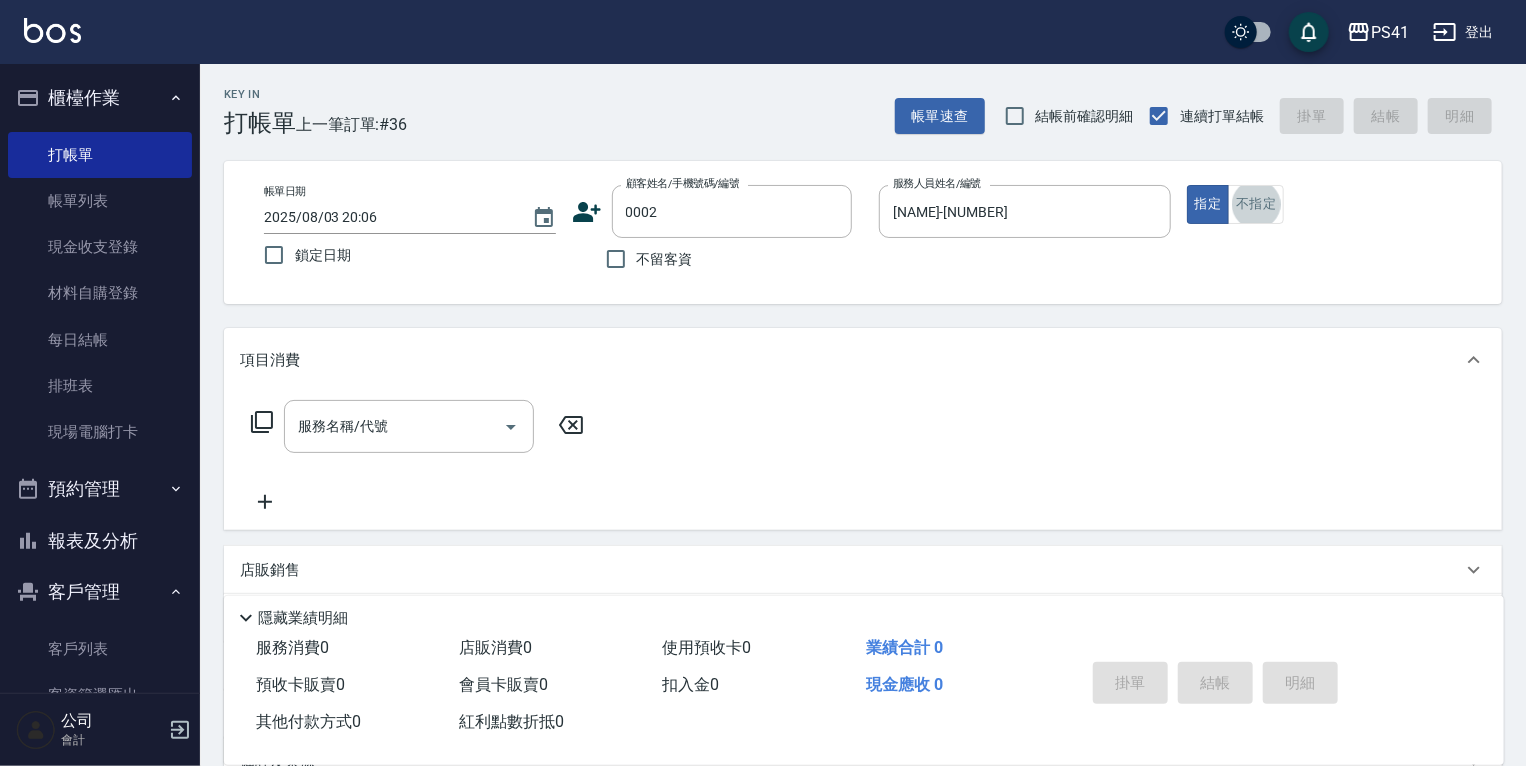 type on "Alice/Alice/0002" 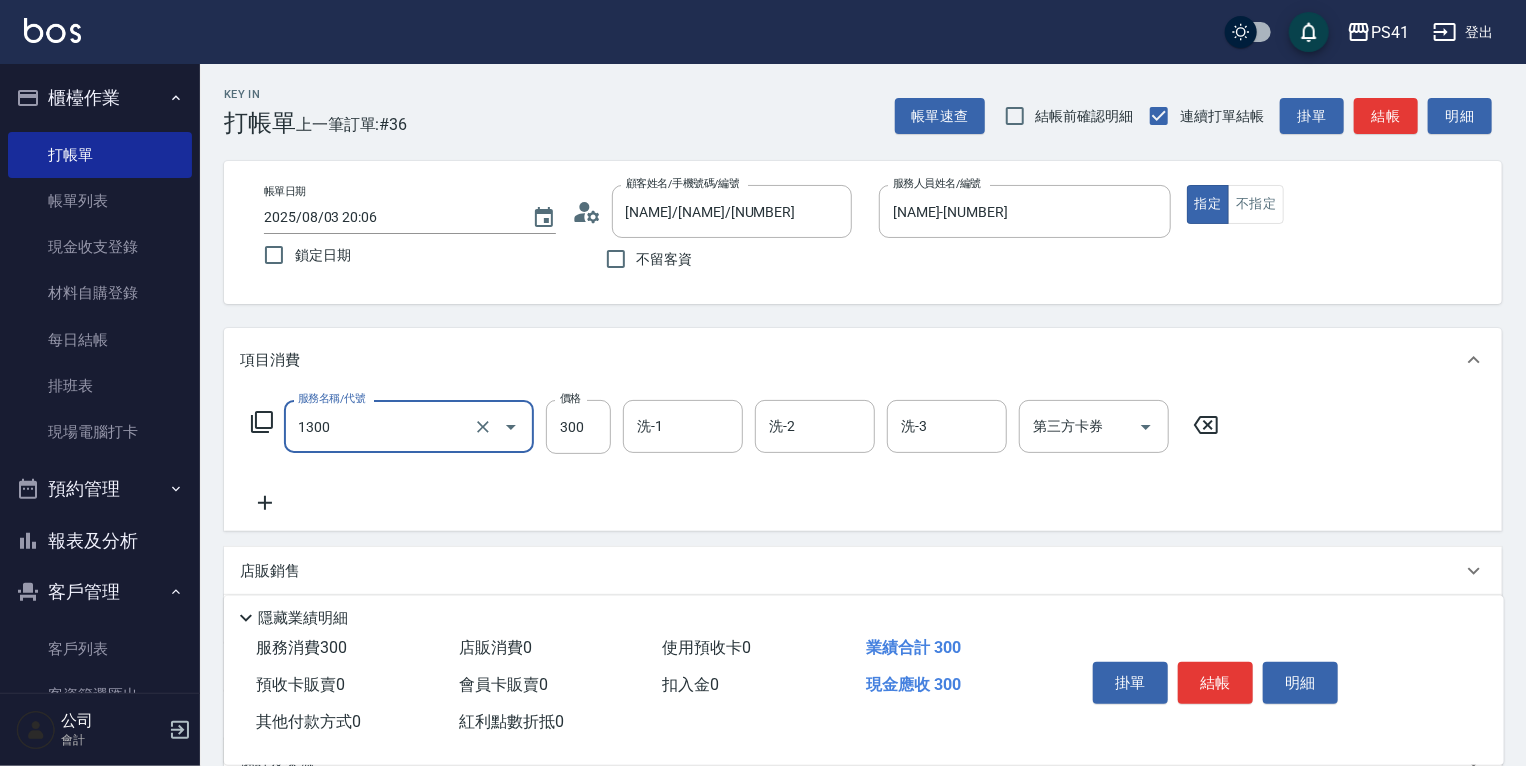 type on "洗髮300(1300)" 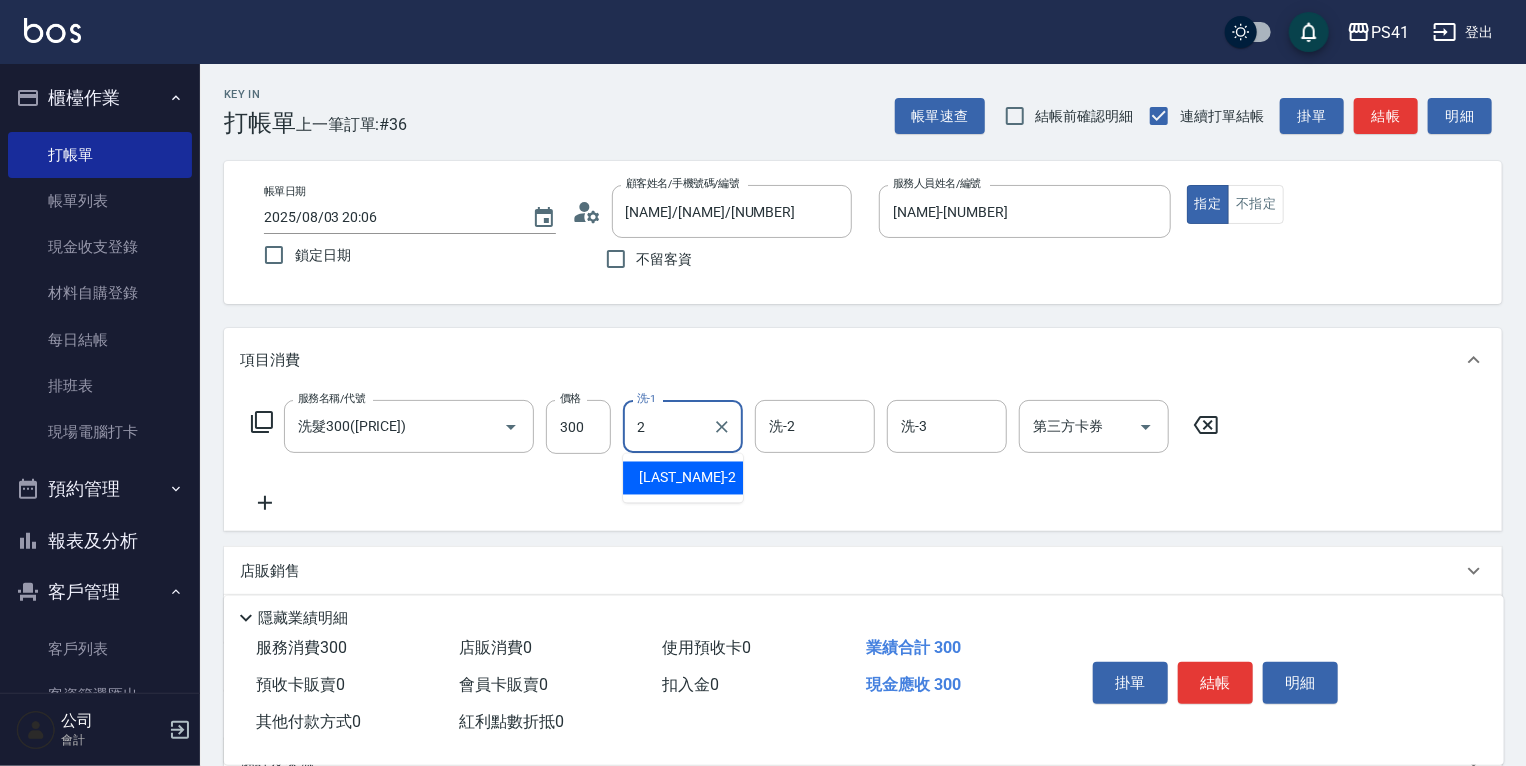 type on "謝淳蕙-2" 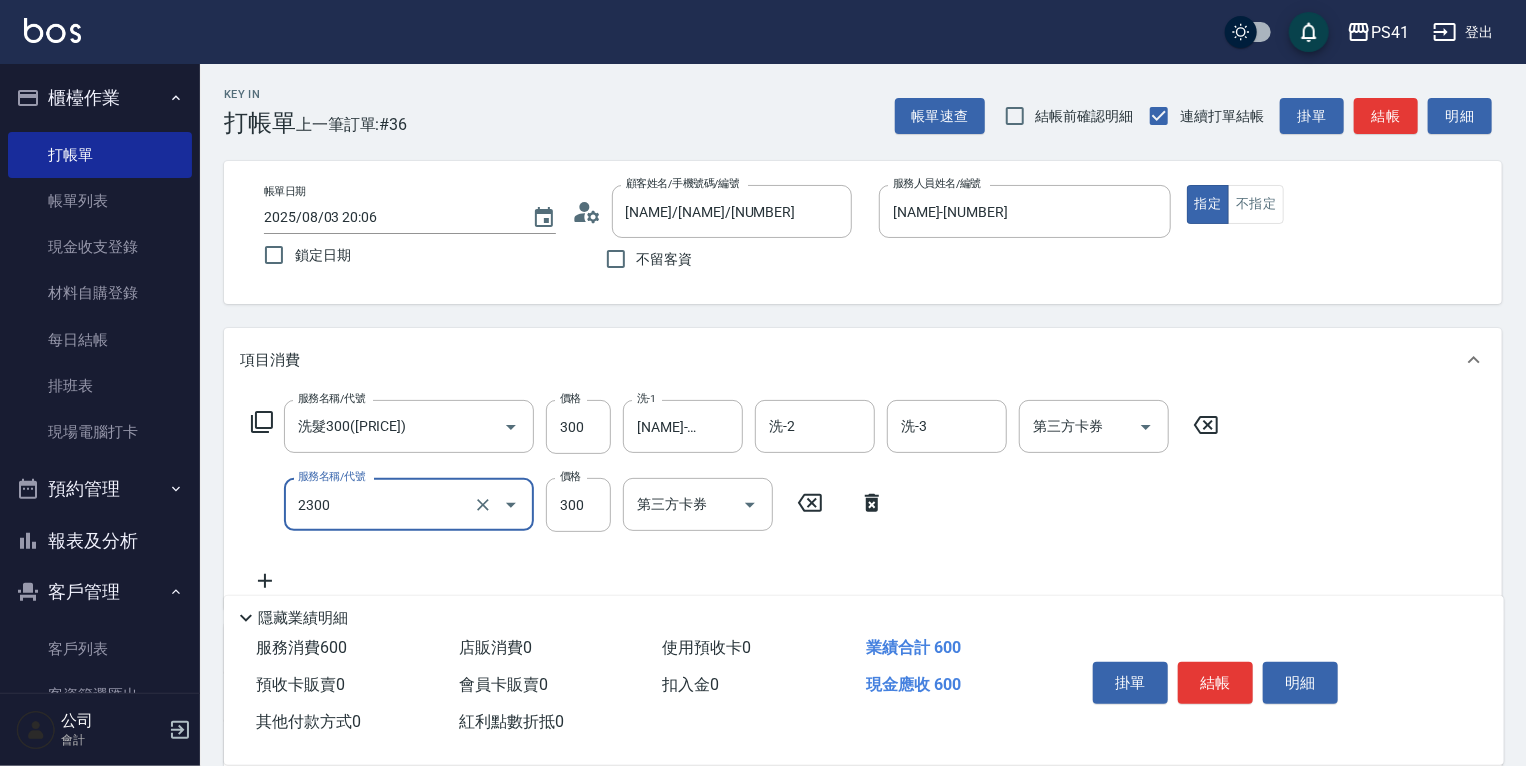 type on "剪髮(2300)" 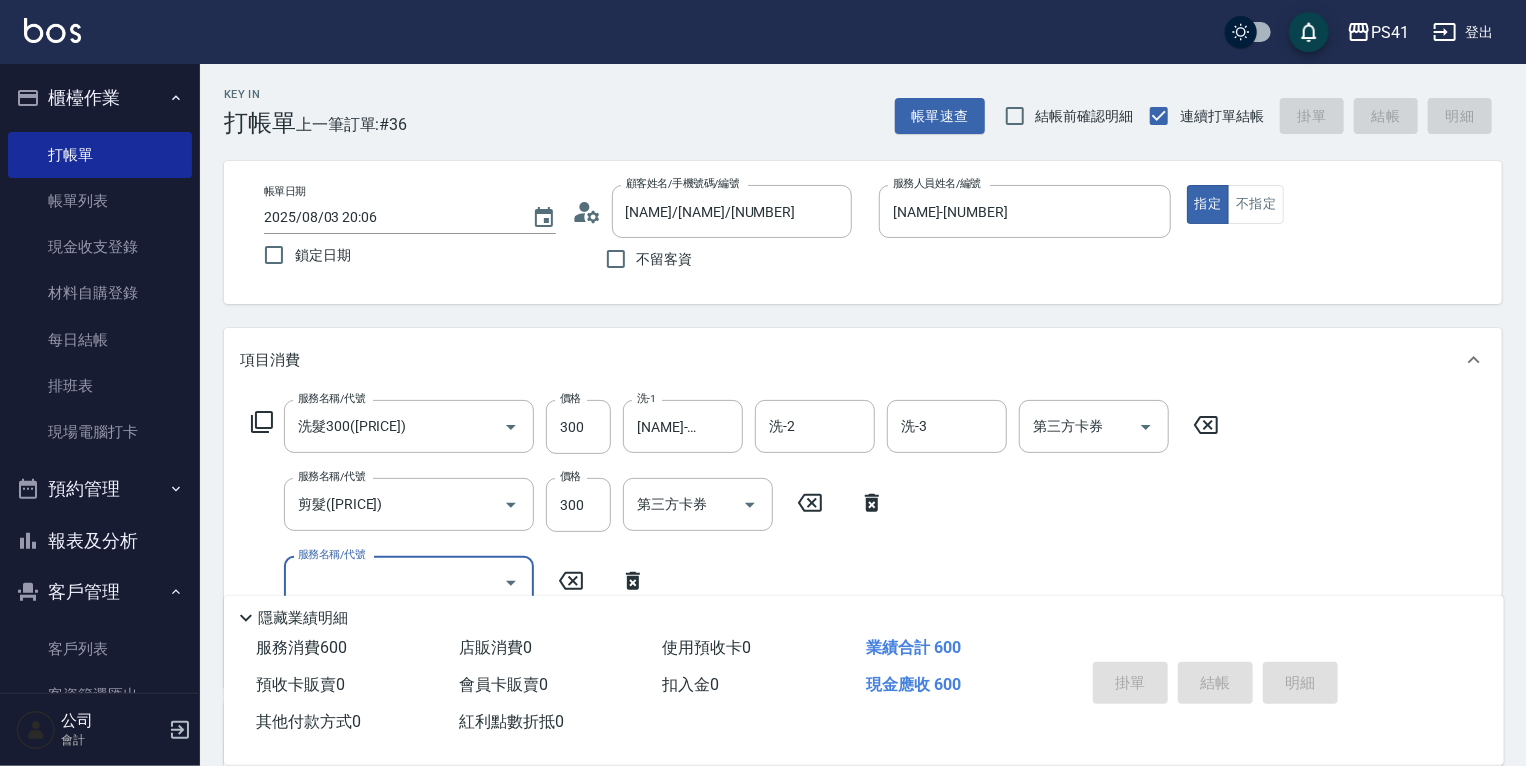 type 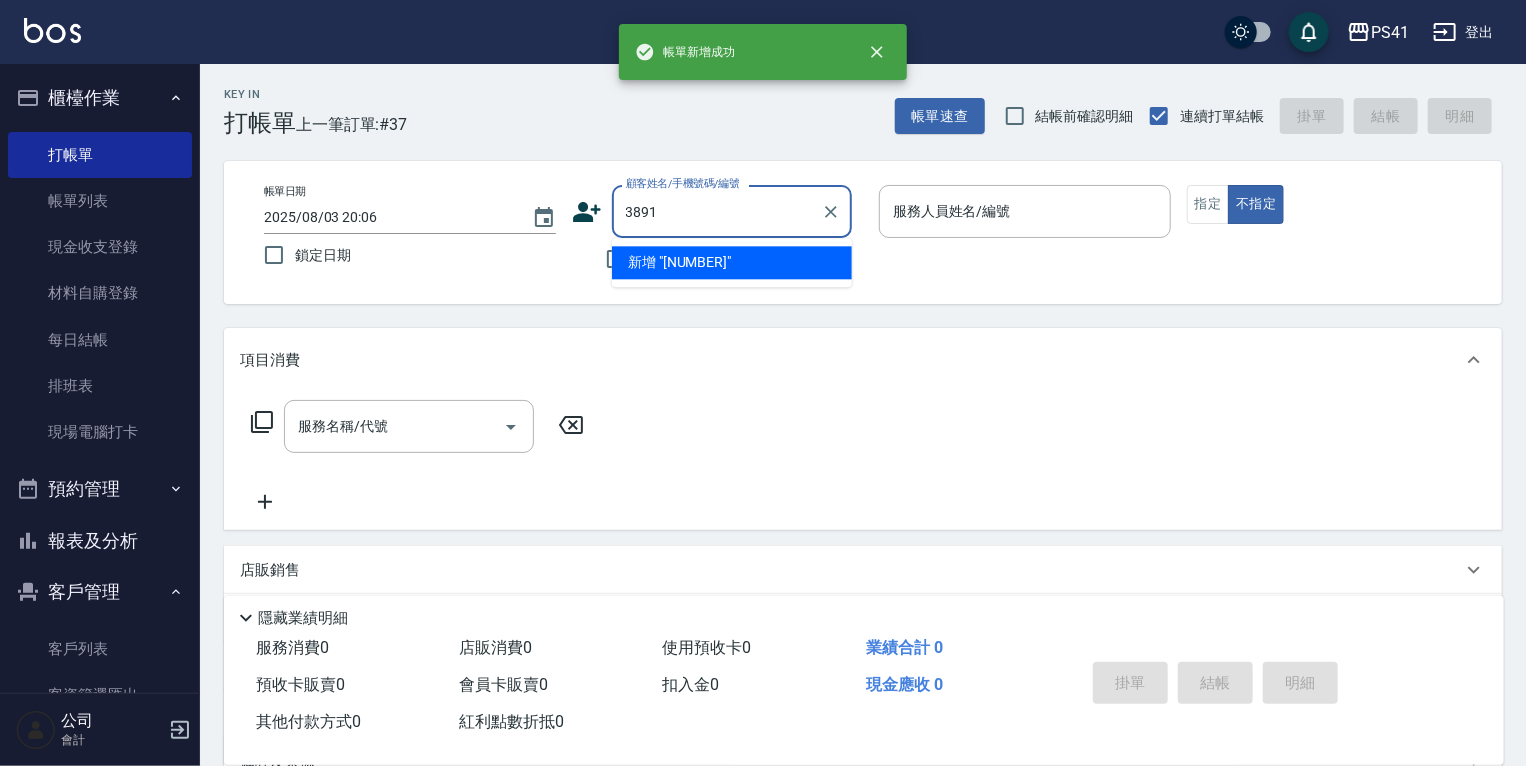 type on "3891" 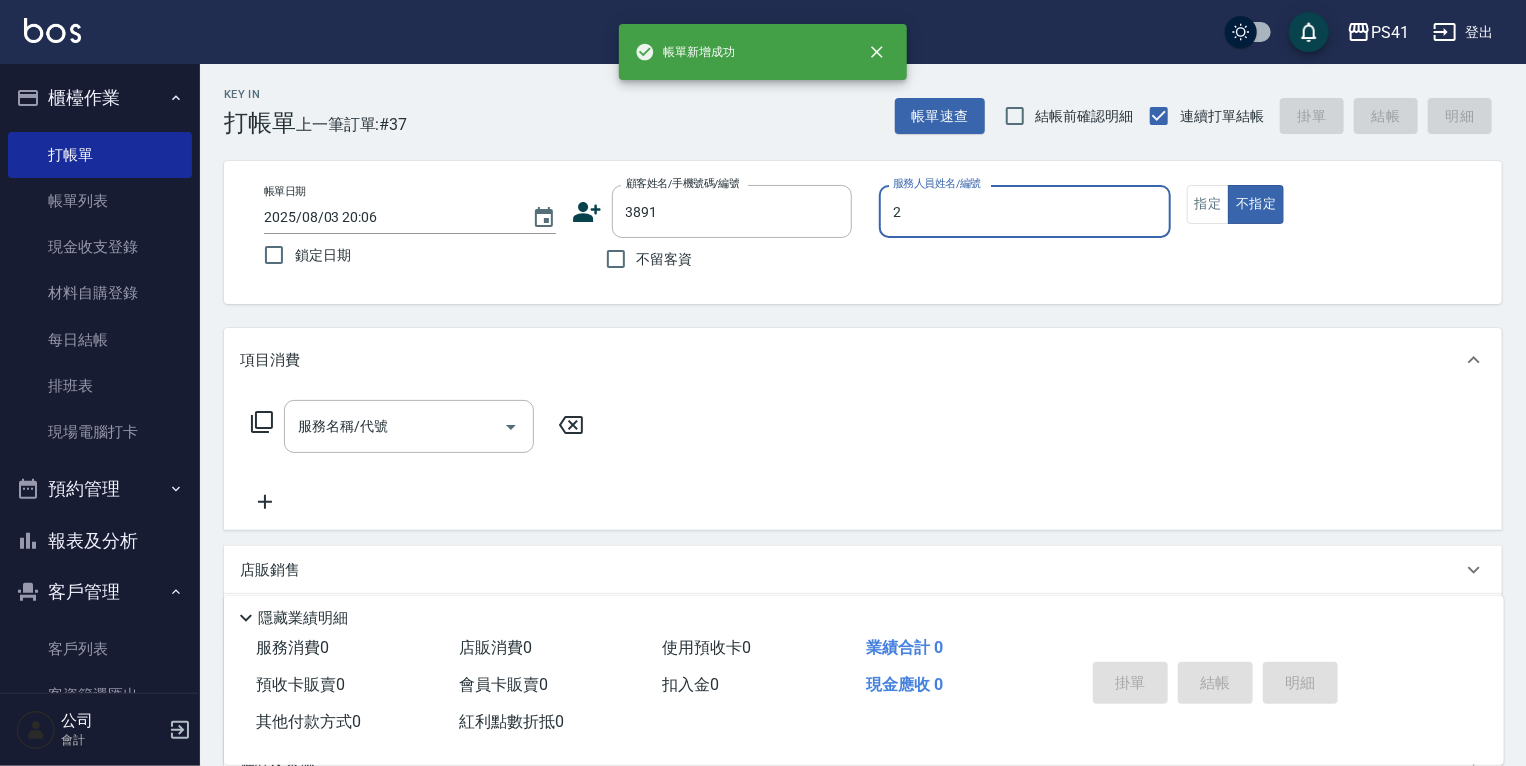 type on "謝淳蕙-2" 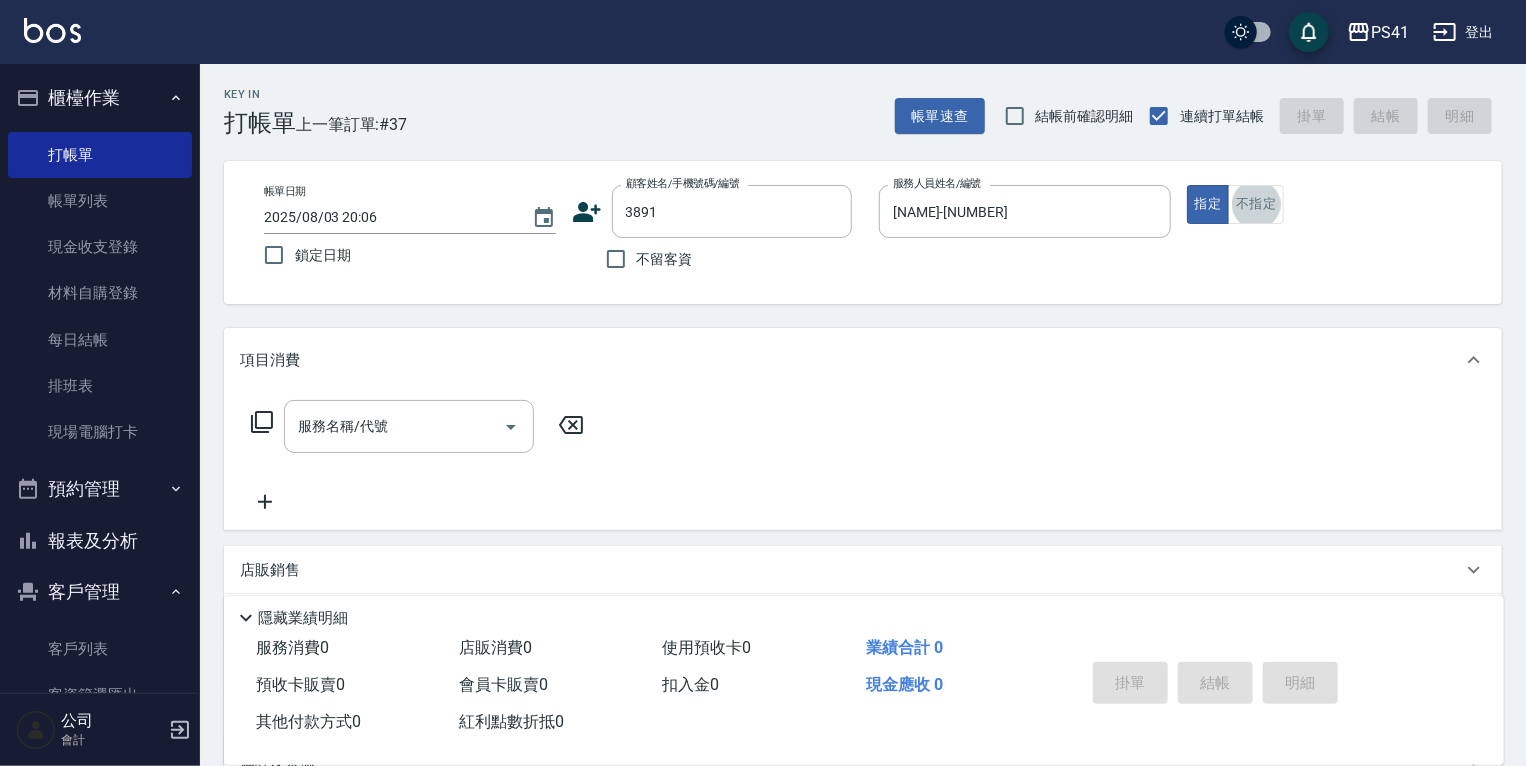 type on "柯婷萱/0968792653/3891" 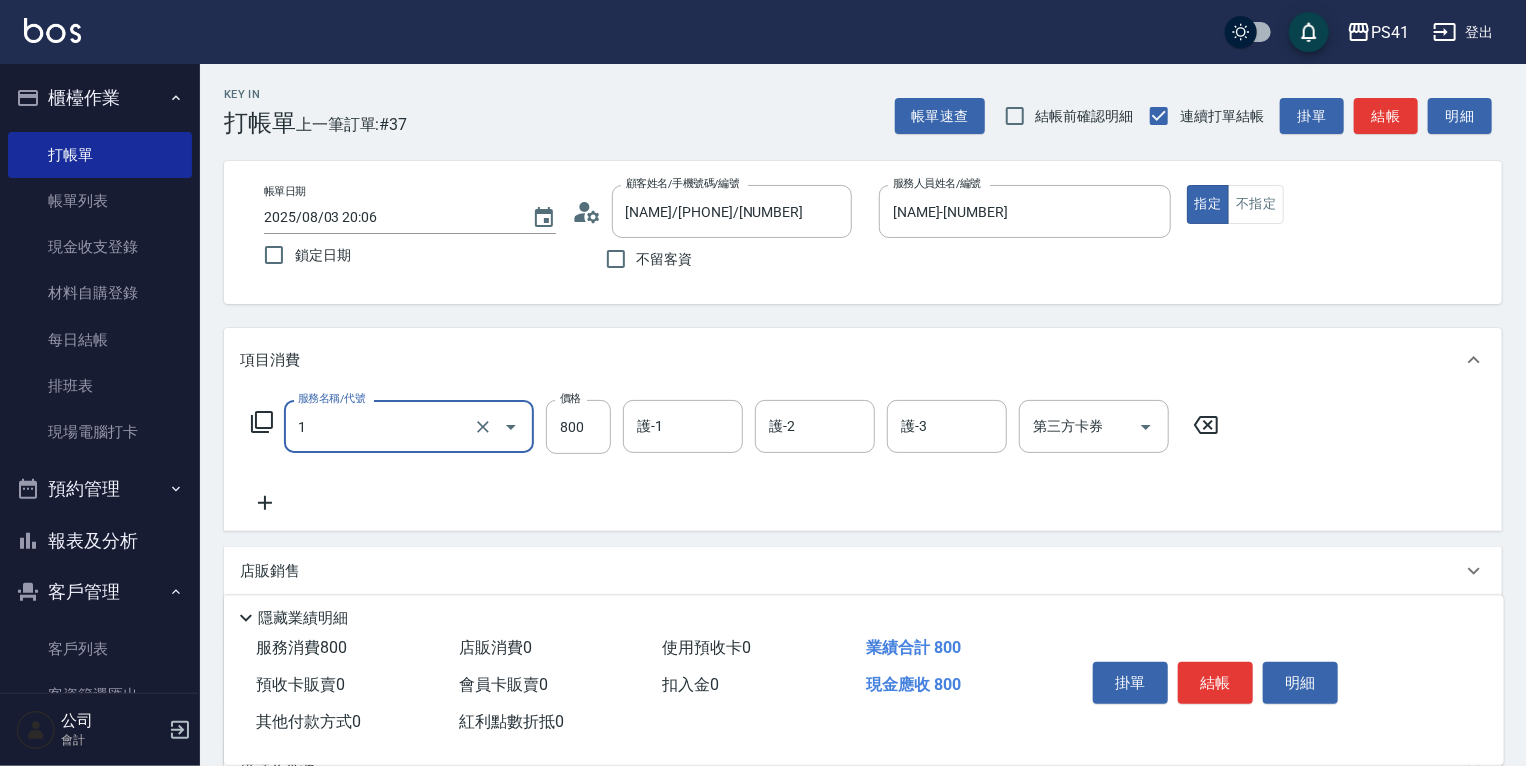 type on "1999以下燙髮(31999)" 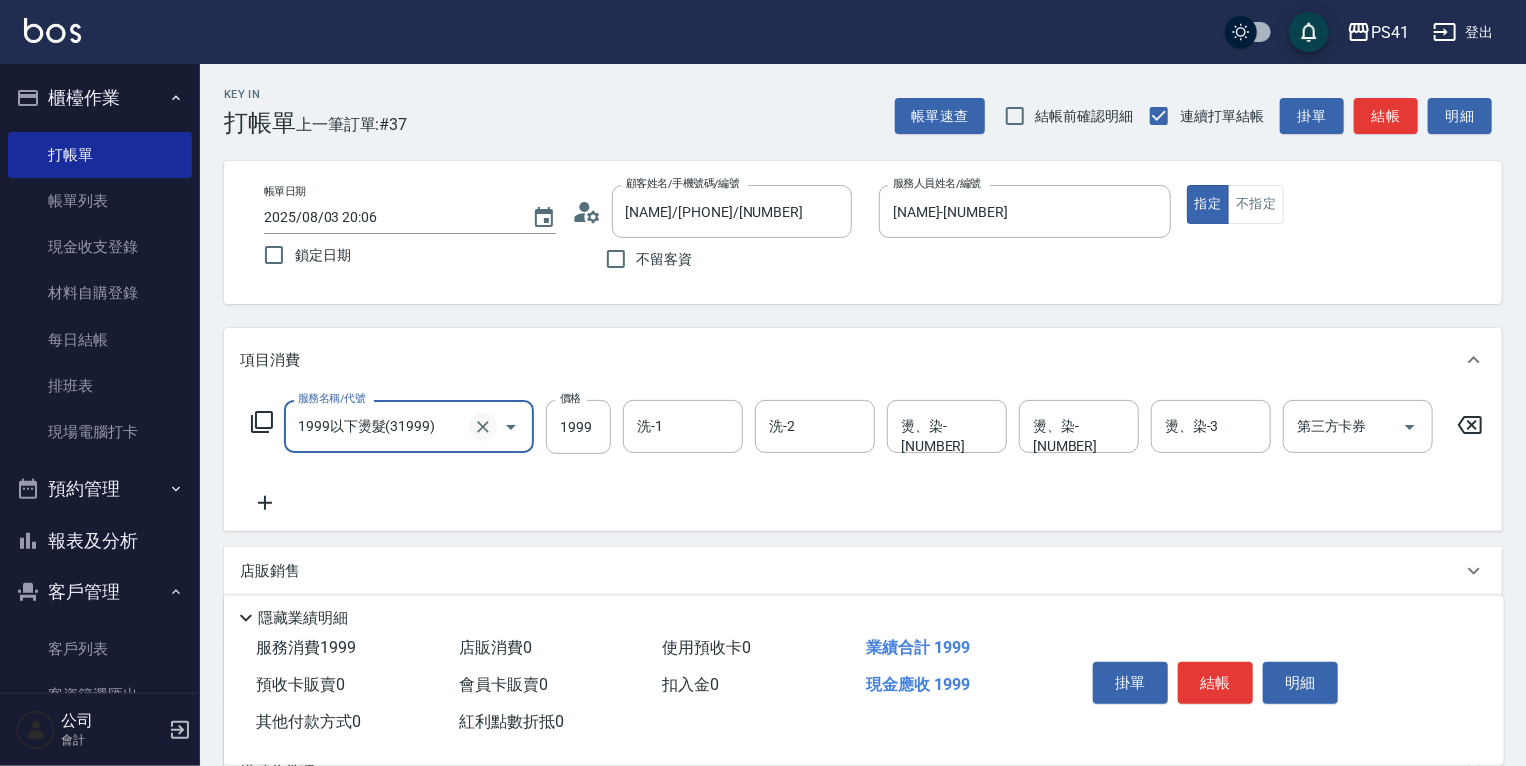 click 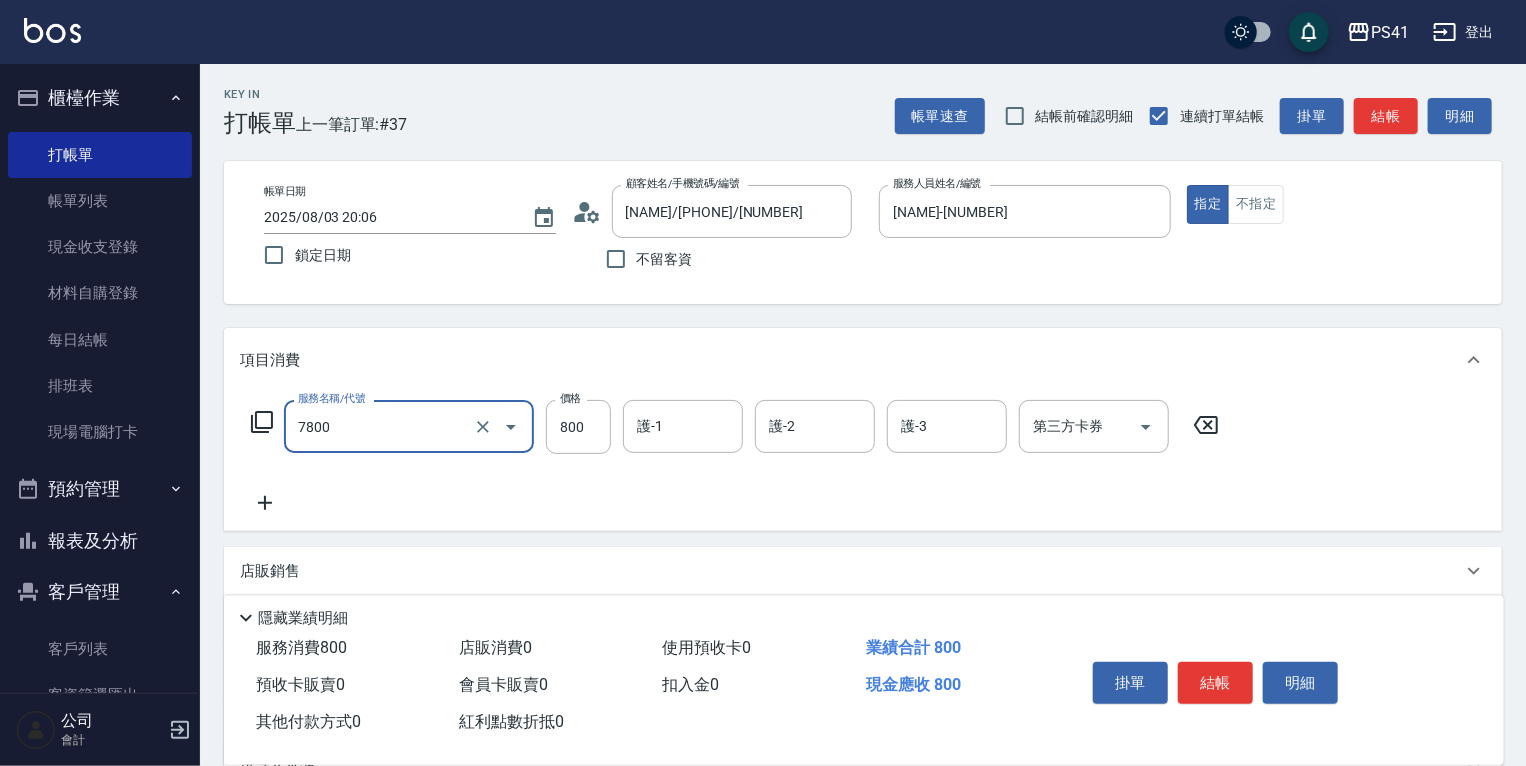 type on "1" 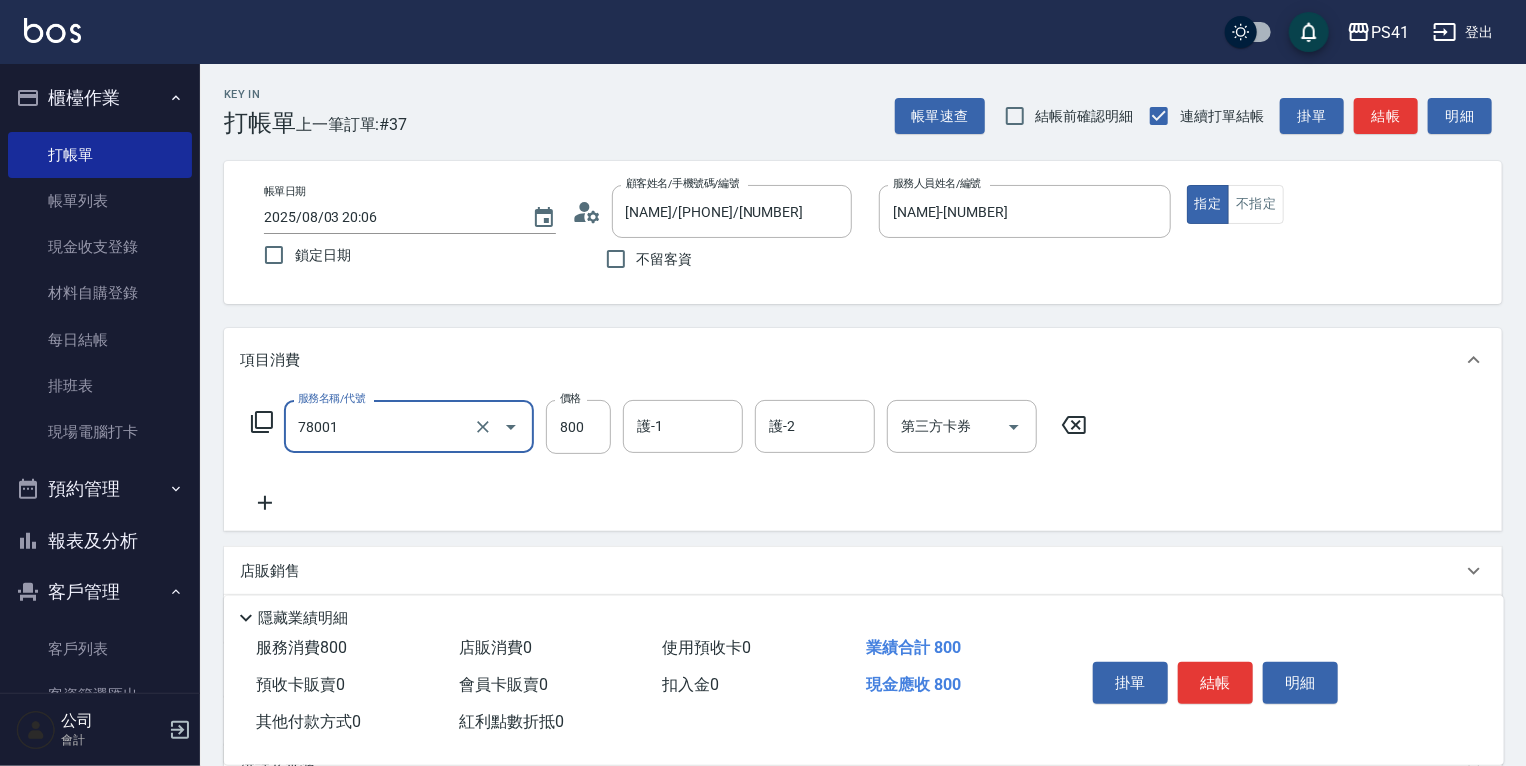 type on "SIG頭皮養護泥膜(78001)" 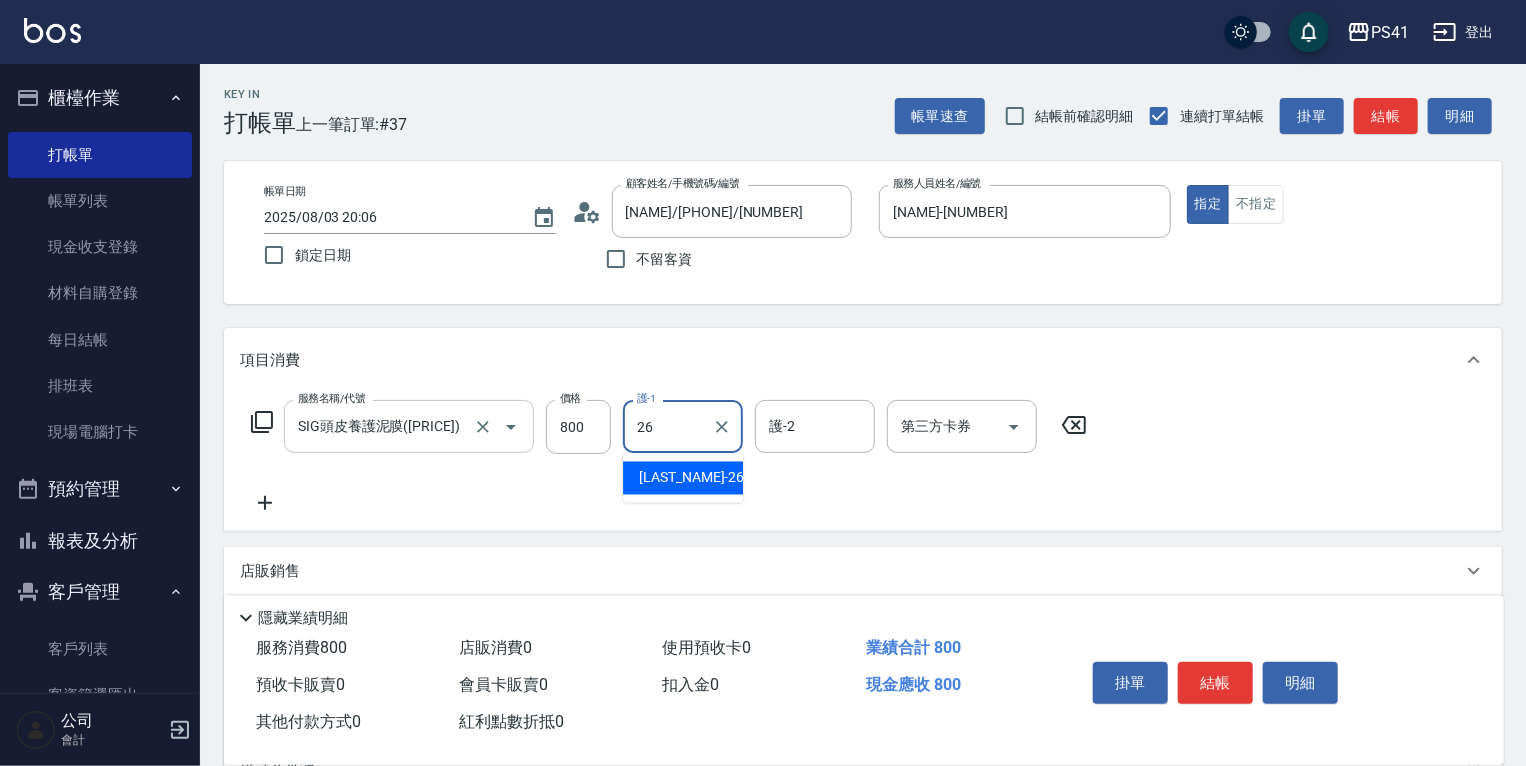 type on "溫佳惇-26" 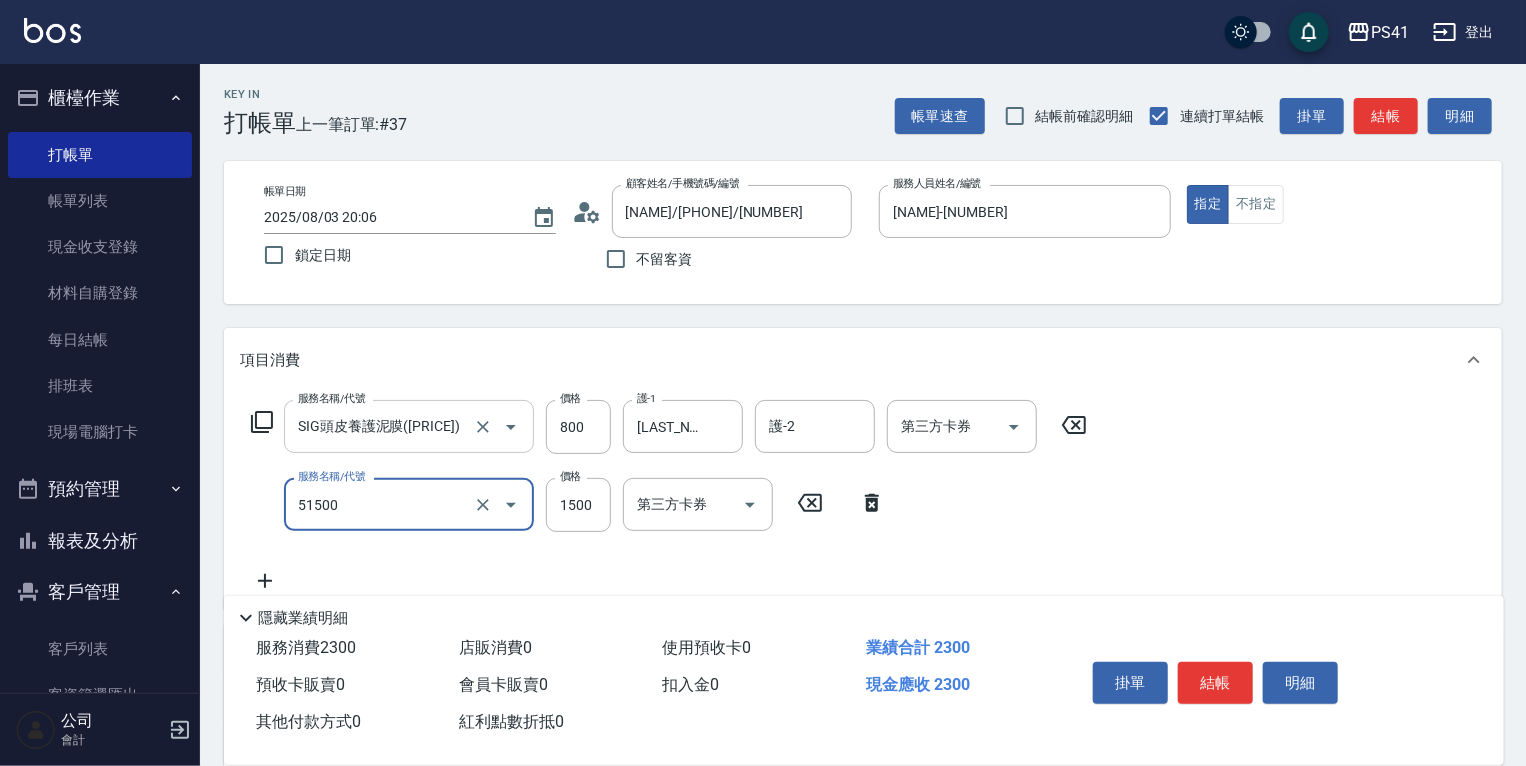 type on "原價1201~1500護髮(51500)" 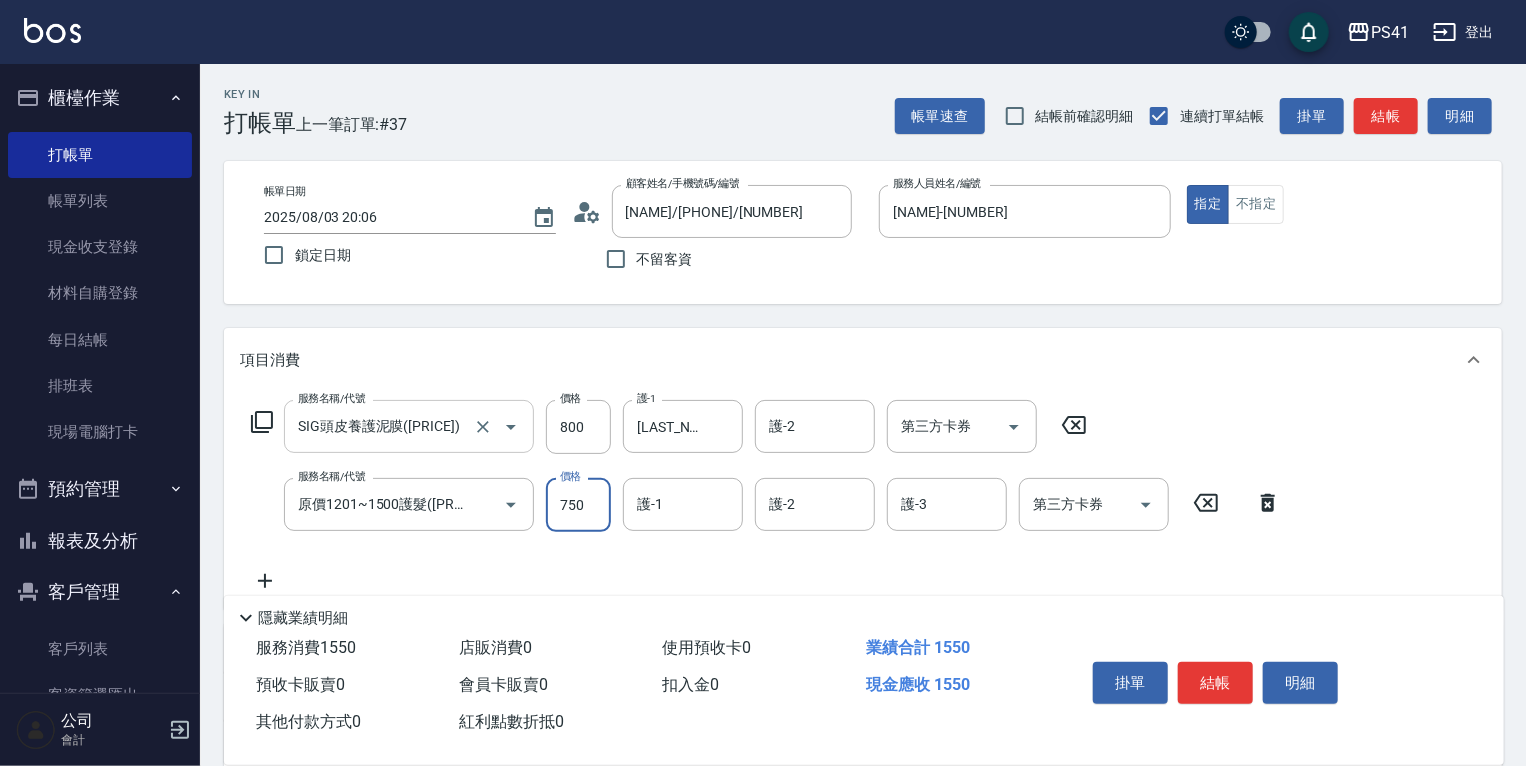 type on "750" 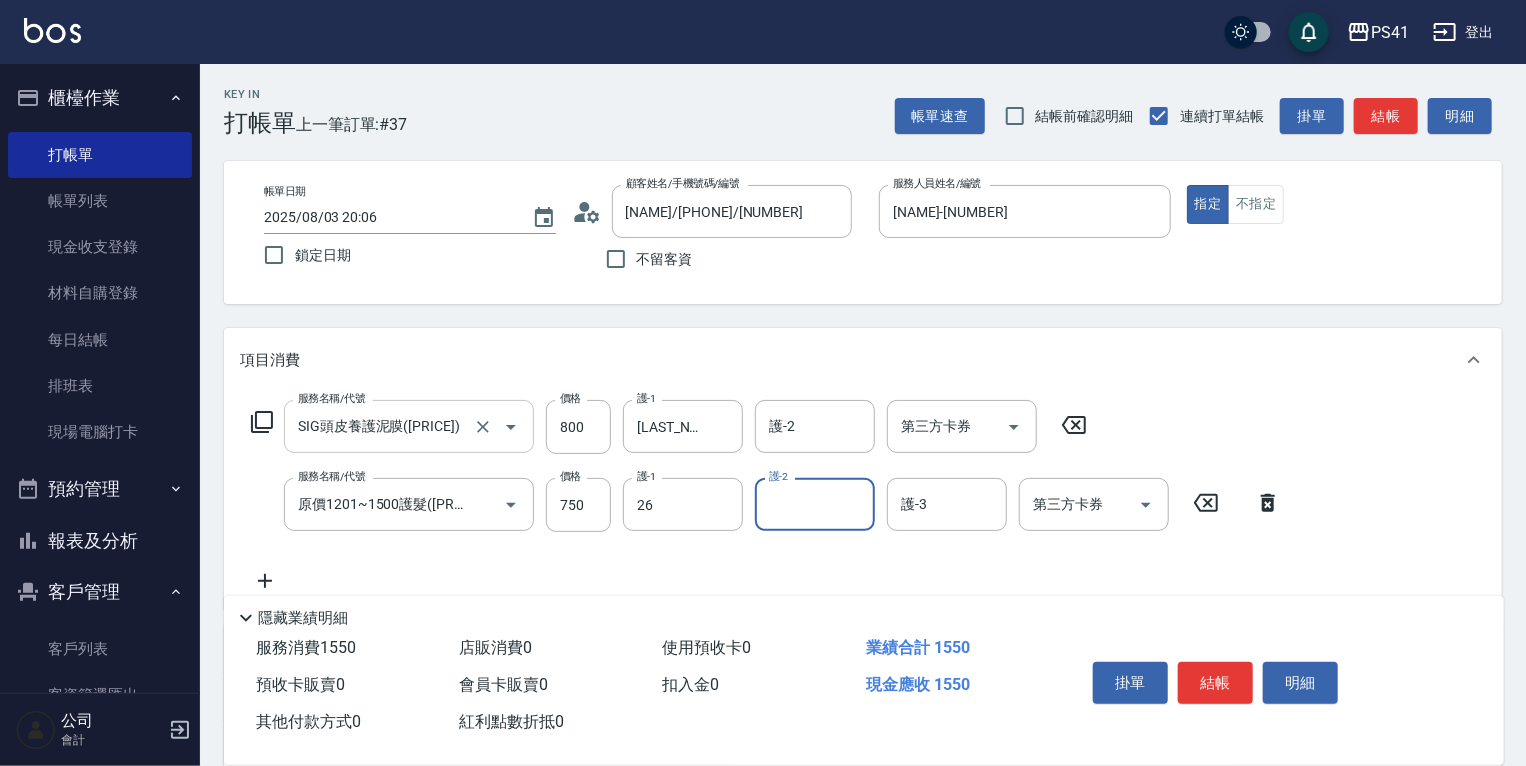 type on "溫佳惇-26" 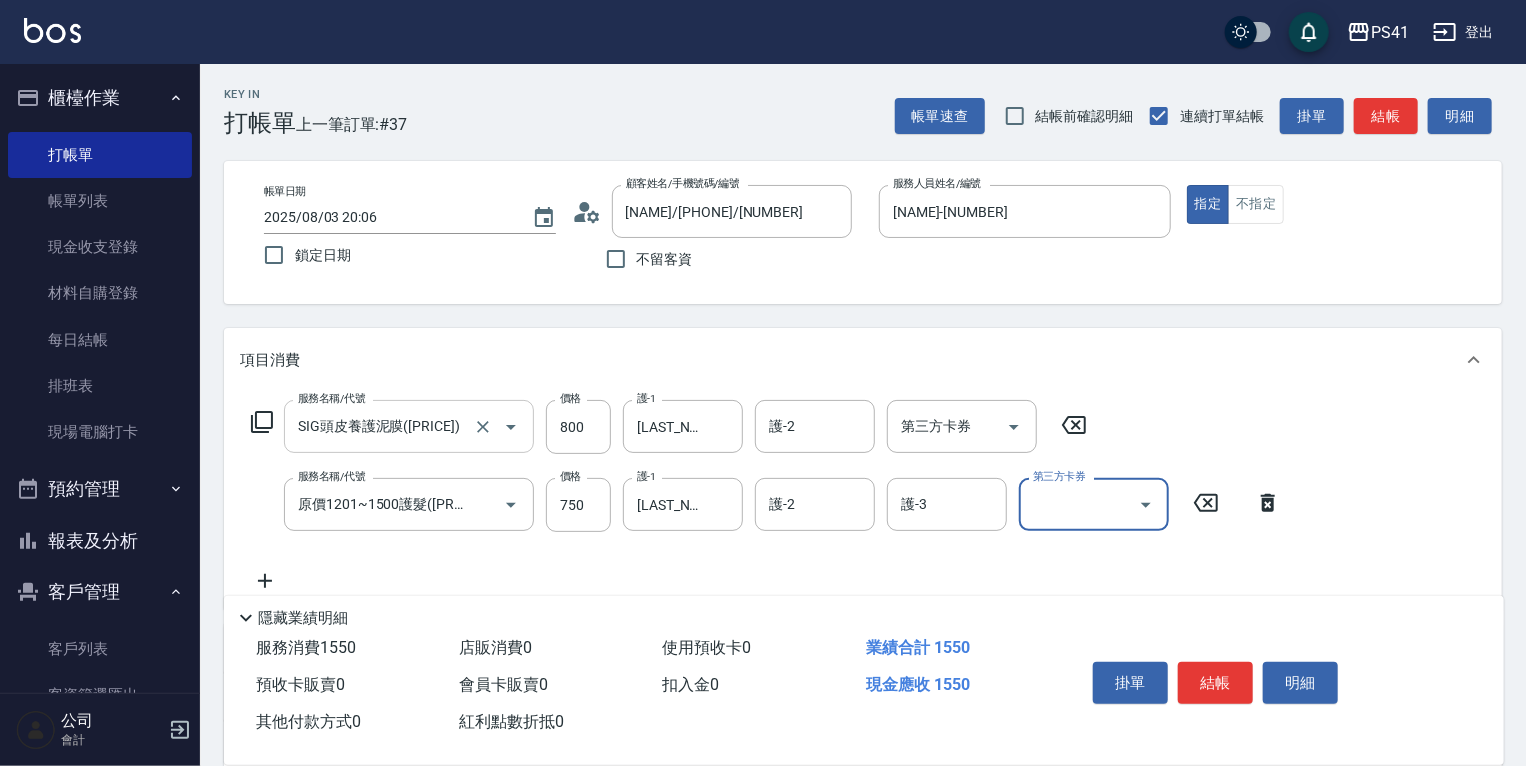 scroll, scrollTop: 0, scrollLeft: 0, axis: both 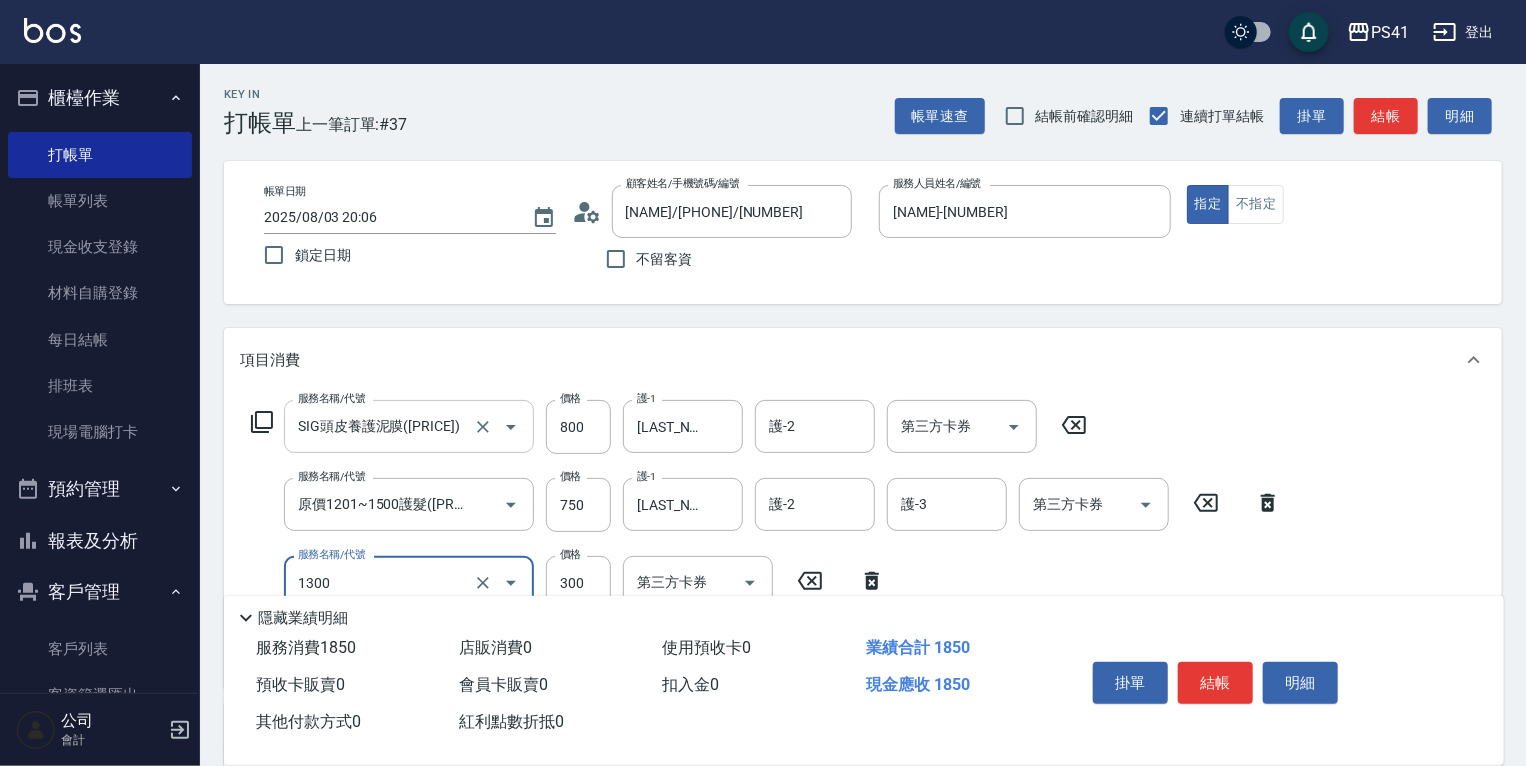 type on "洗髮300(1300)" 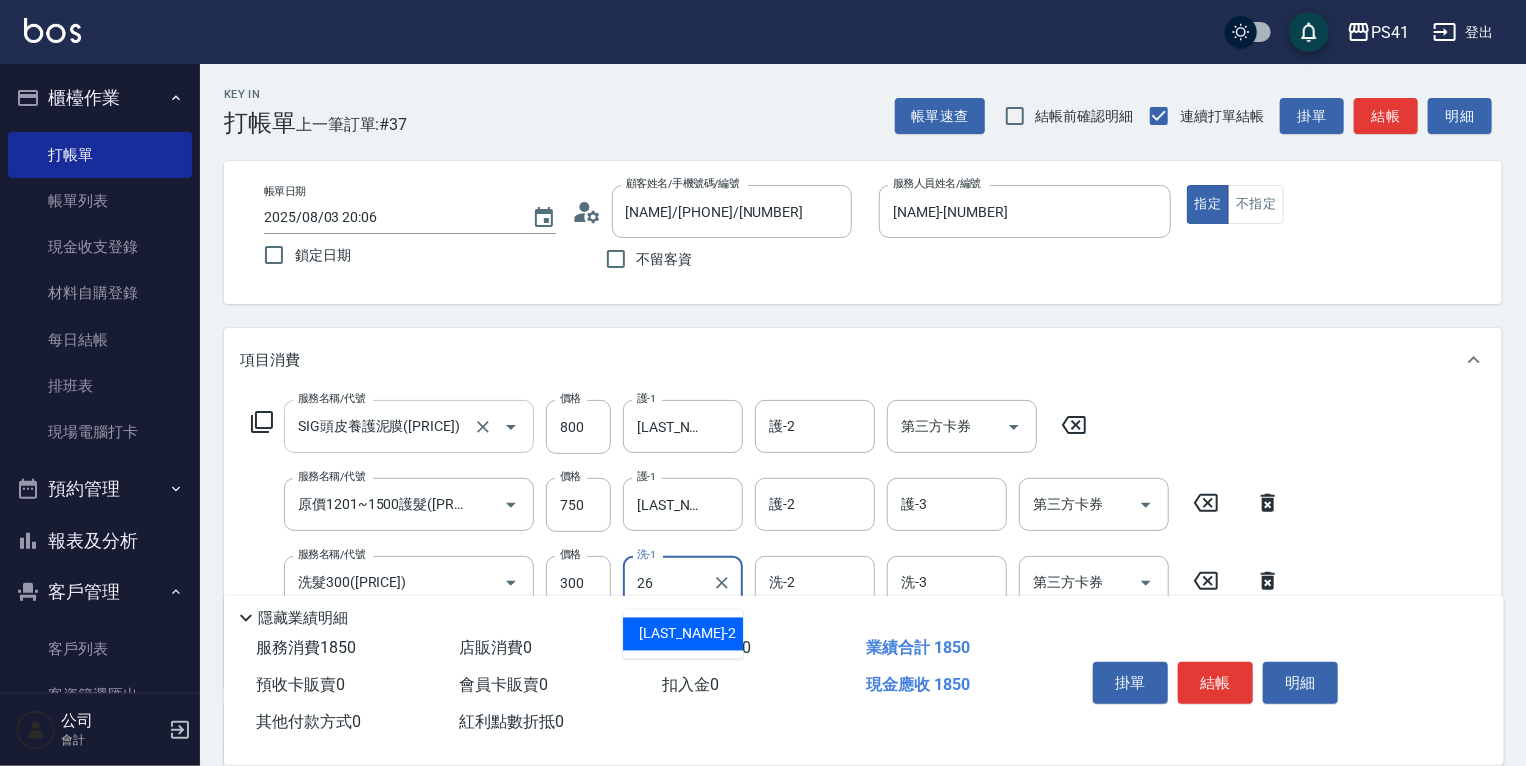 type on "溫佳惇-26" 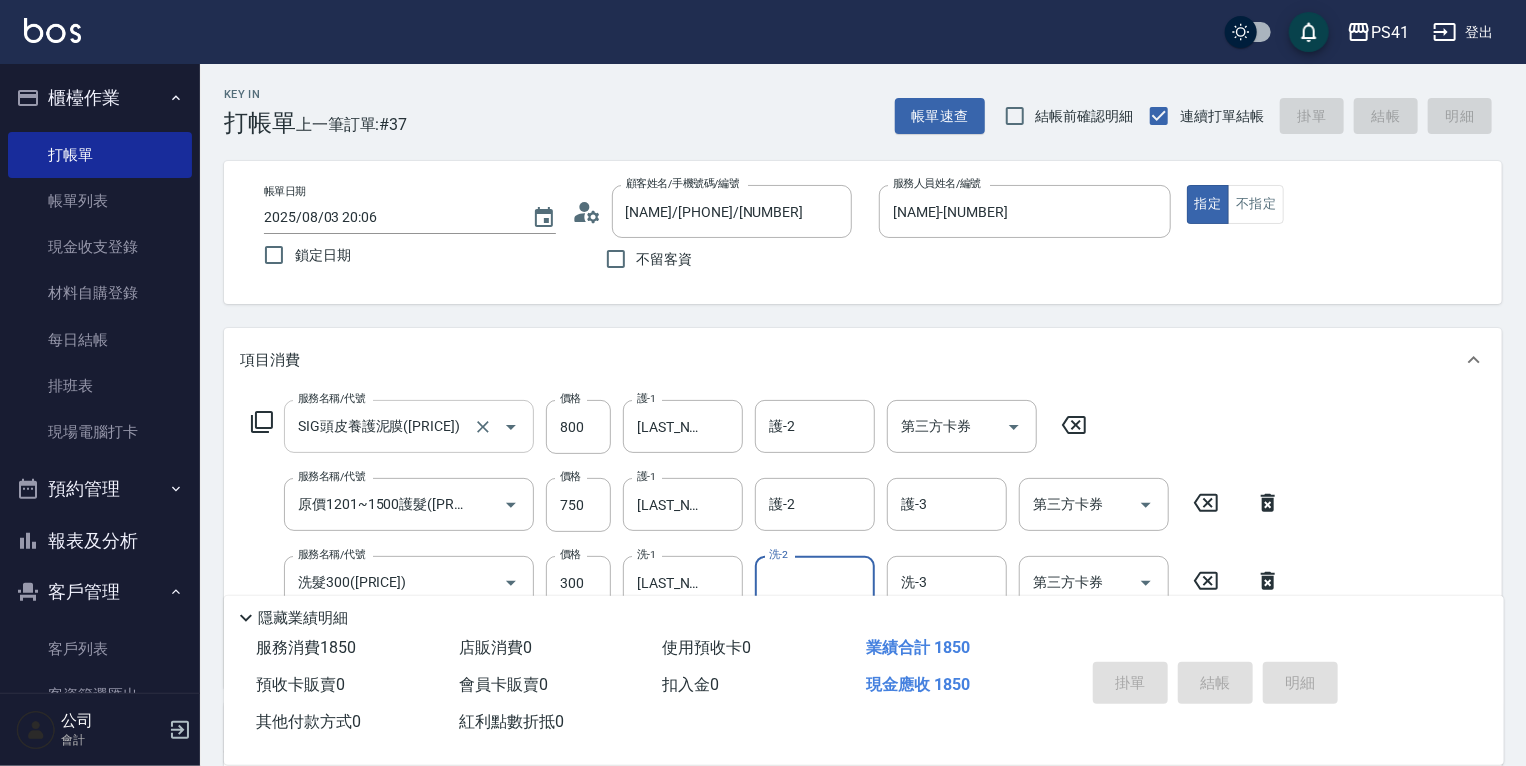 type on "2025/08/03 20:07" 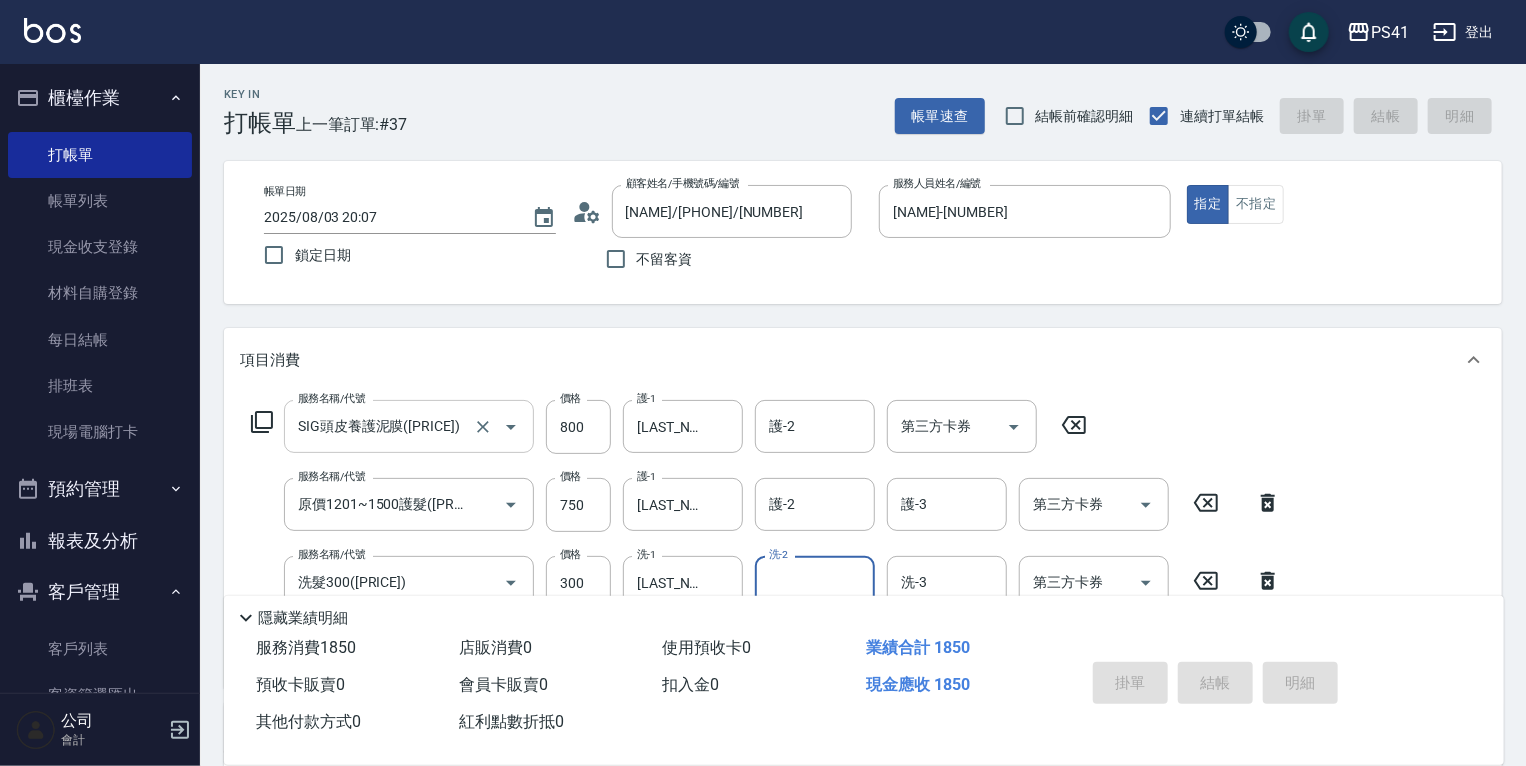 type 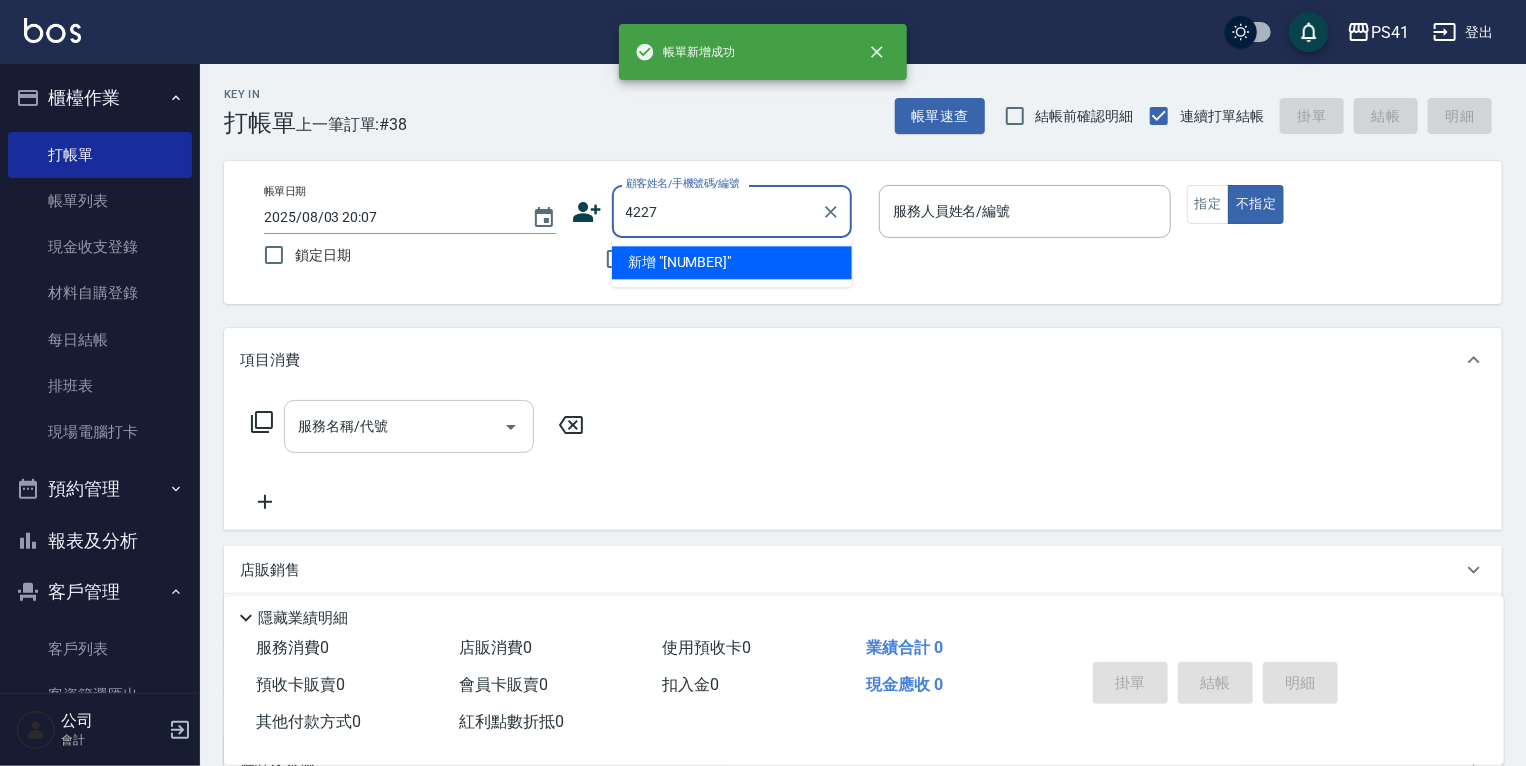 type on "4227" 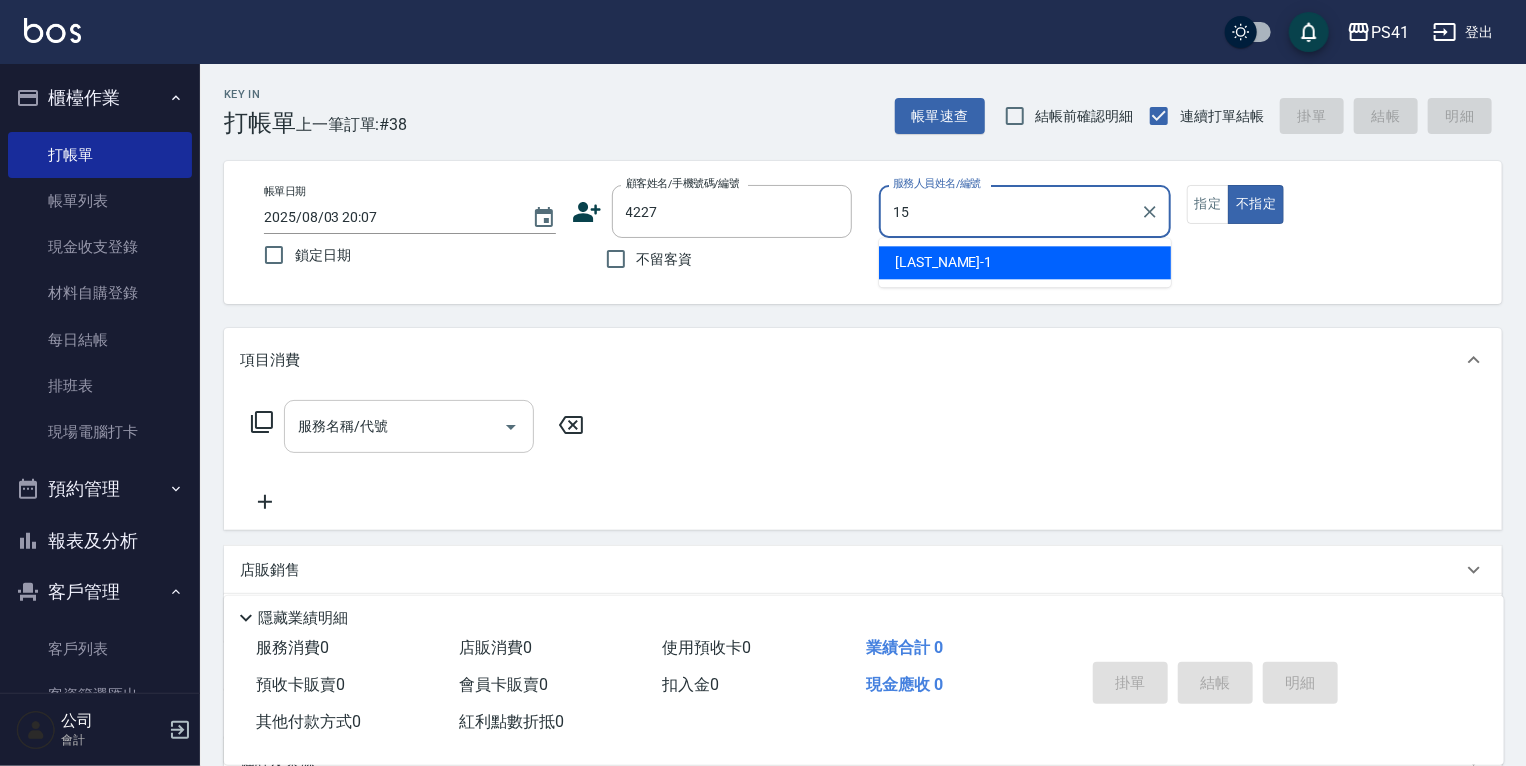 type on "李靜芳-15" 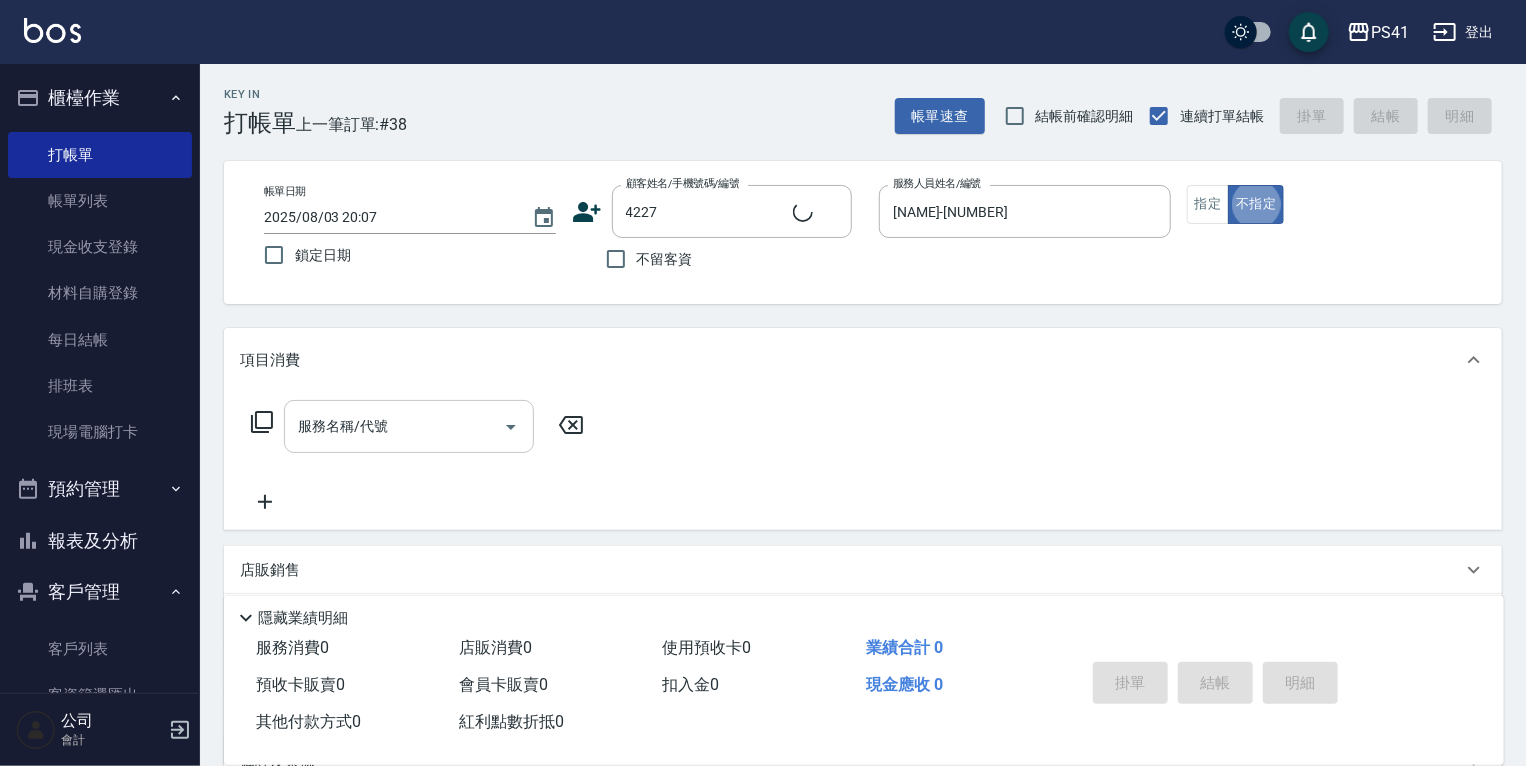 type on "蔡玟蓉/0932185599/4227" 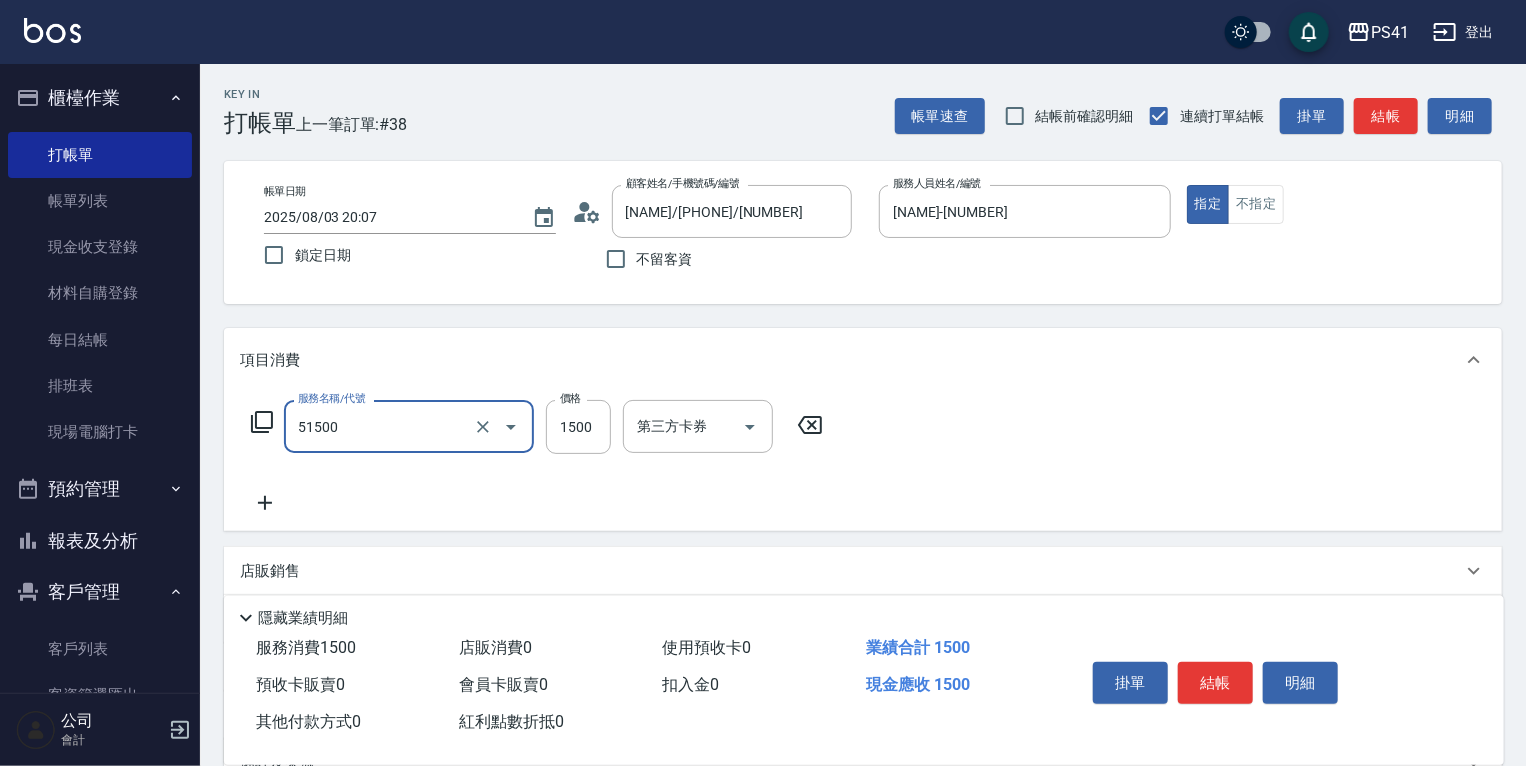 type on "原價1201~1500護髮(51500)" 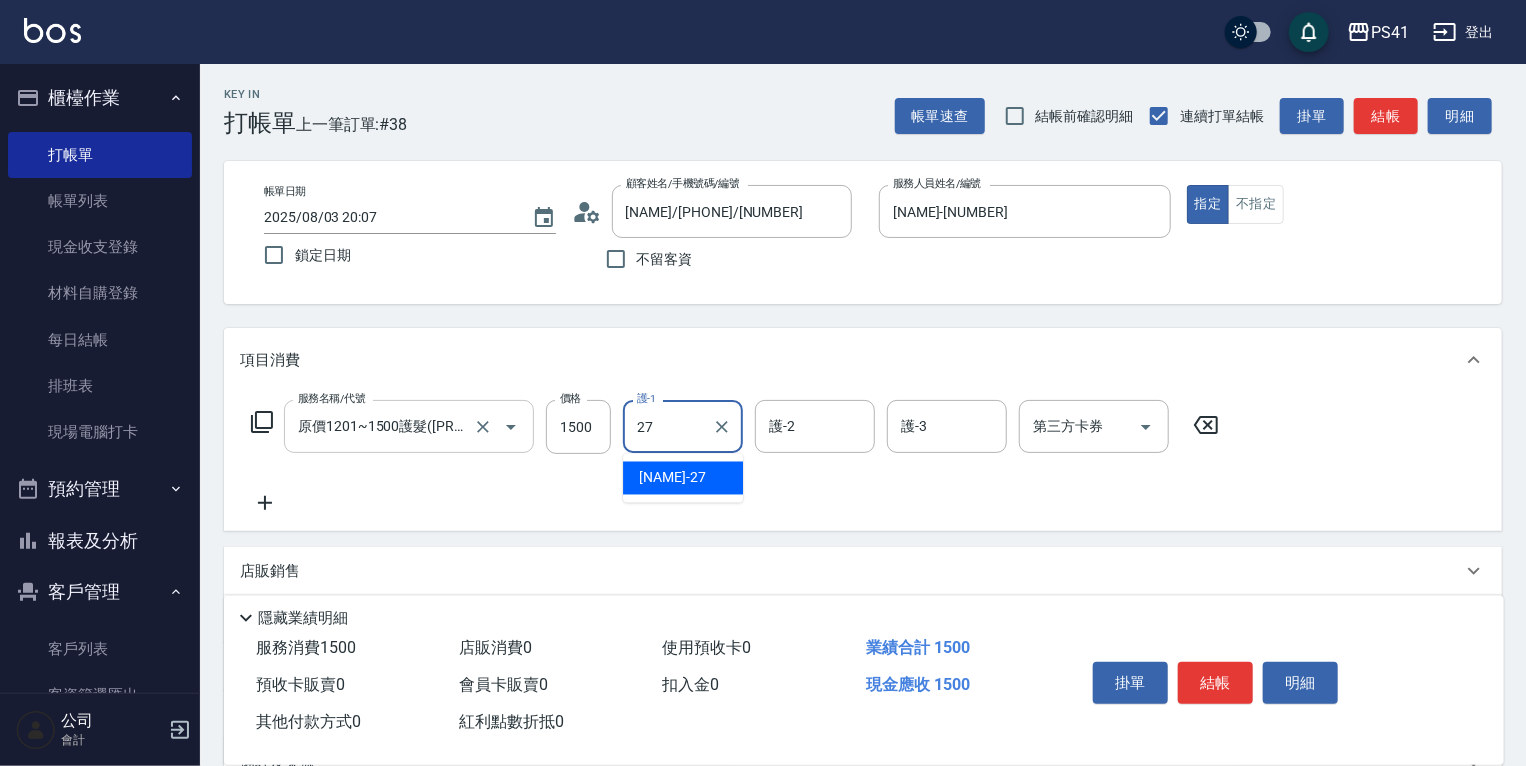 type on "佳佳-27" 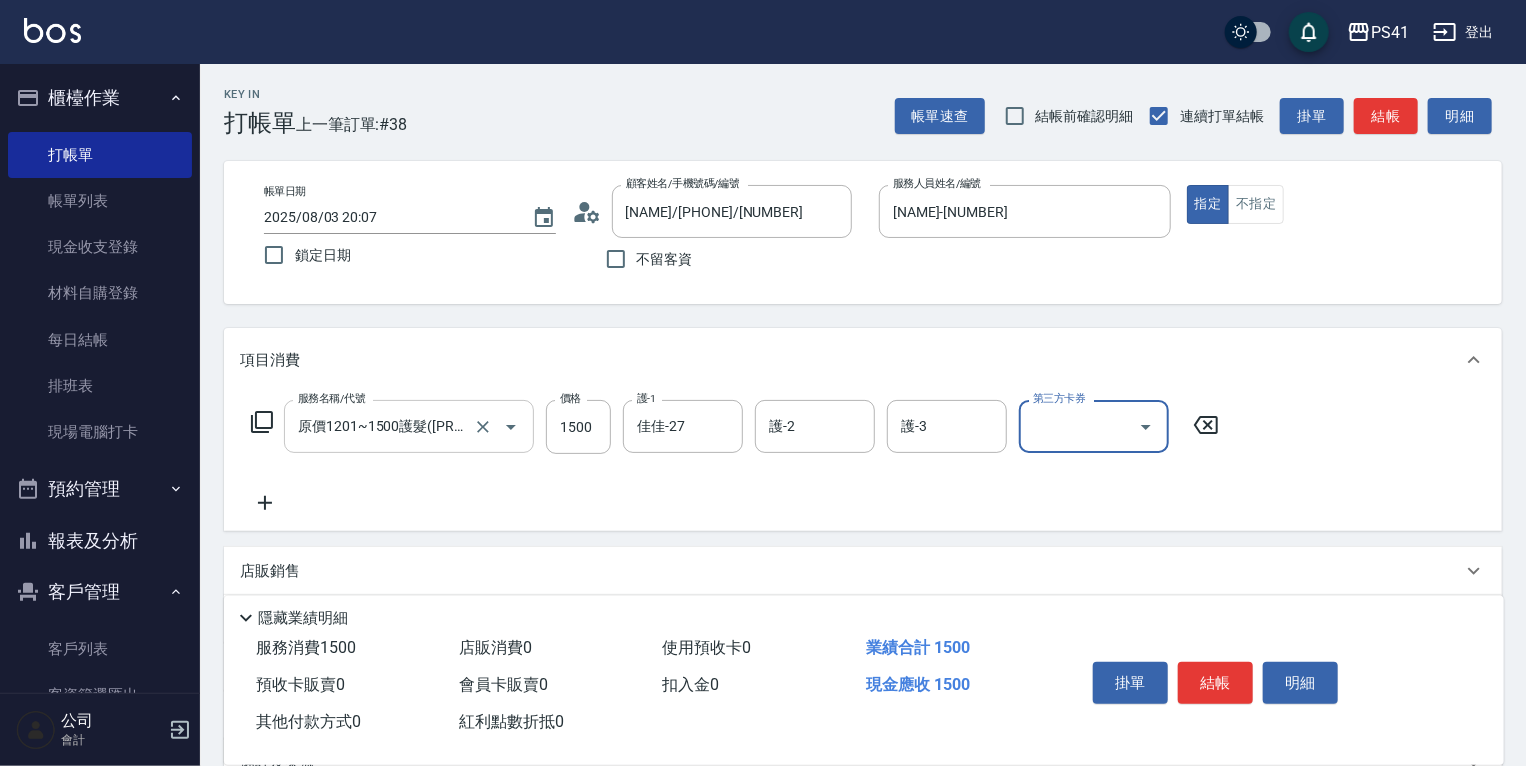 scroll, scrollTop: 0, scrollLeft: 0, axis: both 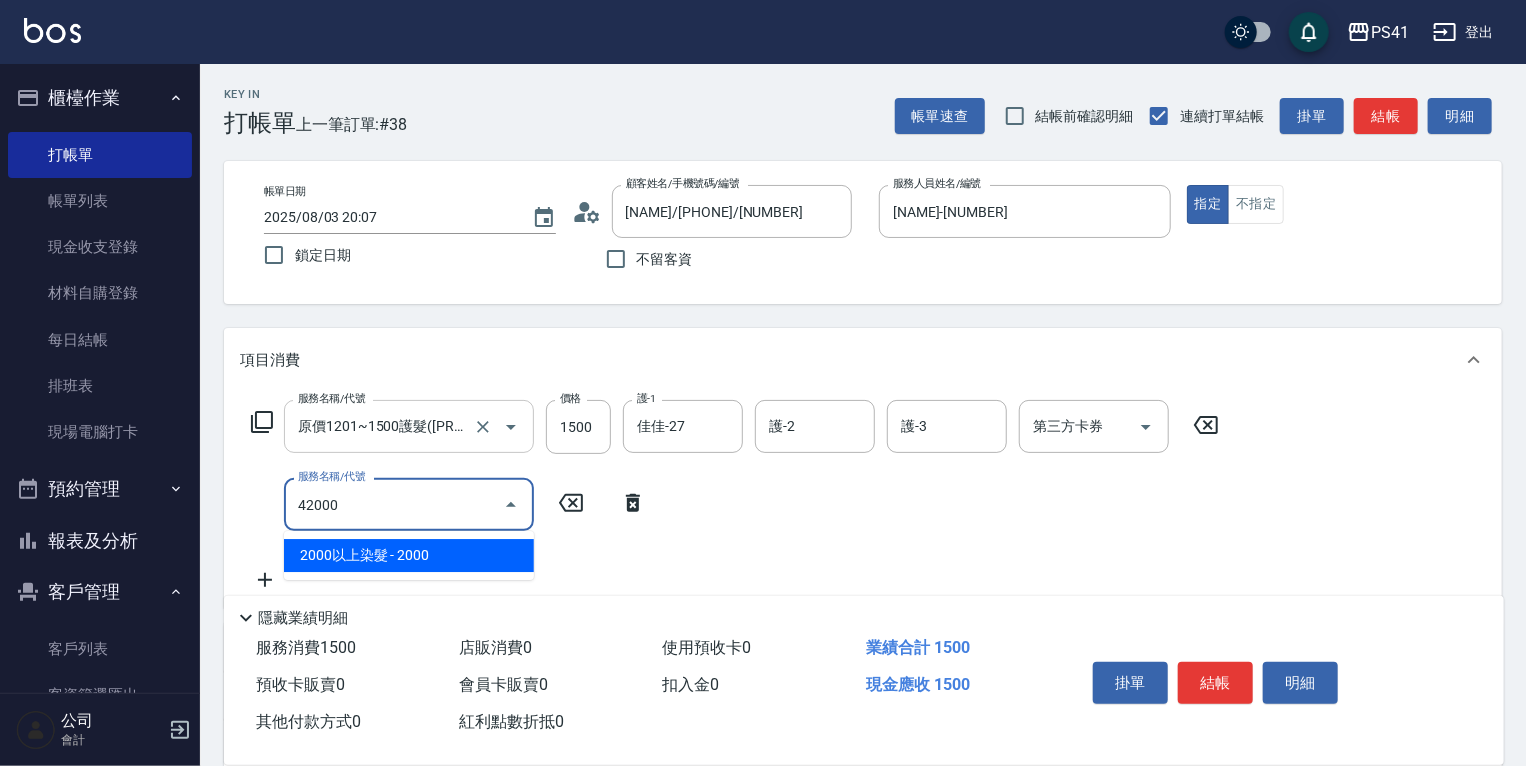 type on "2000以上染髮(42000)" 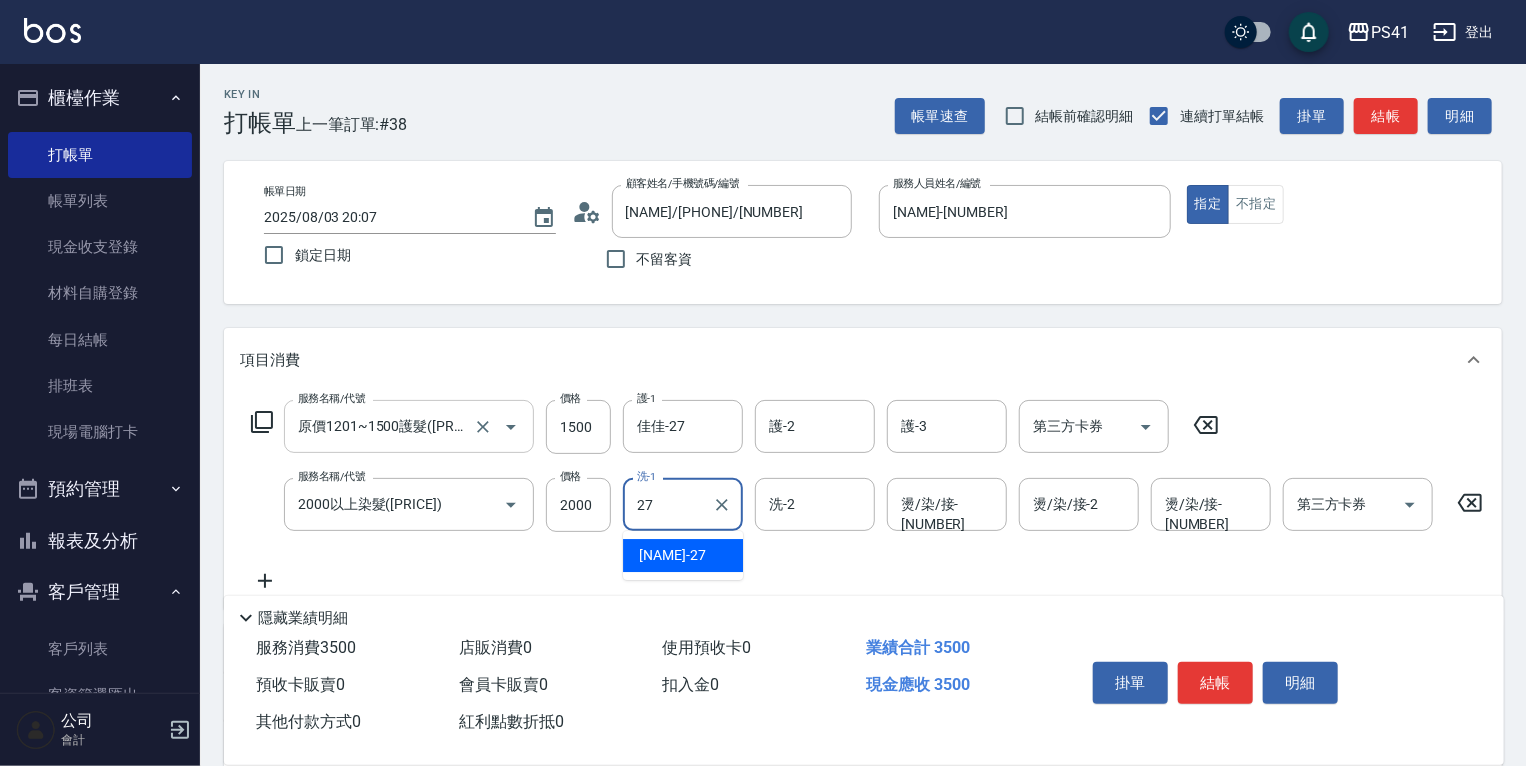 type on "佳佳-27" 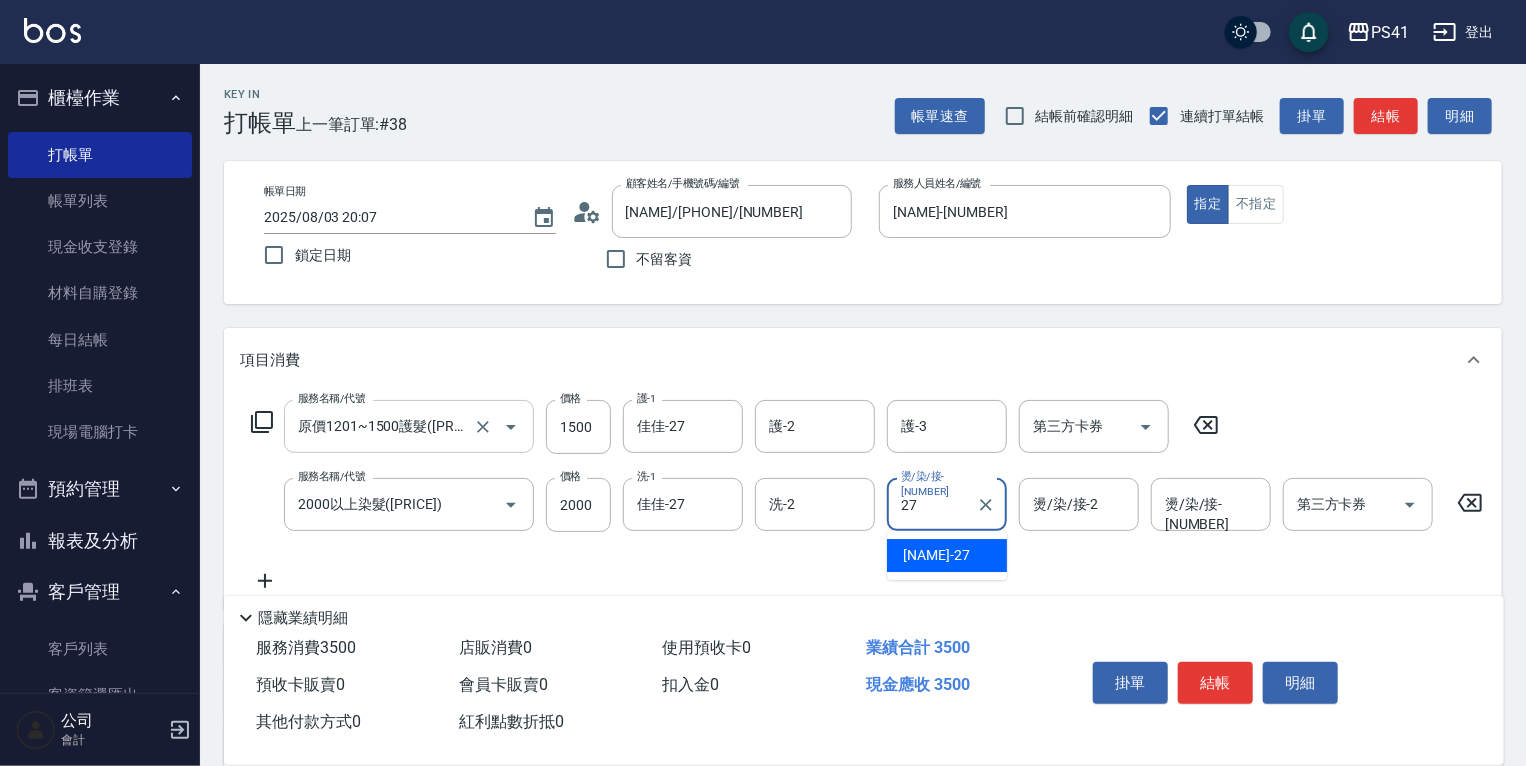 type on "佳佳-27" 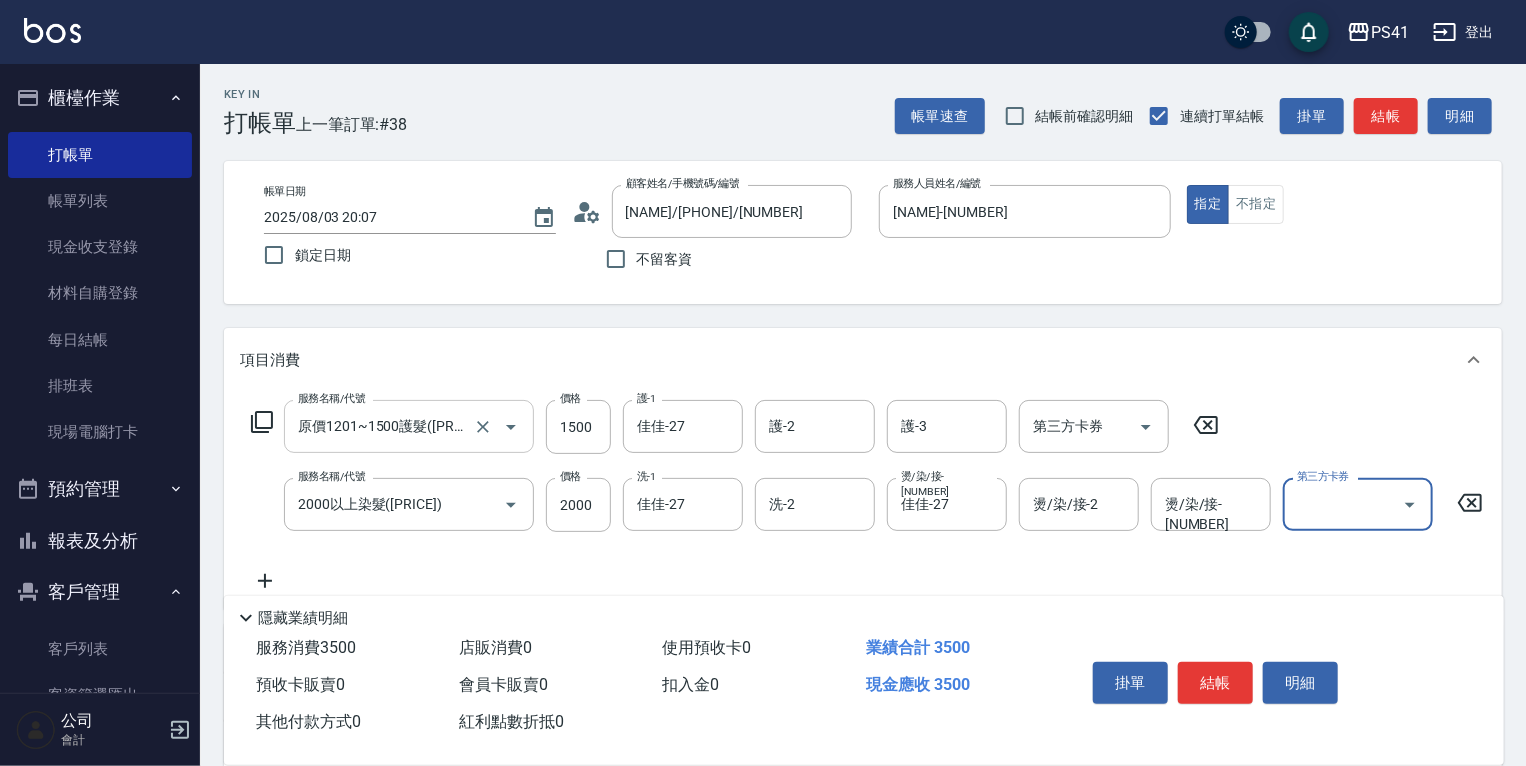 scroll, scrollTop: 0, scrollLeft: 0, axis: both 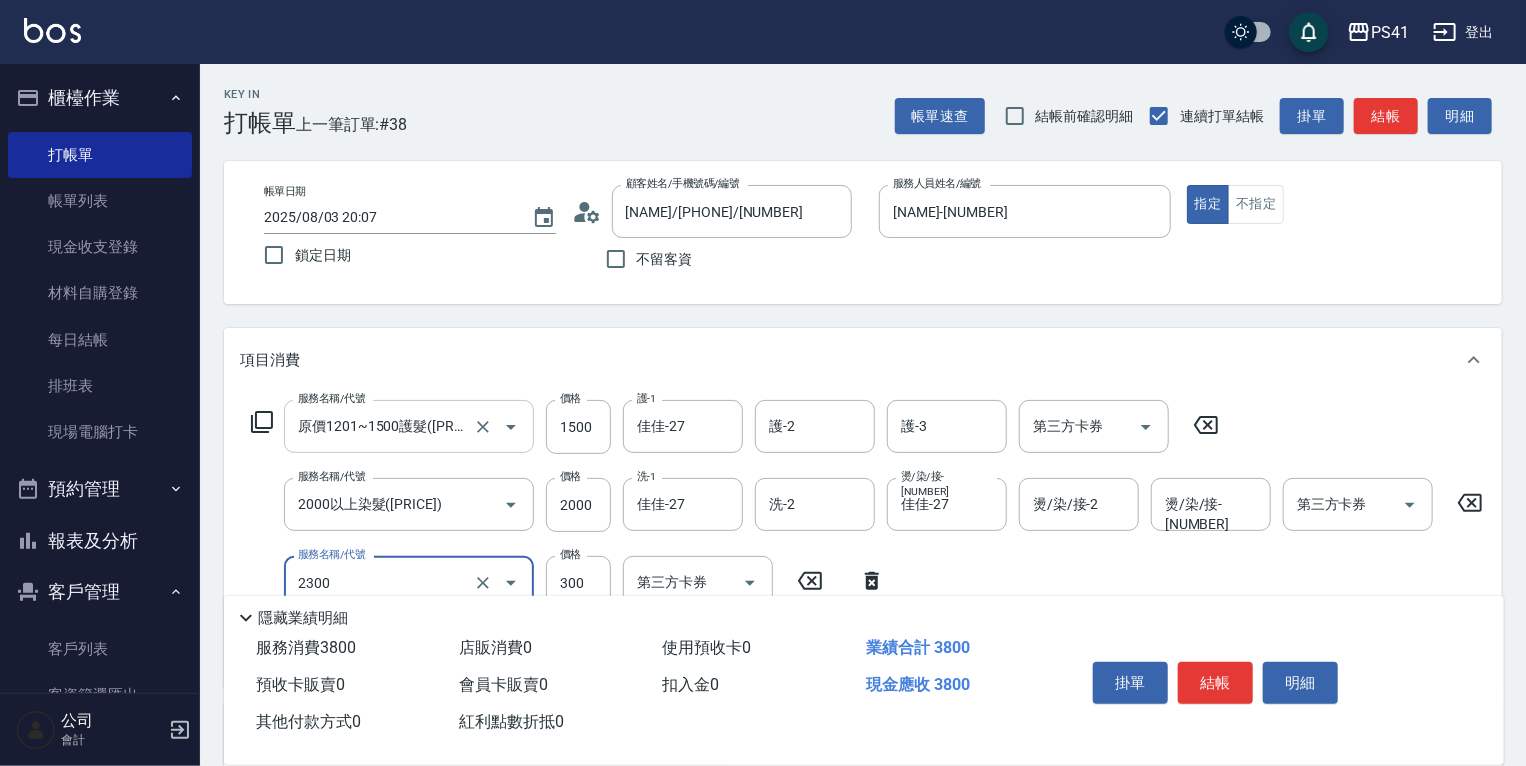 type on "剪髮(2300)" 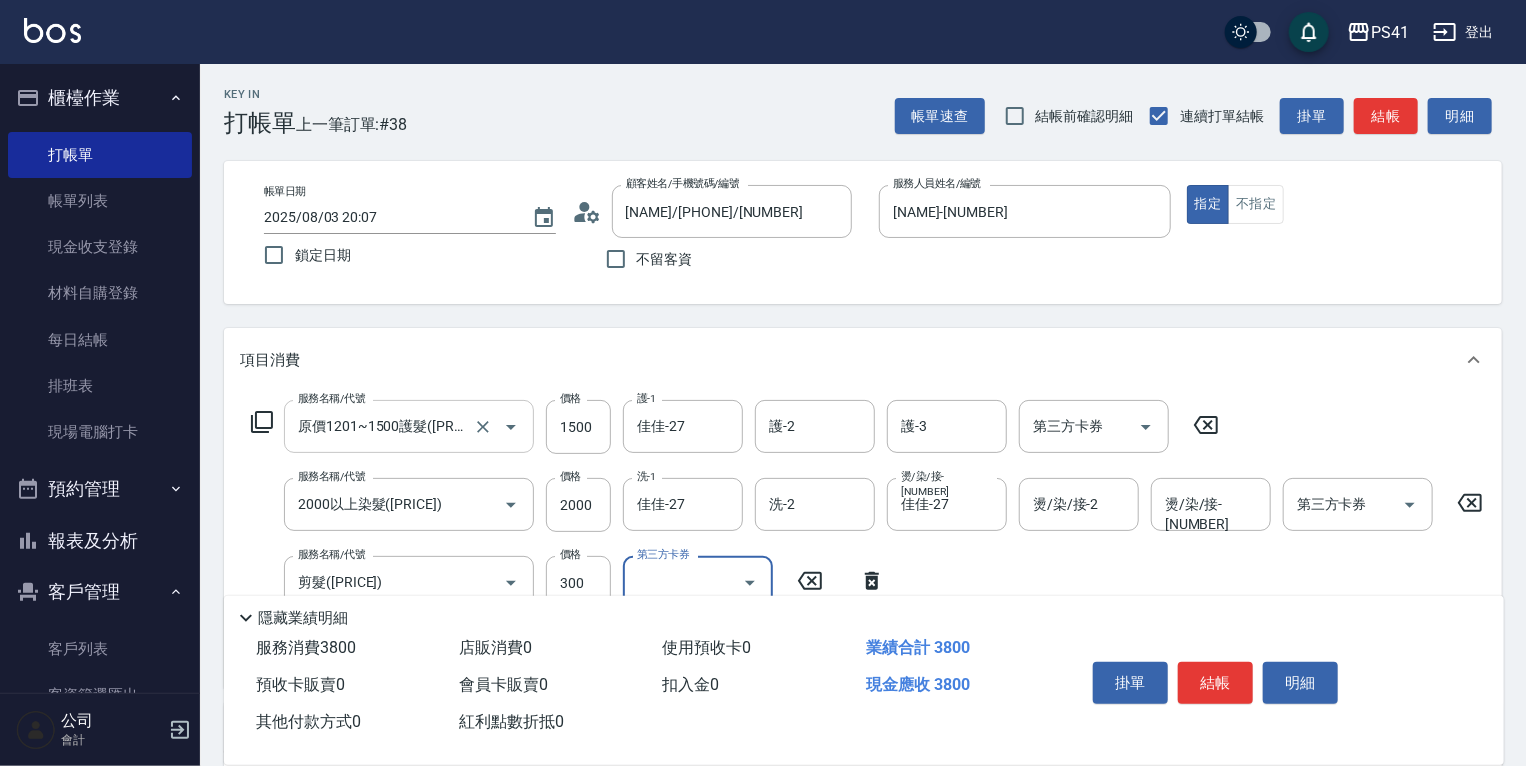 scroll, scrollTop: 0, scrollLeft: 0, axis: both 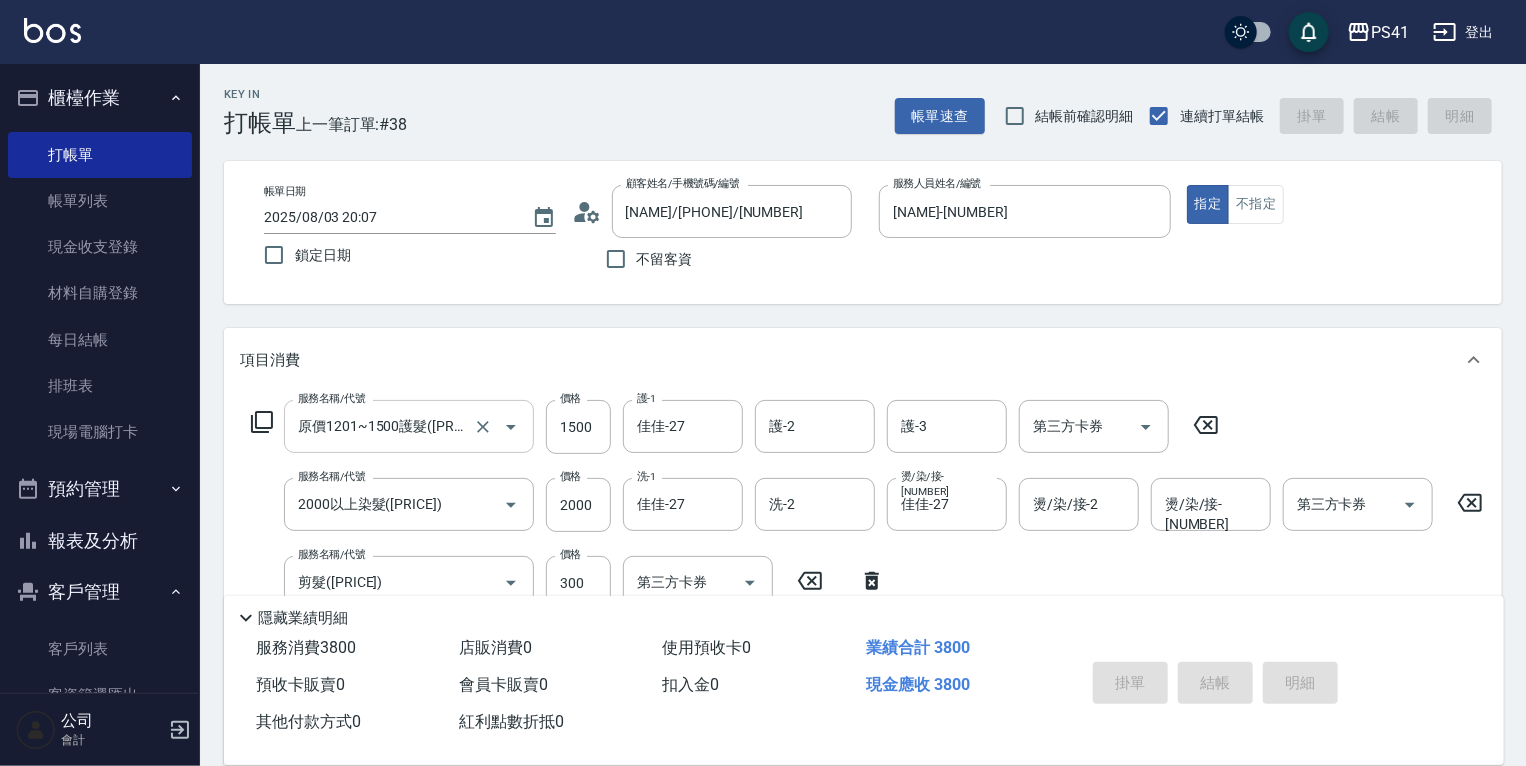 type 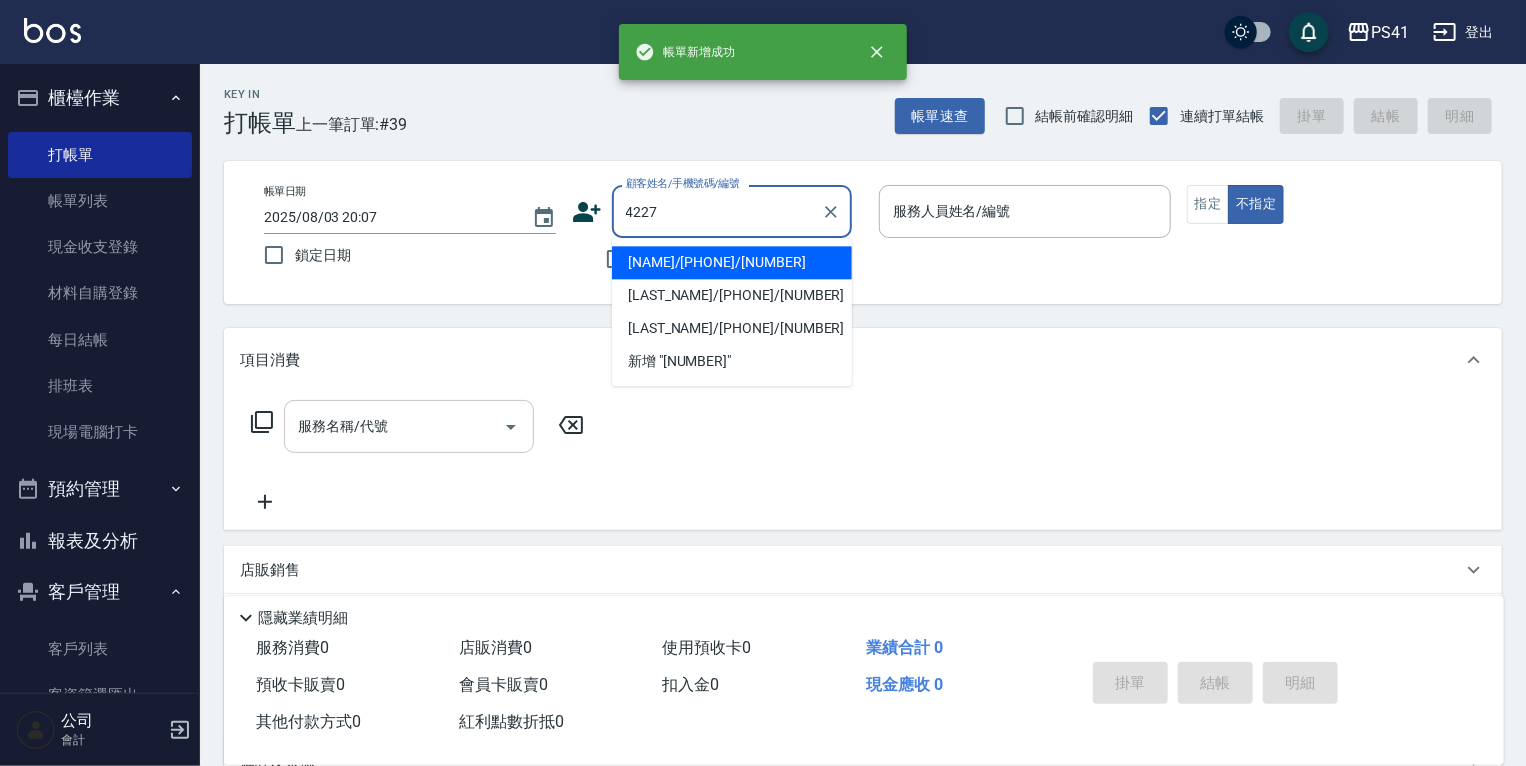 type on "蔡玟蓉/0932185599/4227" 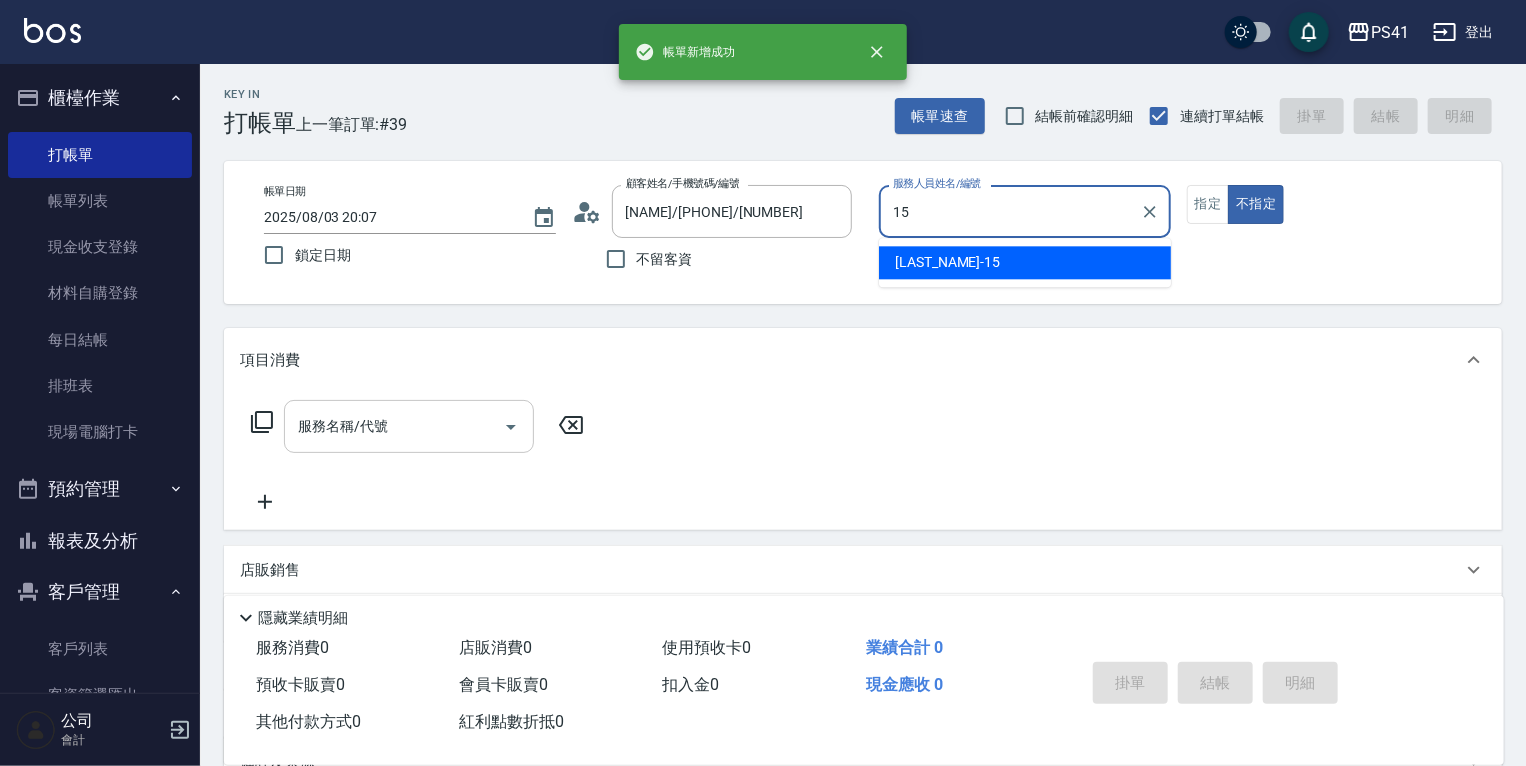 type on "李靜芳-15" 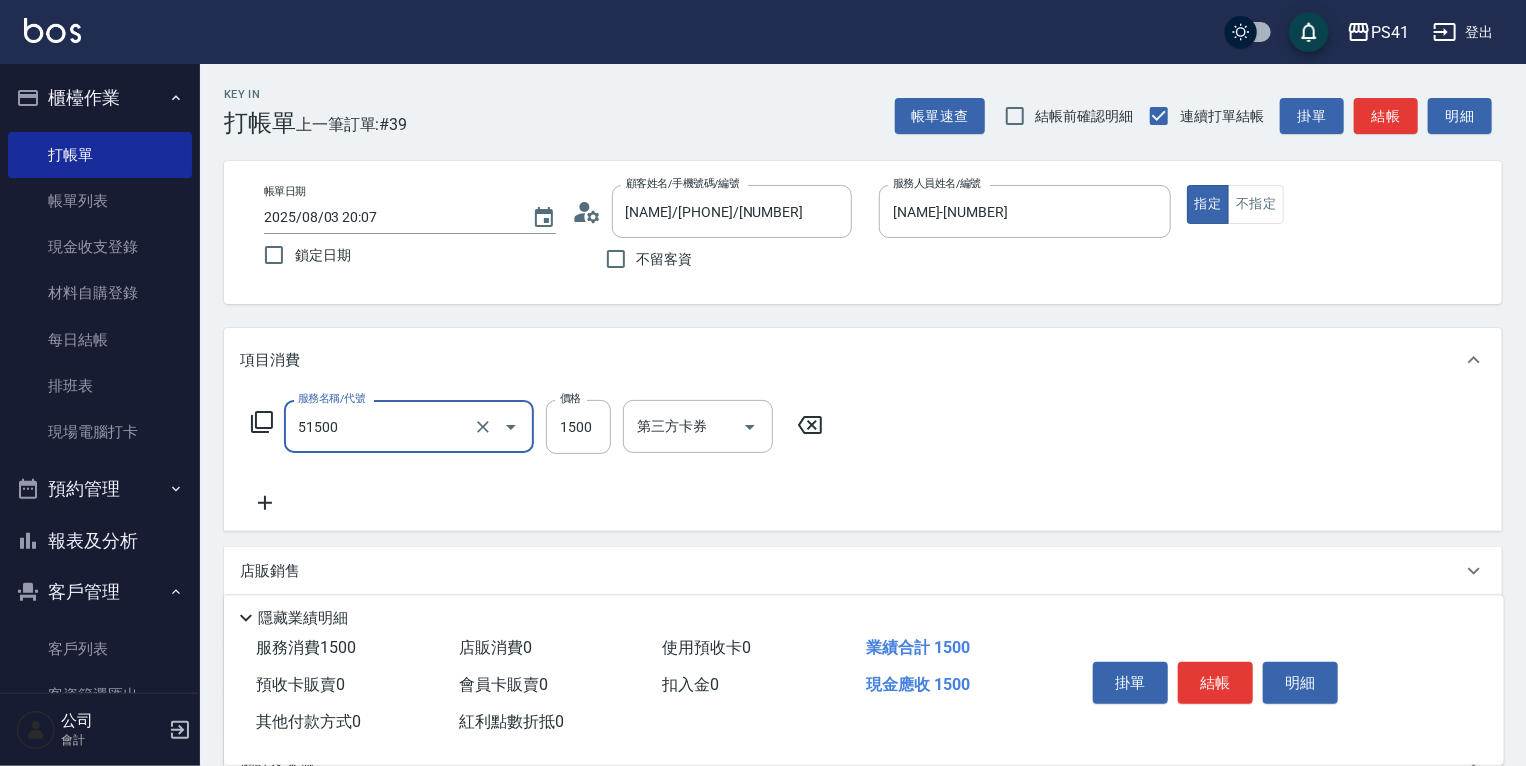 type on "原價1201~1500護髮(51500)" 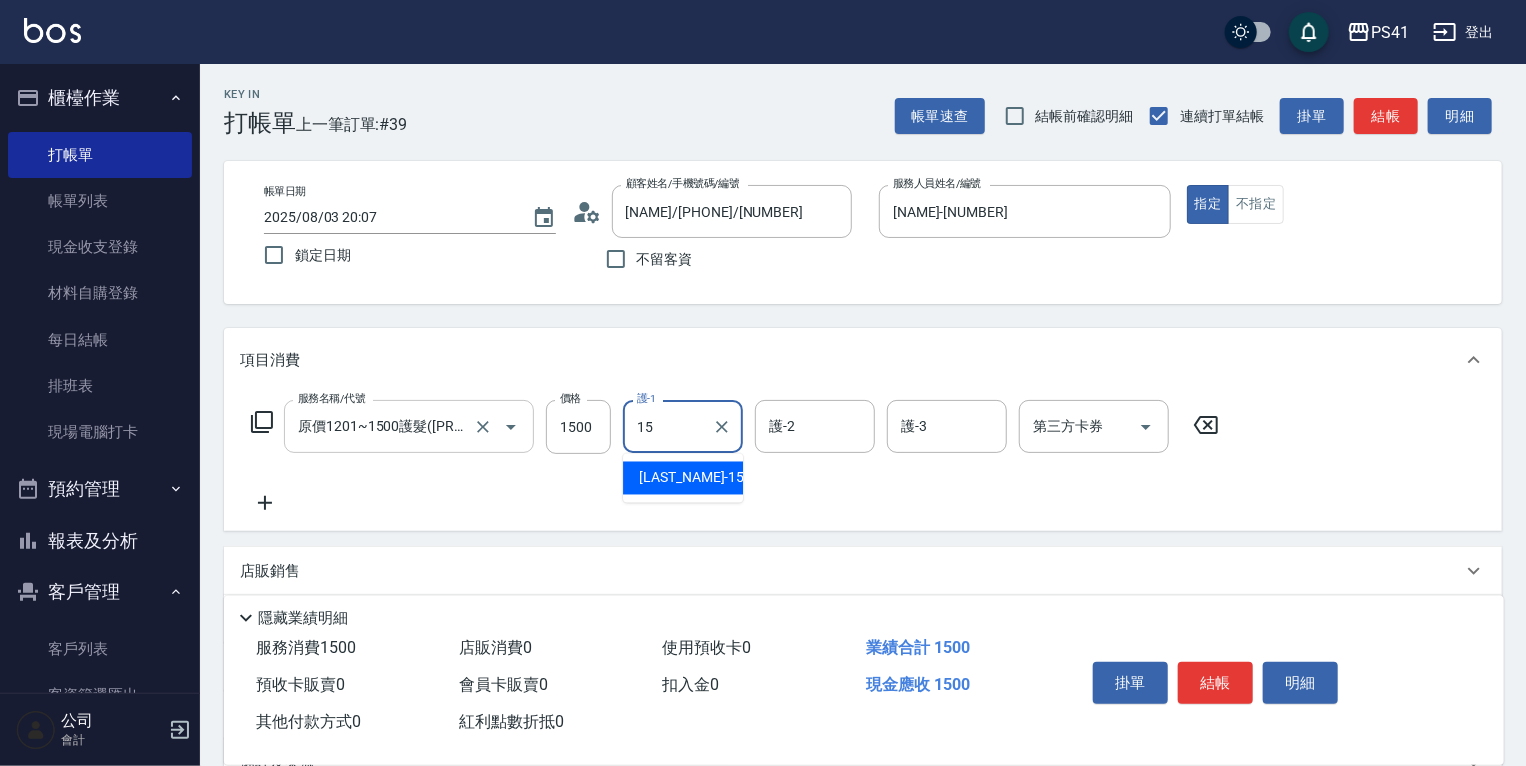 type on "李靜芳-15" 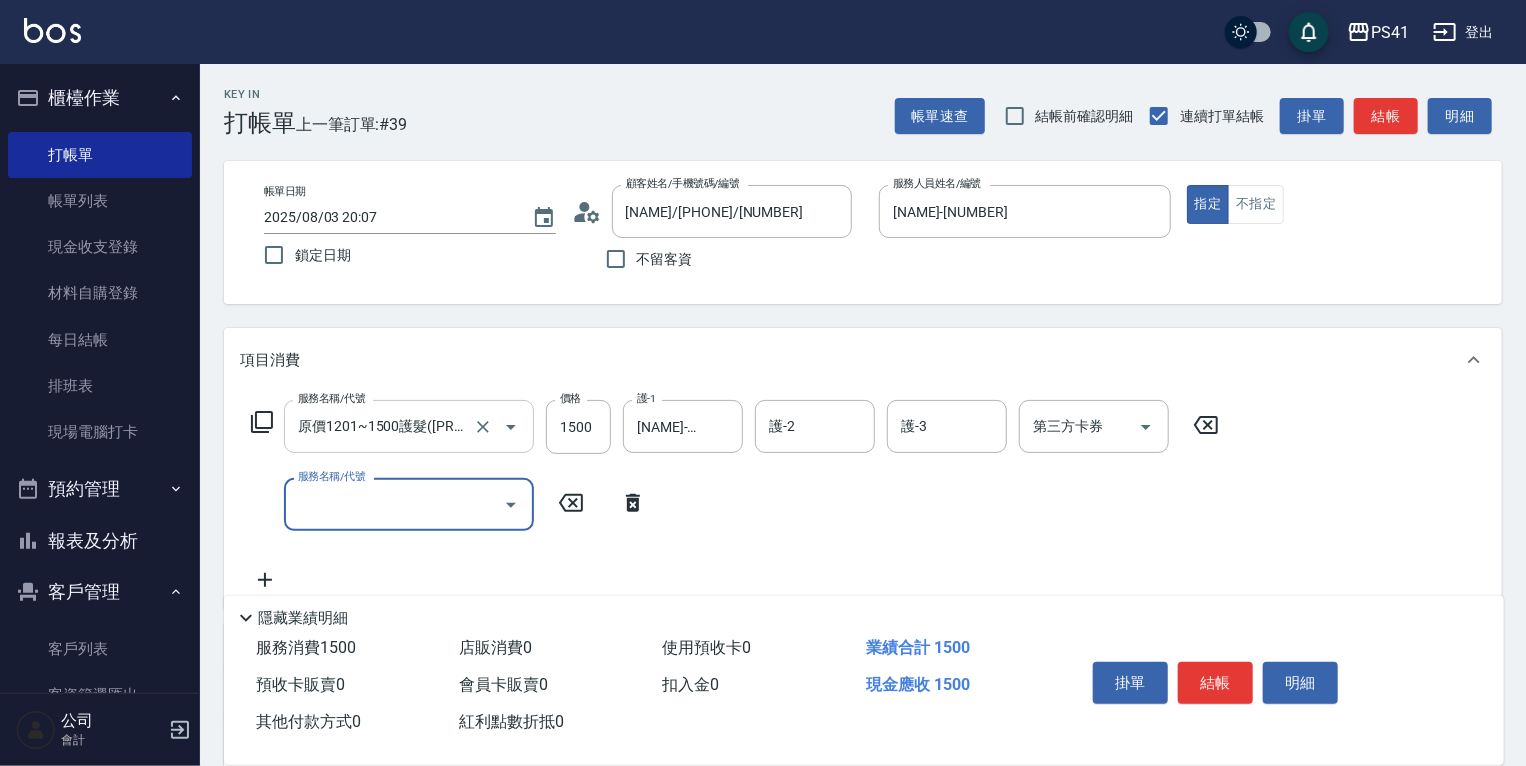 scroll, scrollTop: 0, scrollLeft: 0, axis: both 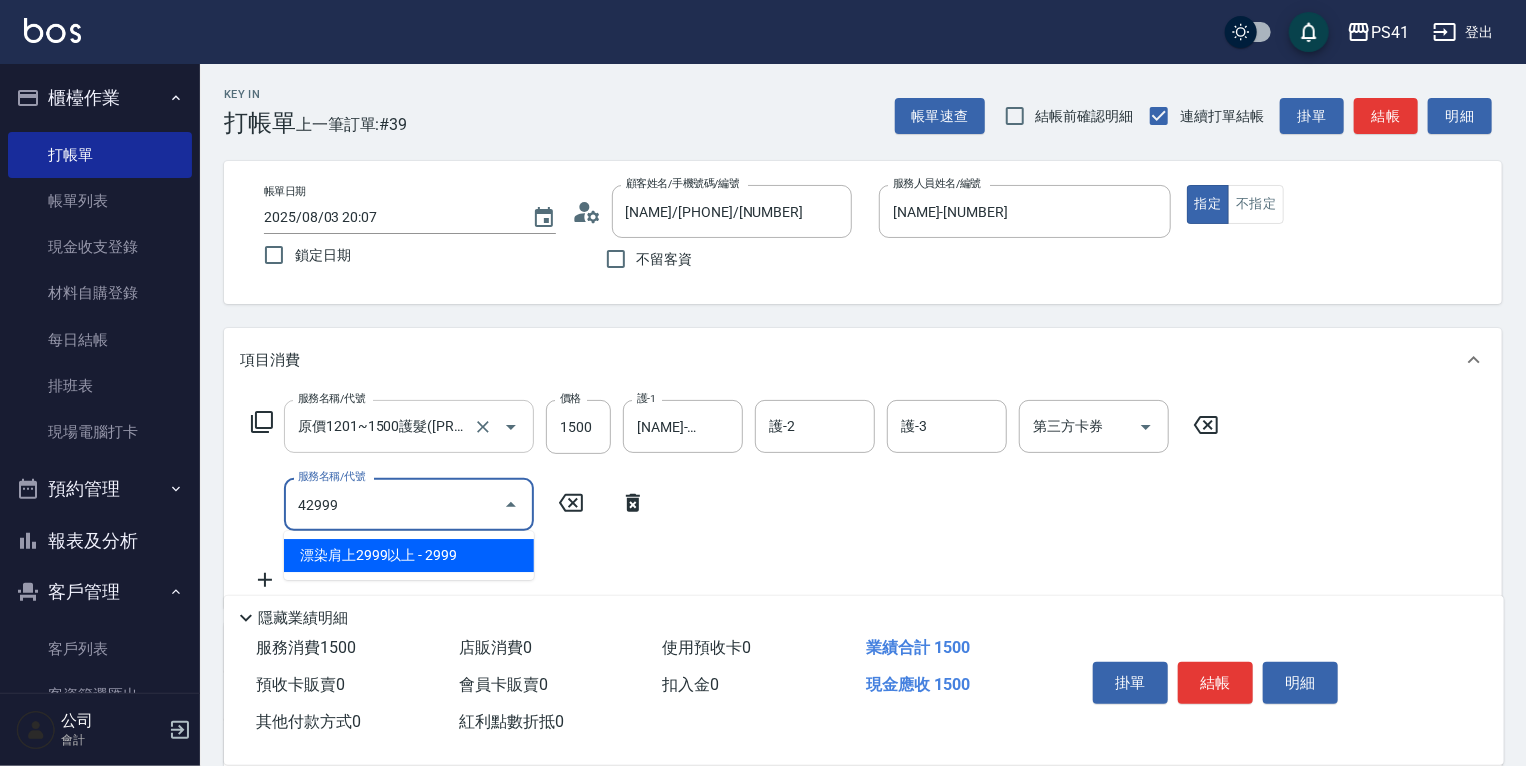 type on "漂染肩上2999以上(42999)" 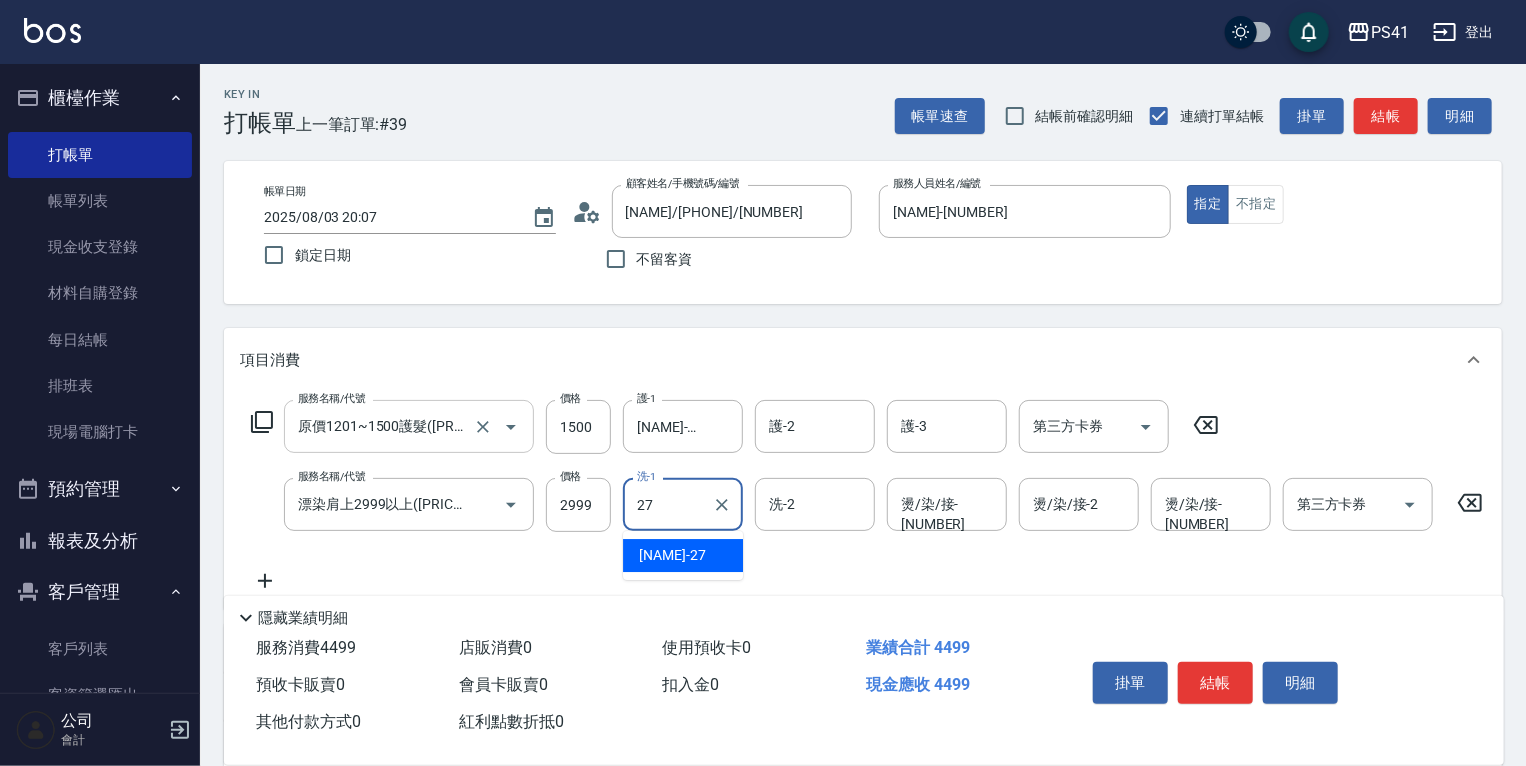 type on "佳佳-27" 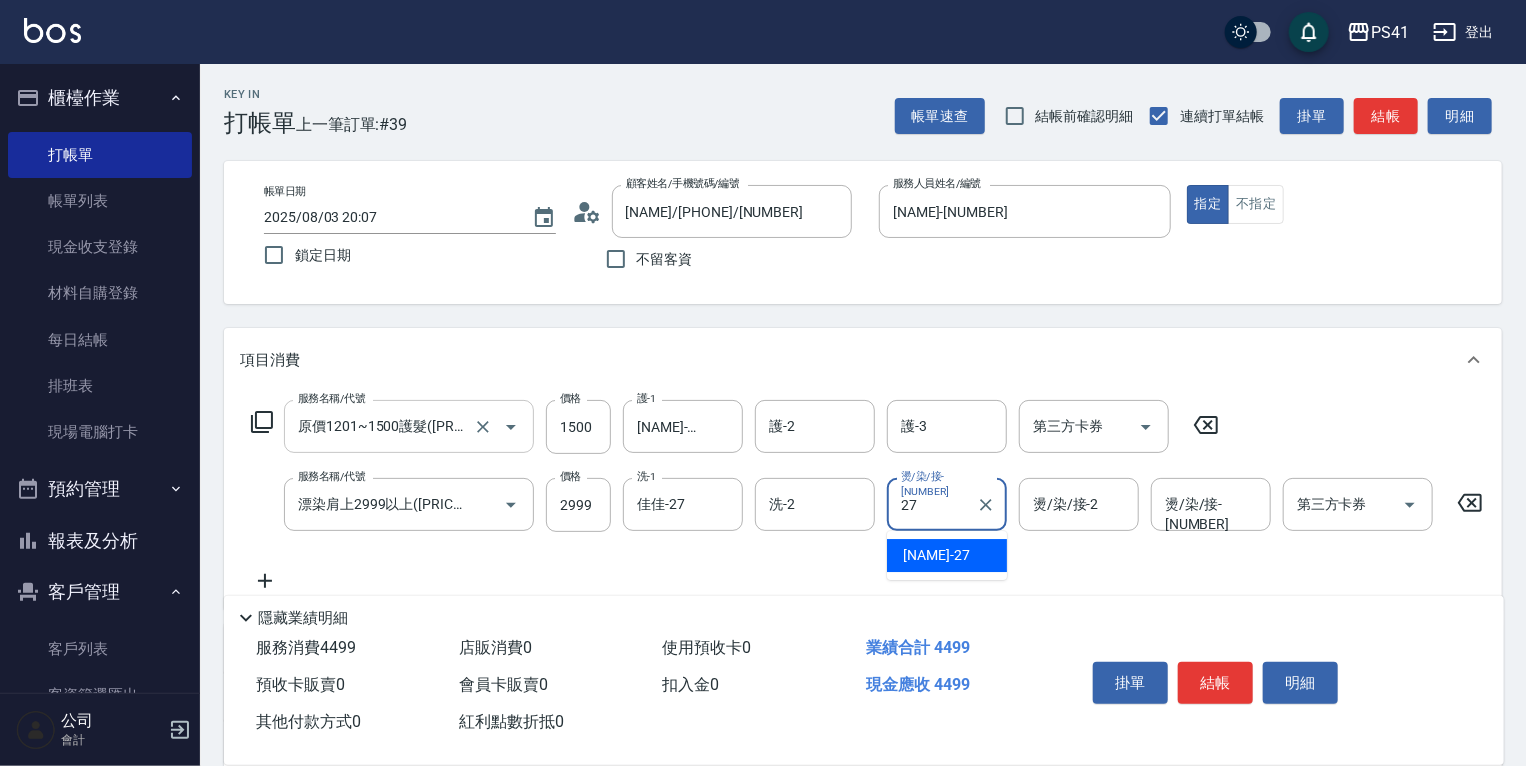 type on "佳佳-27" 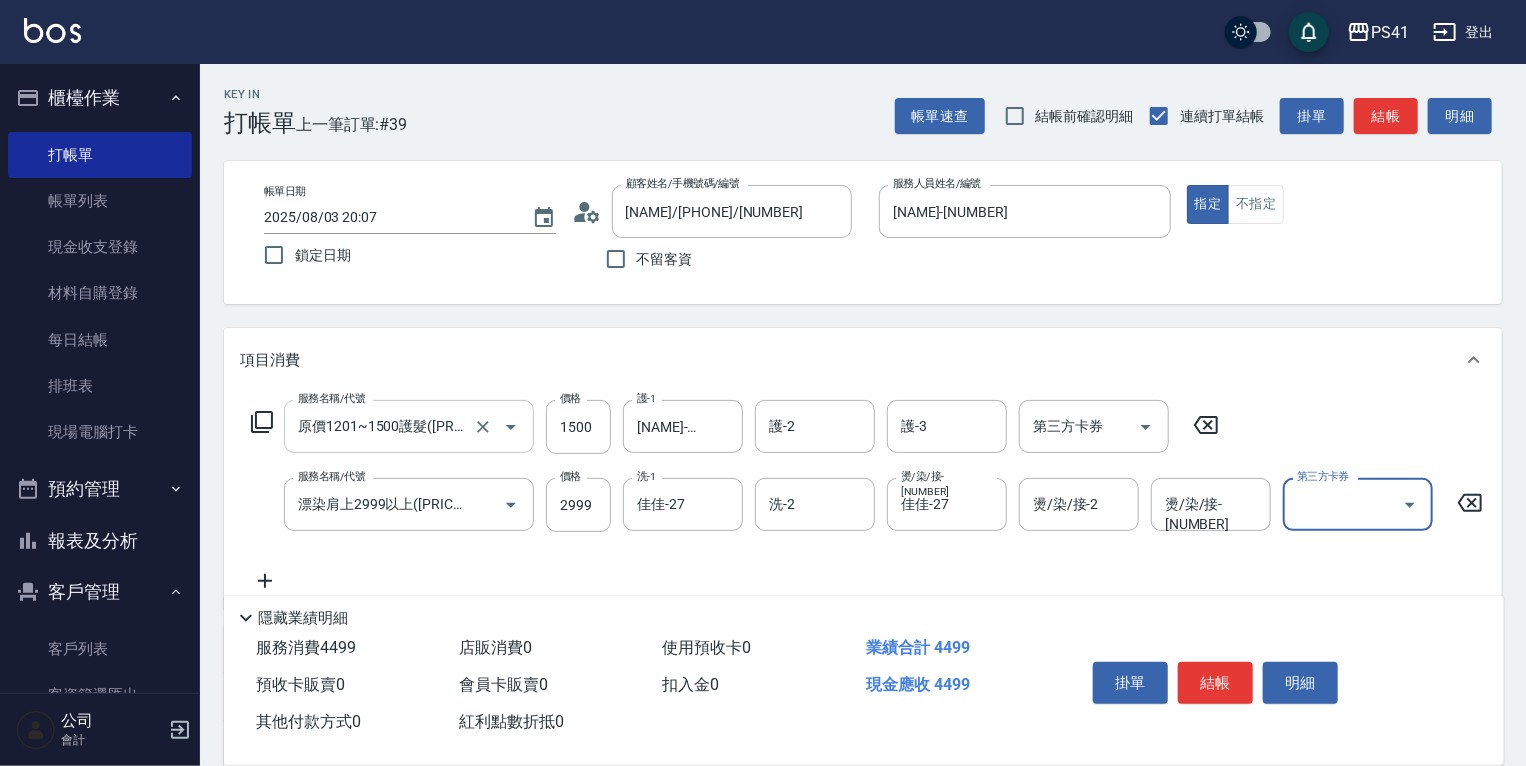 scroll, scrollTop: 0, scrollLeft: 0, axis: both 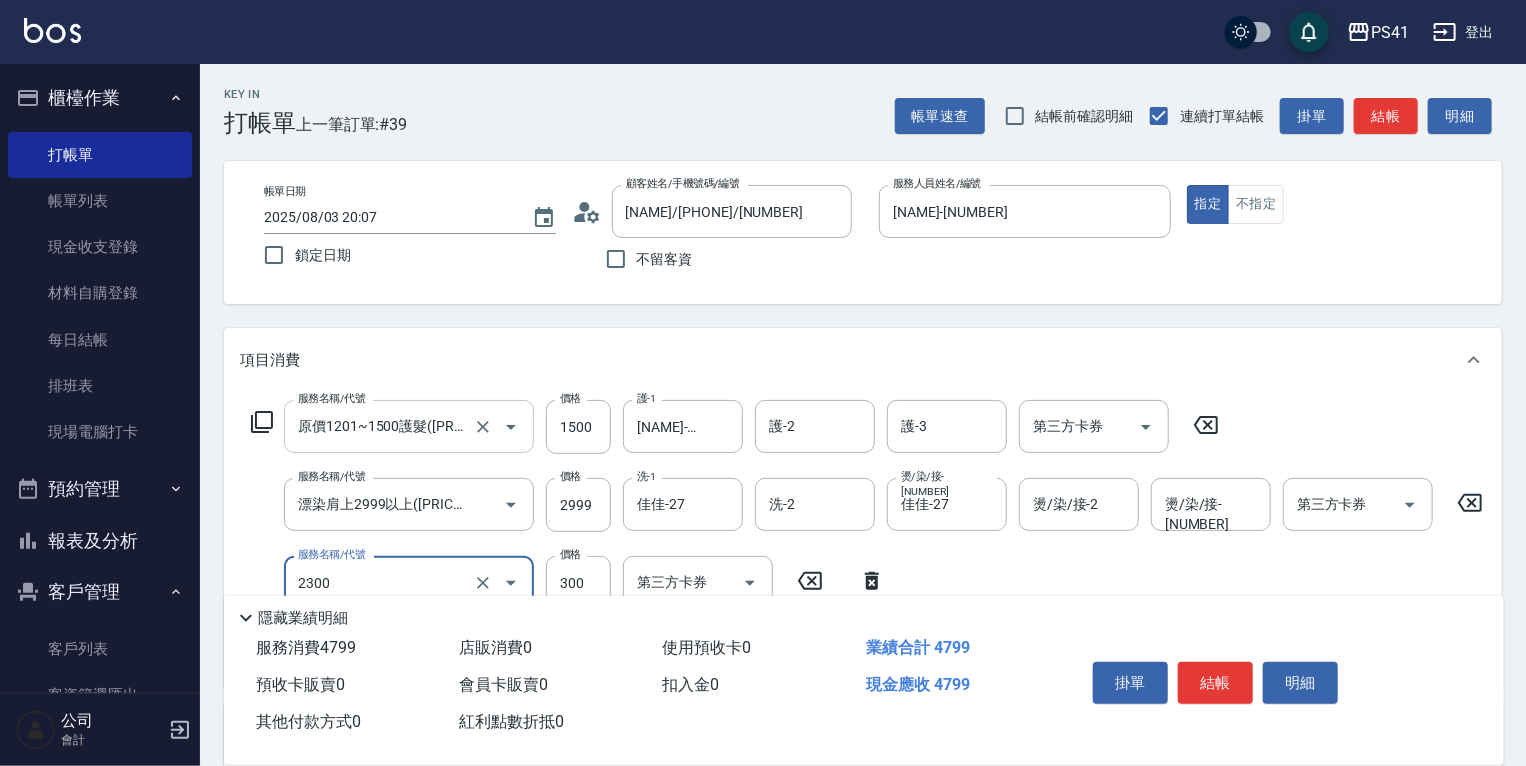 type on "剪髮(2300)" 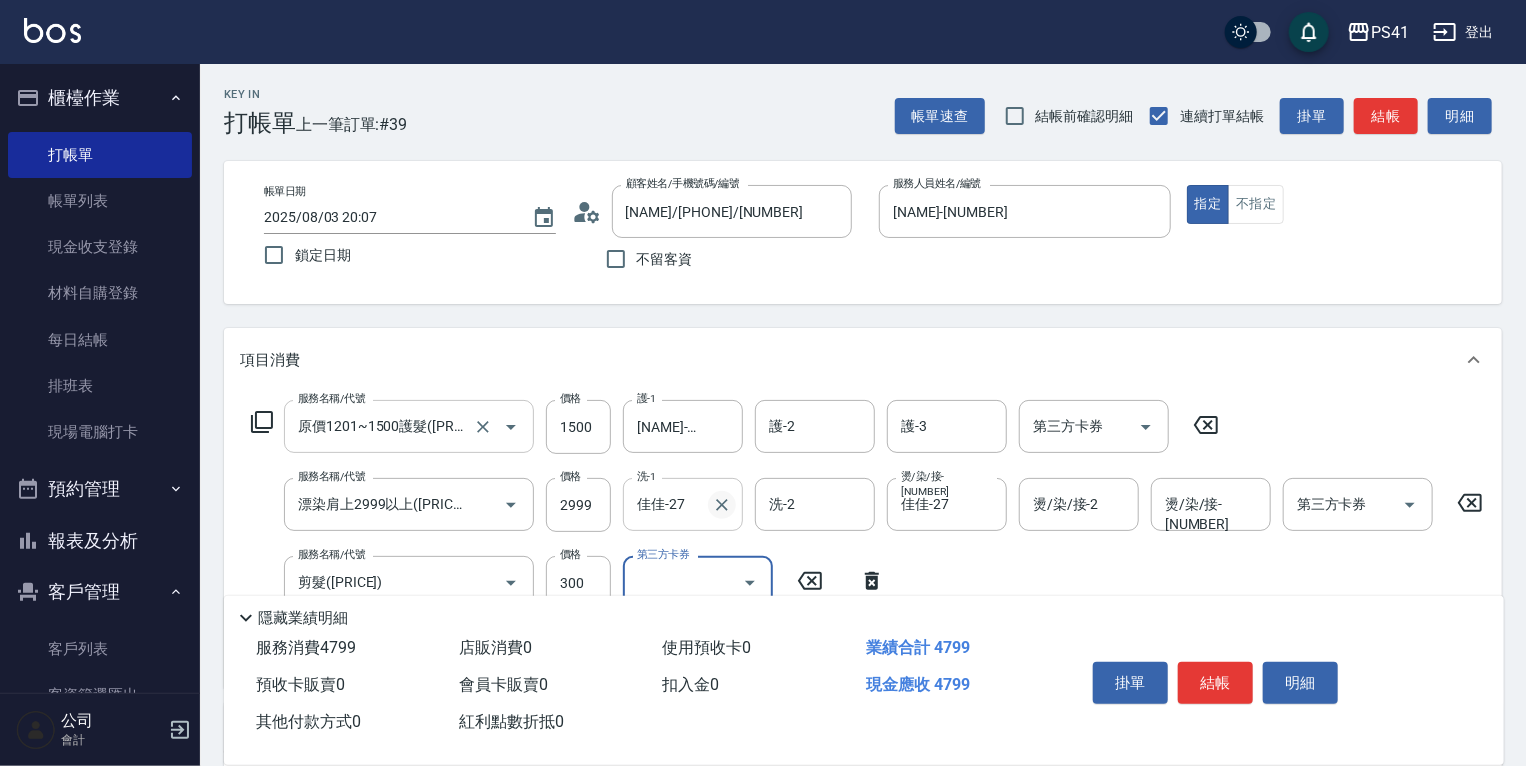 click 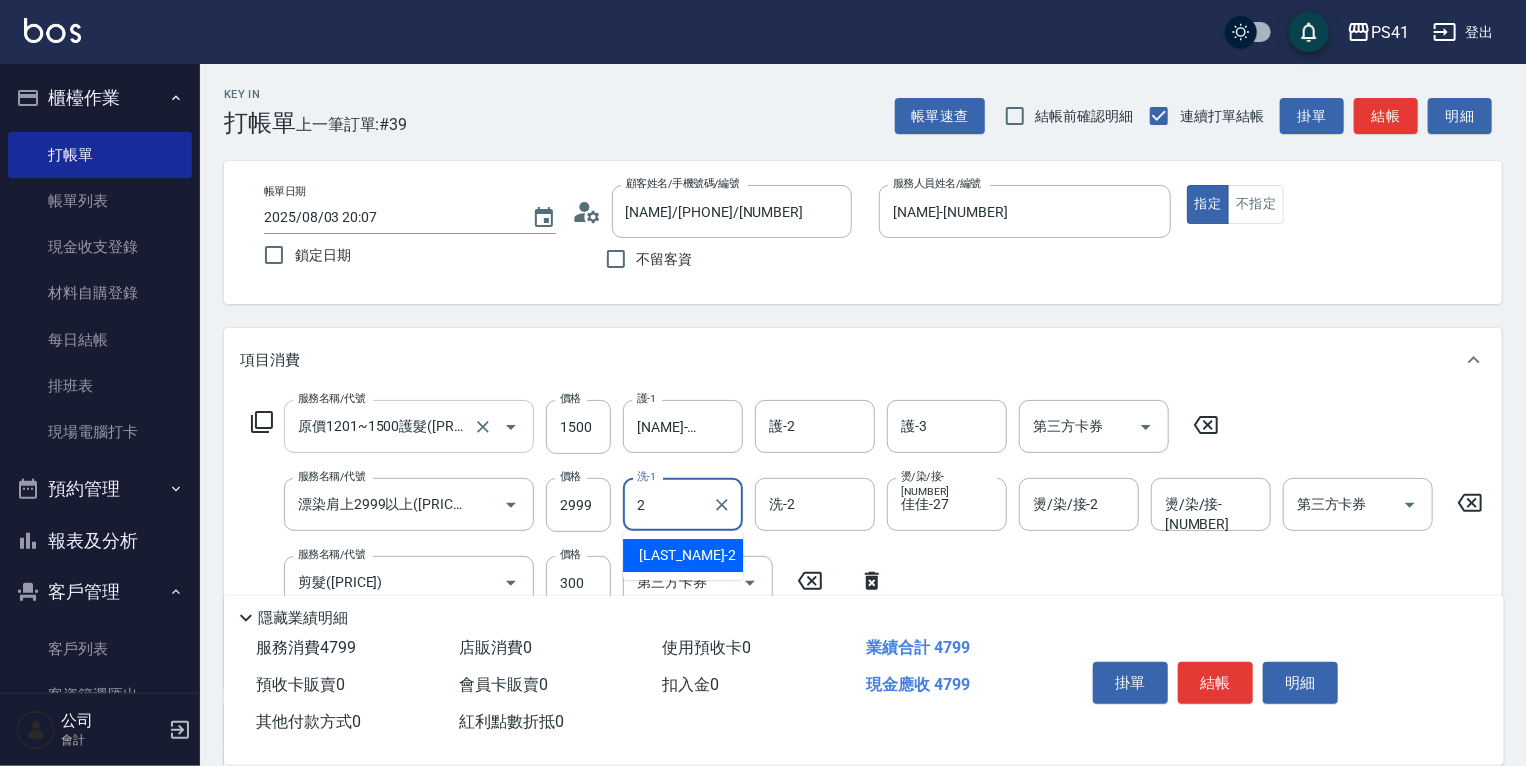 type on "謝淳蕙-2" 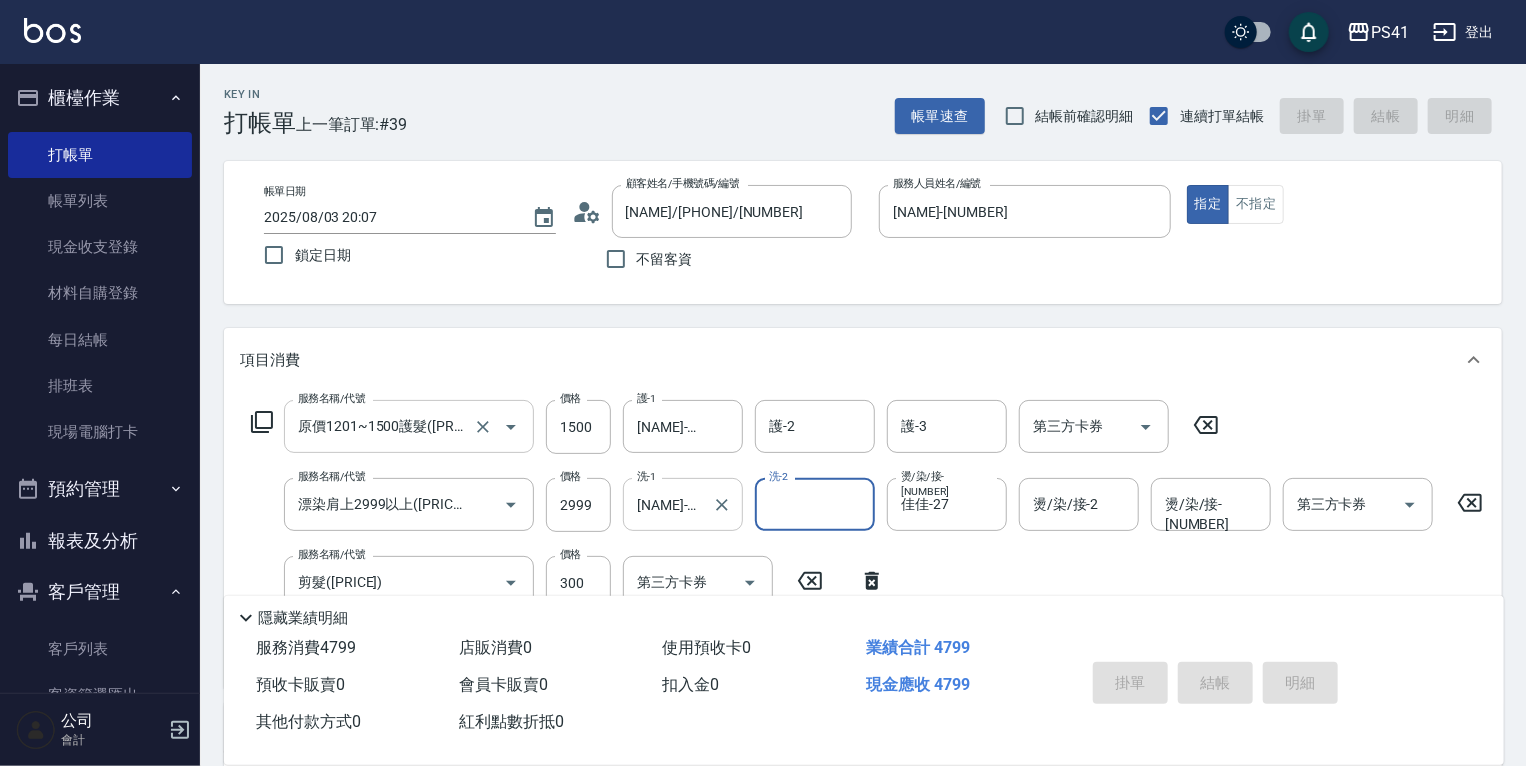 type 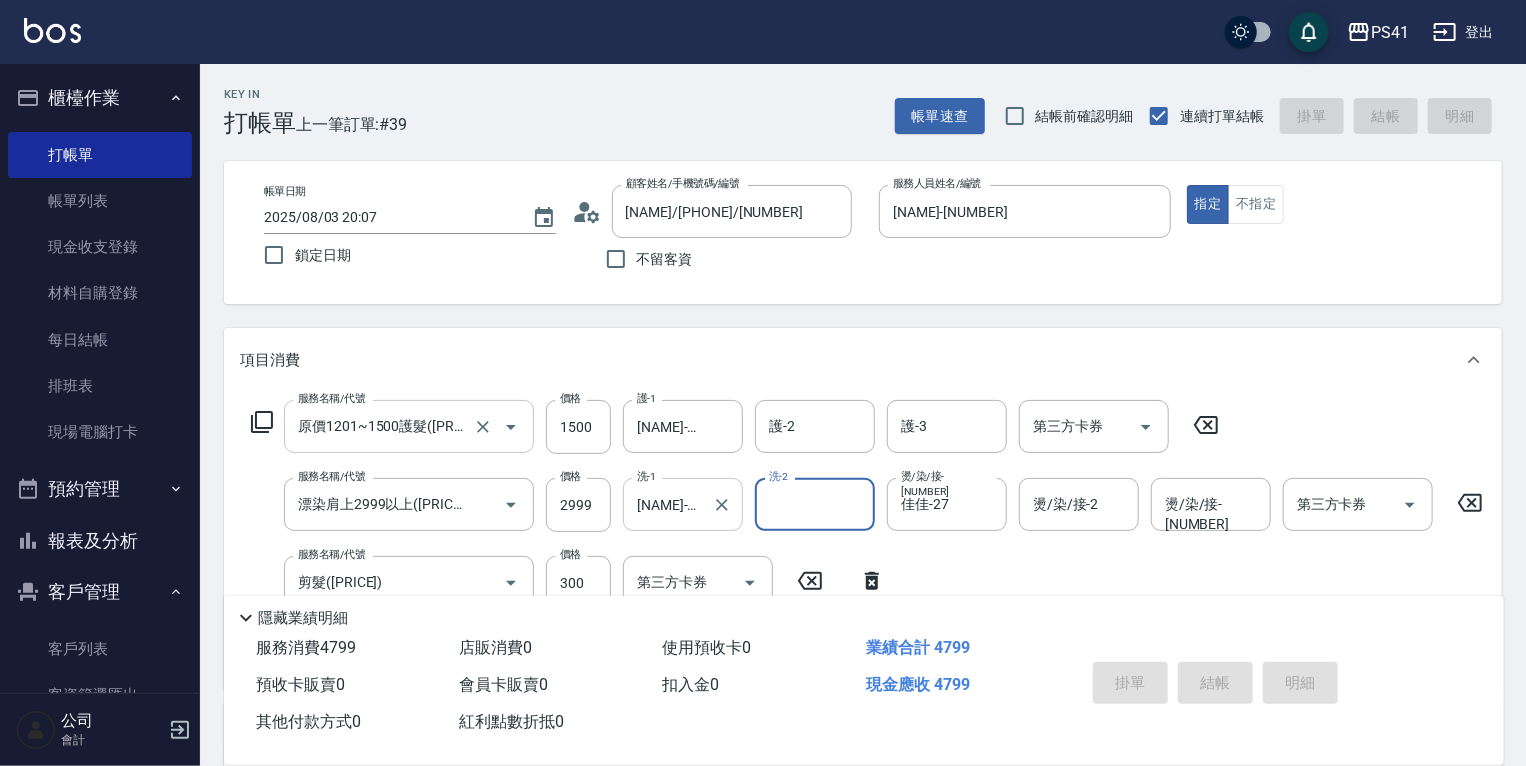type 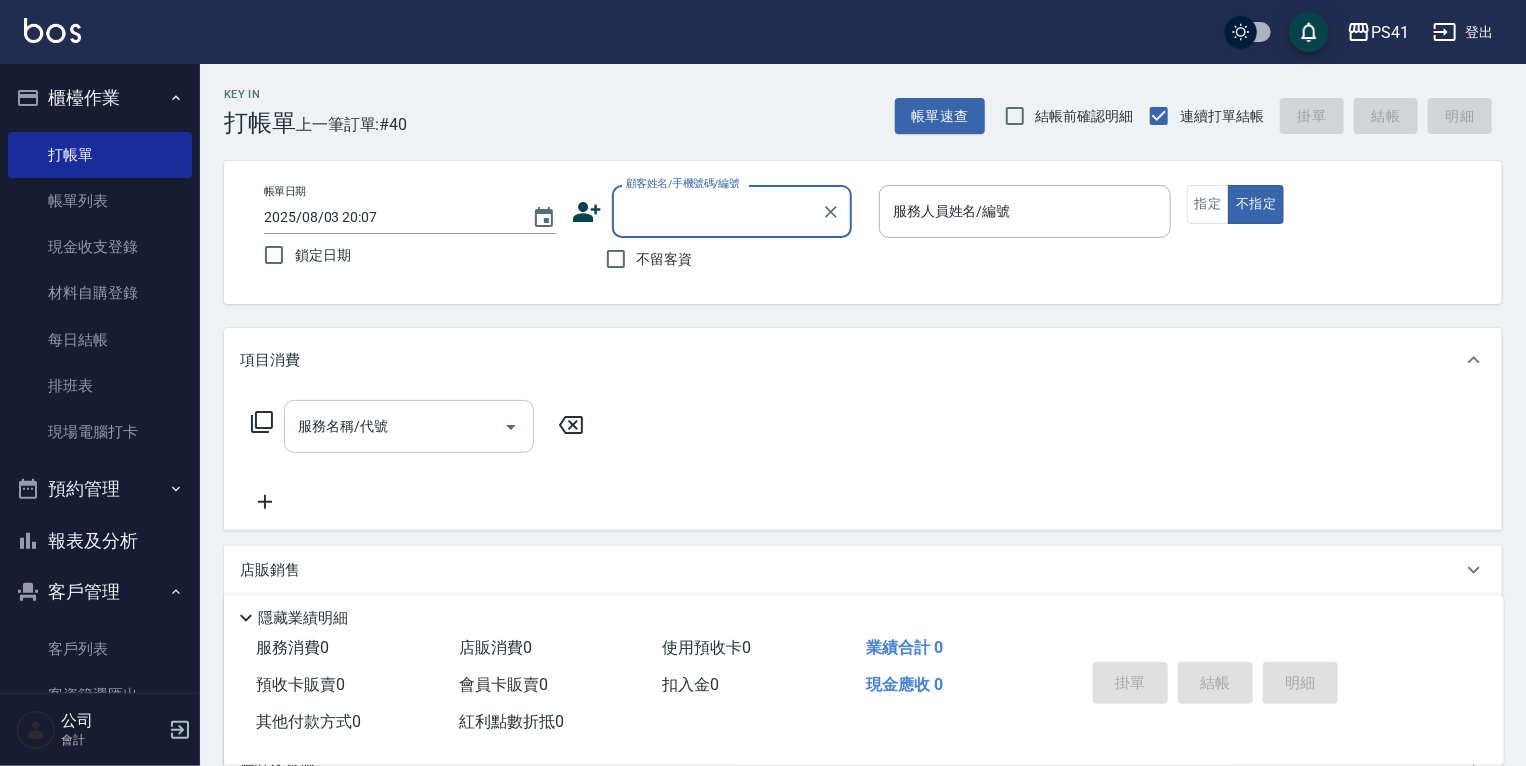 click on "報表及分析" at bounding box center [100, 541] 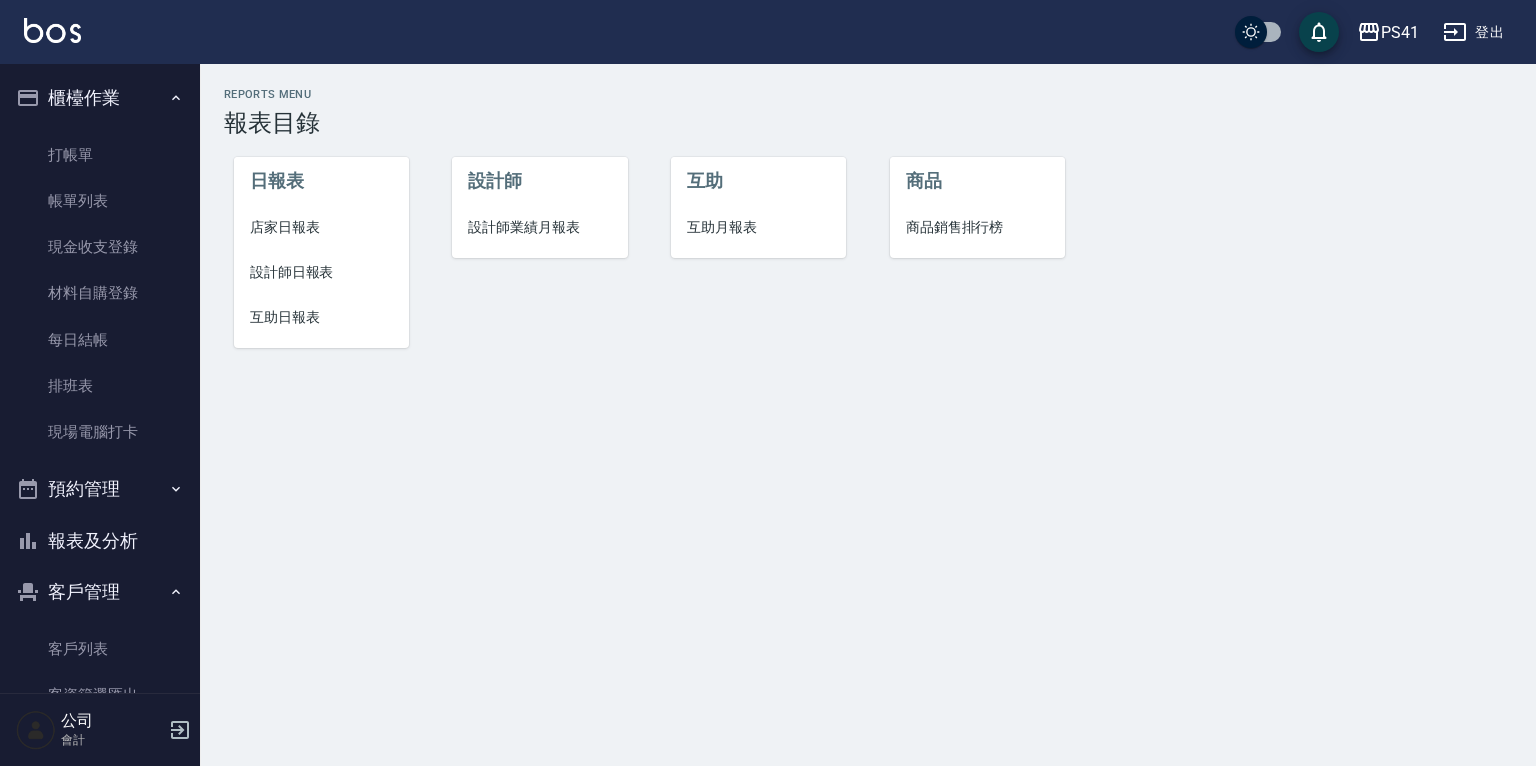 click on "店家日報表" at bounding box center (321, 227) 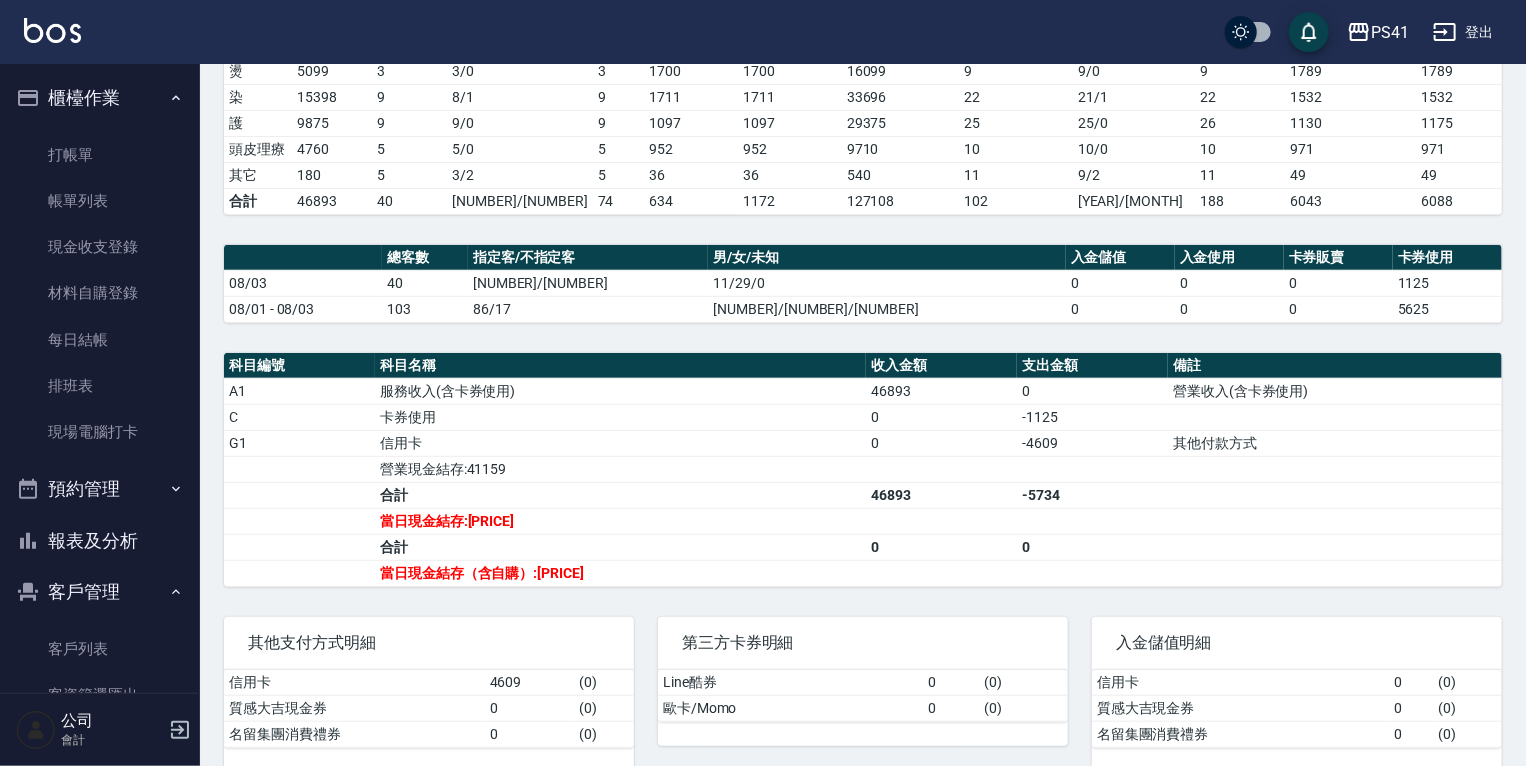 scroll, scrollTop: 393, scrollLeft: 0, axis: vertical 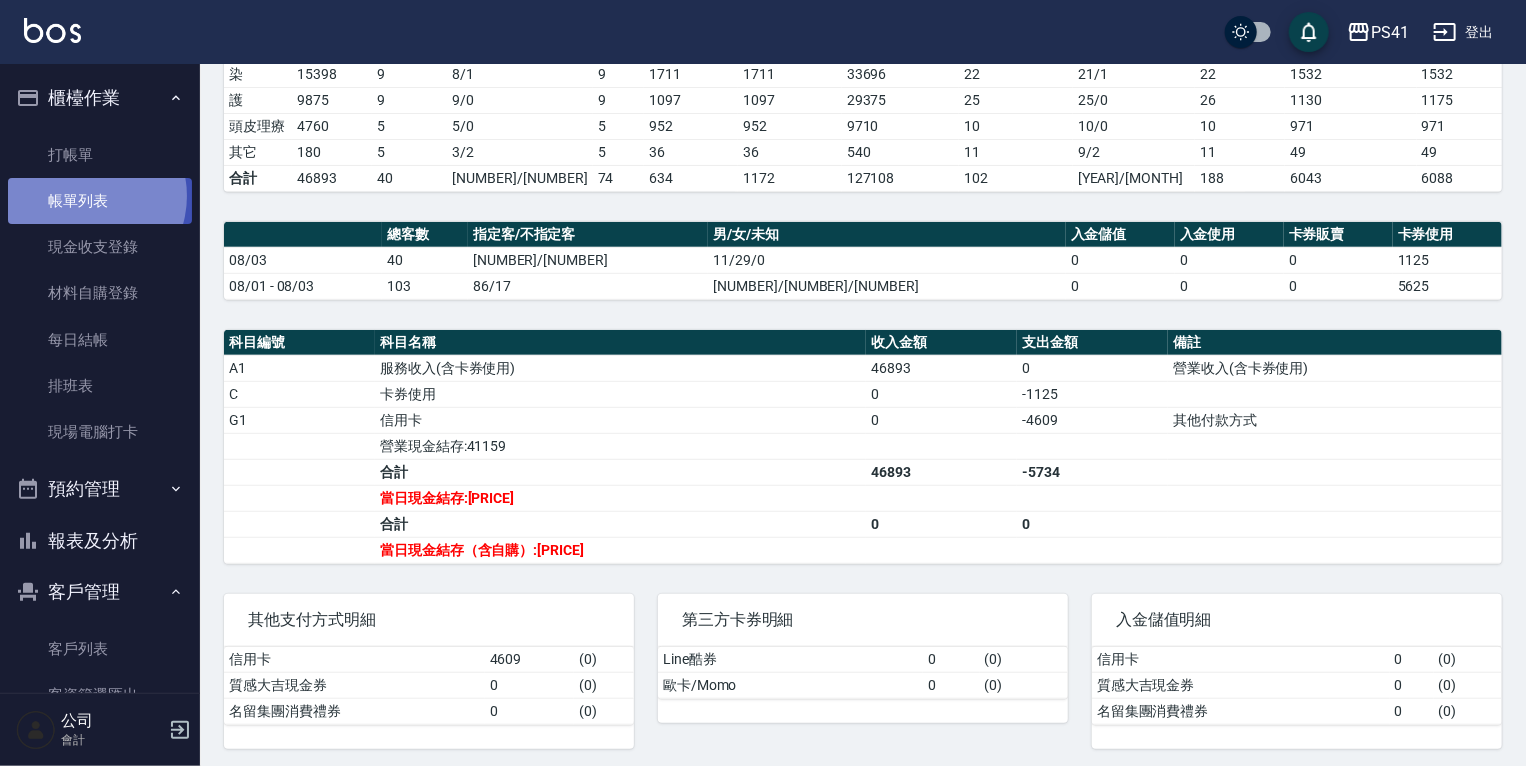 click on "帳單列表" at bounding box center [100, 201] 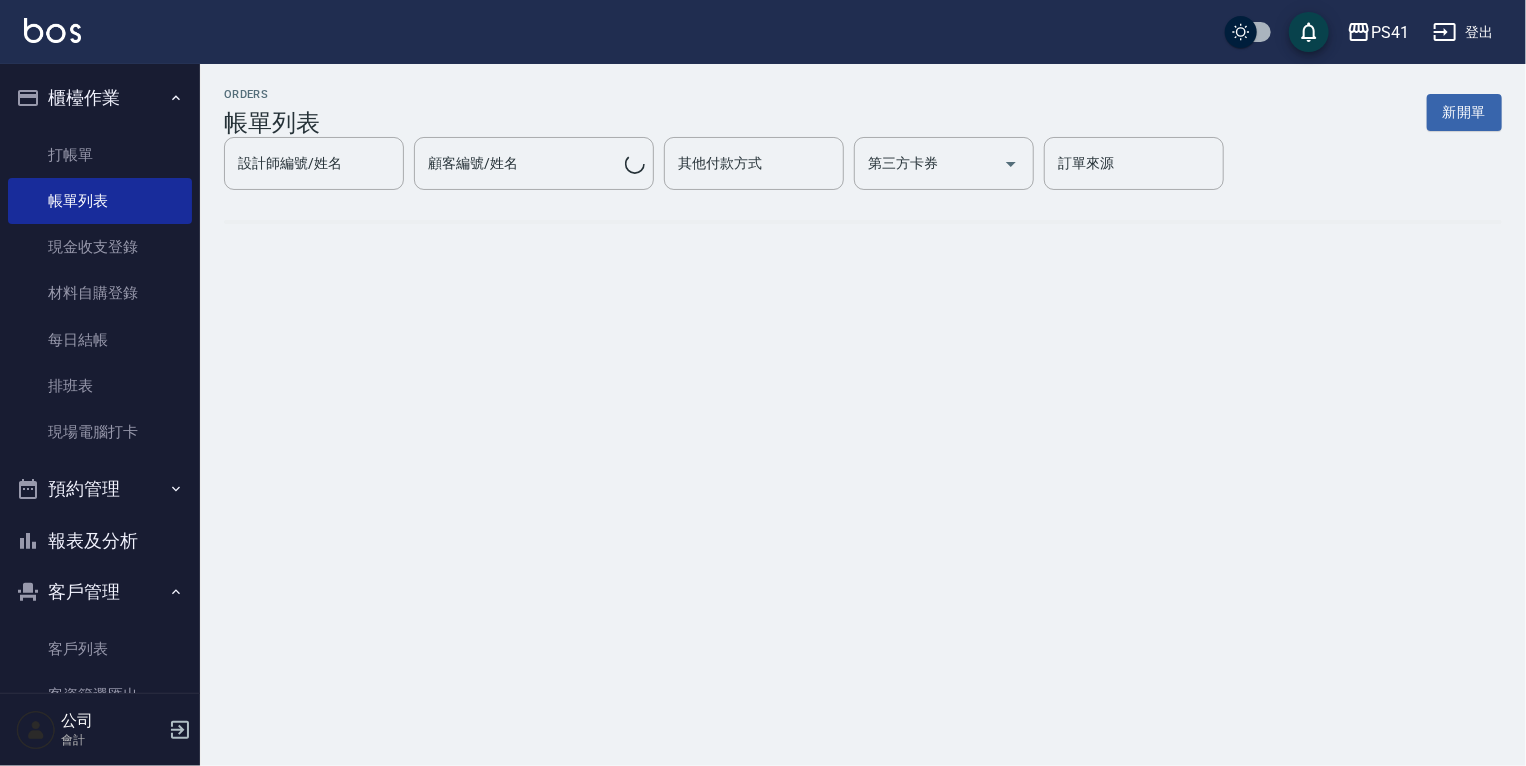 scroll, scrollTop: 0, scrollLeft: 0, axis: both 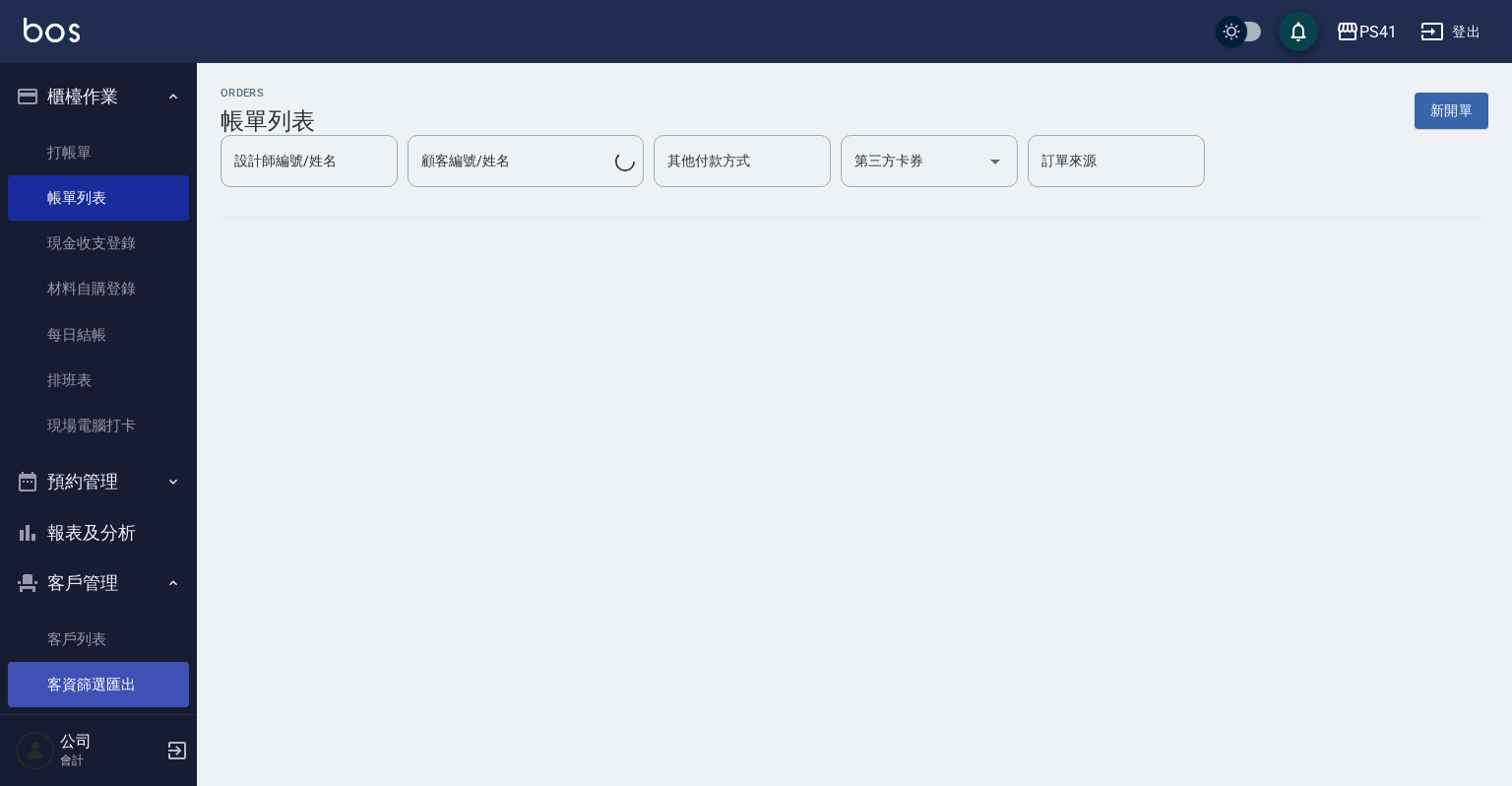click on "客資篩選匯出" at bounding box center [98, 685] 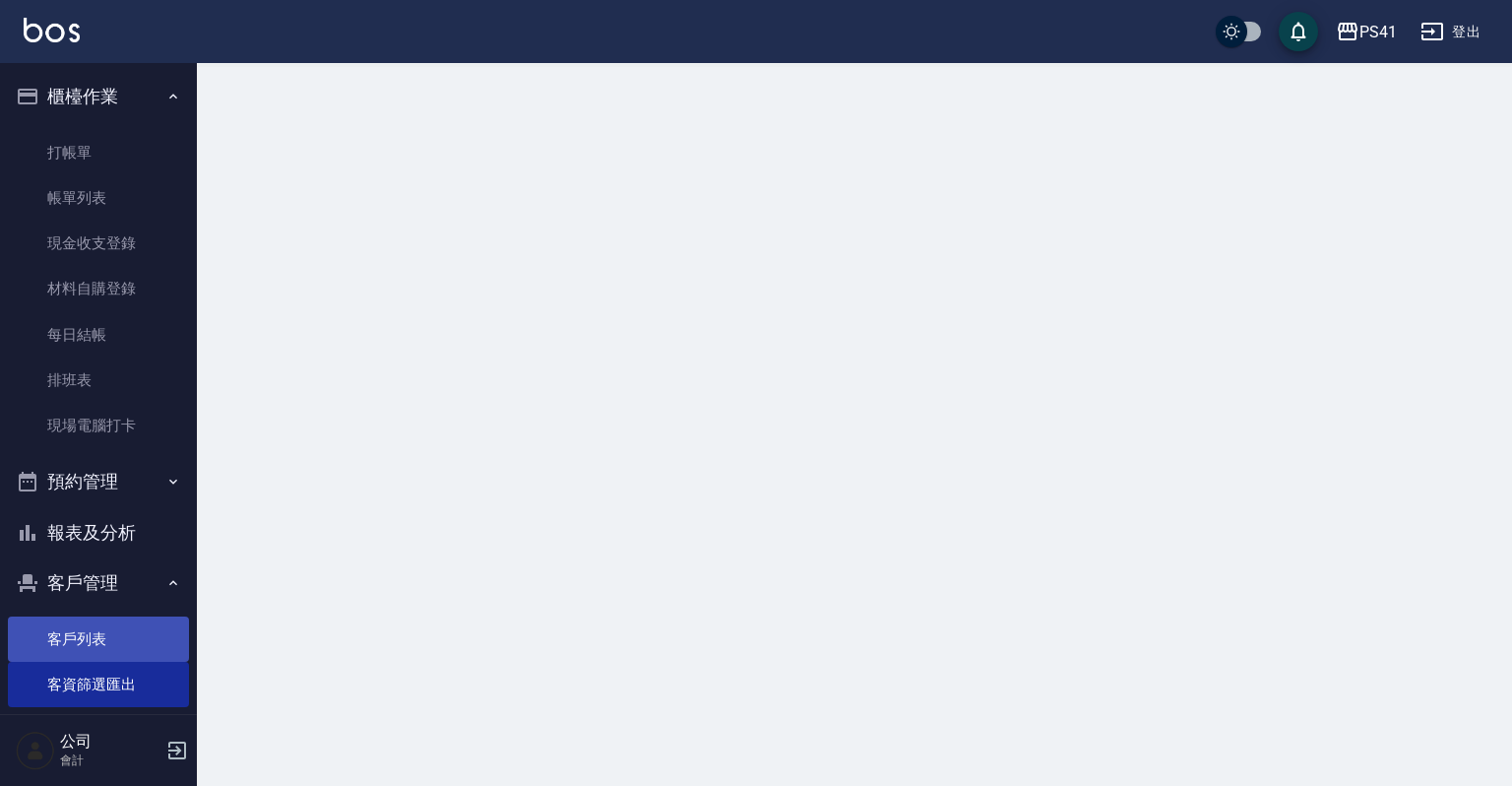 click on "客戶列表" at bounding box center [98, 639] 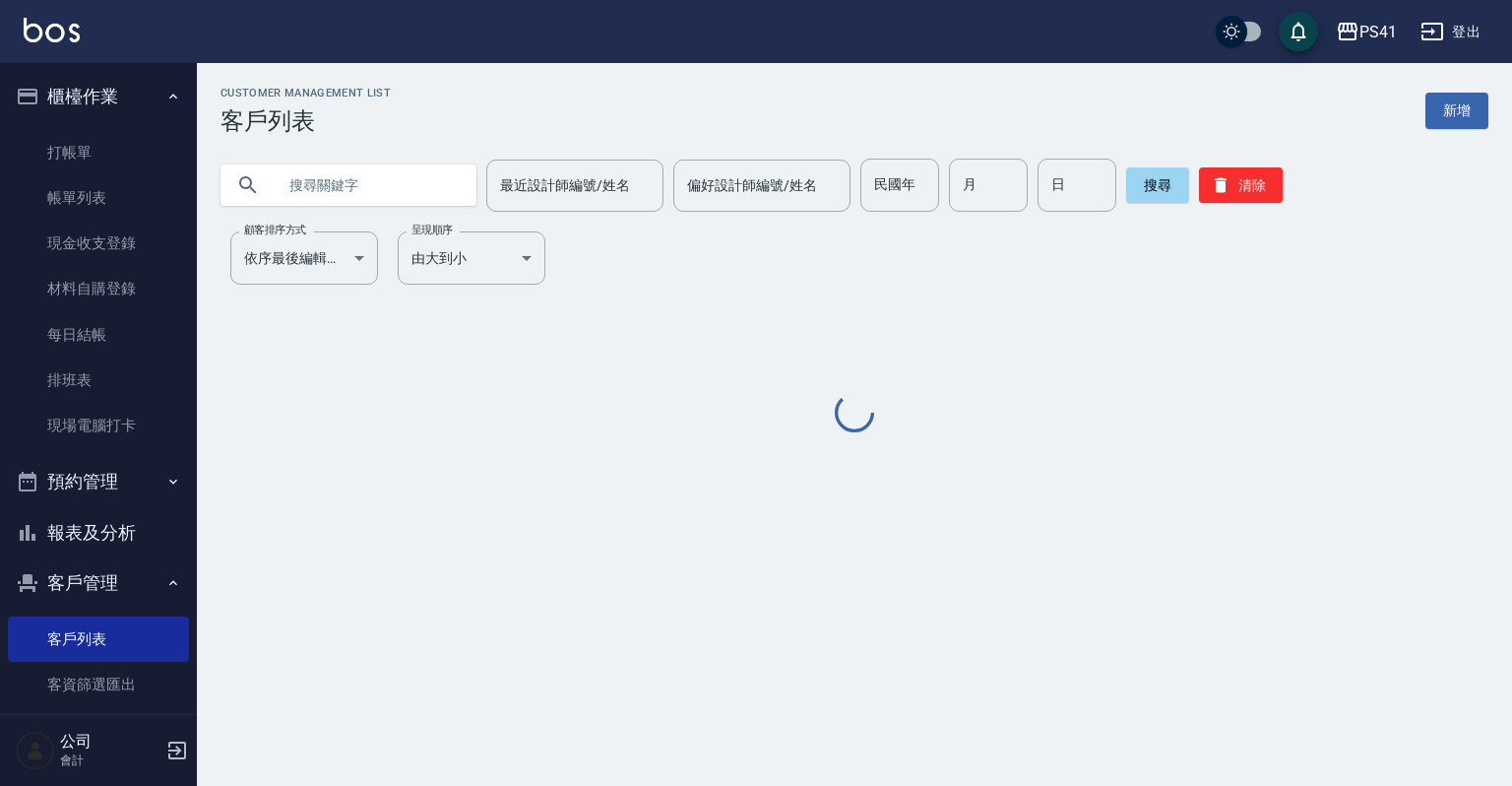 click at bounding box center (368, 185) 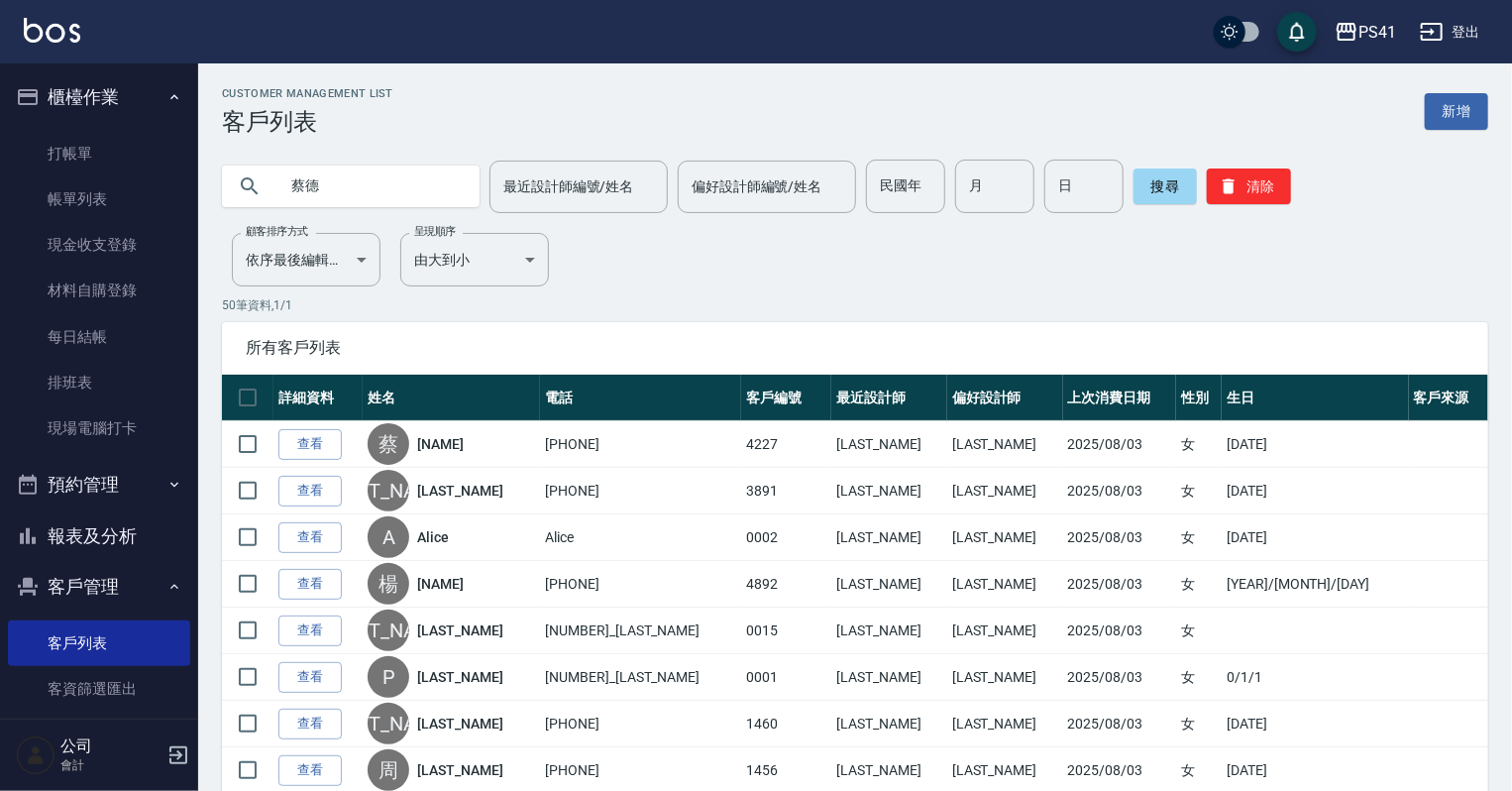 type on "蔡德" 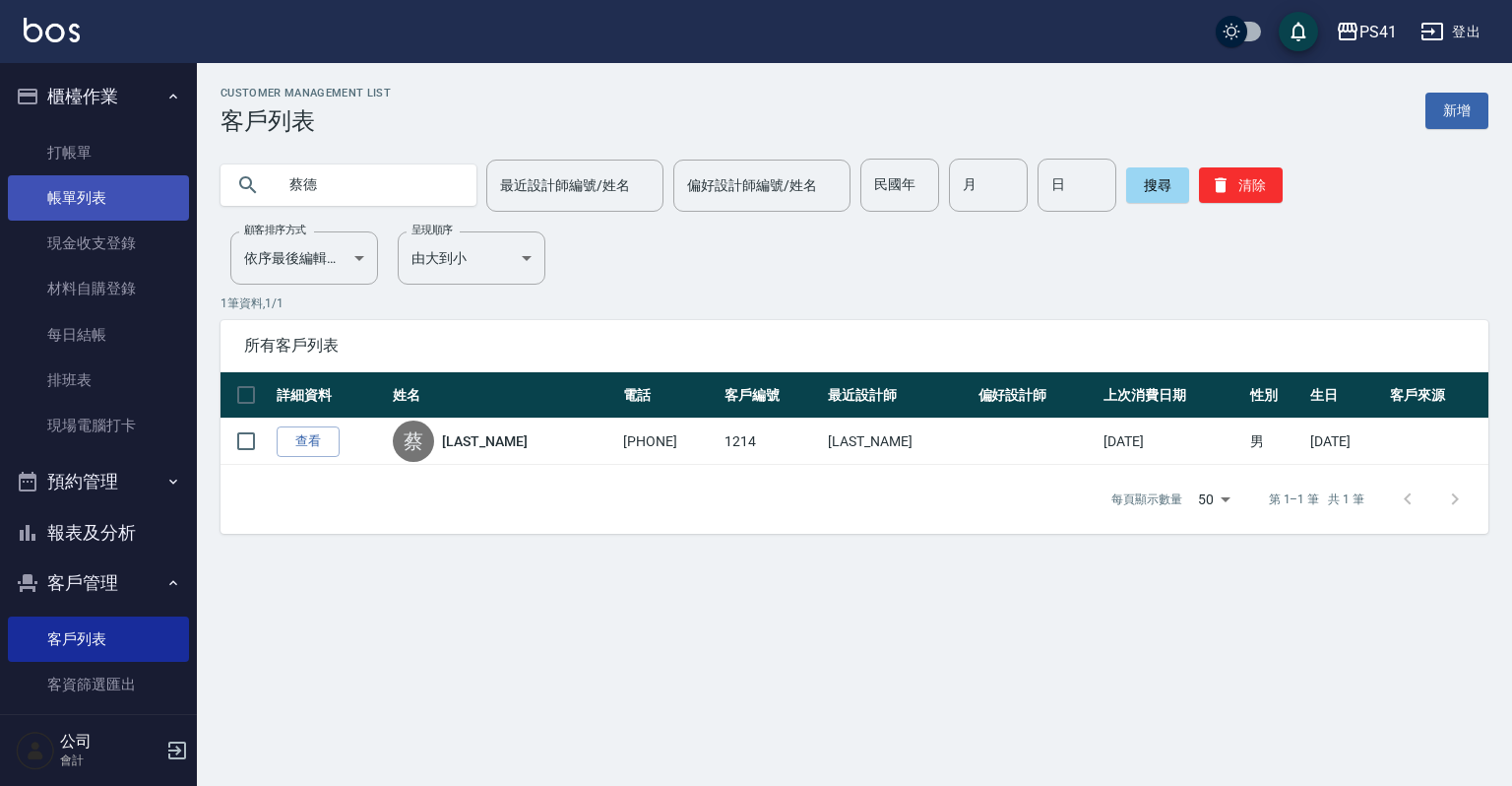 click on "帳單列表" at bounding box center (98, 198) 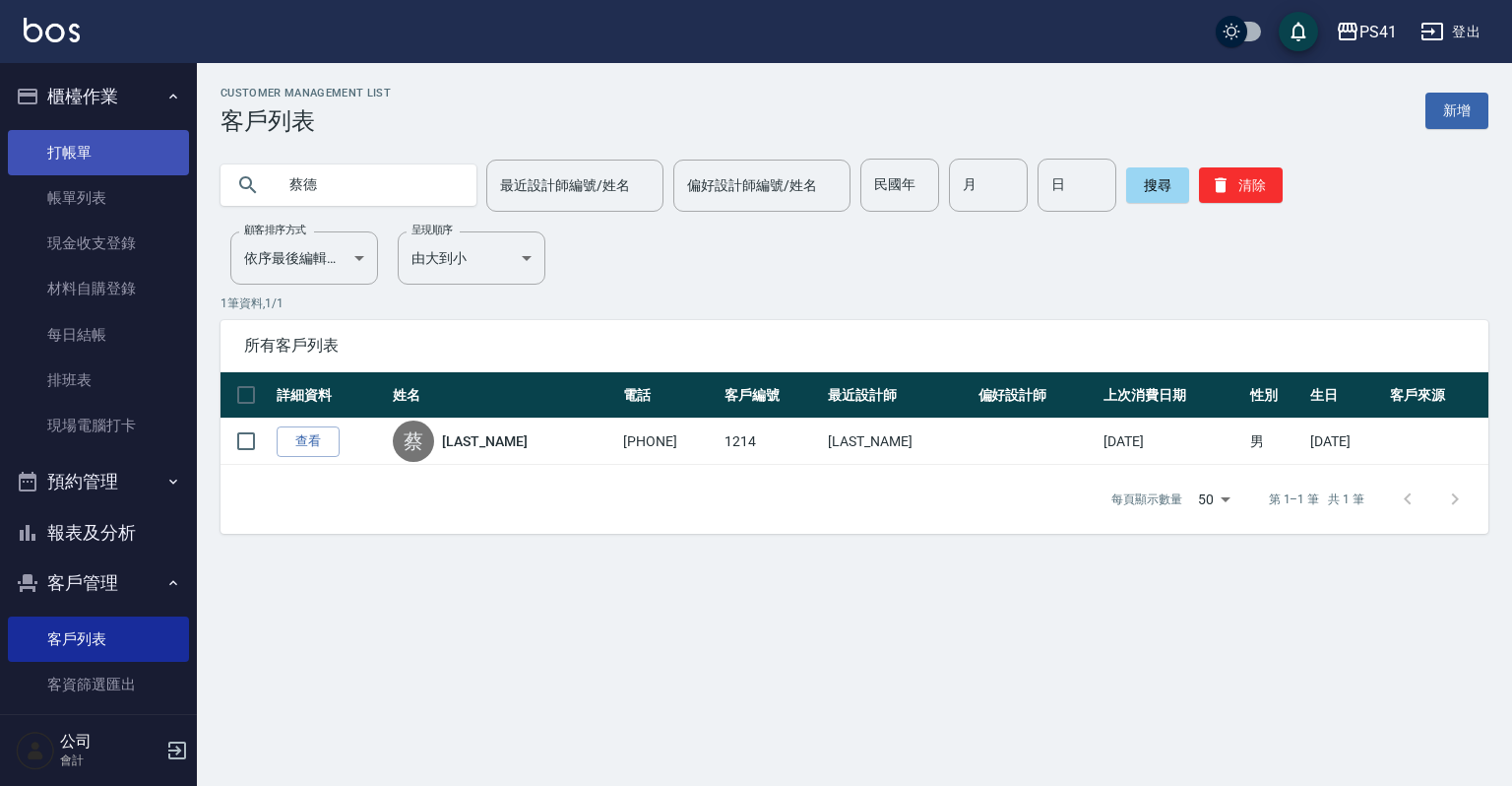 click on "打帳單" at bounding box center (98, 153) 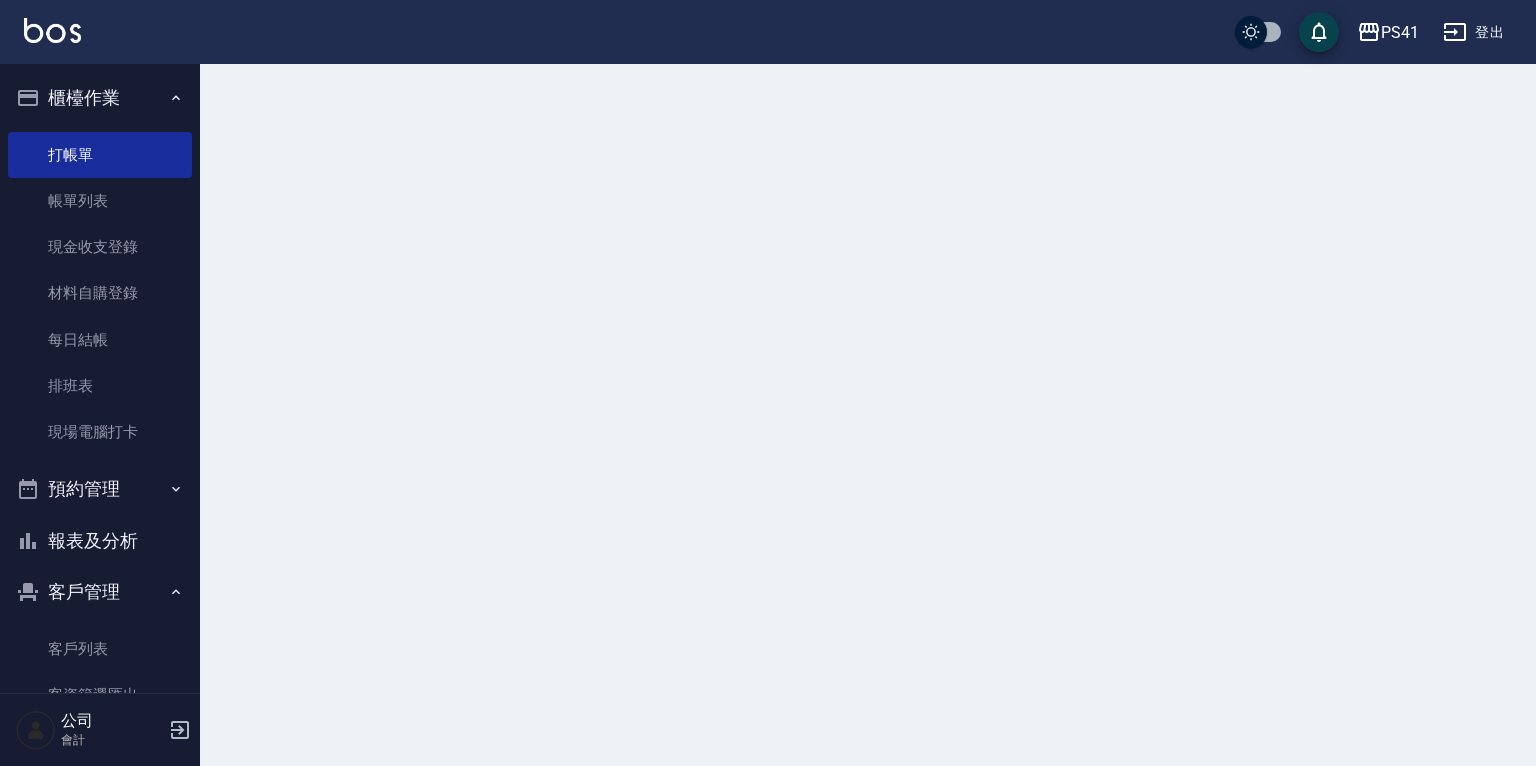 drag, startPoint x: 120, startPoint y: 129, endPoint x: 114, endPoint y: 144, distance: 16.155495 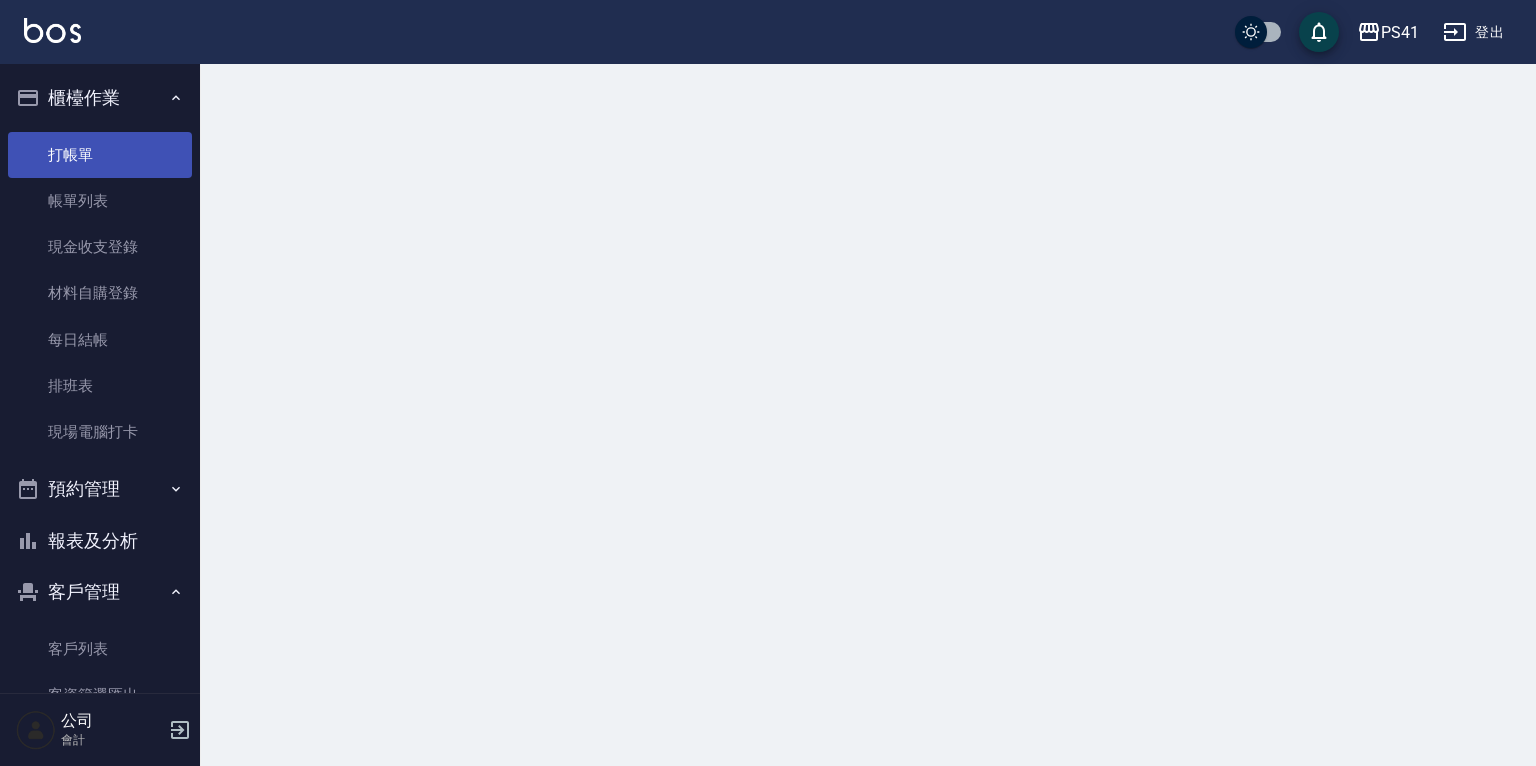 click on "打帳單 帳單列表 現金收支登錄 材料自購登錄 每日結帳 排班表 現場電腦打卡" at bounding box center (100, 294) 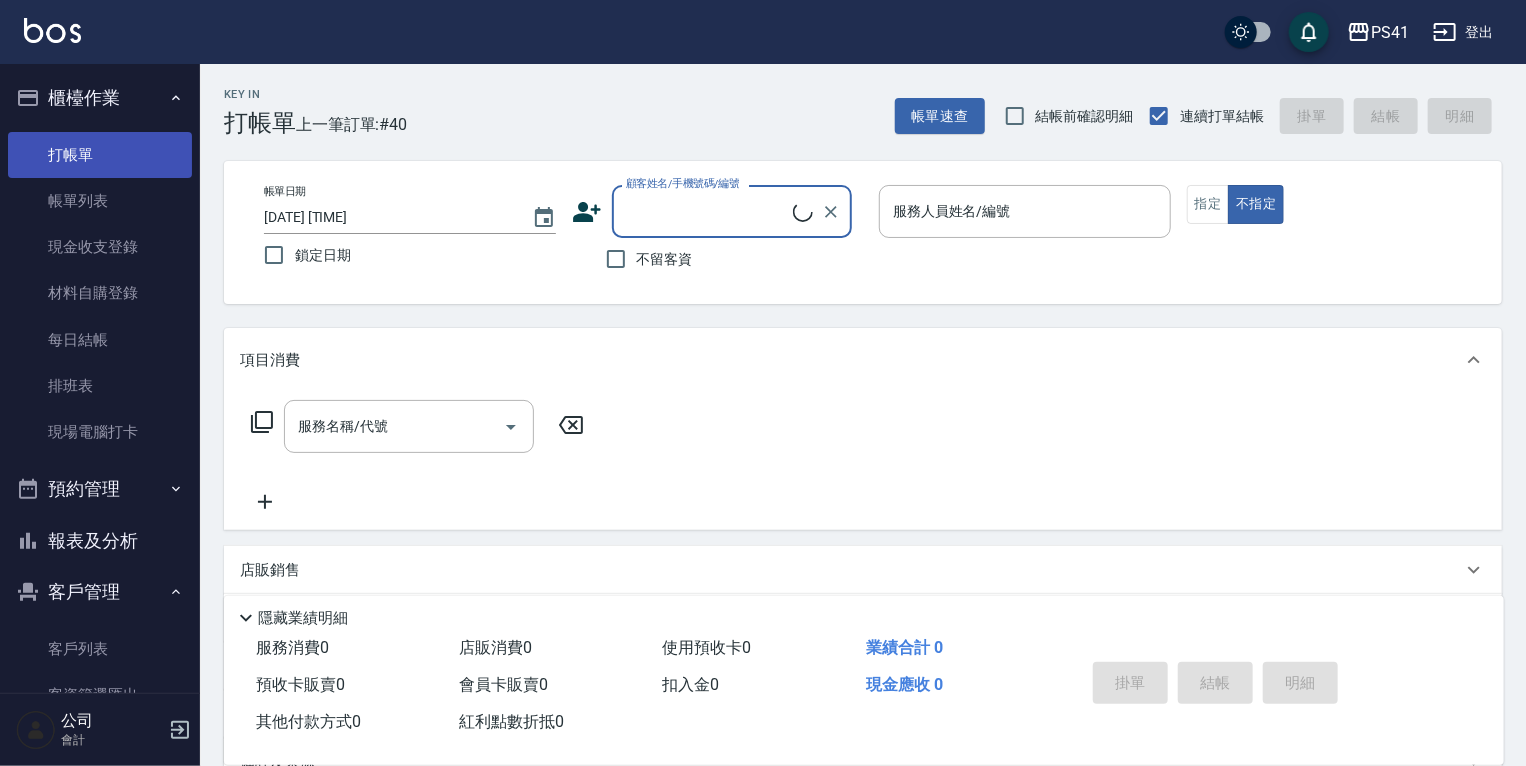 click on "打帳單" at bounding box center (100, 155) 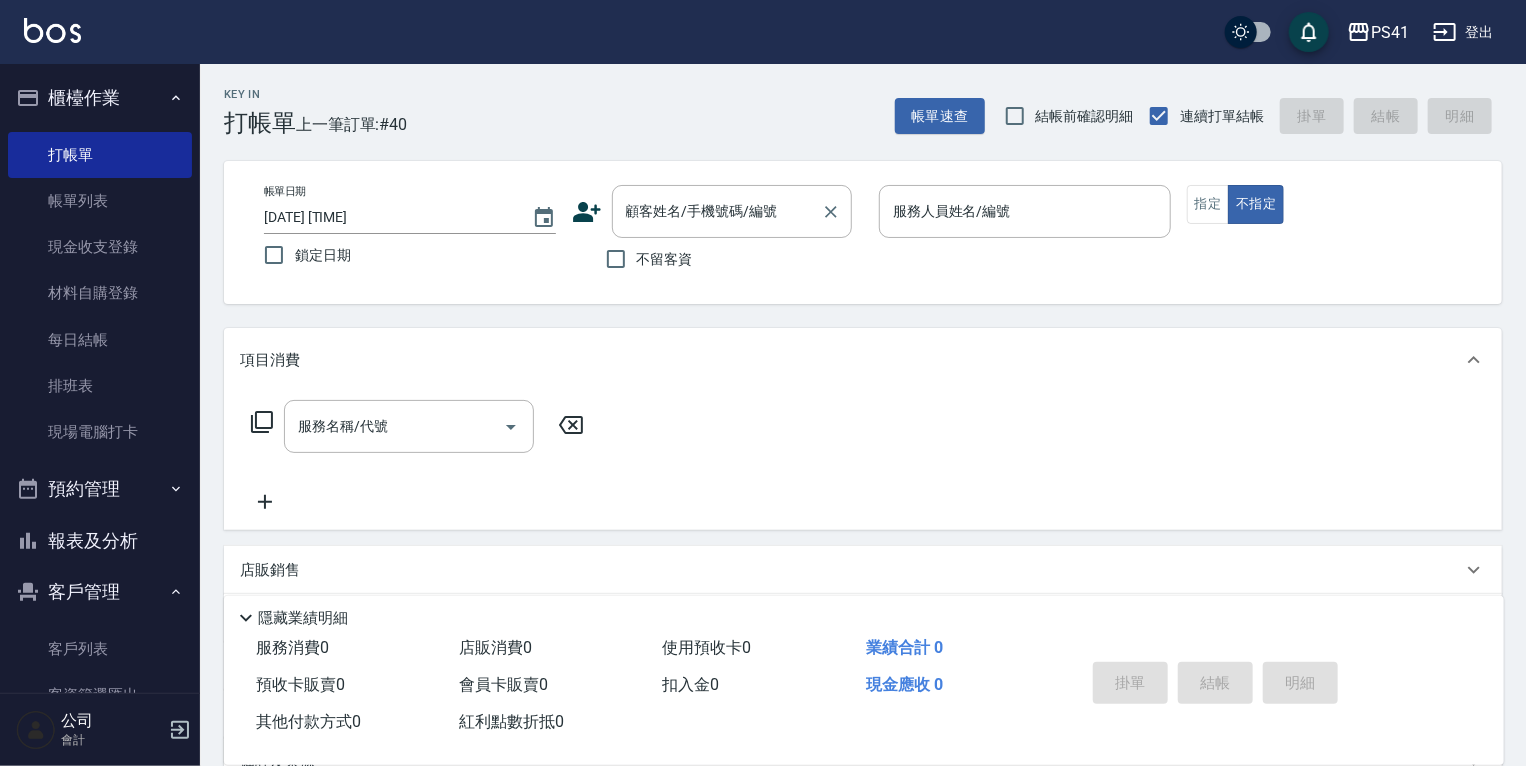 click on "顧客姓名/手機號碼/編號" at bounding box center (732, 211) 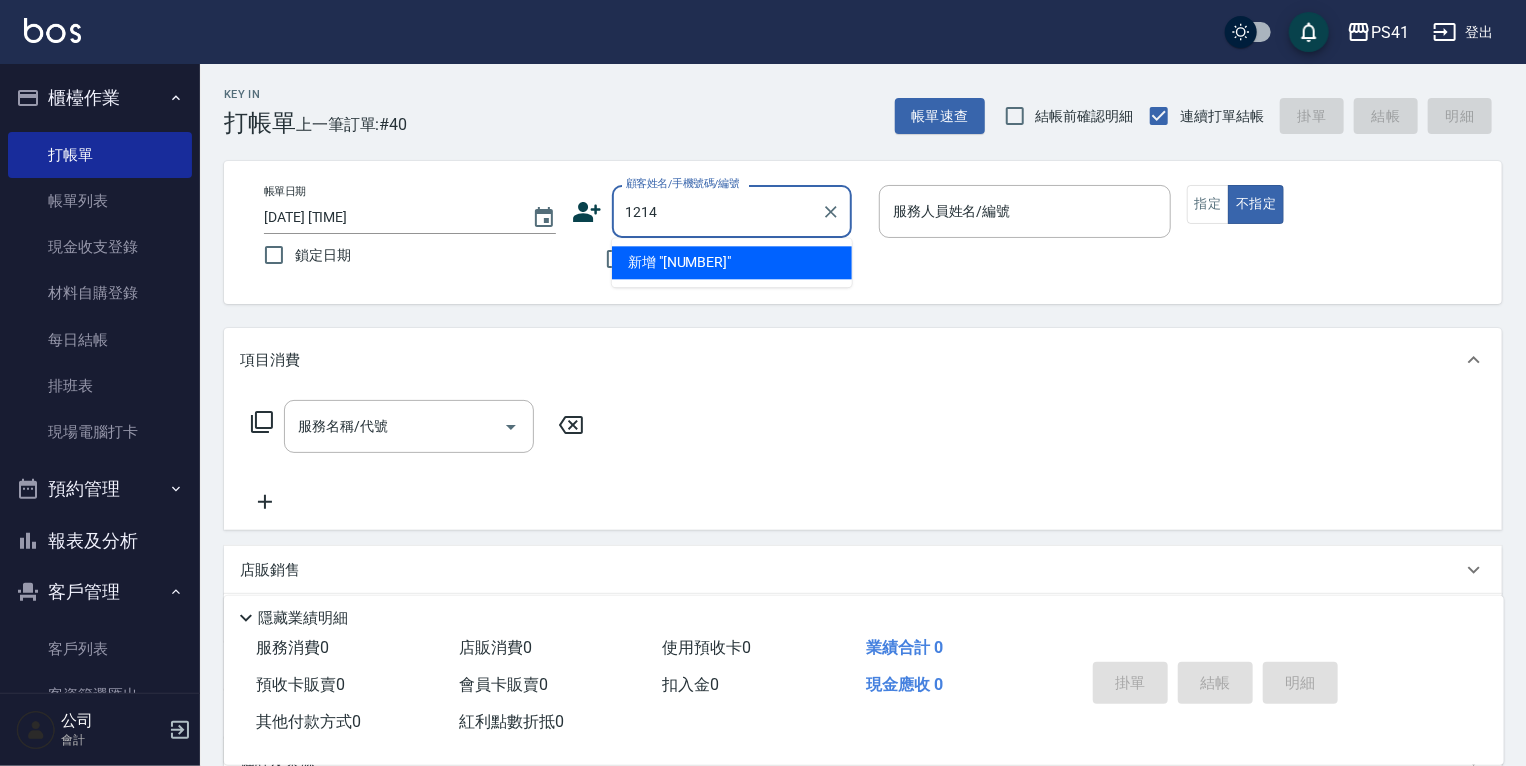 type on "1214" 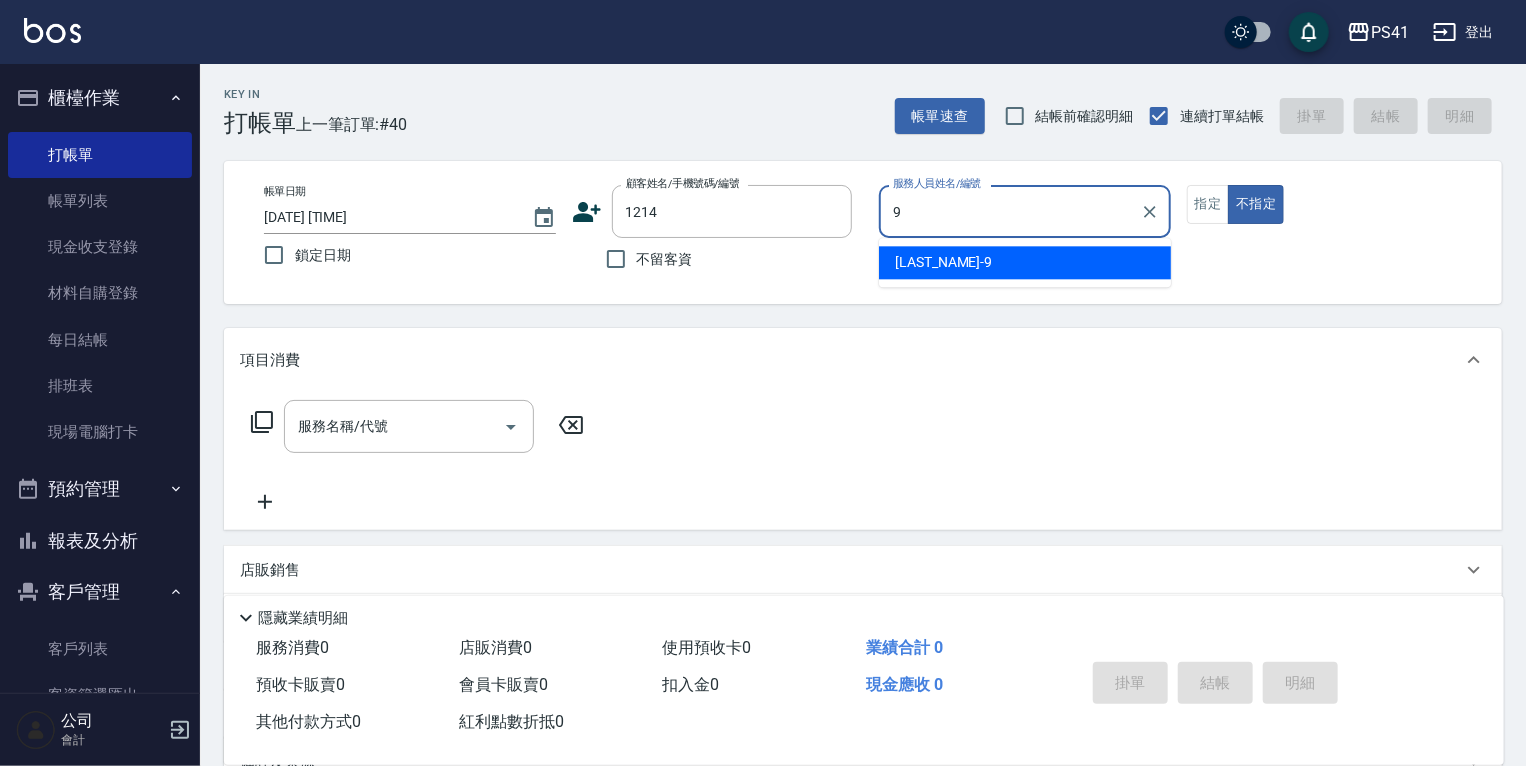type on "白蕙瑄-9" 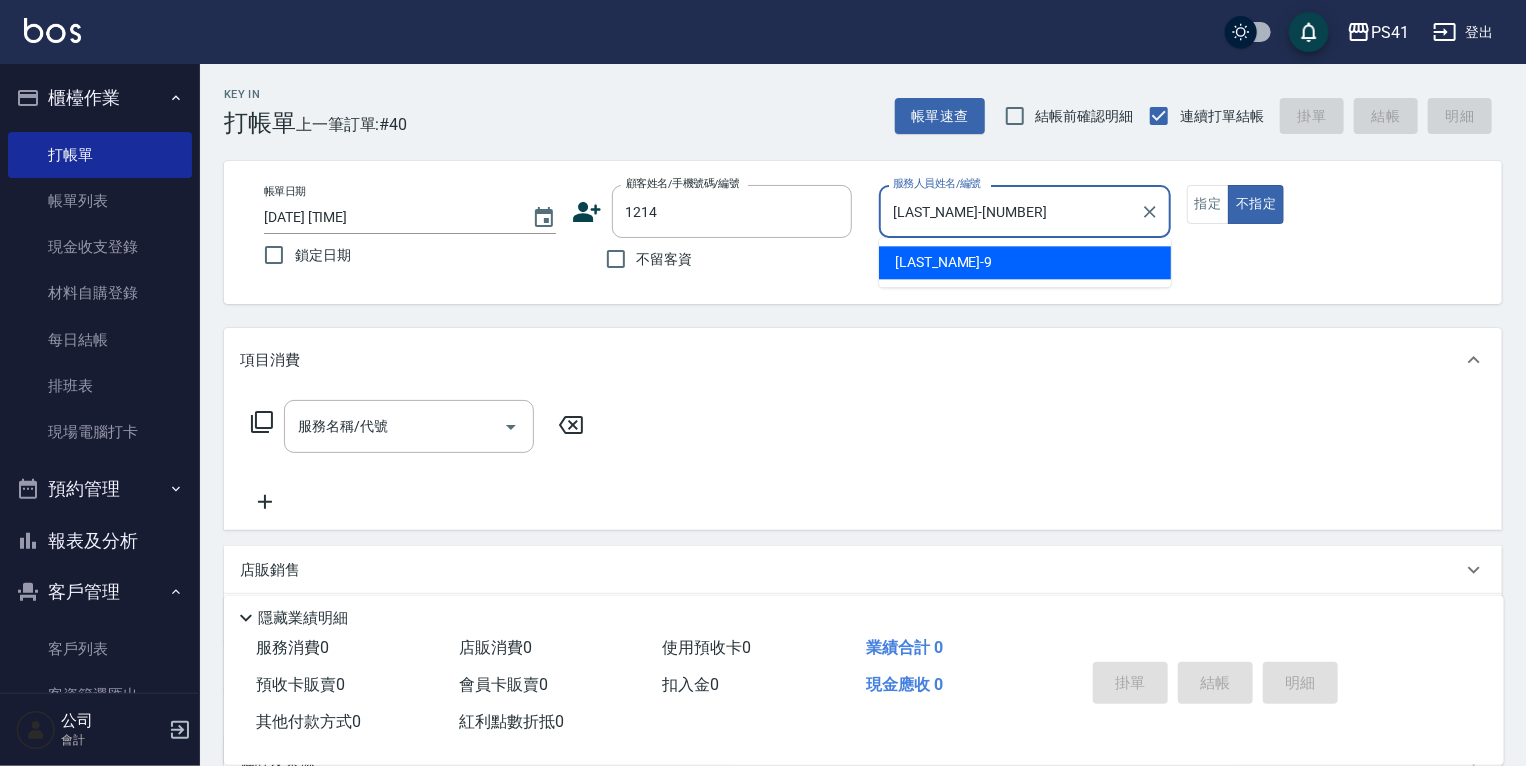 type on "false" 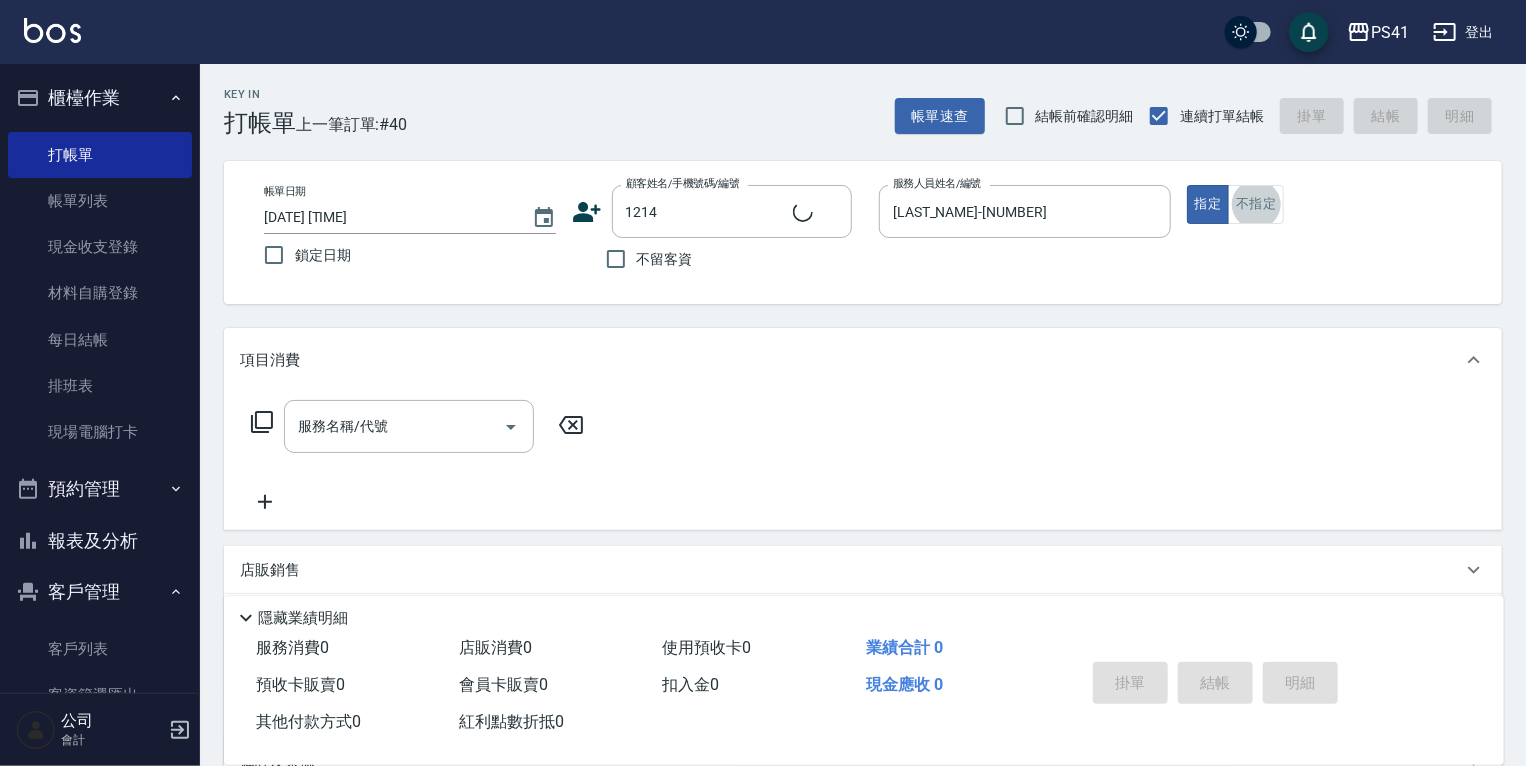 type on "蔡德澔/0970718872/1214" 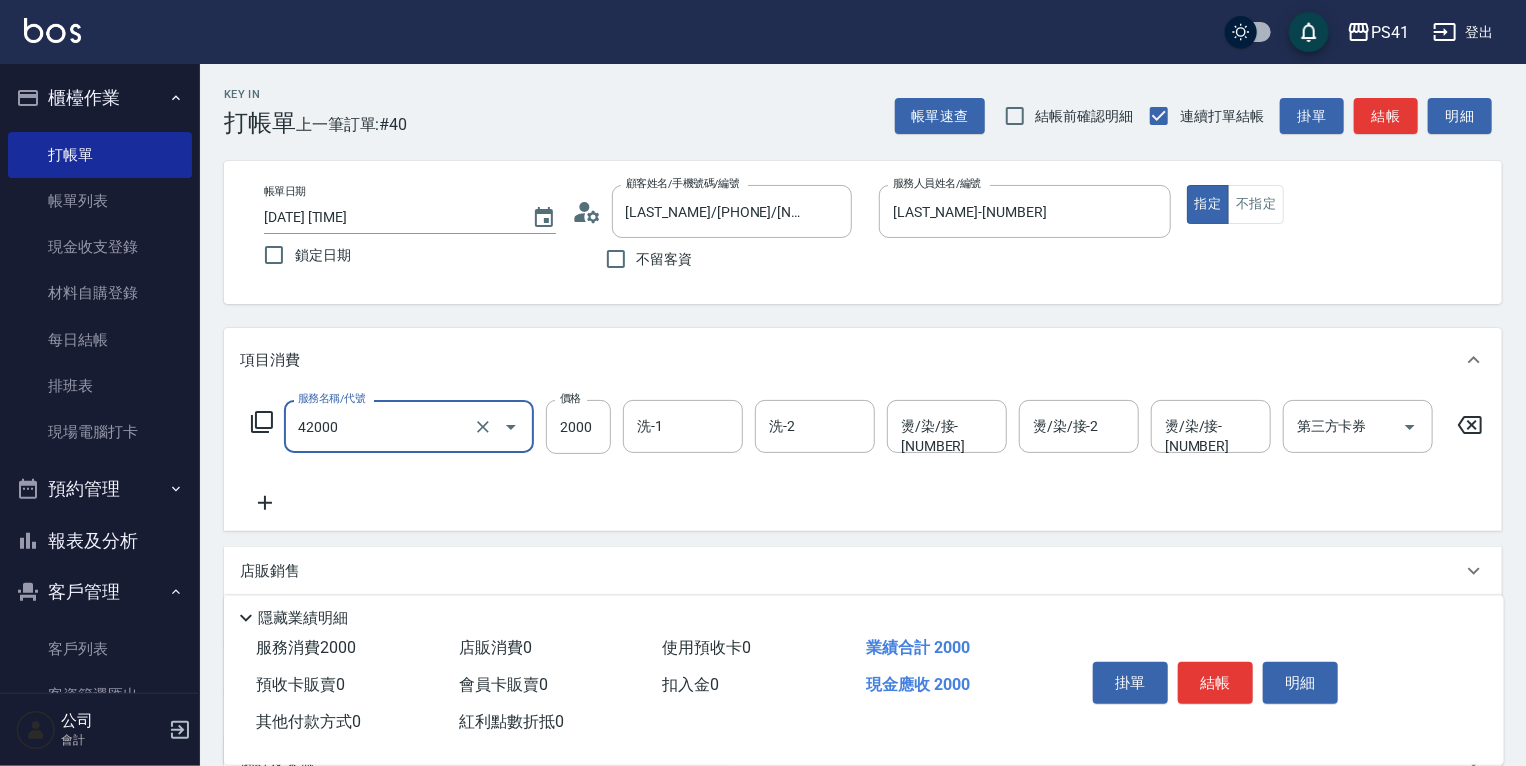 type on "2000以上染髮(42000)" 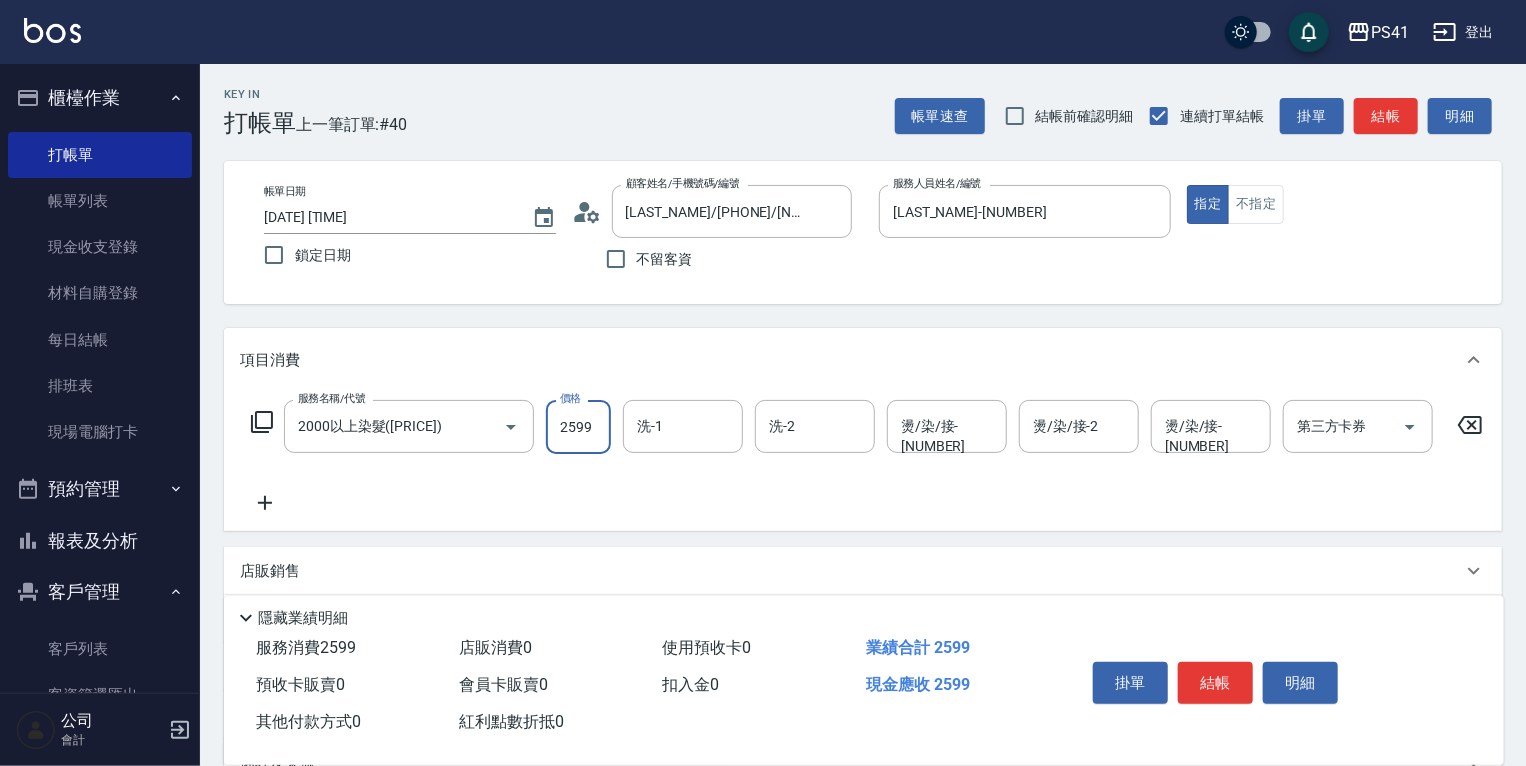 type on "2599" 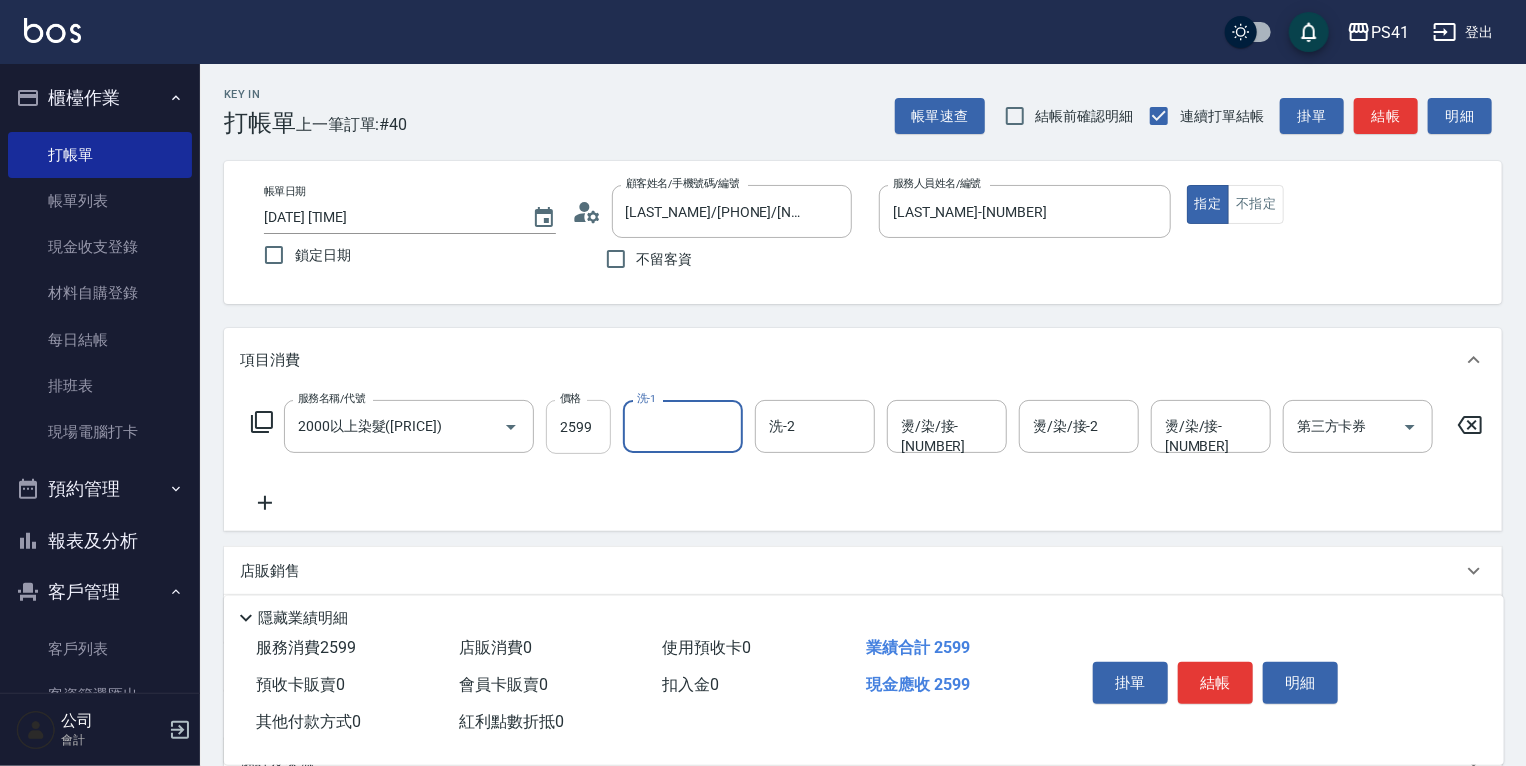 click on "2599" at bounding box center [578, 427] 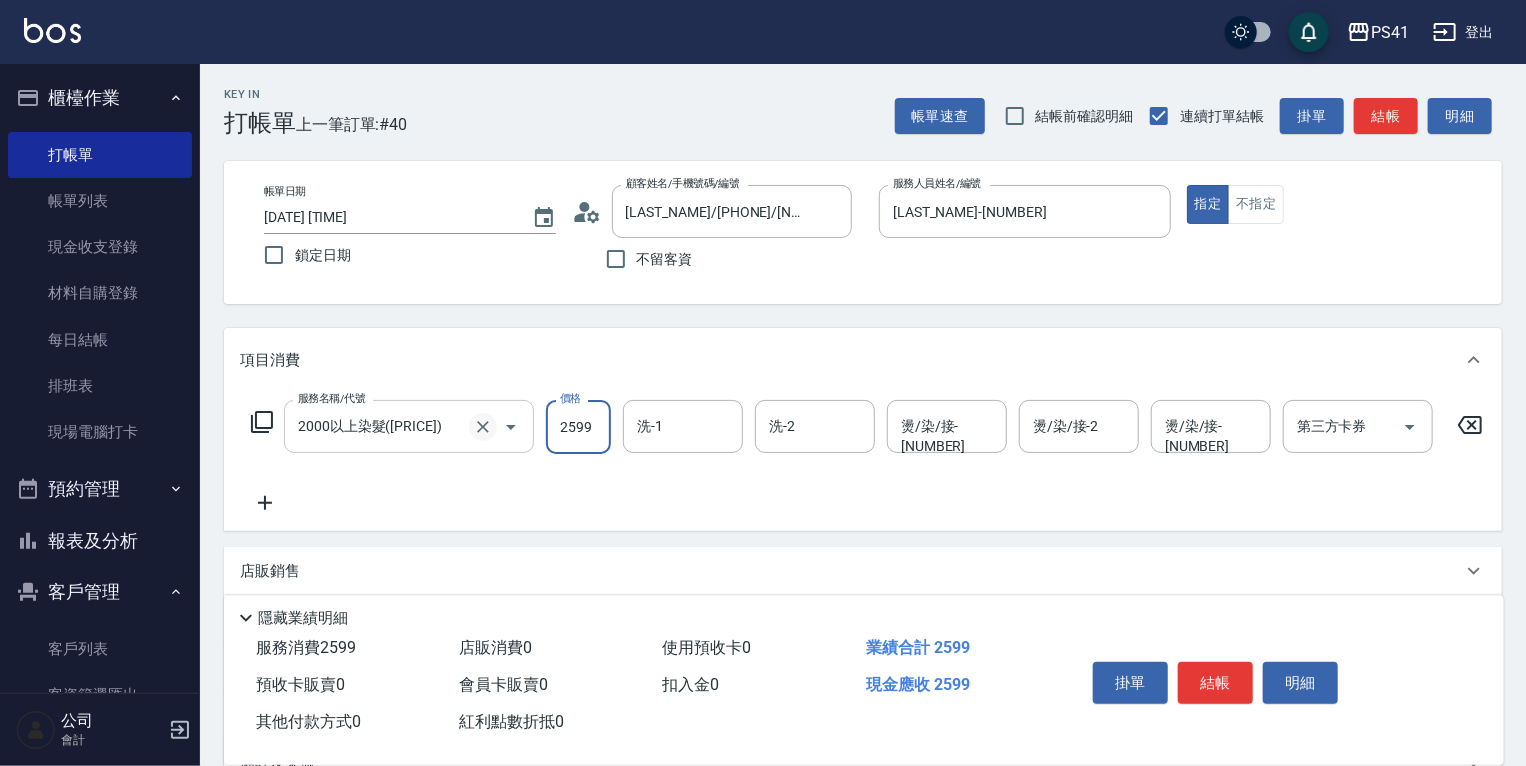 click 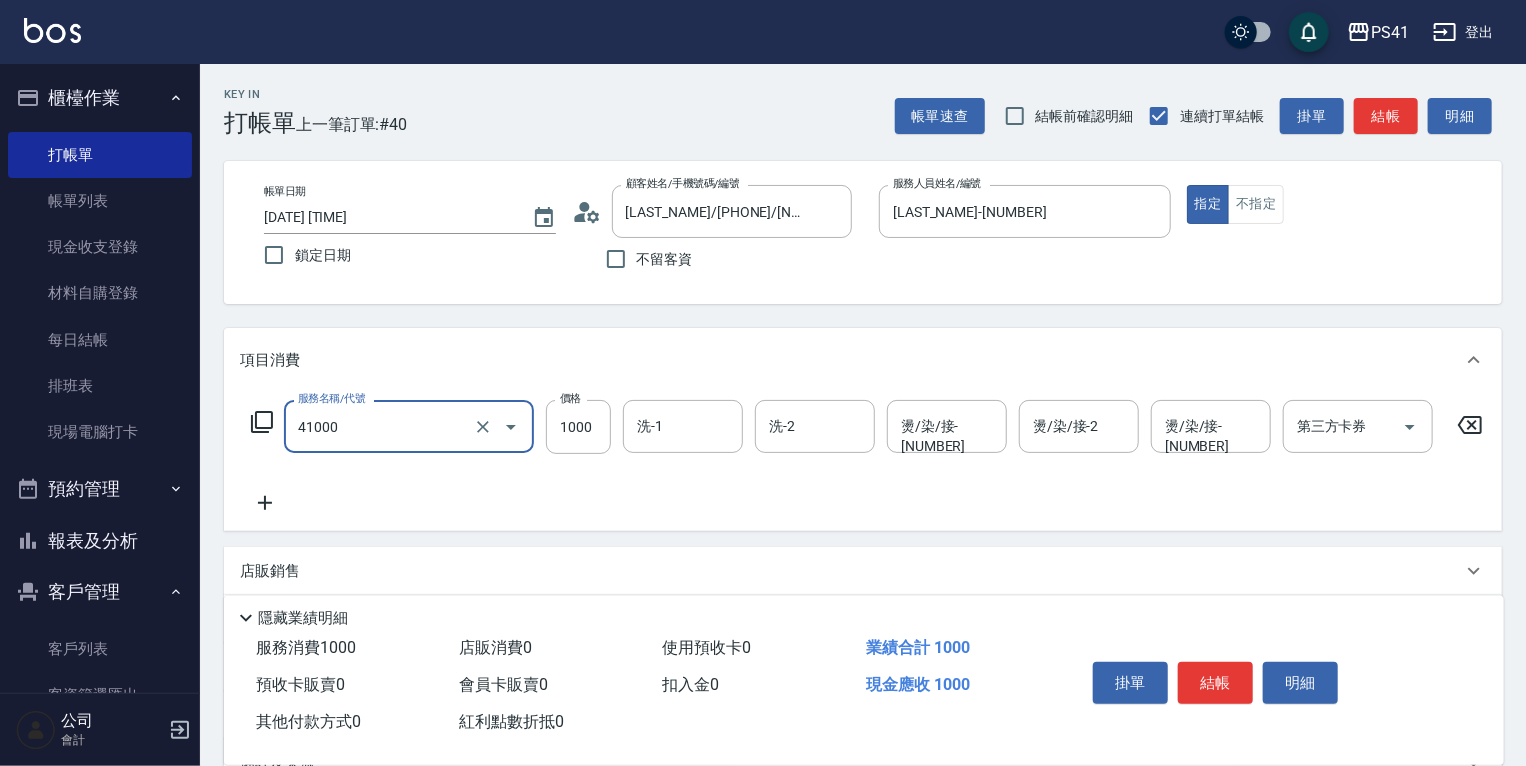 type on "漂髮(41000)" 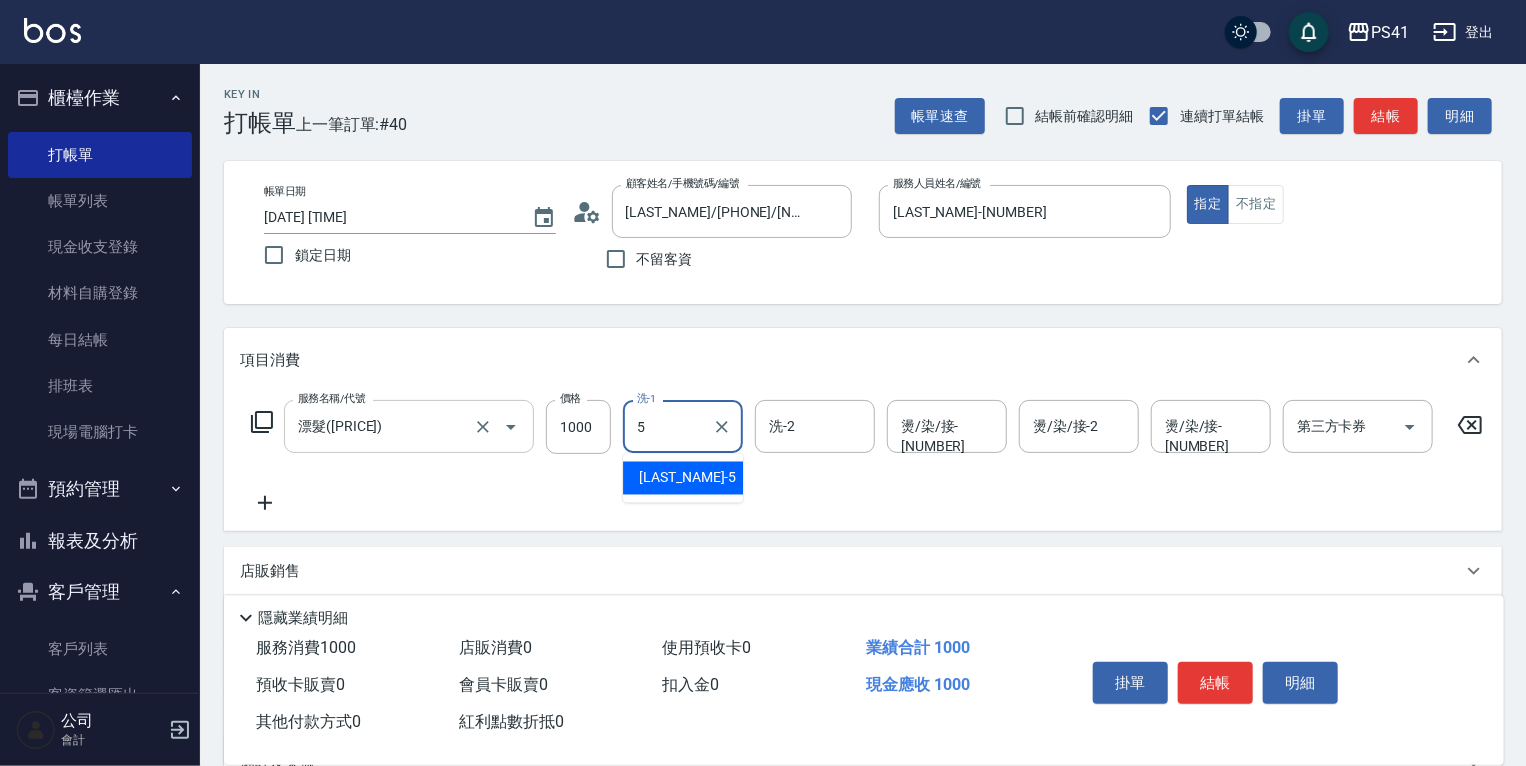 type on "Rolla-5" 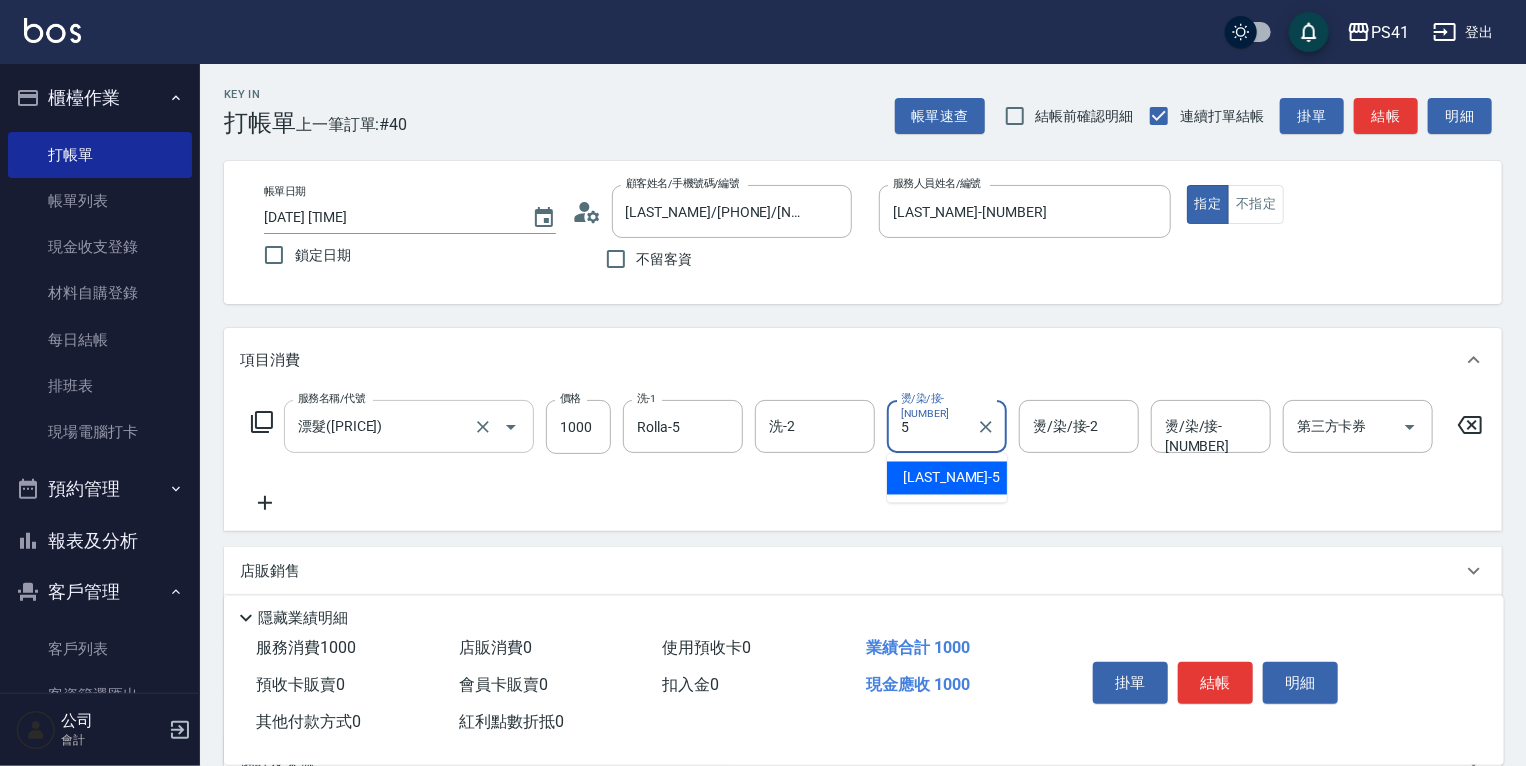 type on "Rolla-5" 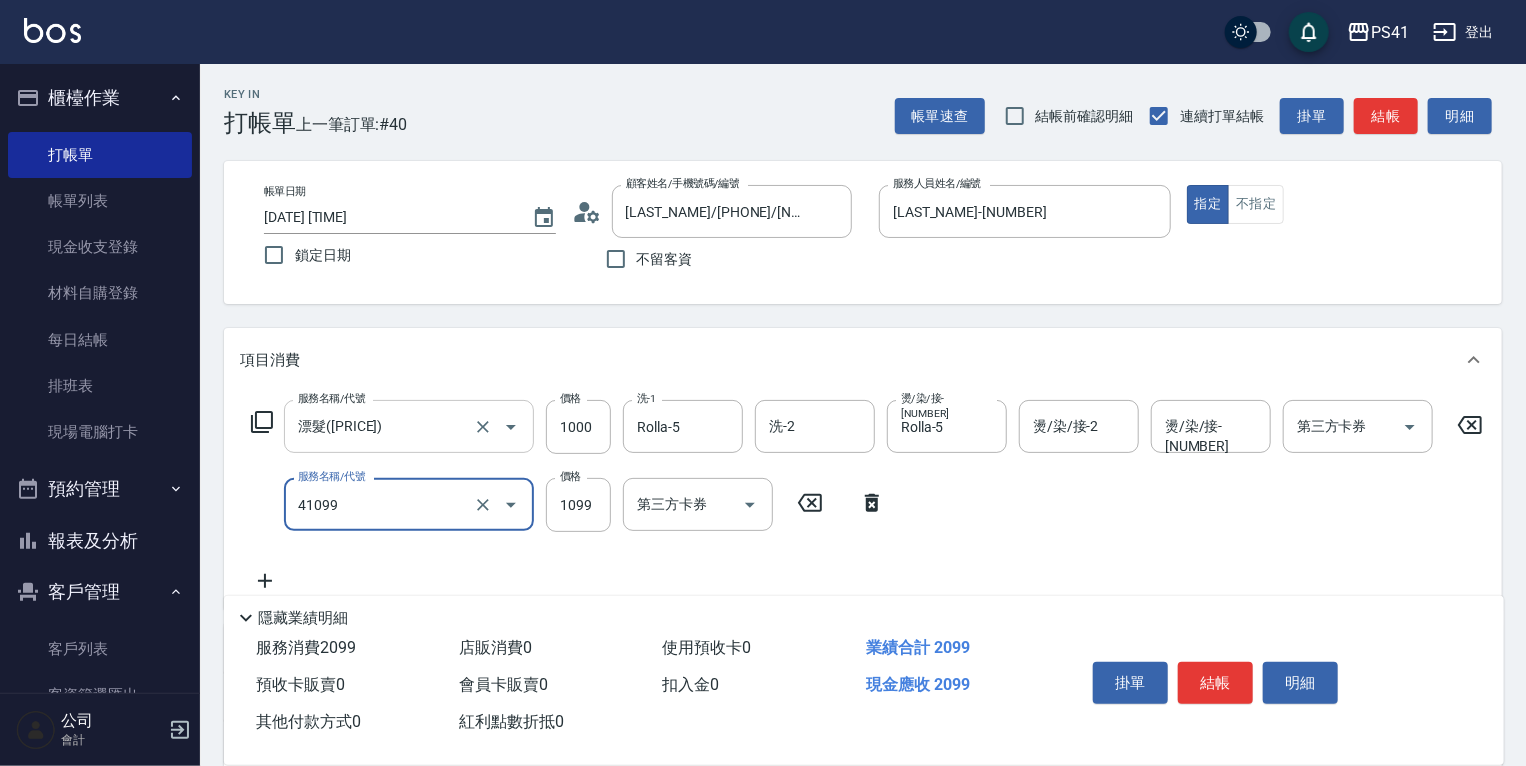 type on "公司活動/早鳥(41099)" 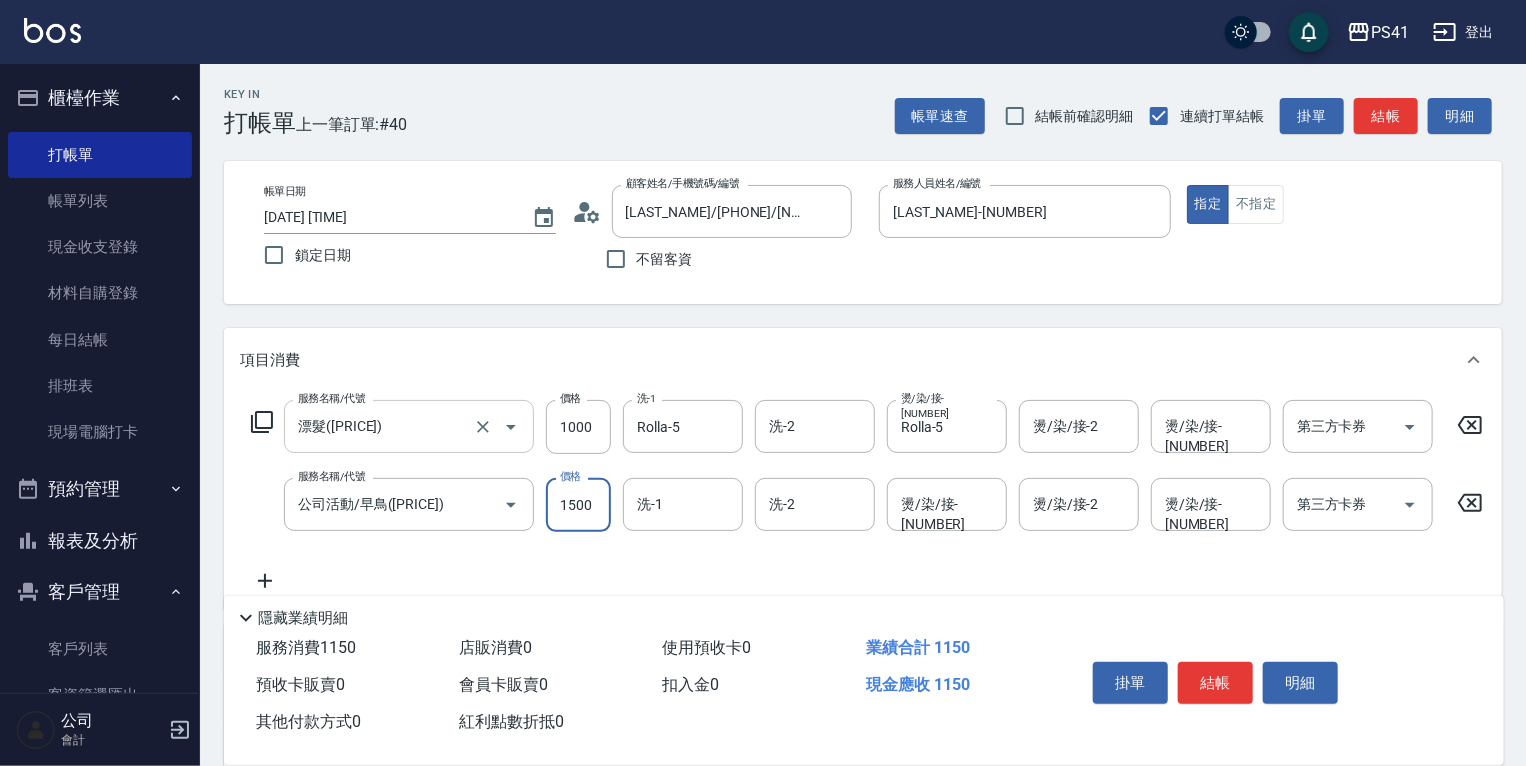 type on "1500" 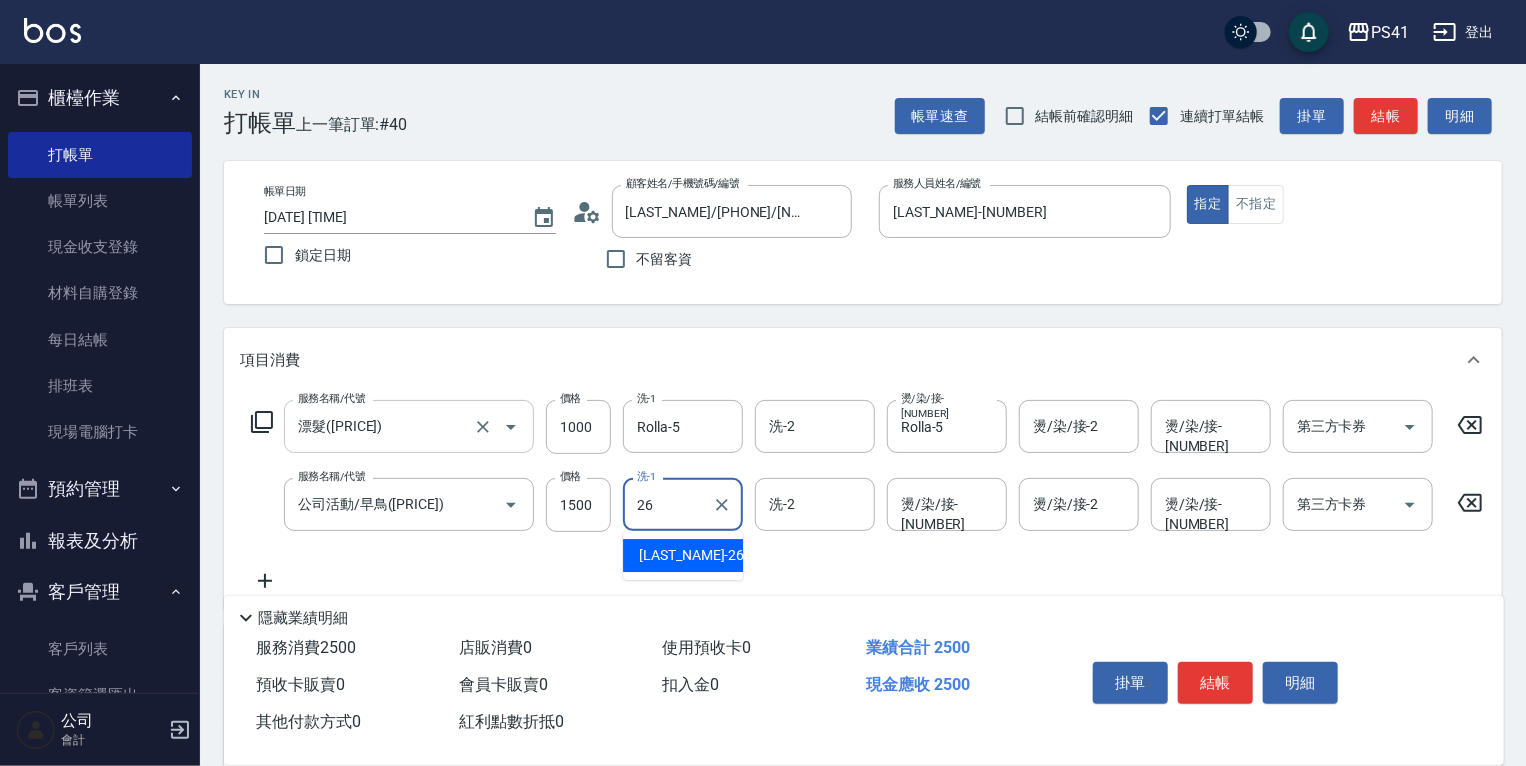 type on "溫佳惇-26" 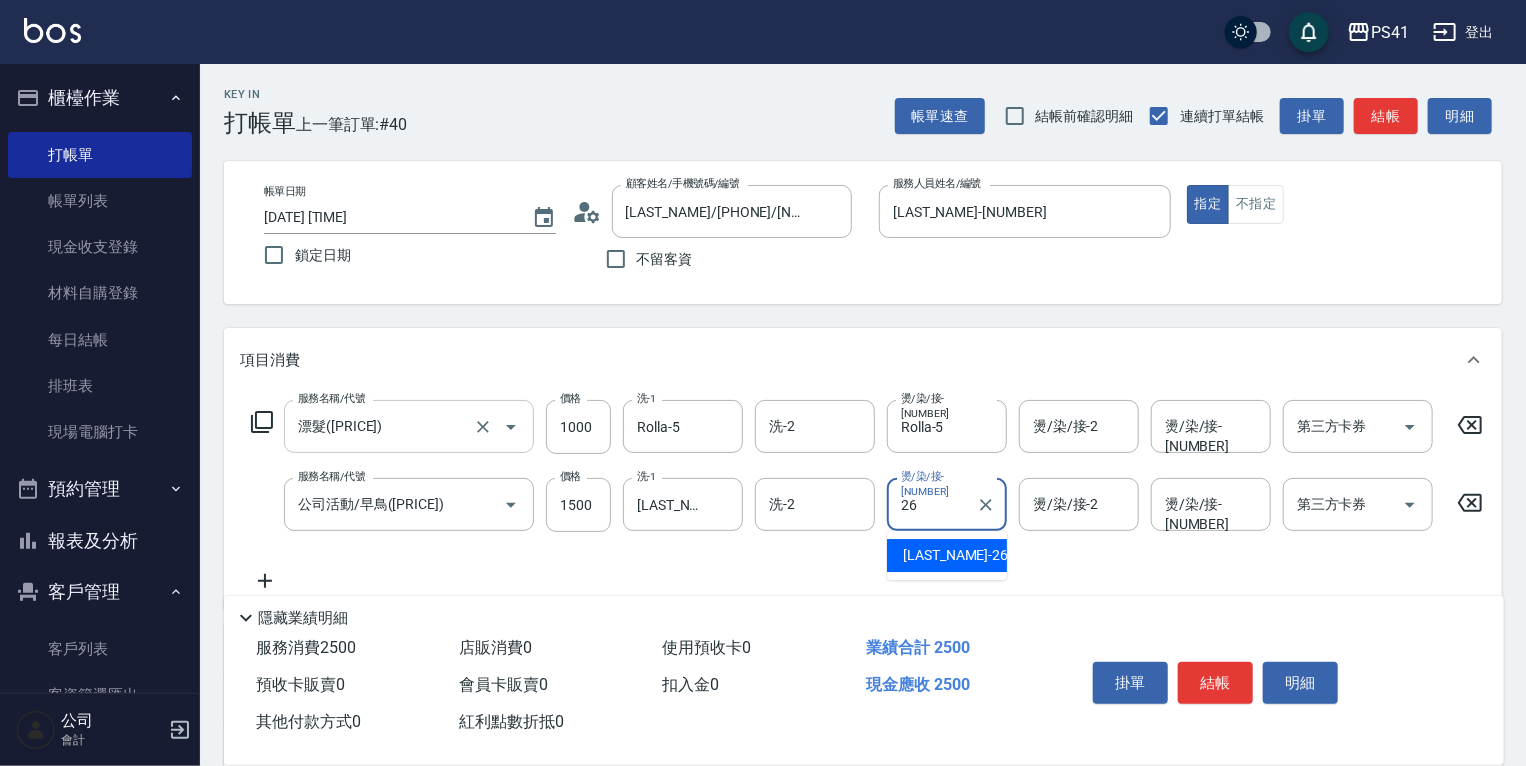 type on "溫佳惇-26" 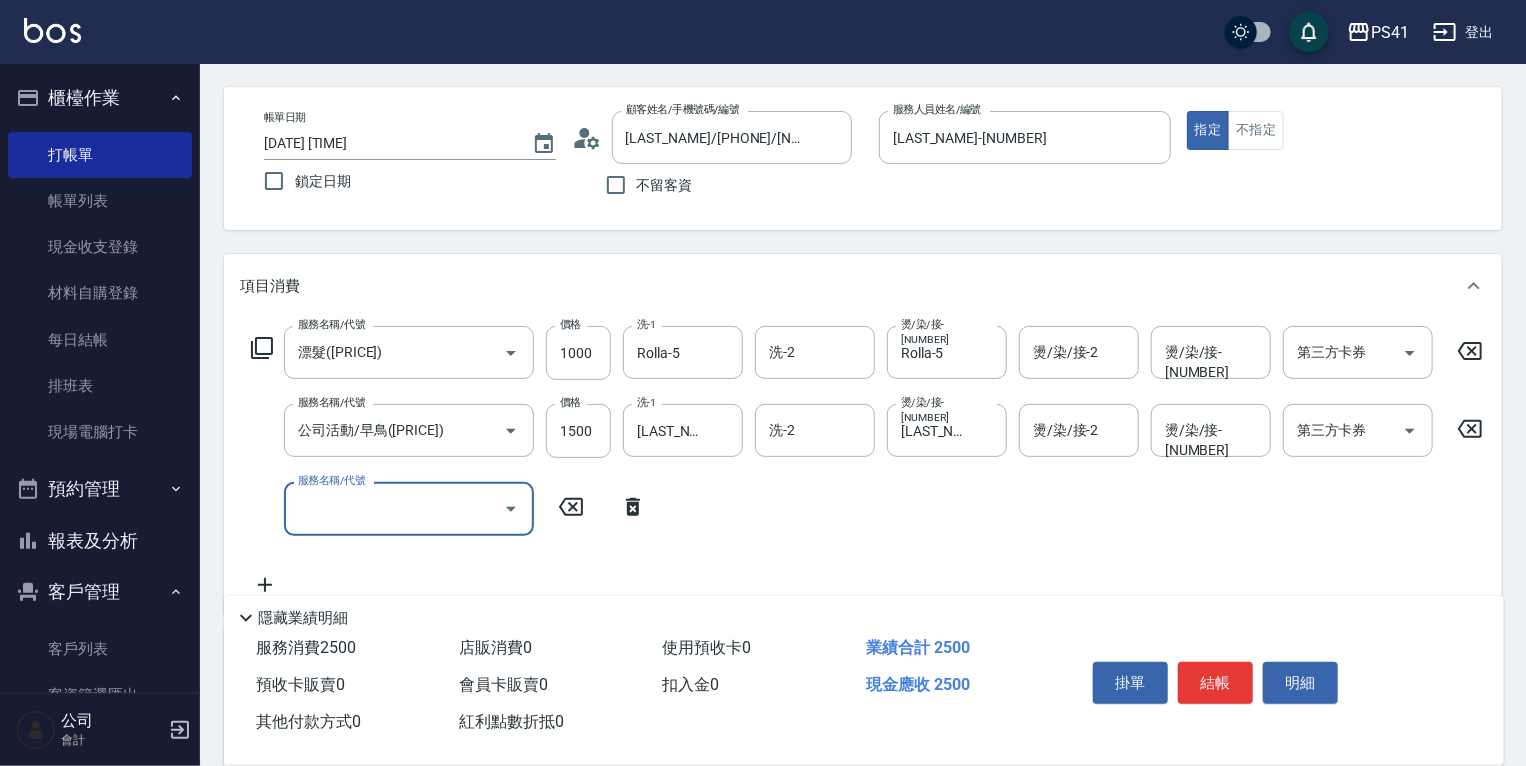 scroll, scrollTop: 240, scrollLeft: 0, axis: vertical 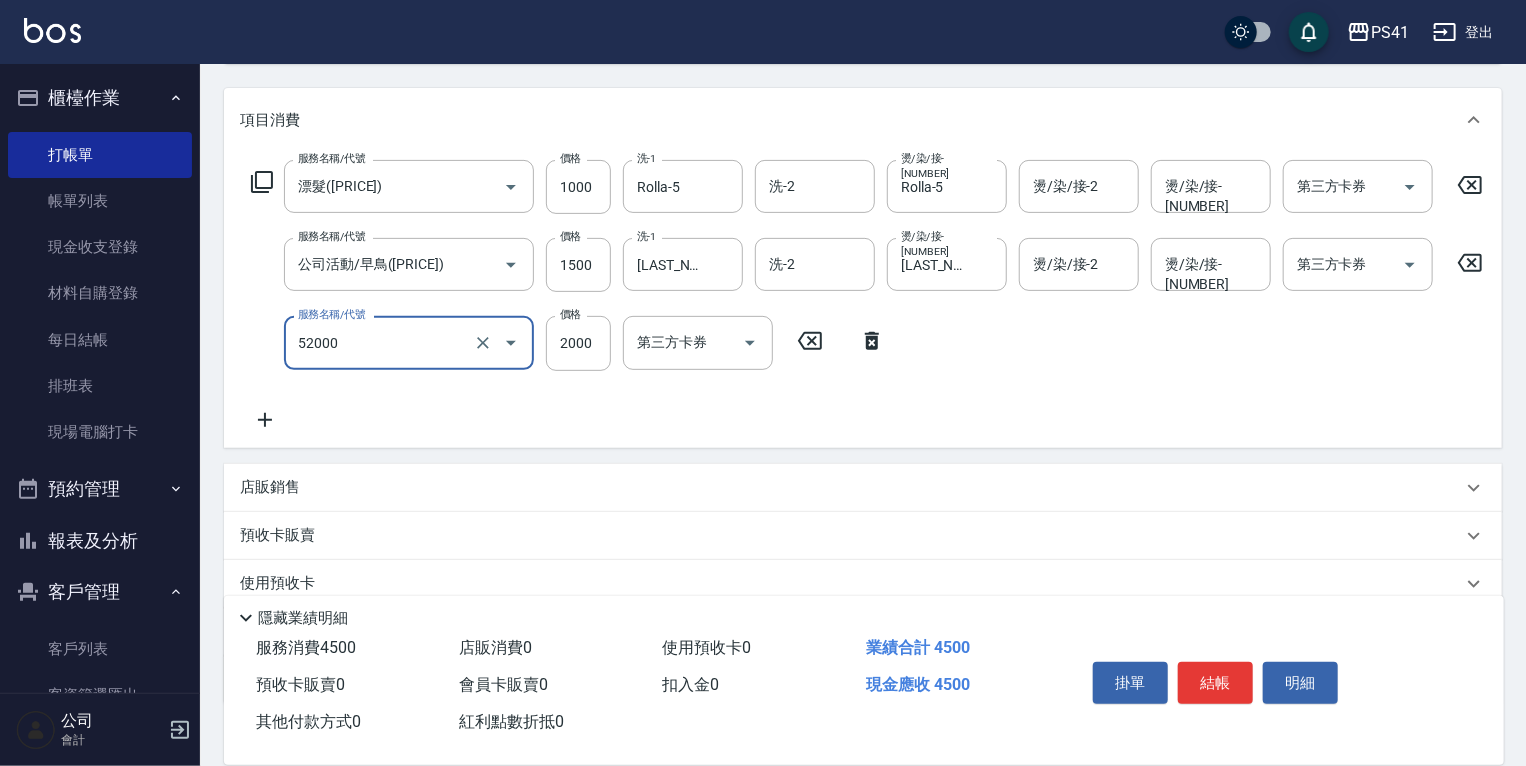 type on "原價1501~2000護髮(52000)" 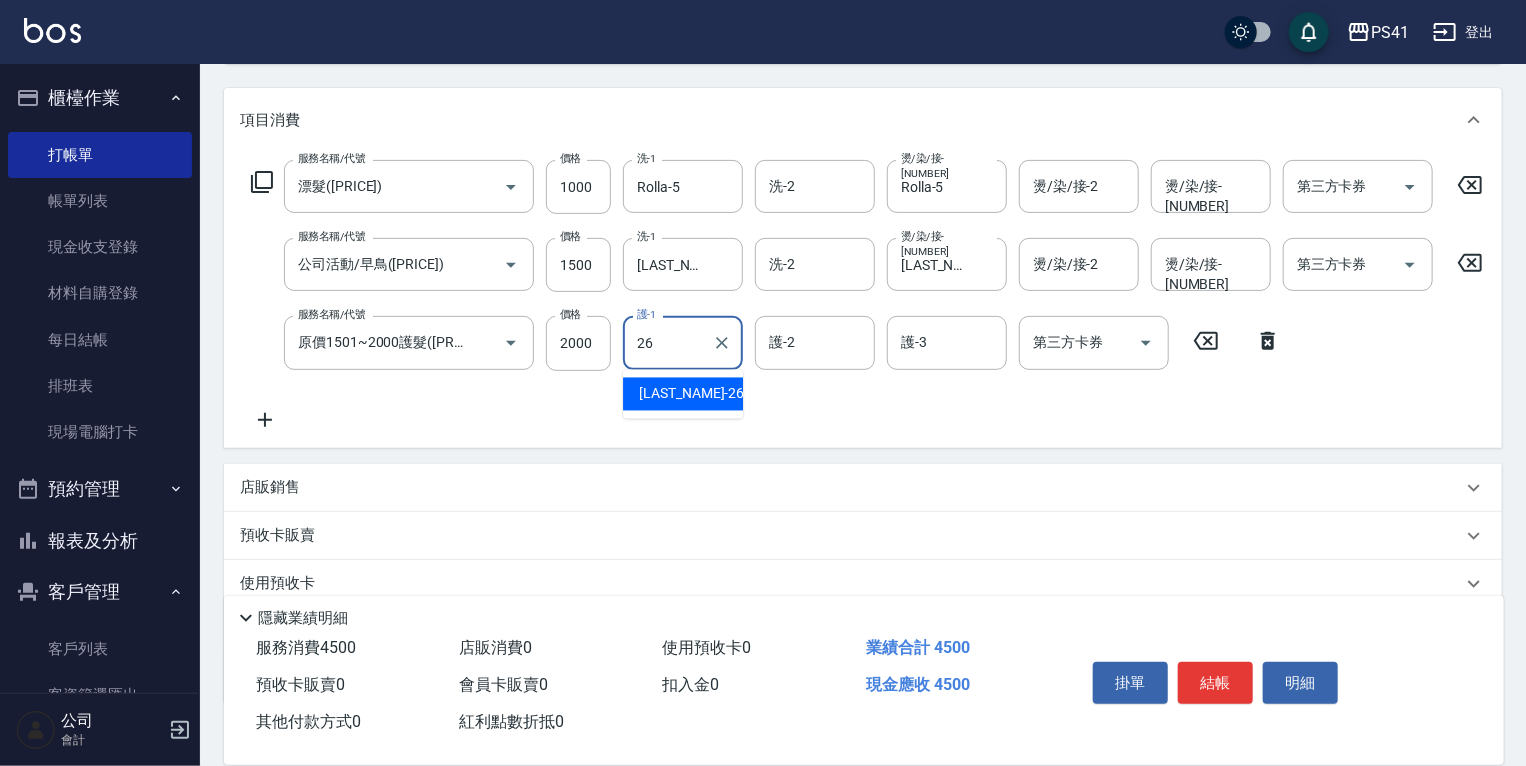 type on "溫佳惇-26" 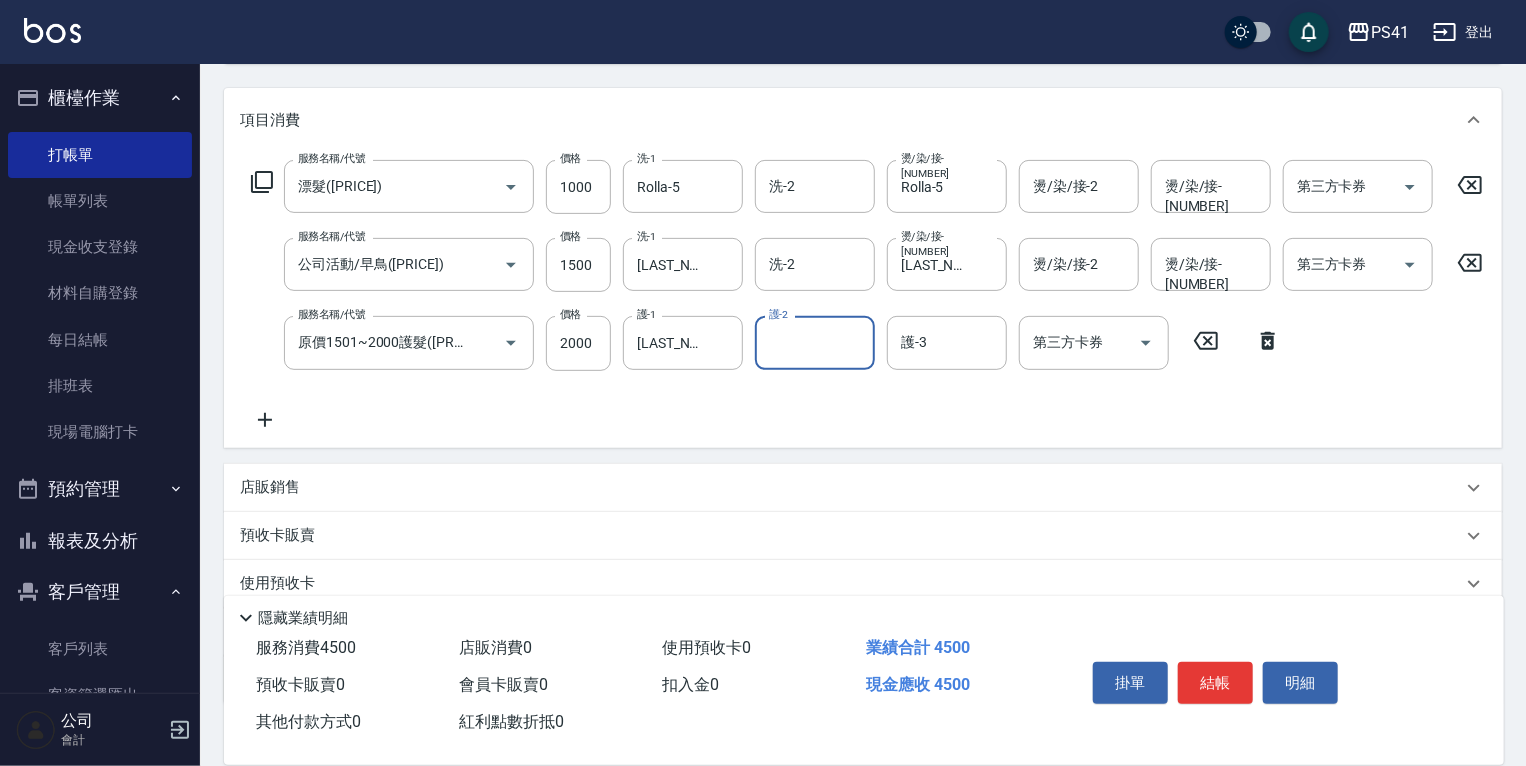 click on "店販銷售" at bounding box center [851, 487] 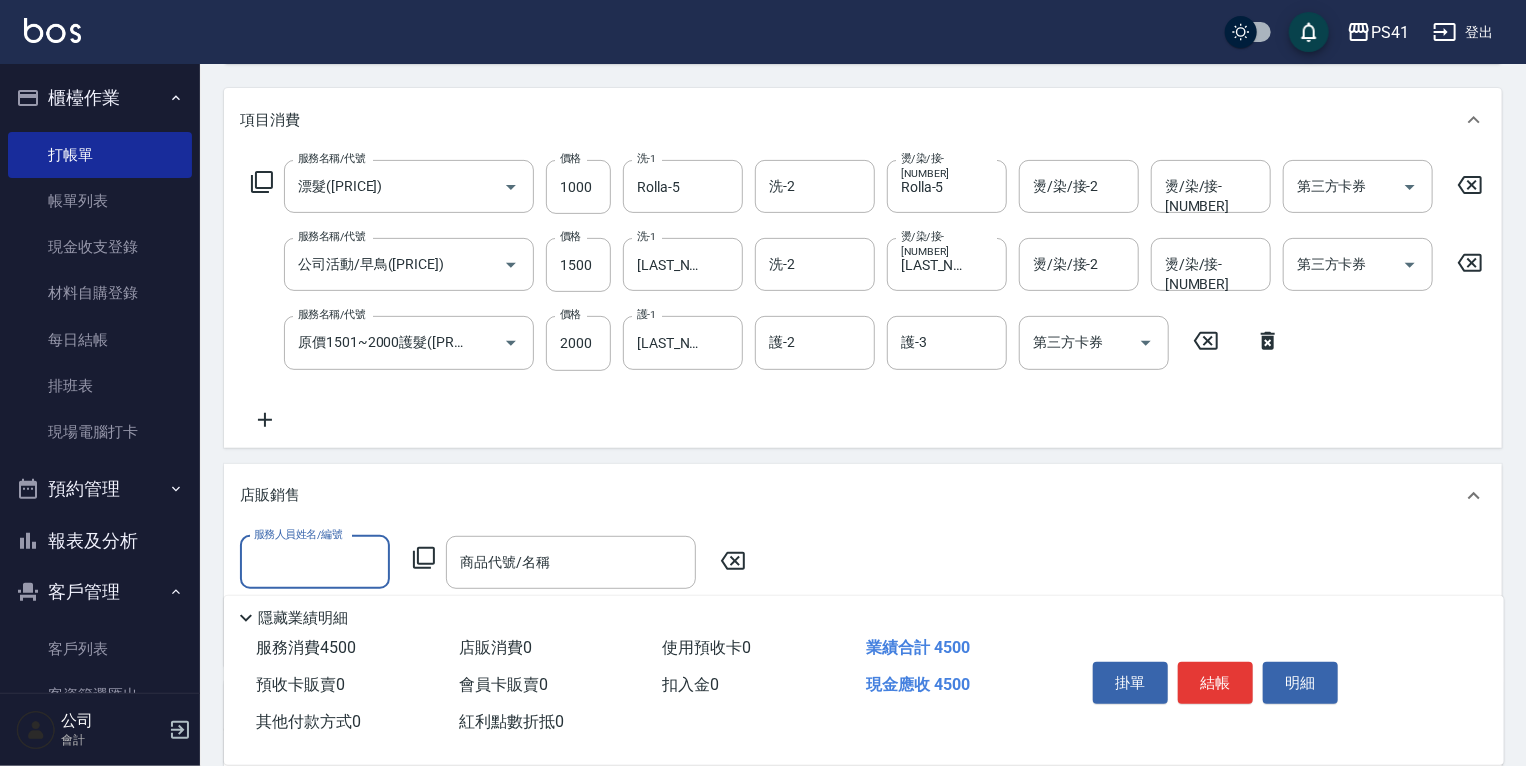 scroll, scrollTop: 0, scrollLeft: 0, axis: both 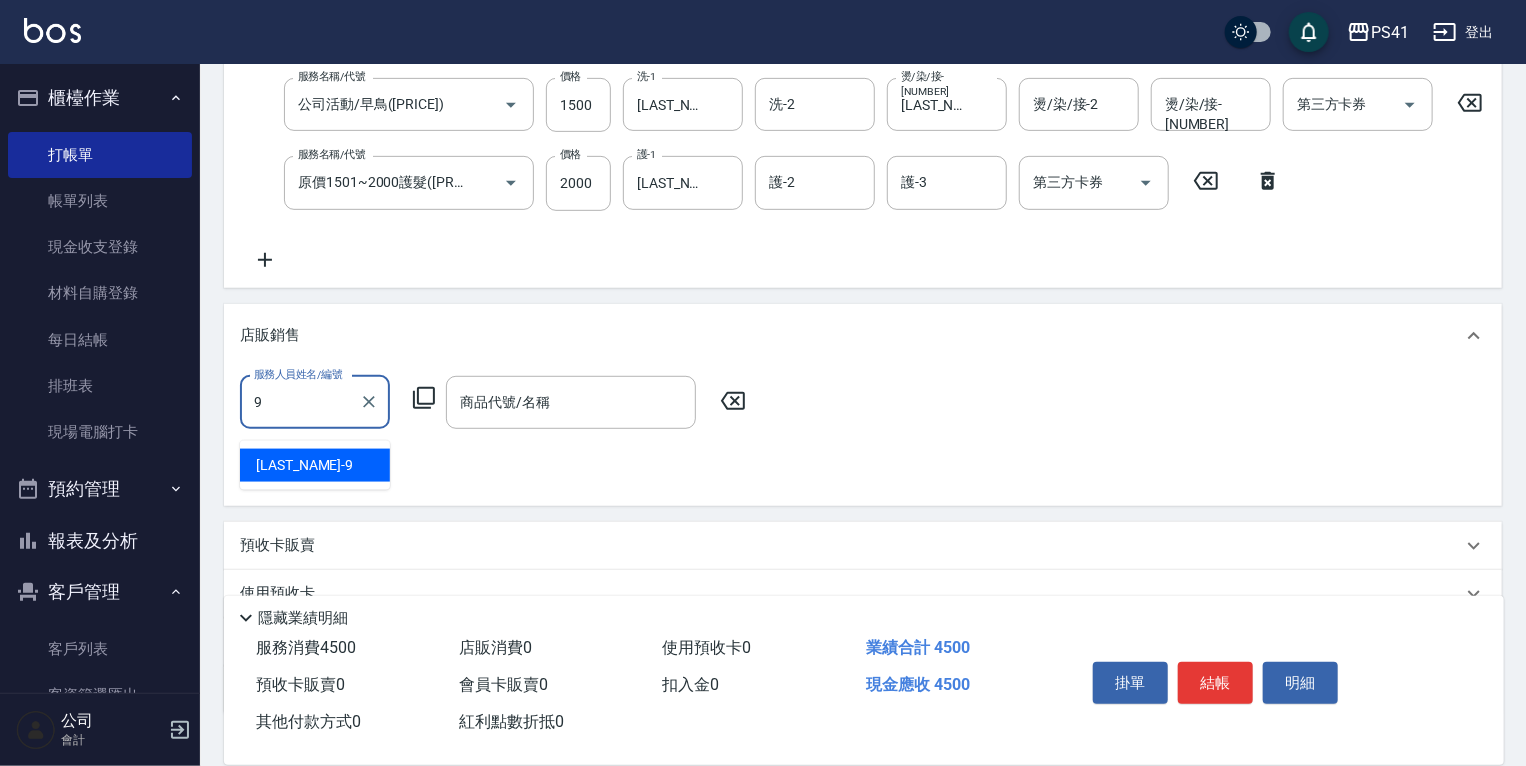 type on "白蕙瑄-9" 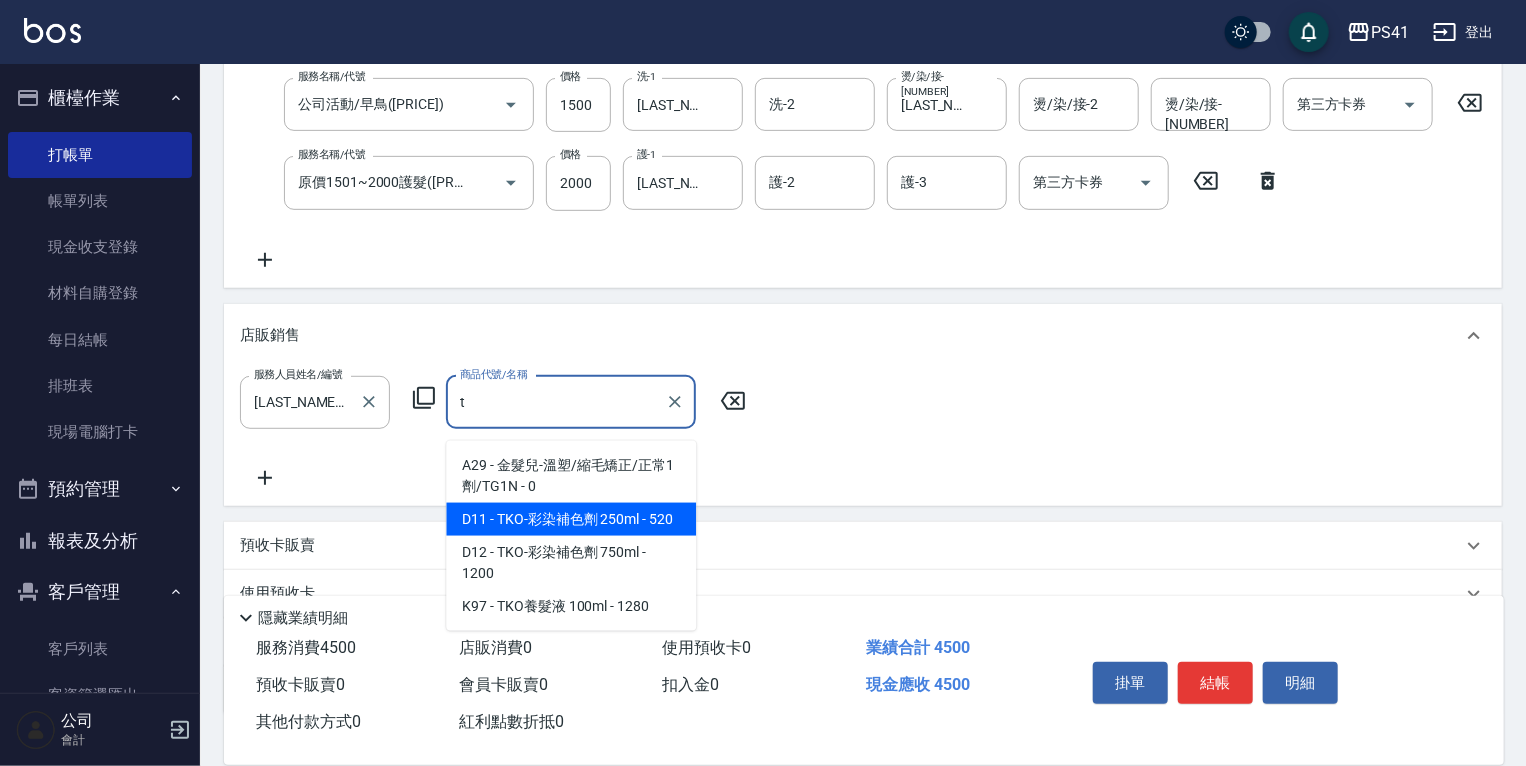 type on "TKO-彩染補色劑  250ml" 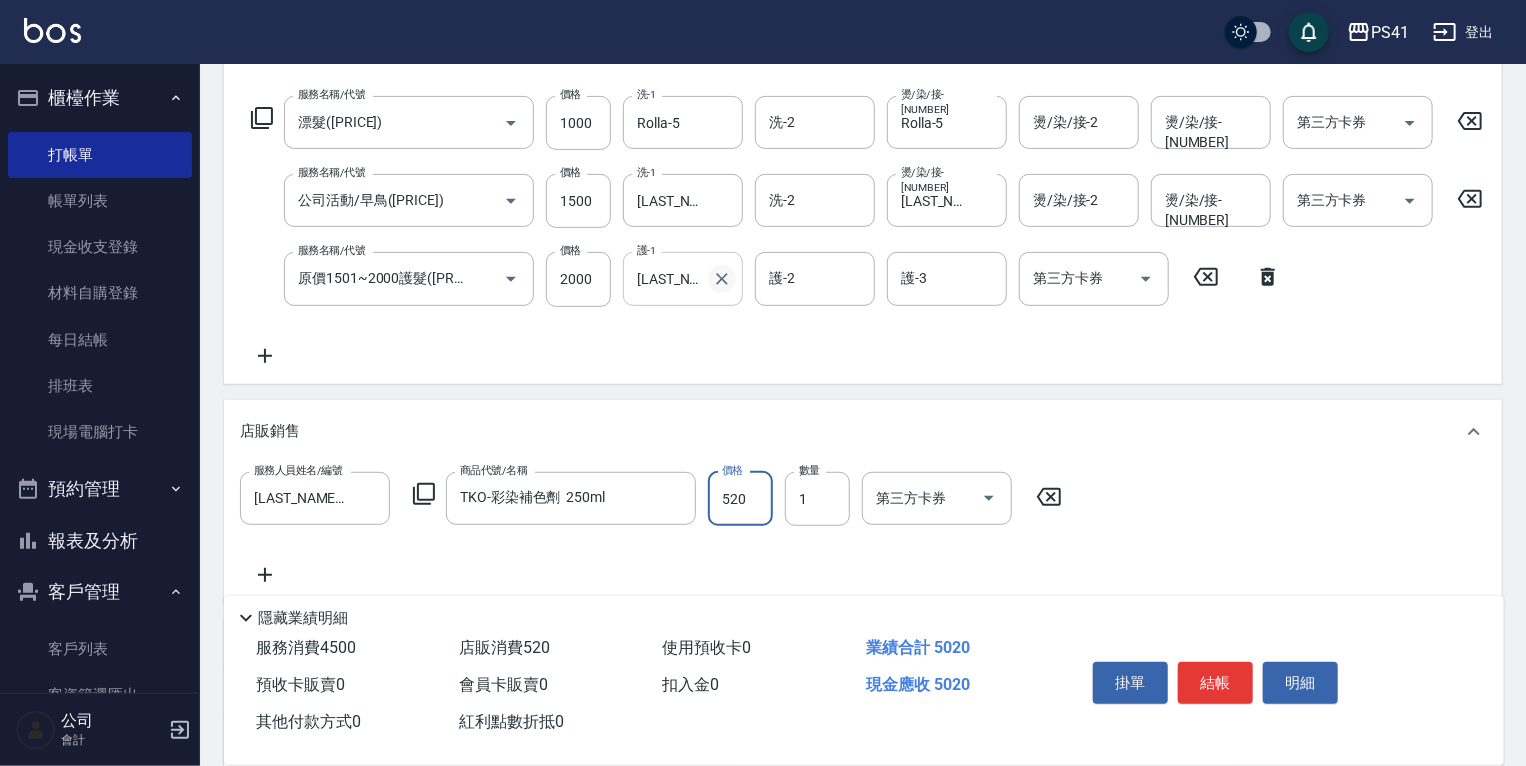 scroll, scrollTop: 160, scrollLeft: 0, axis: vertical 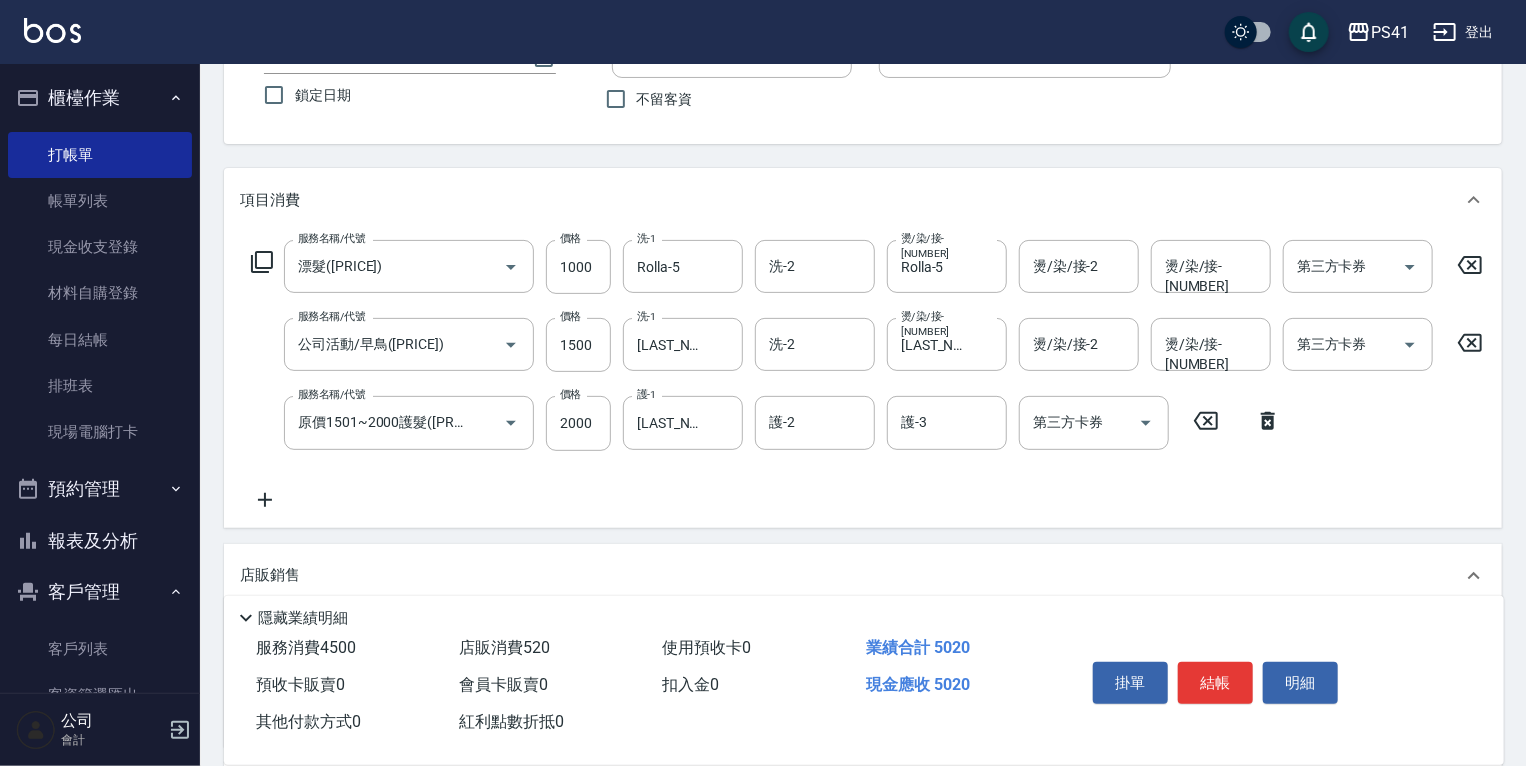 click 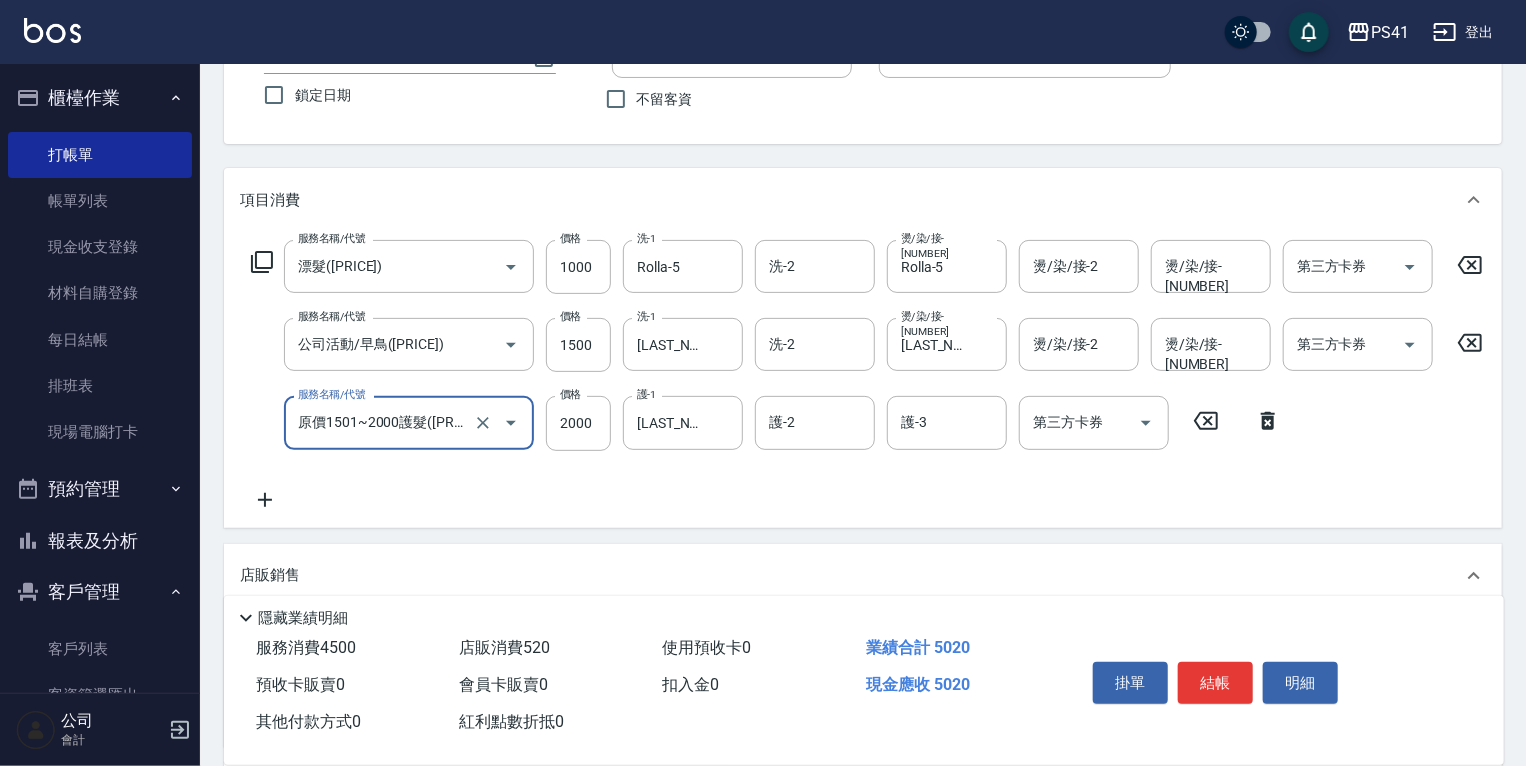 scroll, scrollTop: 0, scrollLeft: 9, axis: horizontal 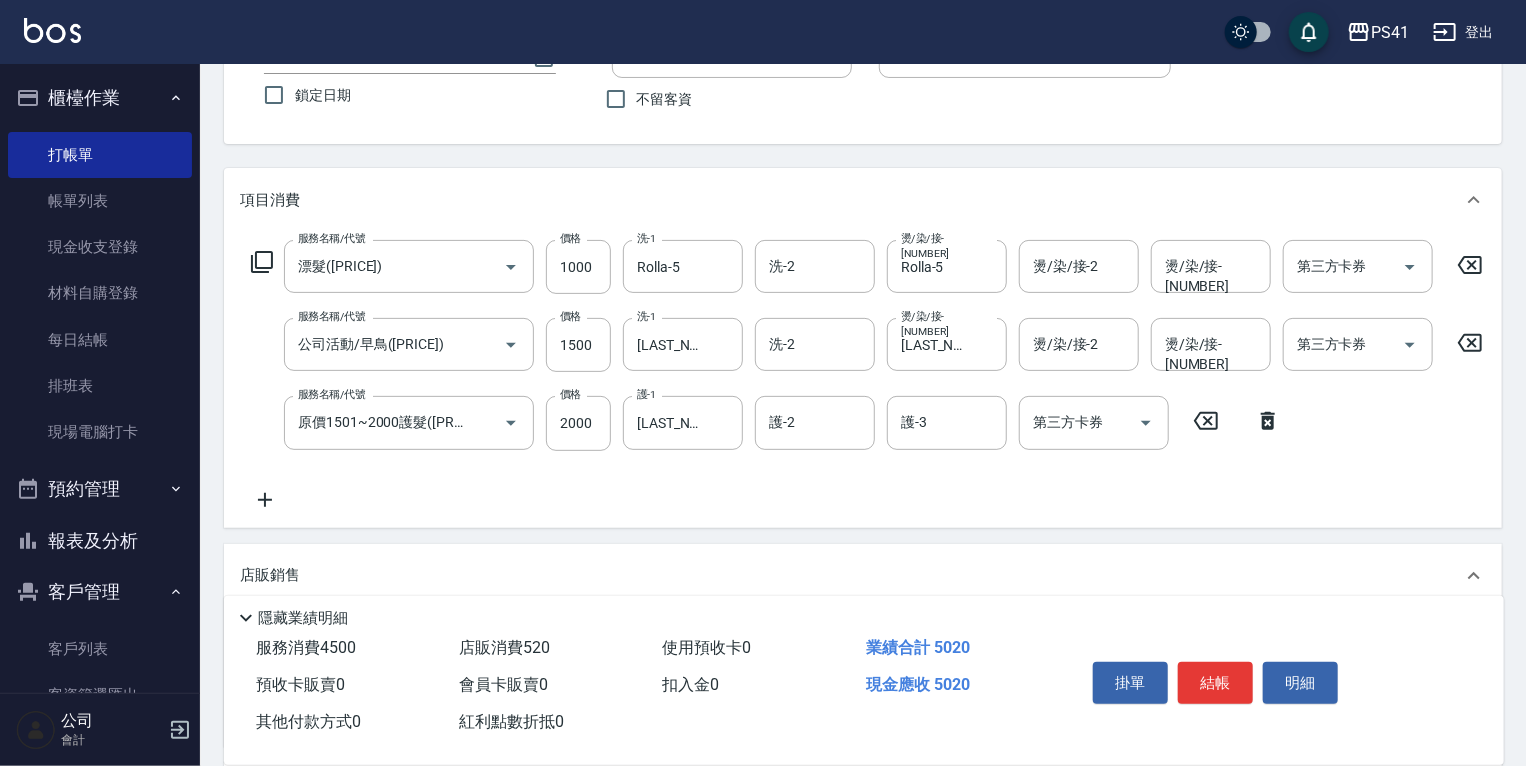 click 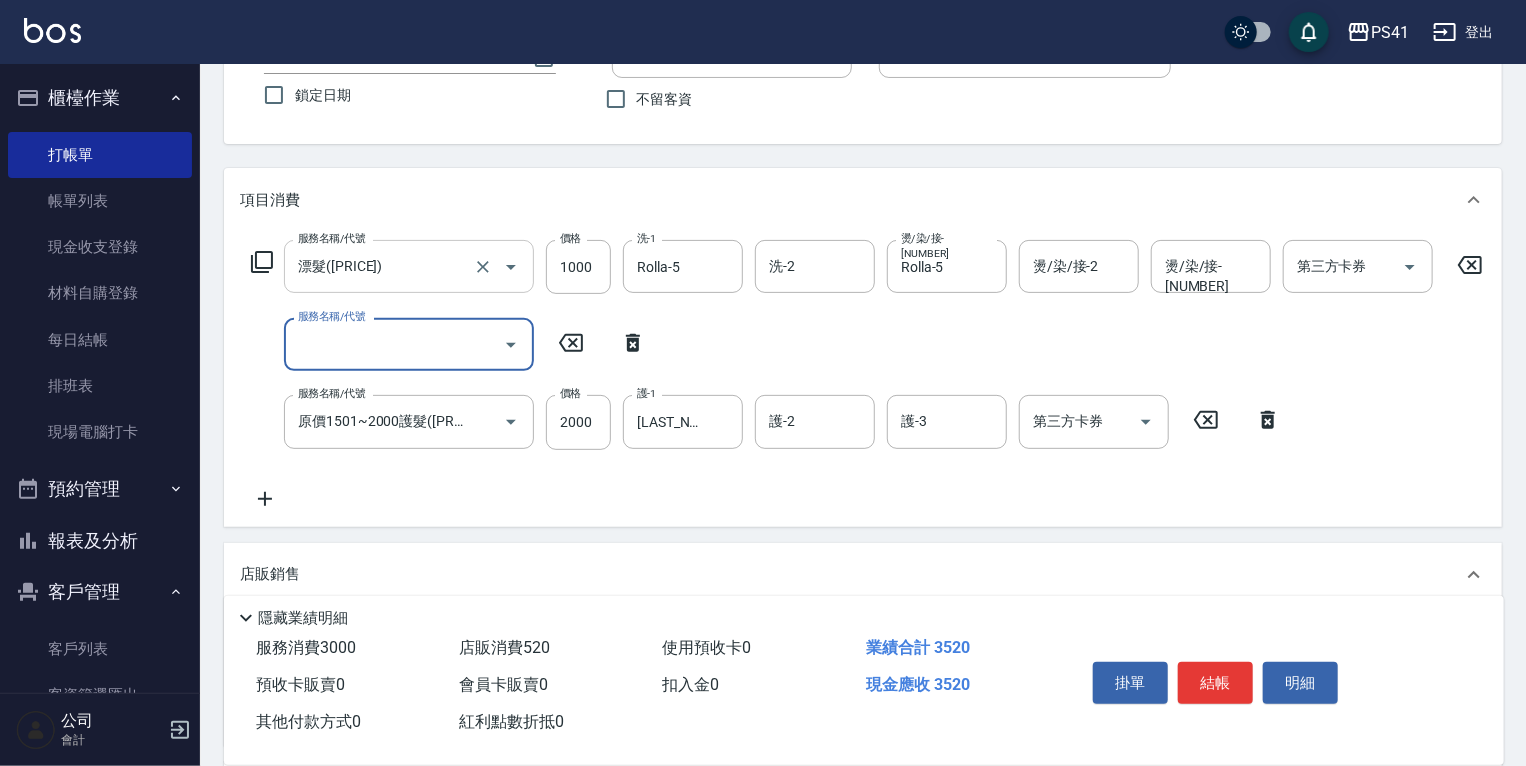 click at bounding box center (497, 266) 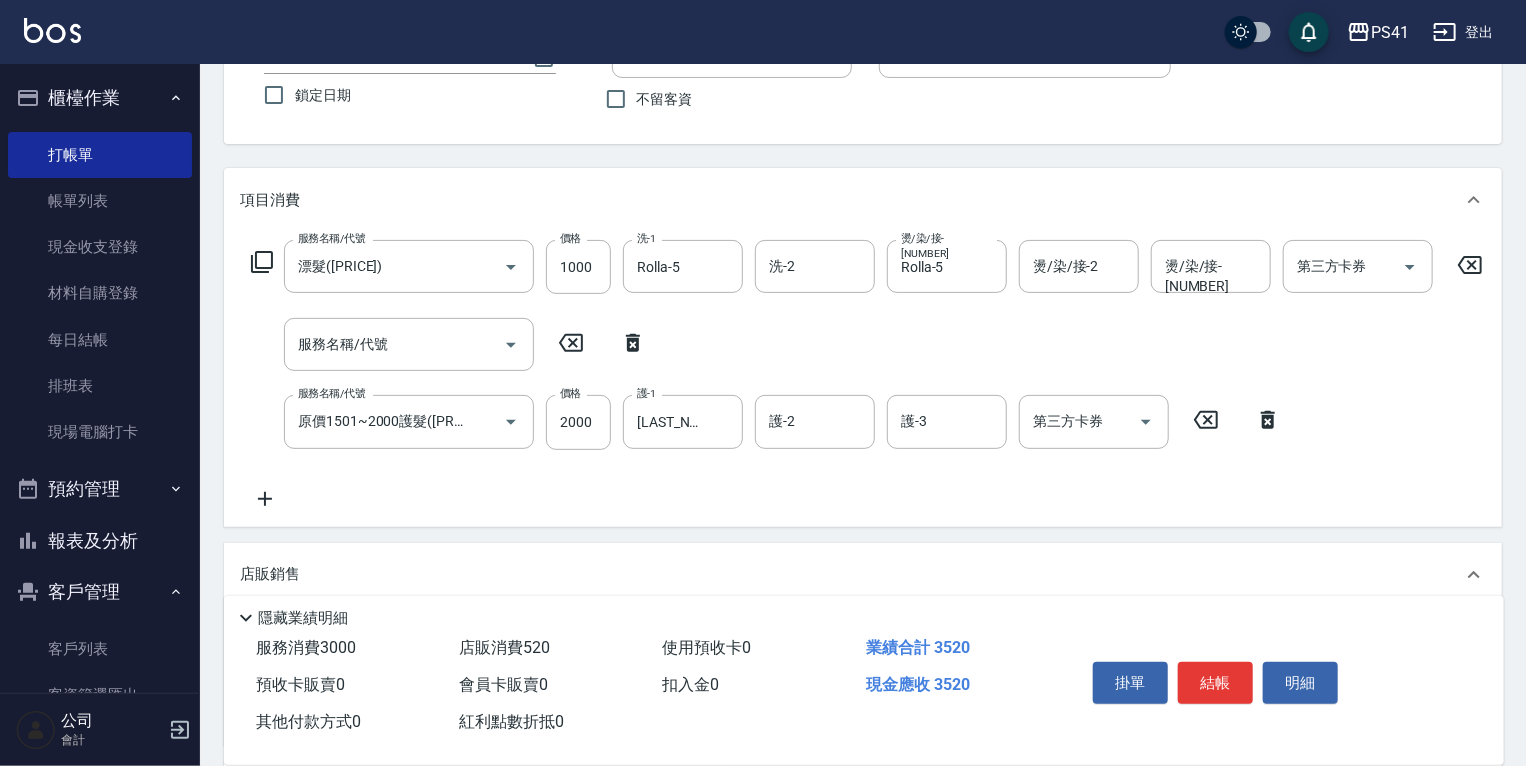 click 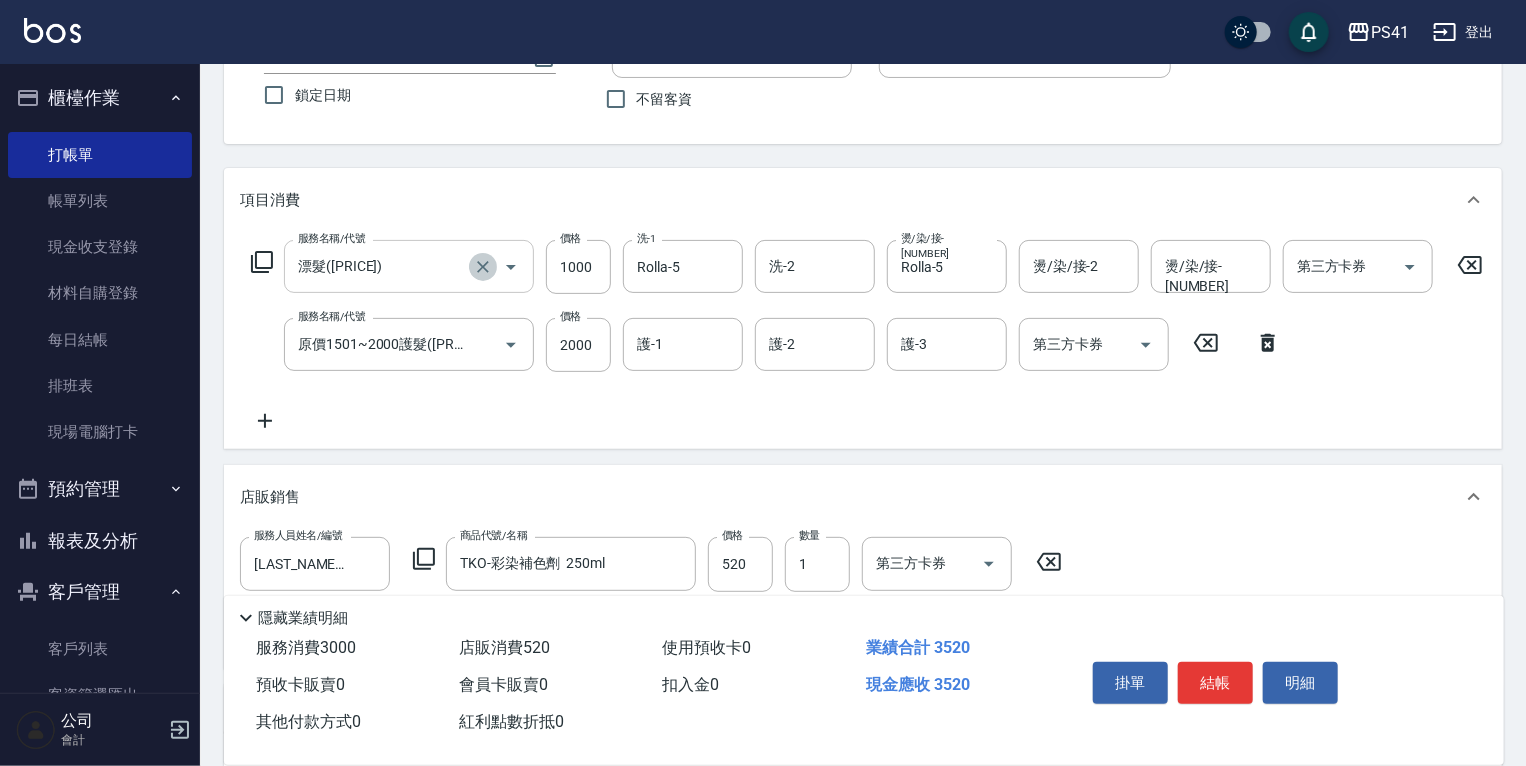 click 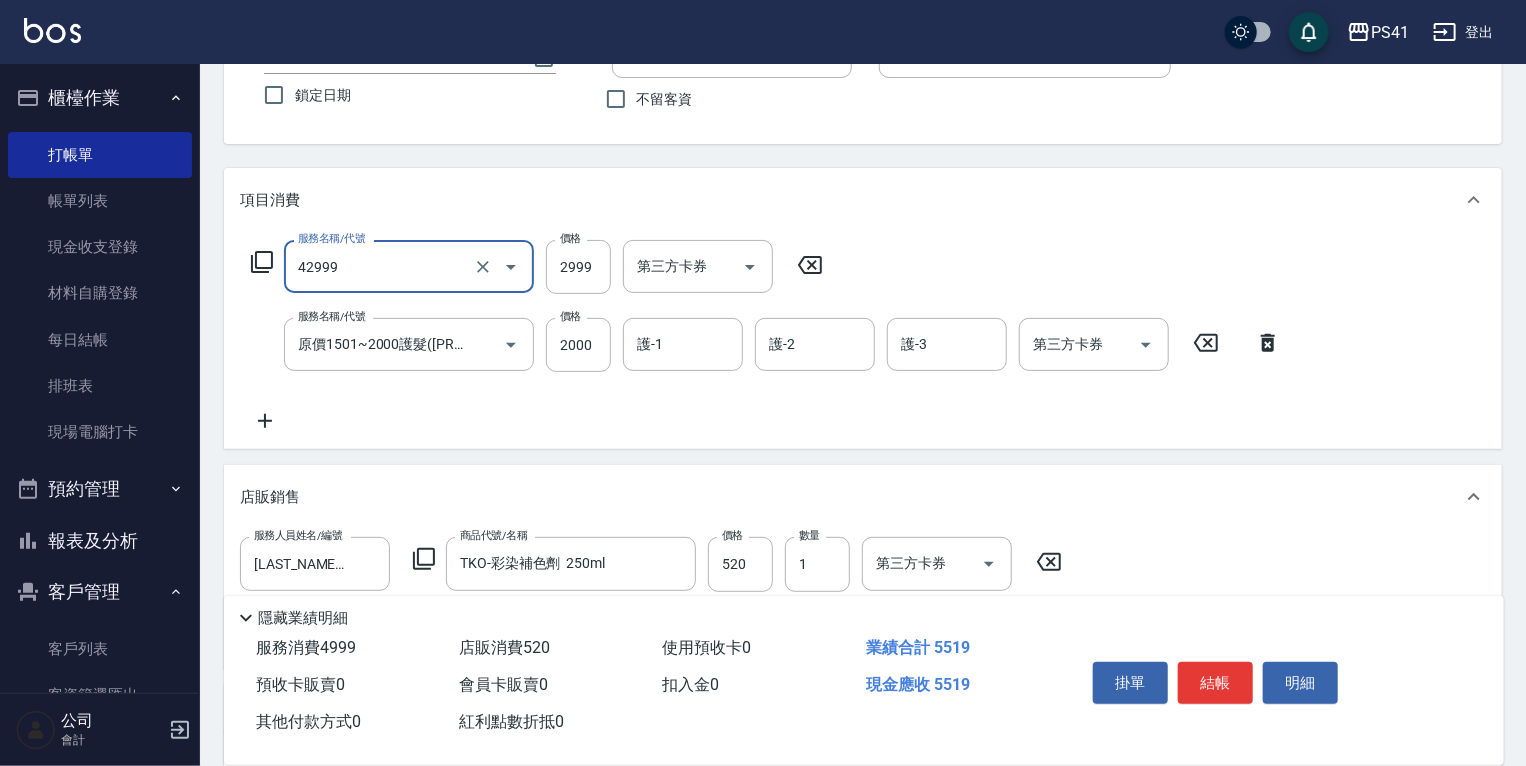 type on "漂染肩上2999以上(42999)" 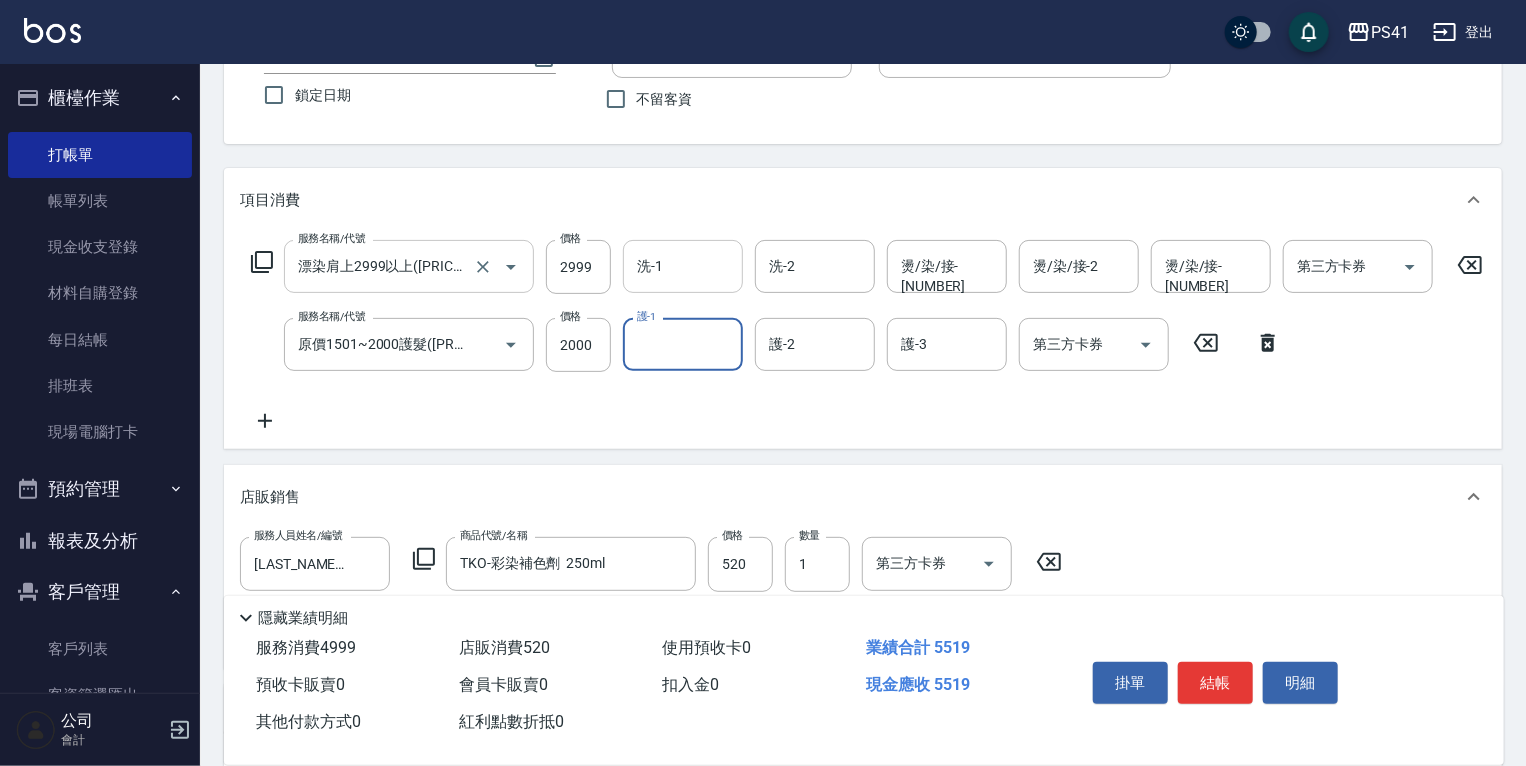 click on "洗-1" at bounding box center (683, 266) 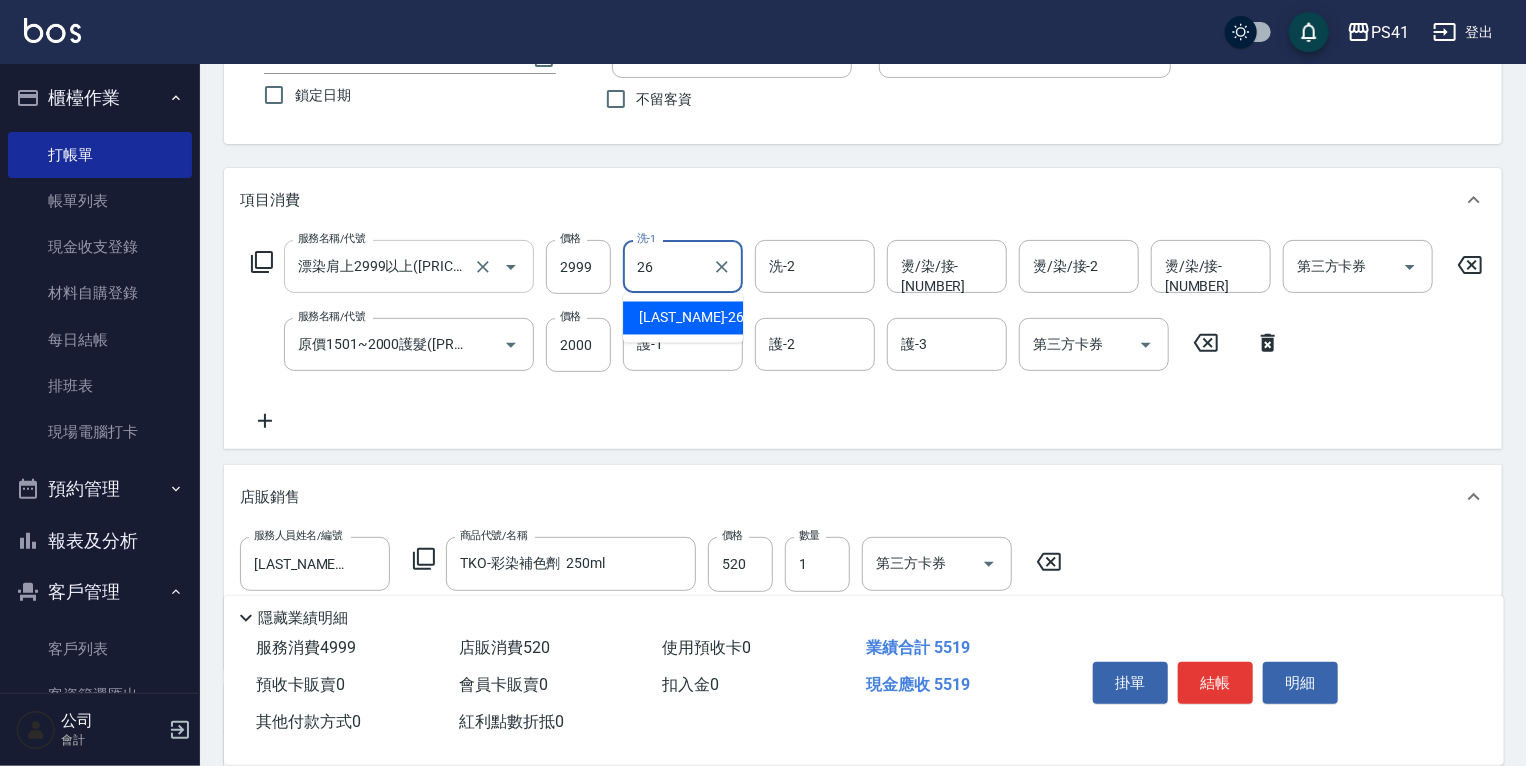 type on "溫佳惇-26" 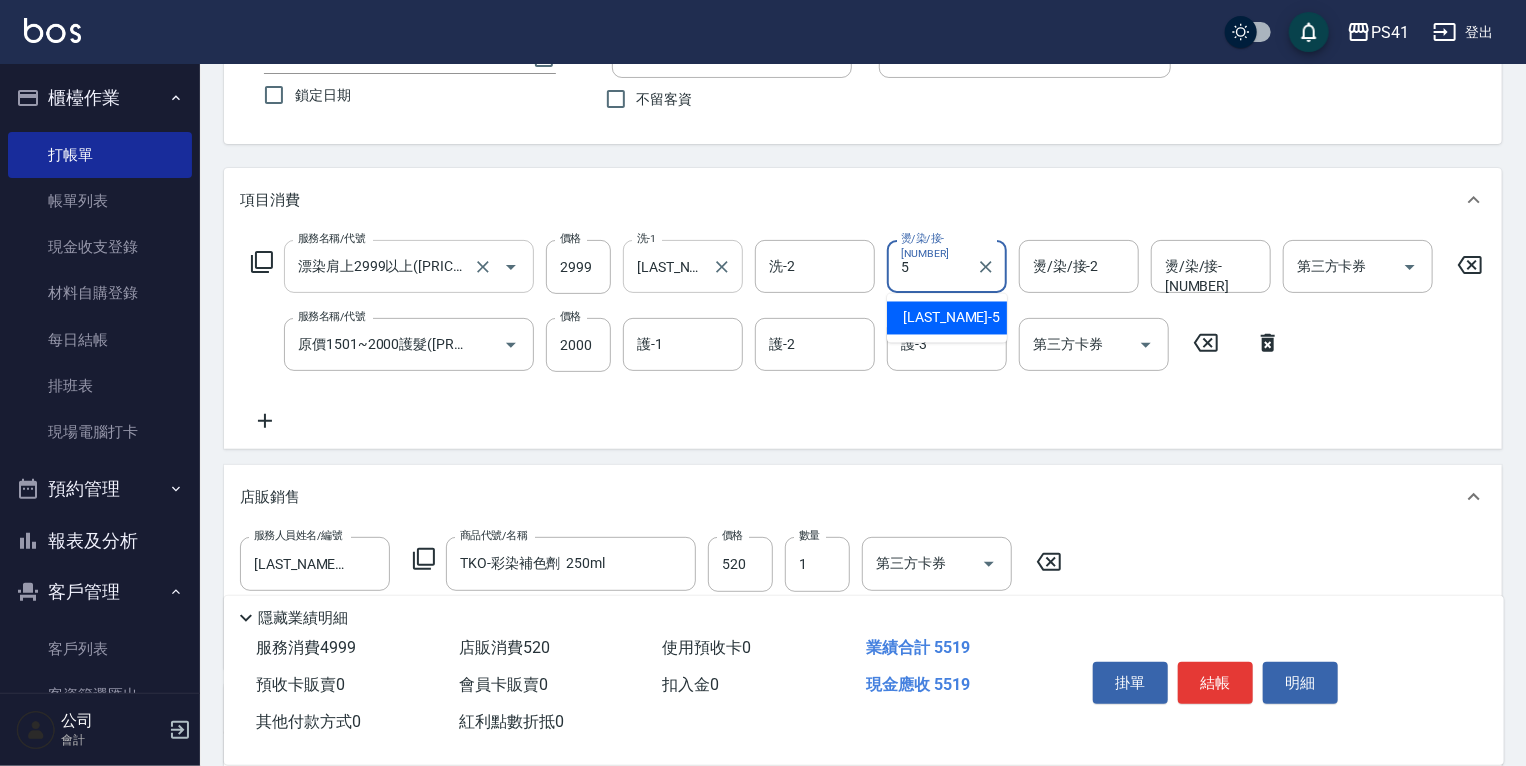 type on "Rolla-5" 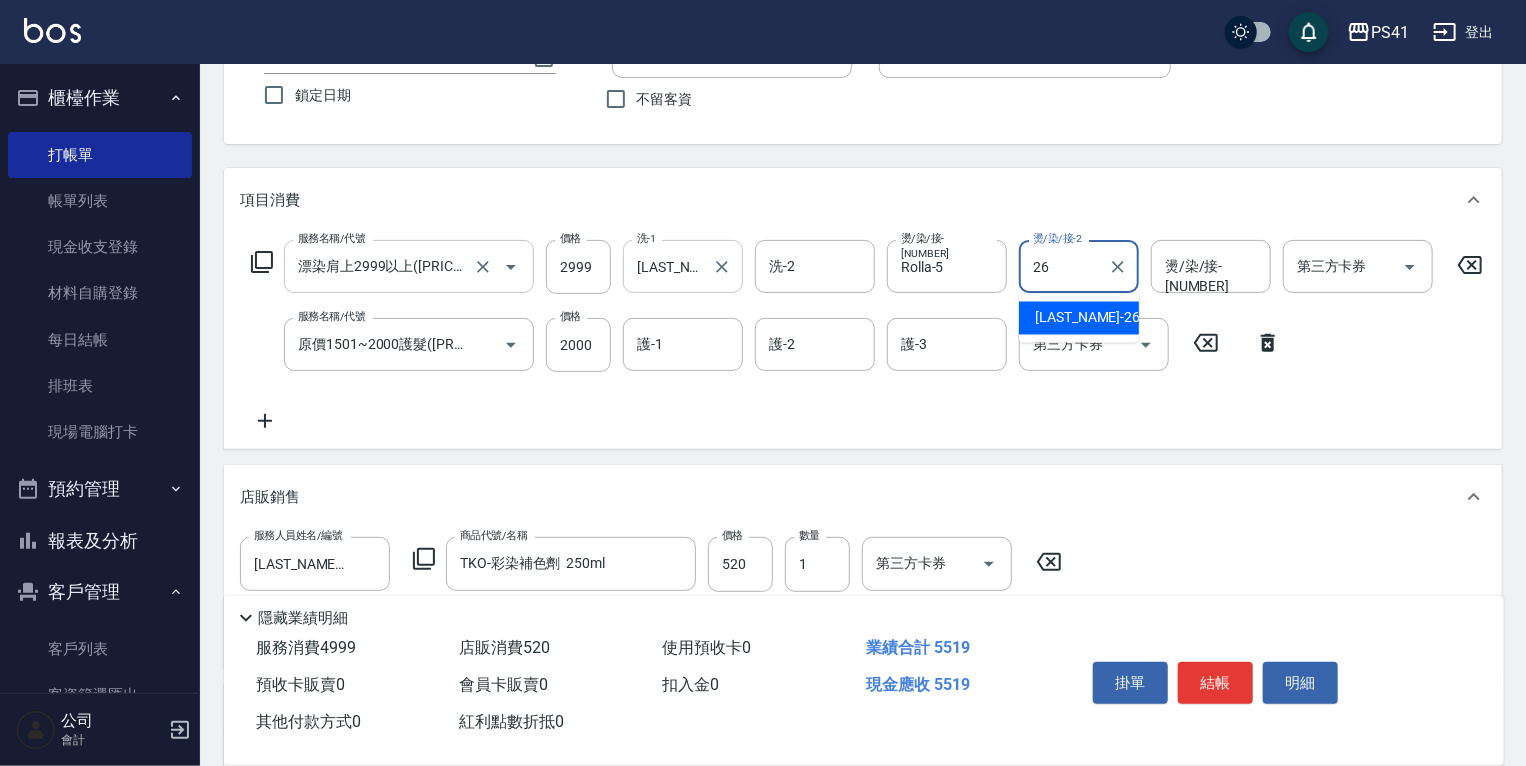 type on "溫佳惇-26" 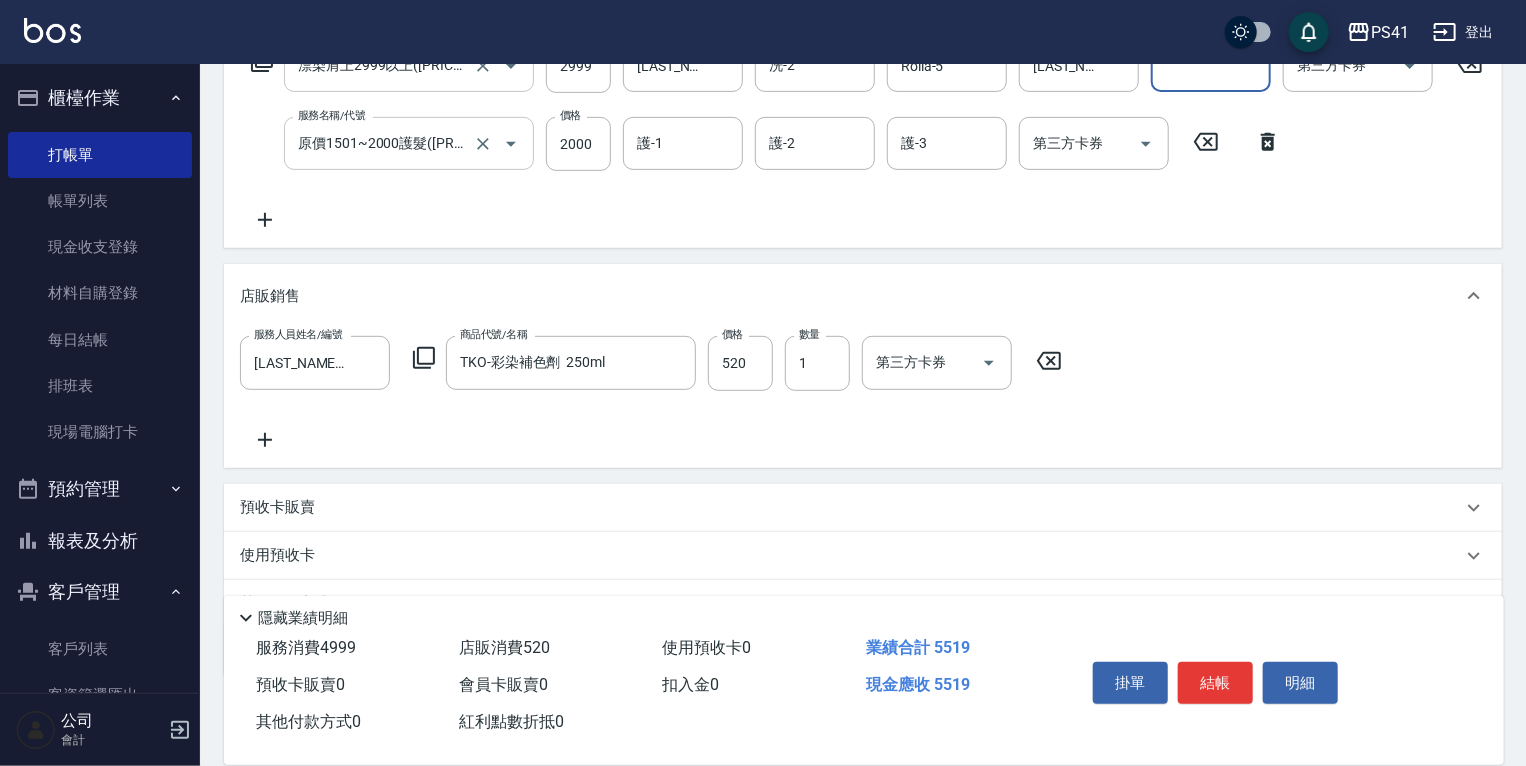 scroll, scrollTop: 152, scrollLeft: 0, axis: vertical 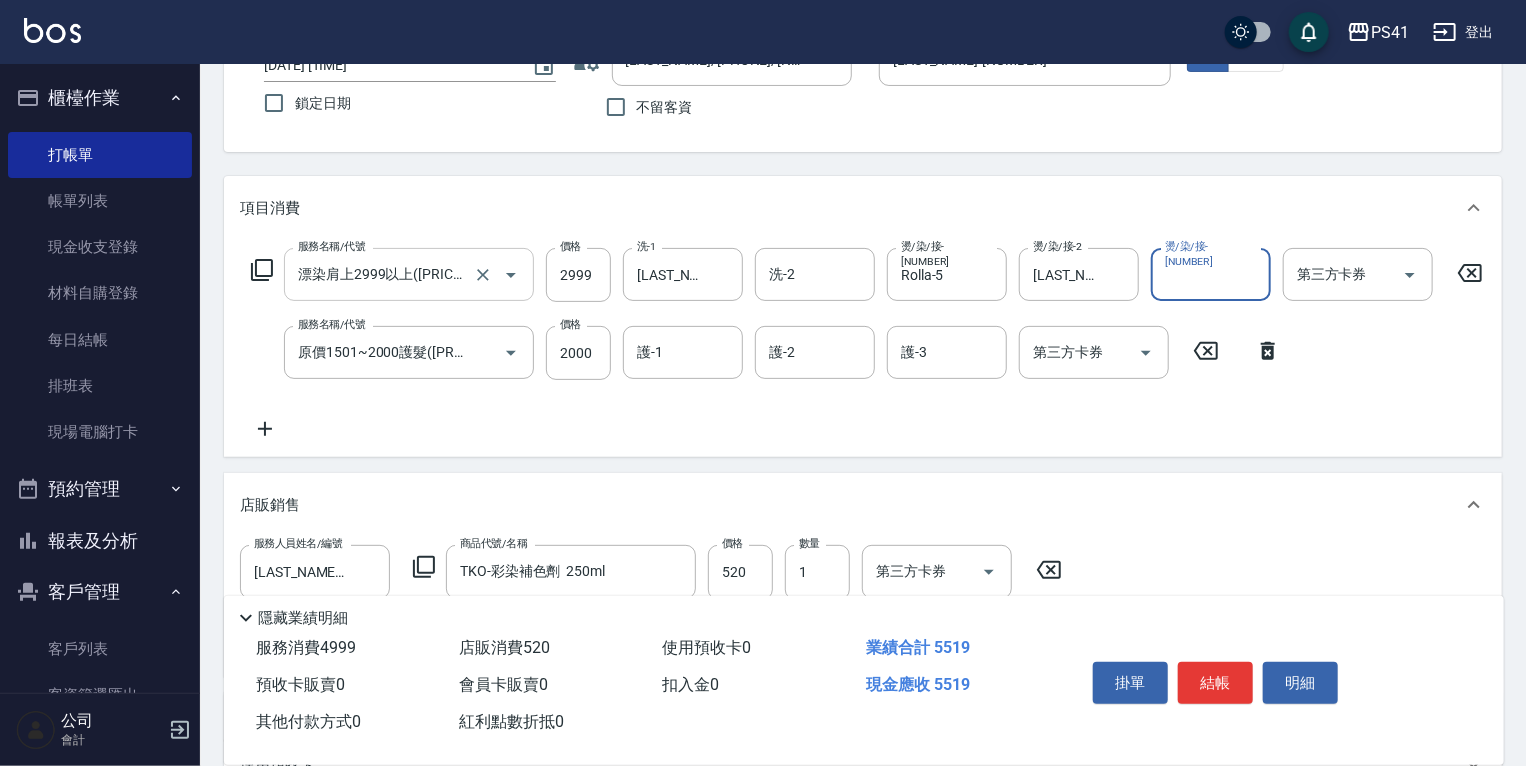 click 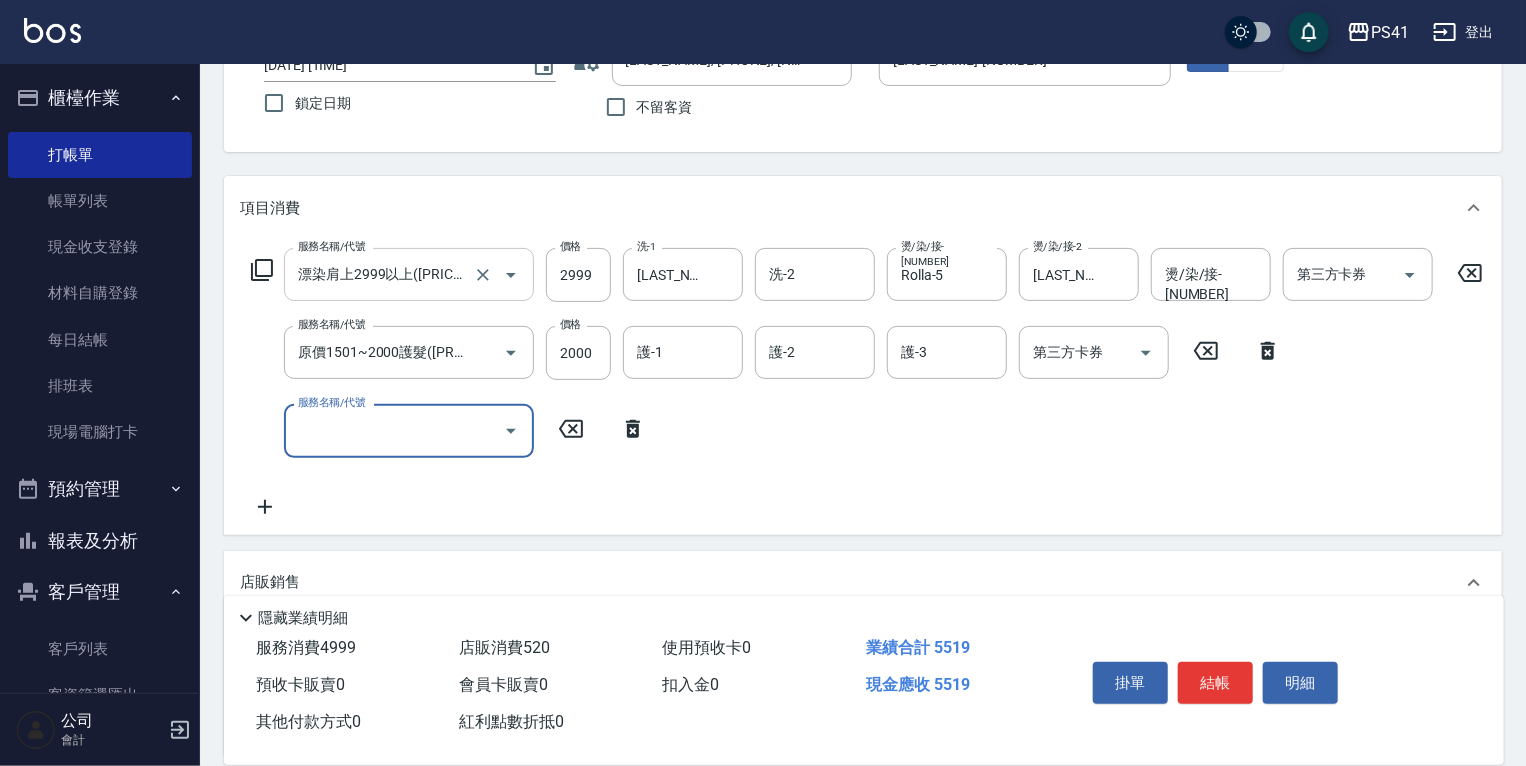 scroll, scrollTop: 0, scrollLeft: 0, axis: both 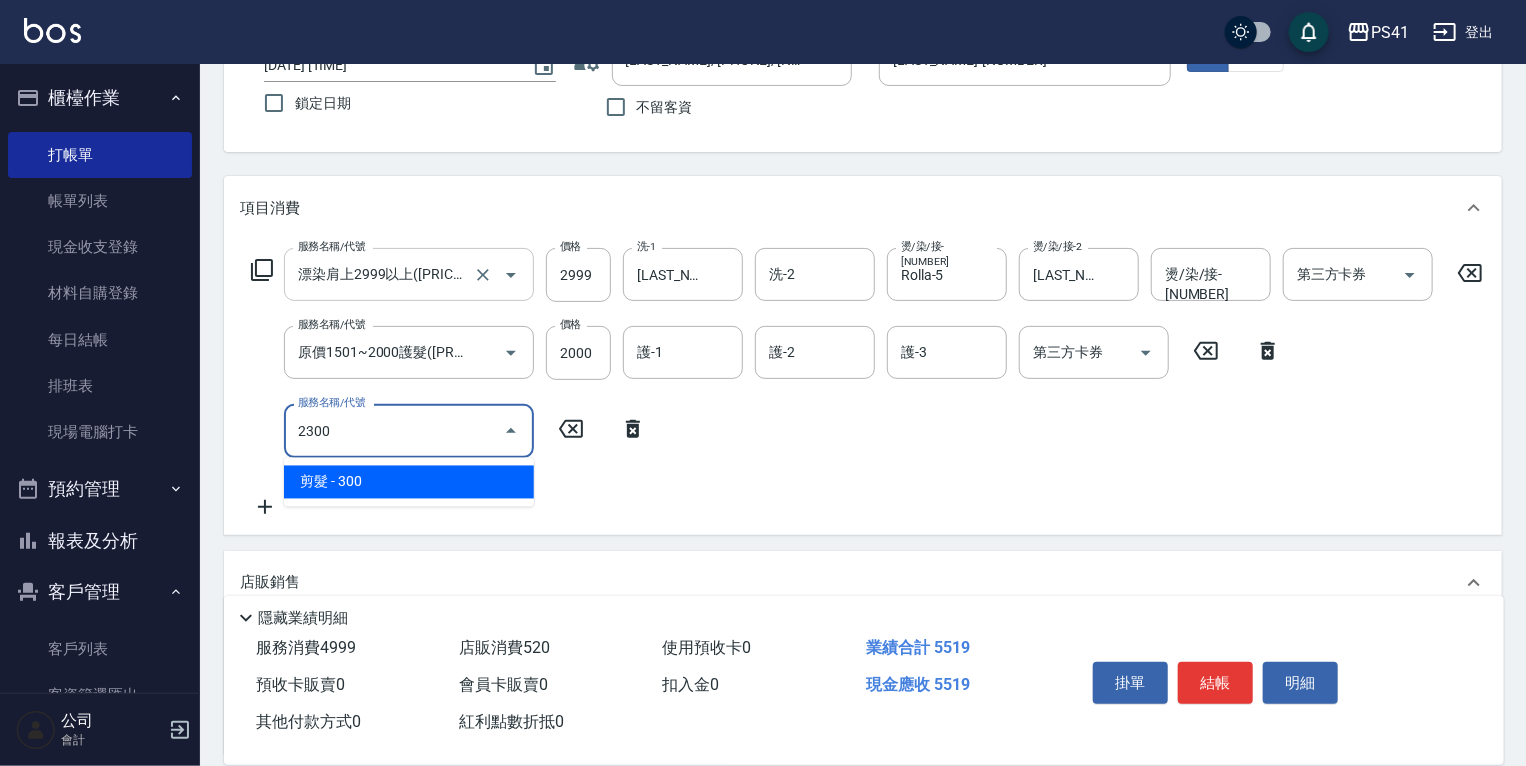 type on "剪髮(2300)" 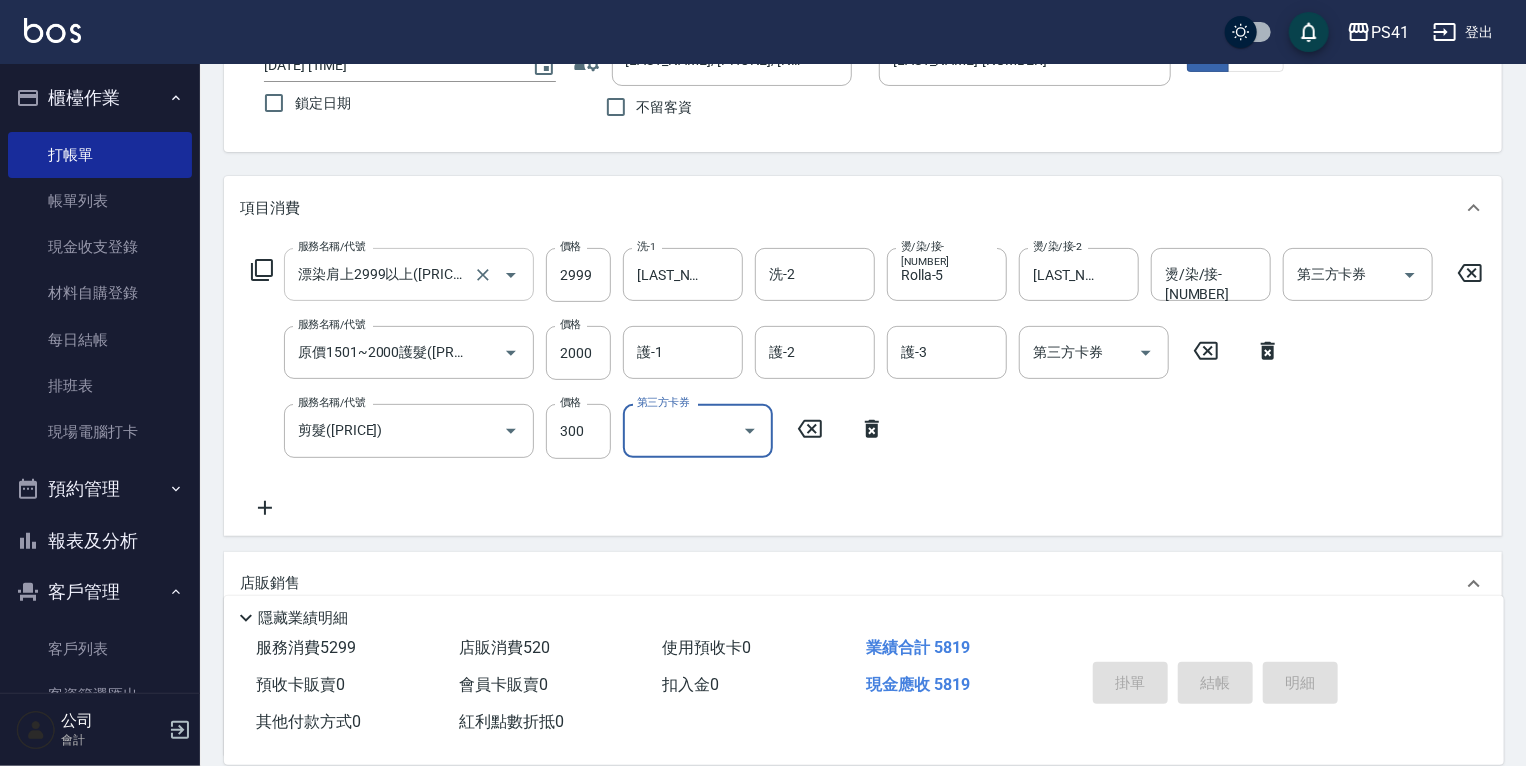 type on "2025/08/03 20:10" 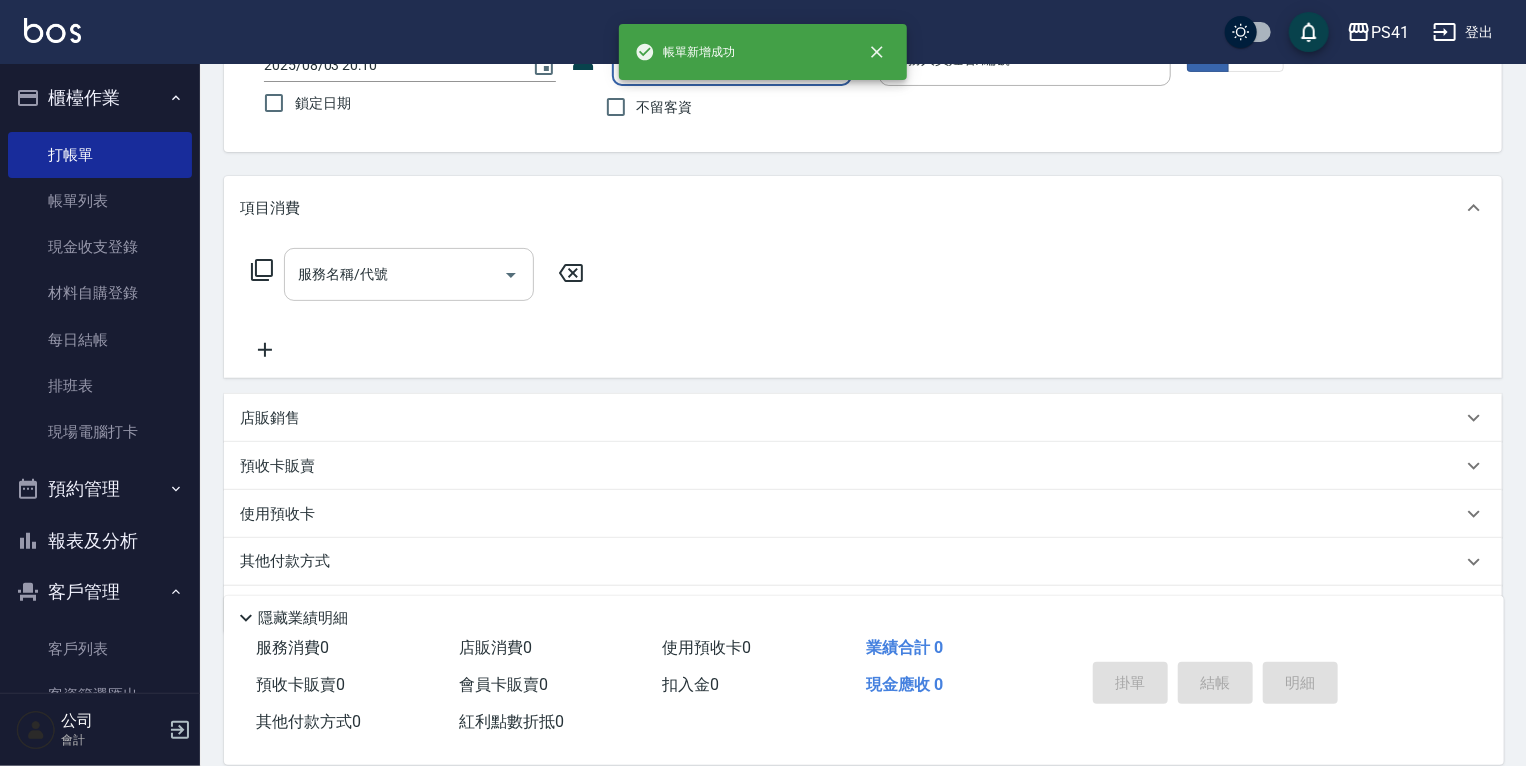 scroll, scrollTop: 0, scrollLeft: 0, axis: both 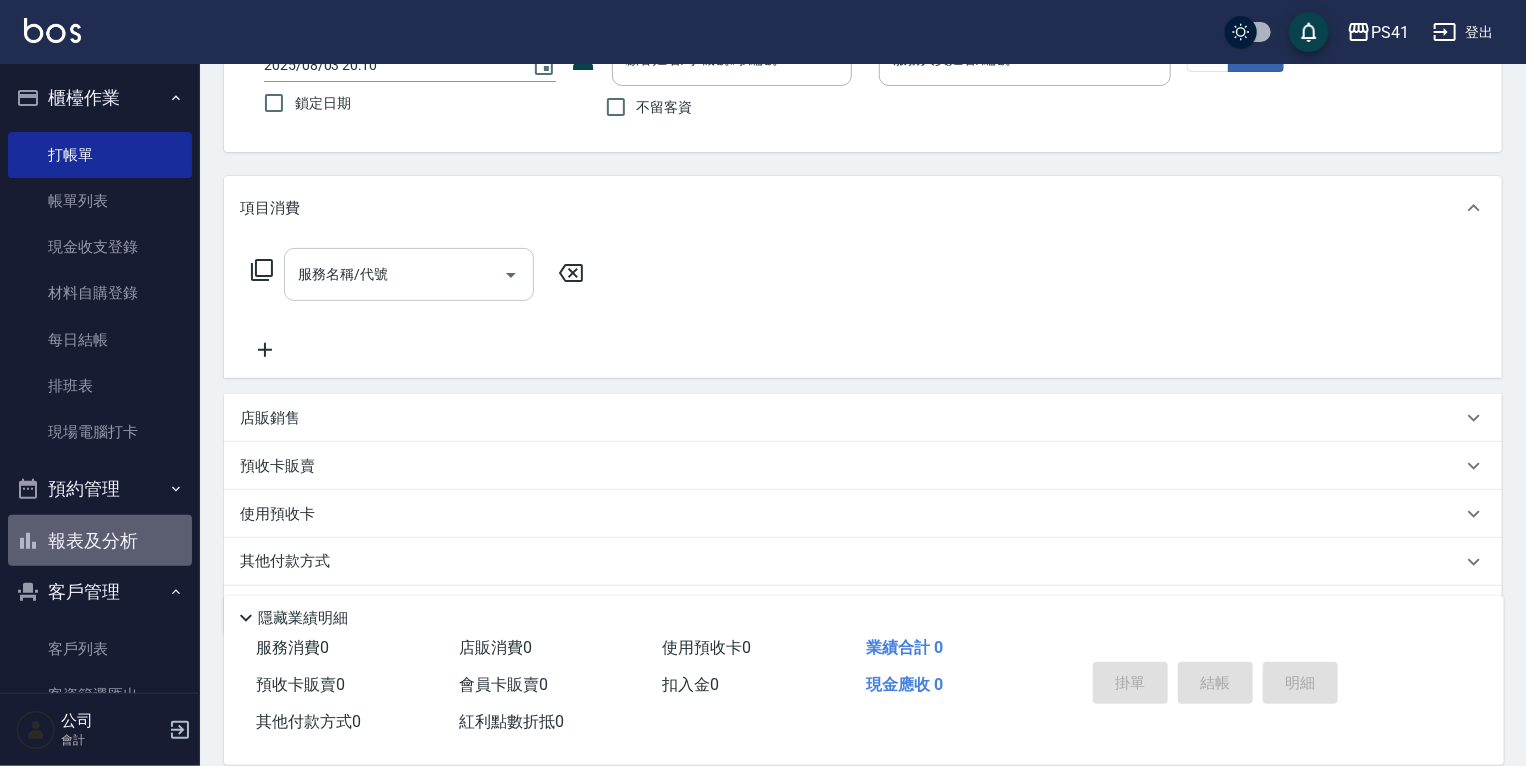 click on "報表及分析" at bounding box center (100, 541) 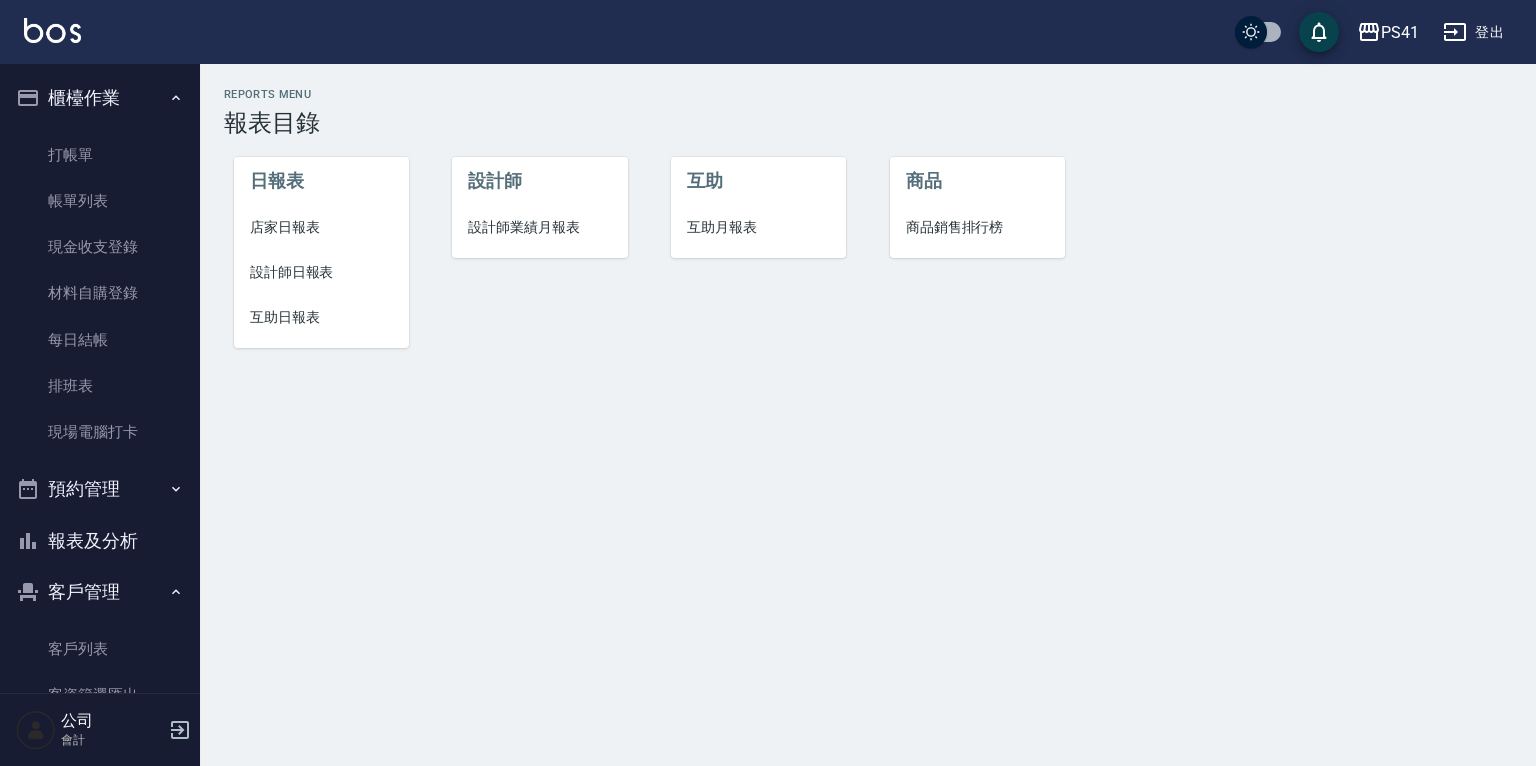 click on "店家日報表" at bounding box center (321, 227) 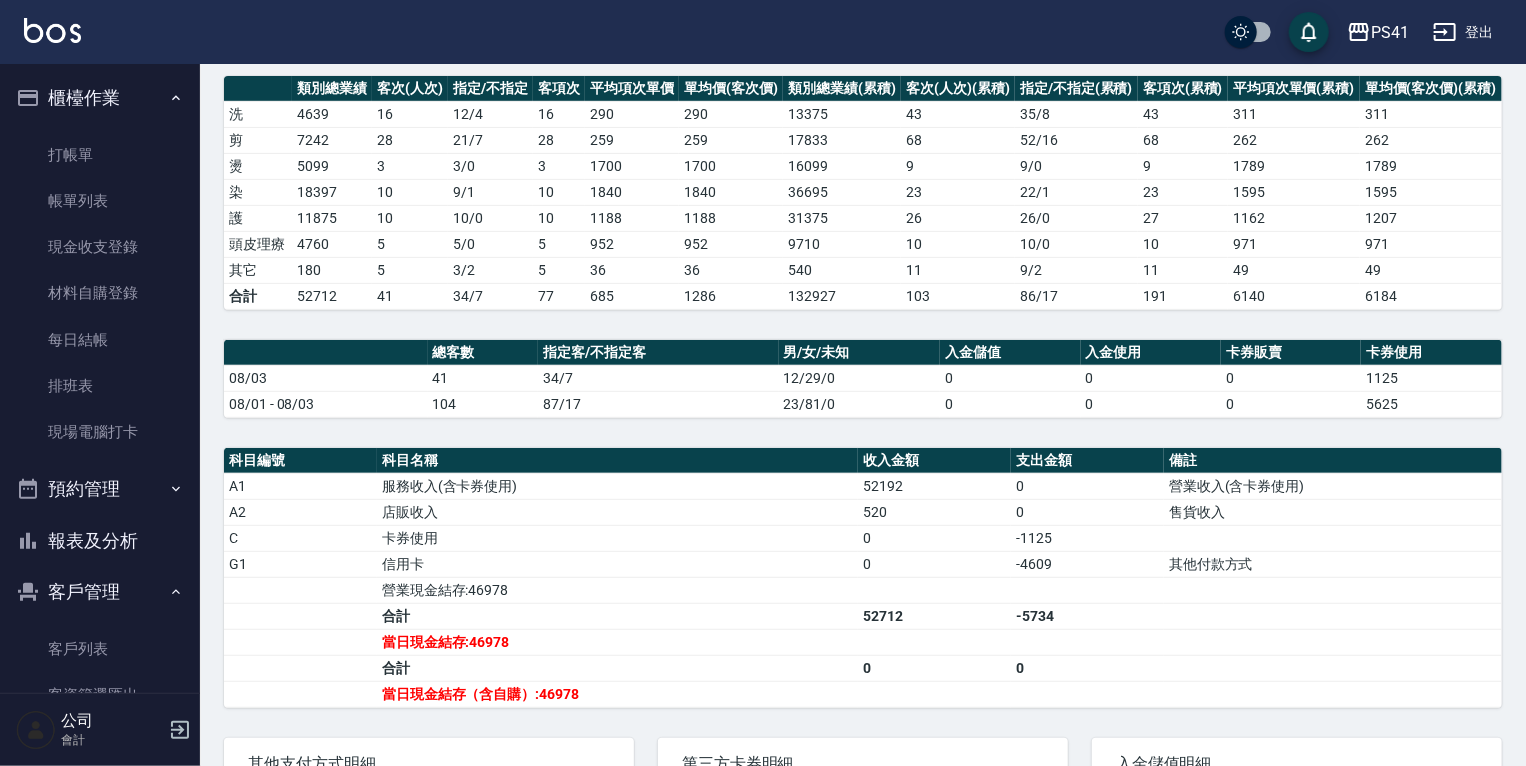 scroll, scrollTop: 160, scrollLeft: 0, axis: vertical 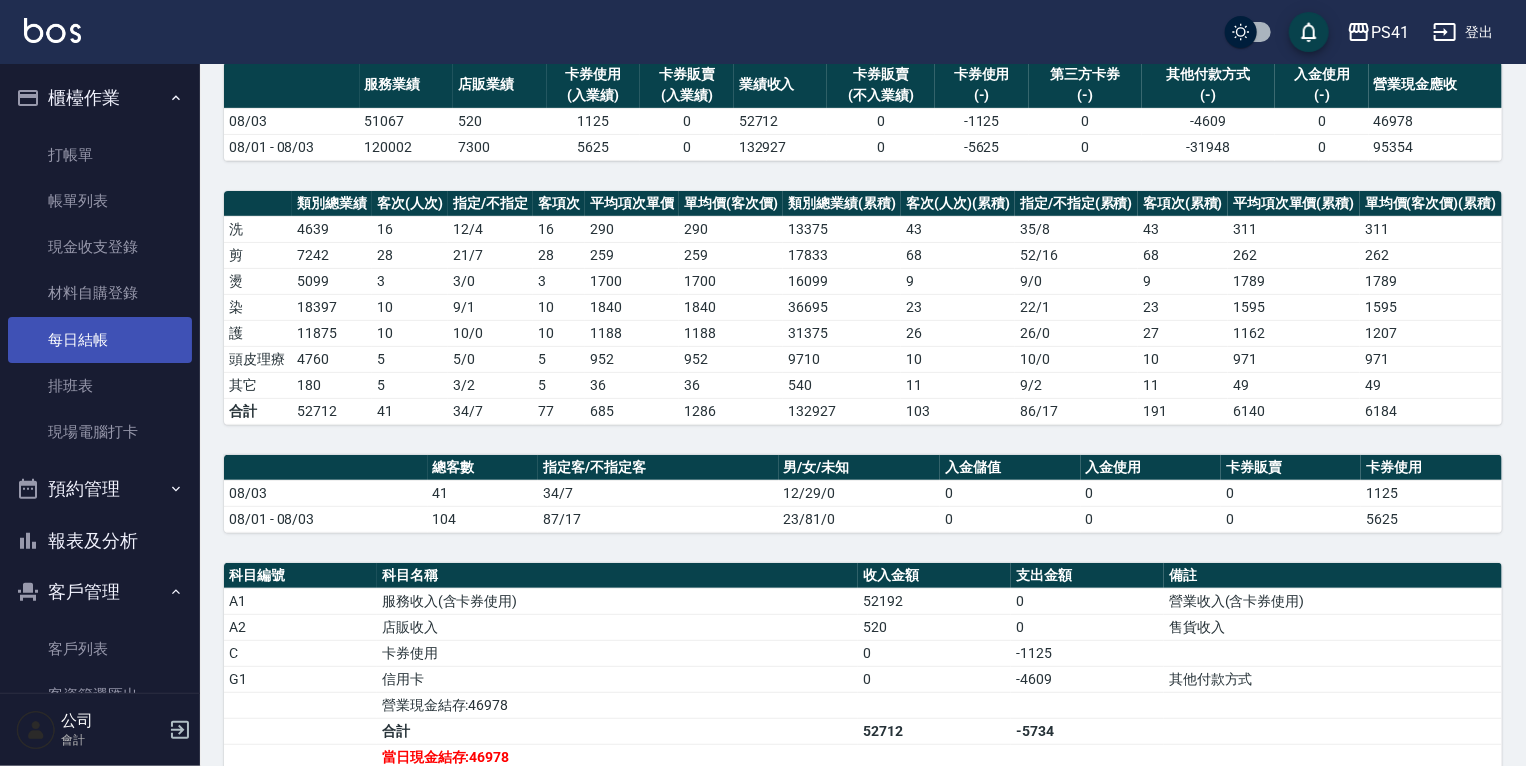 click on "每日結帳" at bounding box center (100, 340) 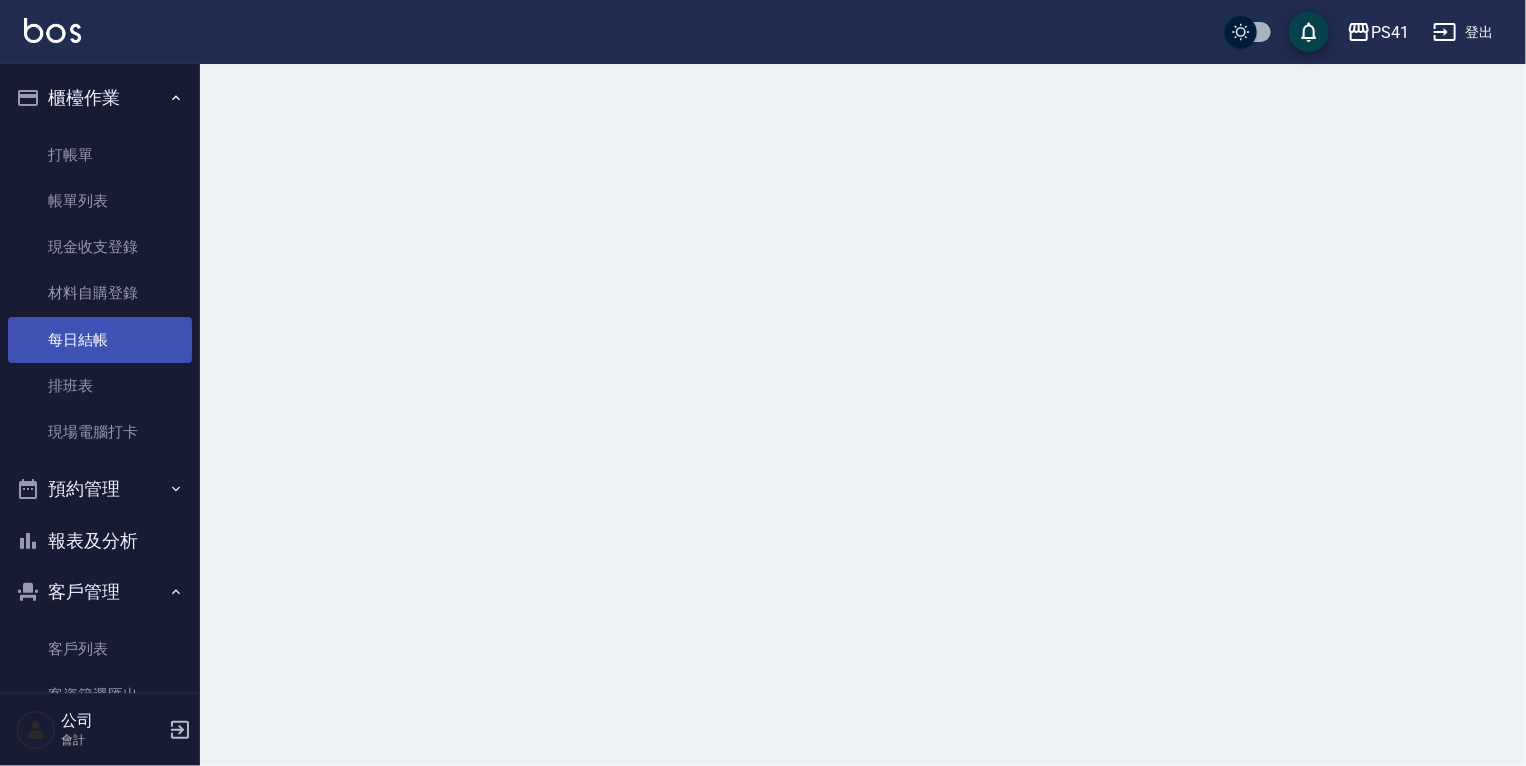 scroll, scrollTop: 0, scrollLeft: 0, axis: both 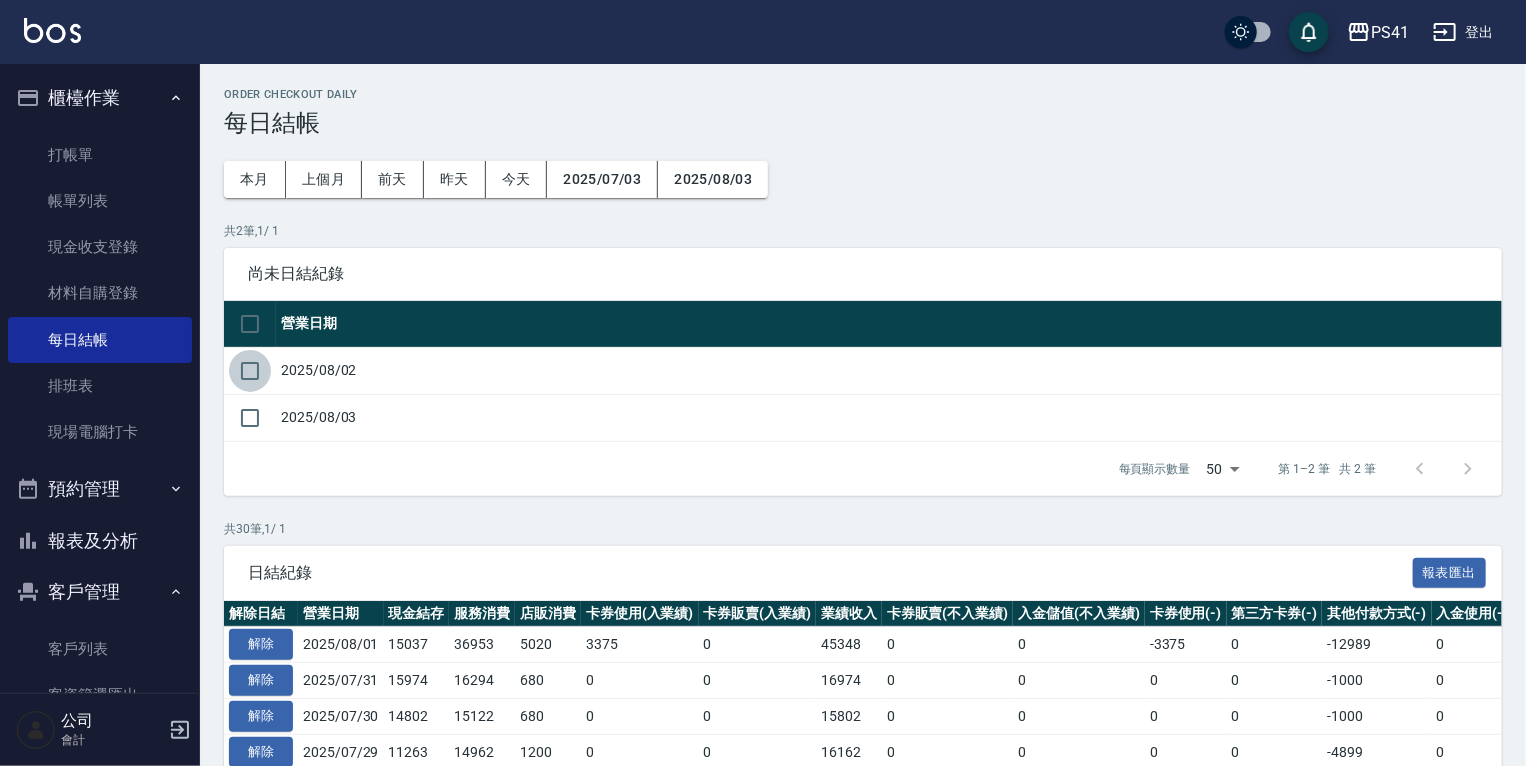 click at bounding box center [250, 371] 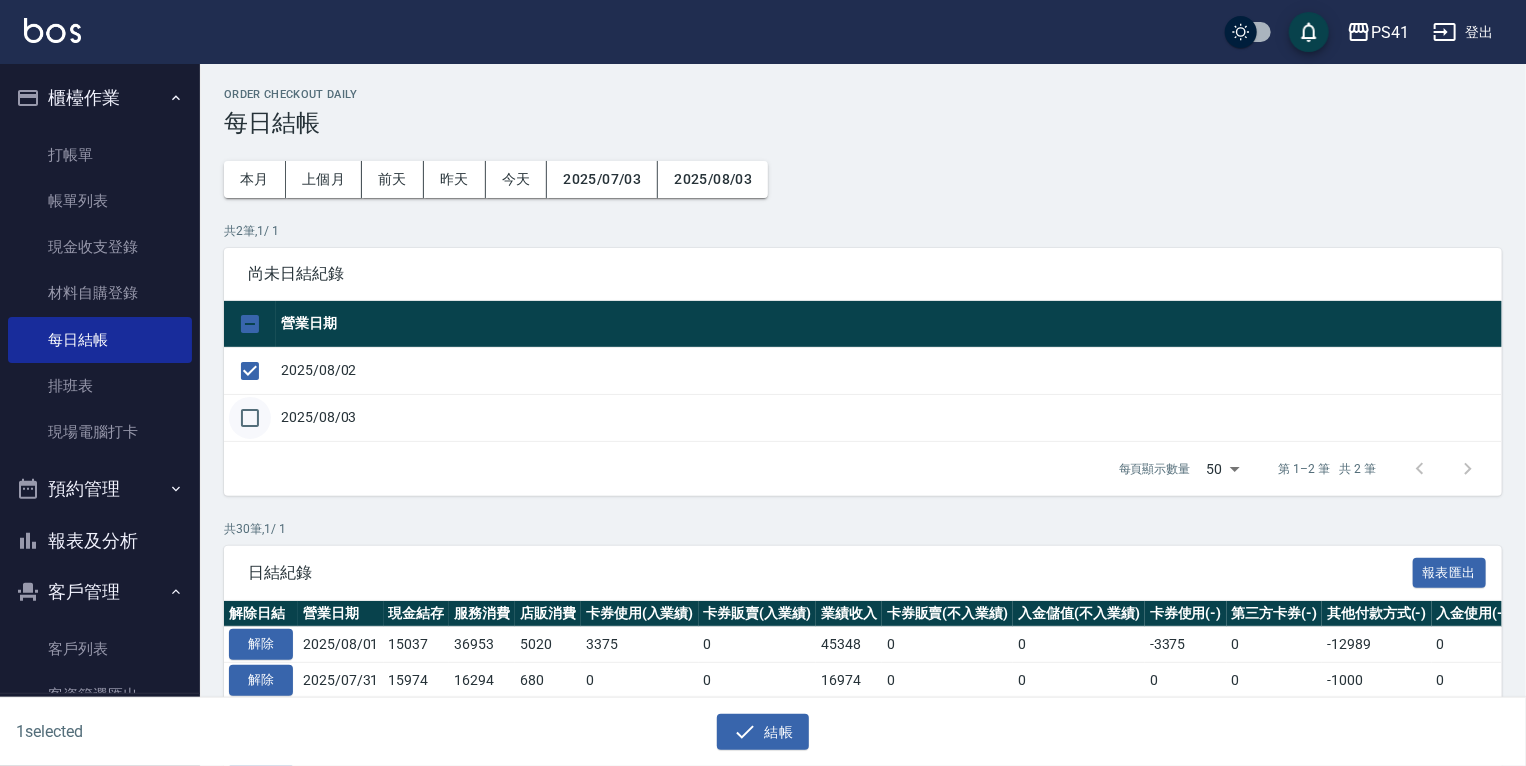 click at bounding box center (250, 418) 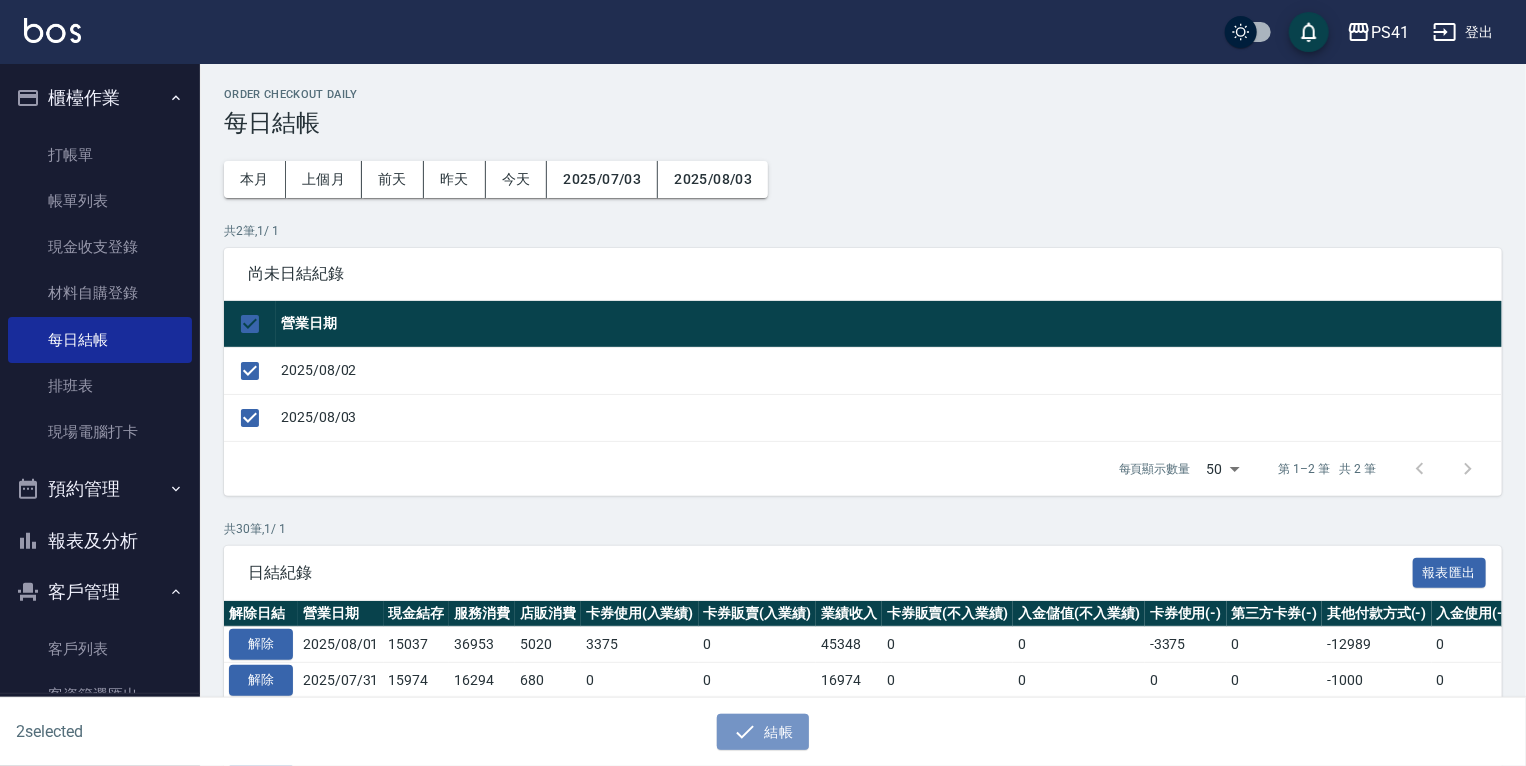 drag, startPoint x: 752, startPoint y: 720, endPoint x: 730, endPoint y: 697, distance: 31.827662 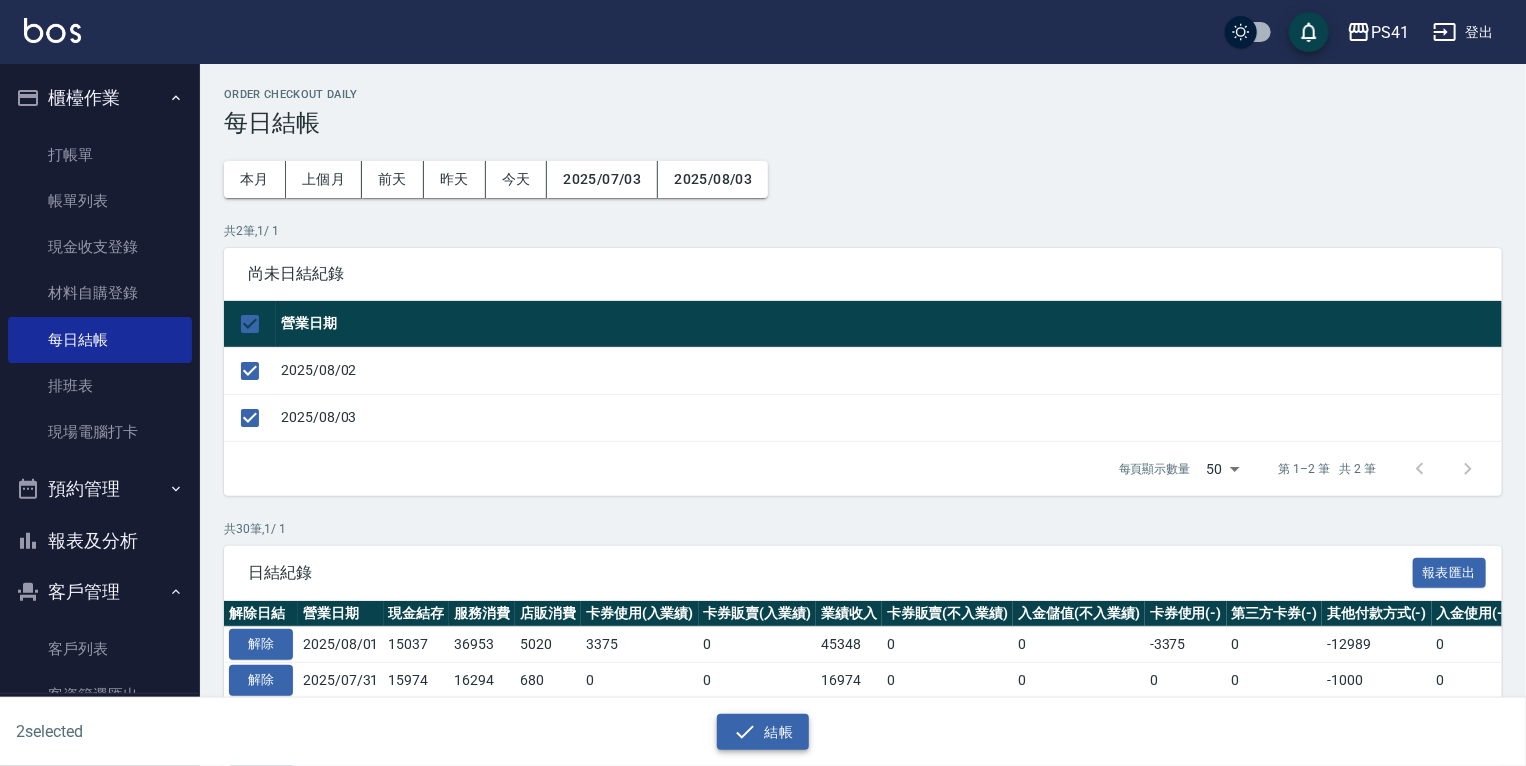 click 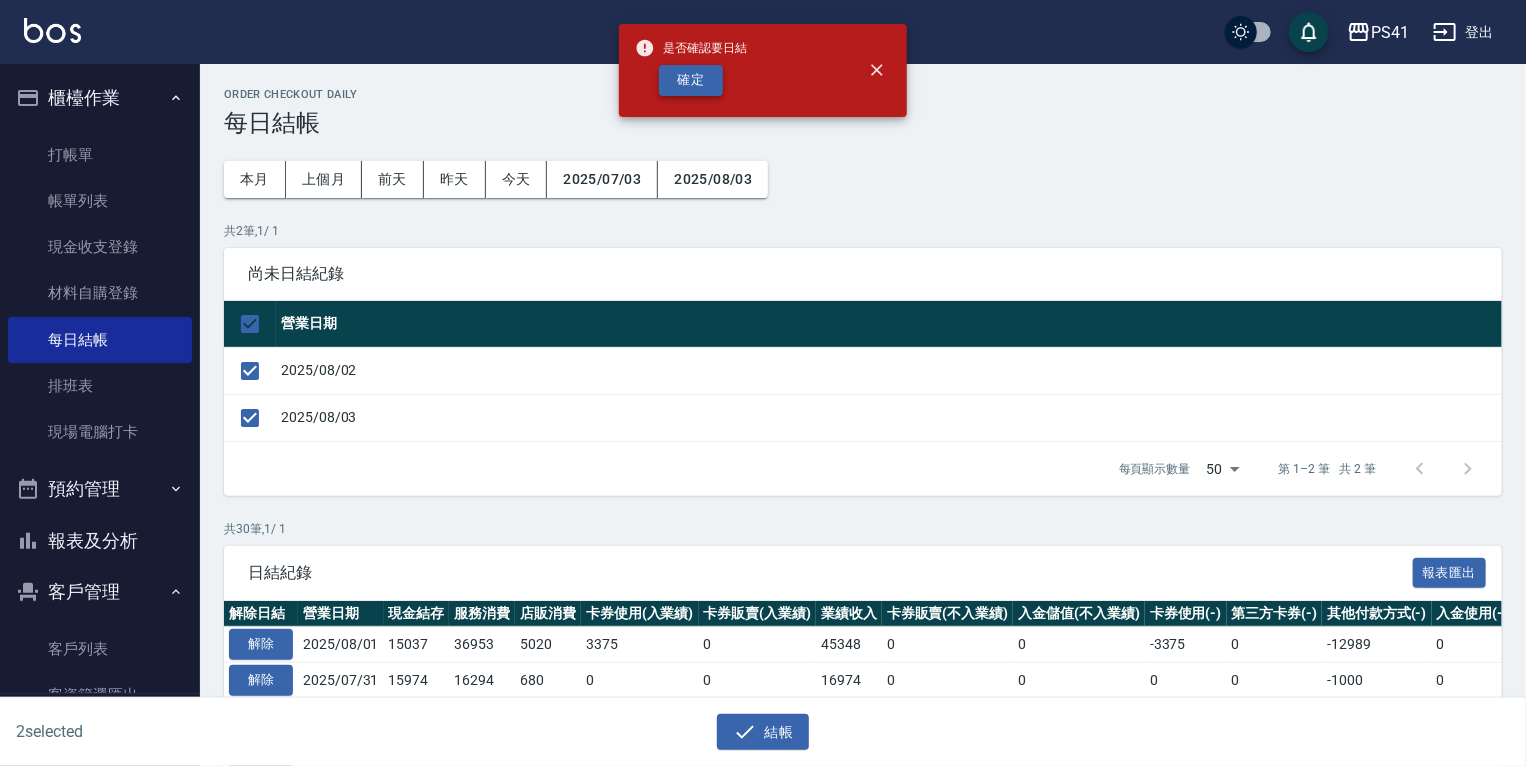 click on "確定" at bounding box center (691, 80) 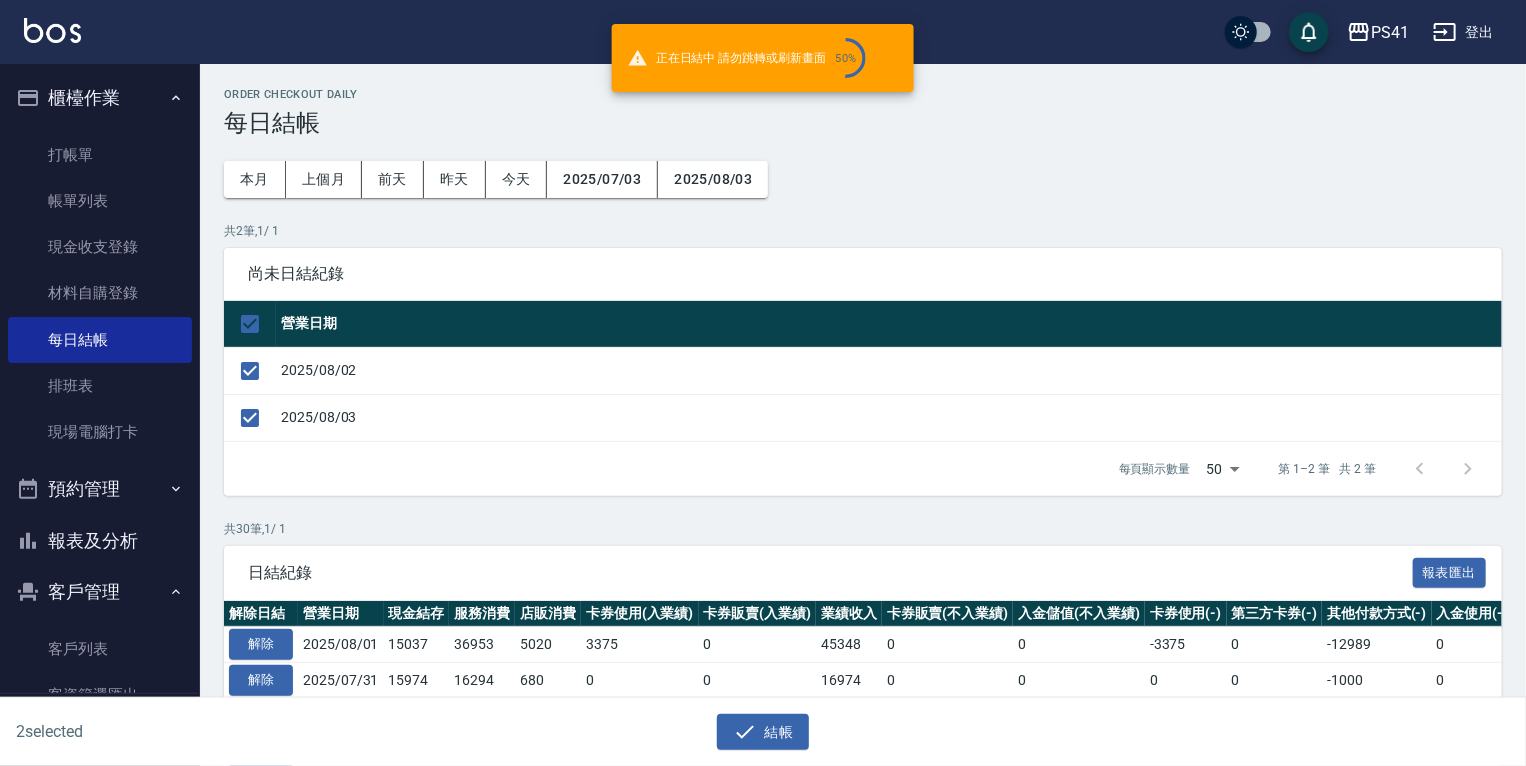 checkbox on "false" 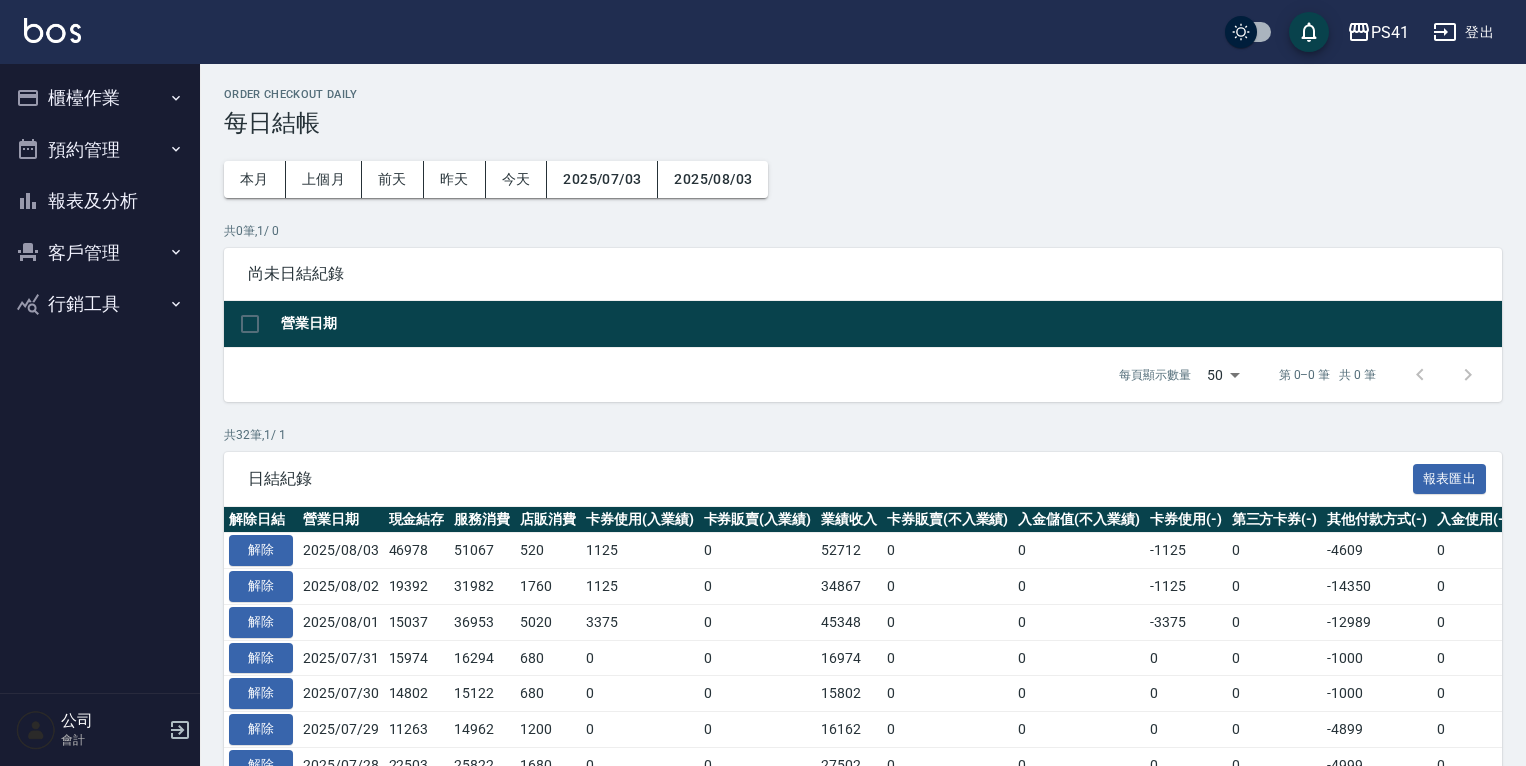 scroll, scrollTop: 0, scrollLeft: 0, axis: both 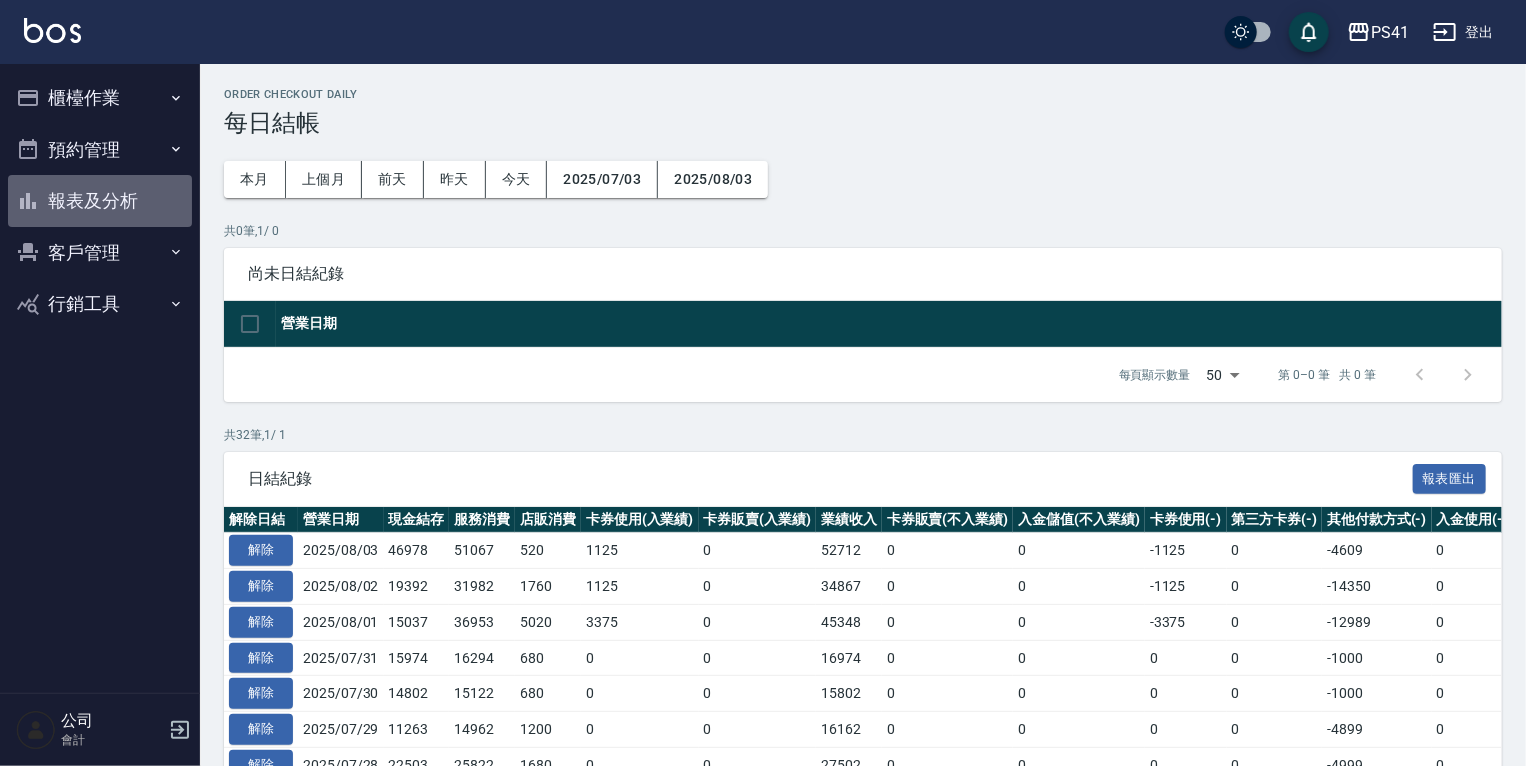 click on "報表及分析" at bounding box center (100, 201) 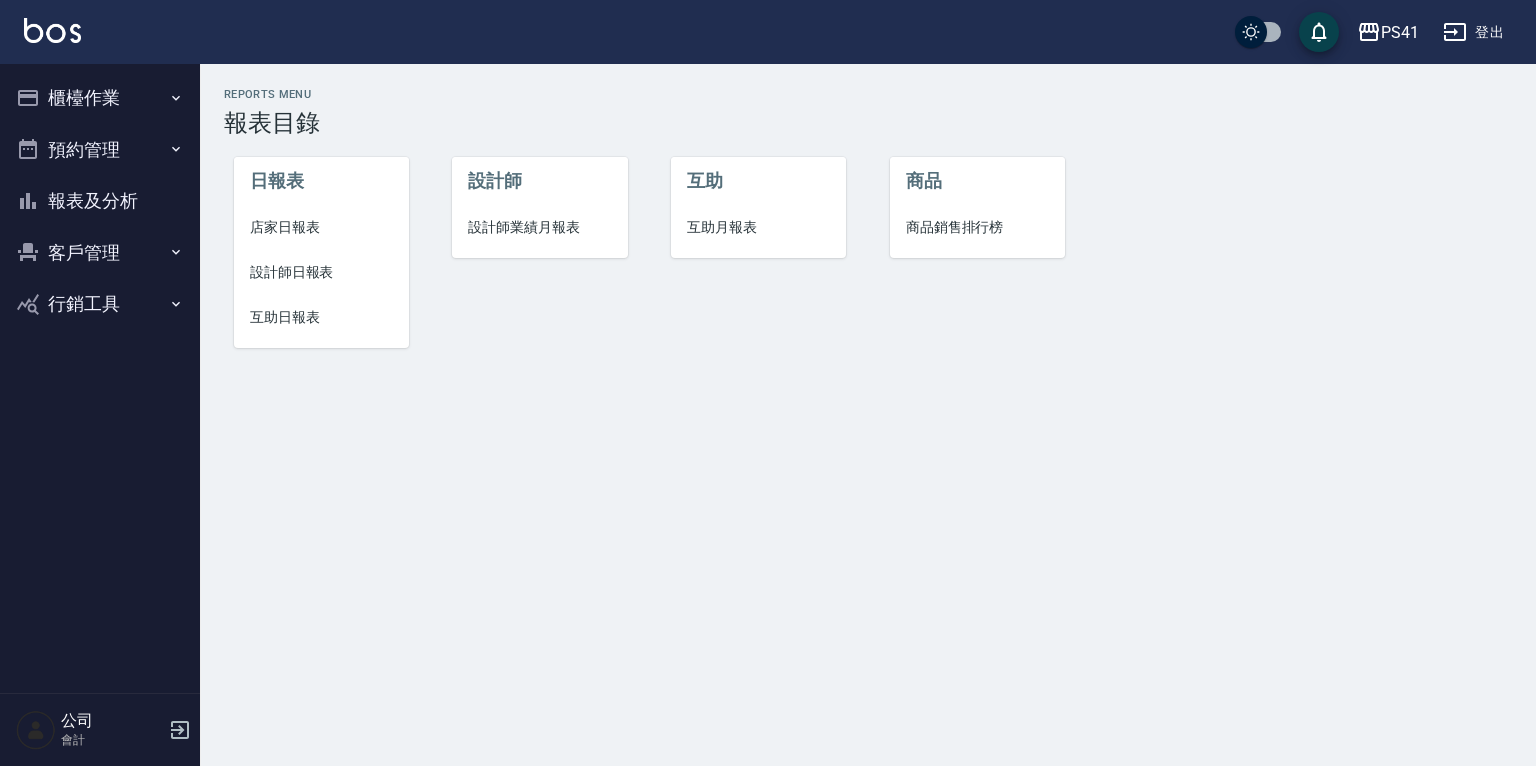click on "店家日報表" at bounding box center [321, 227] 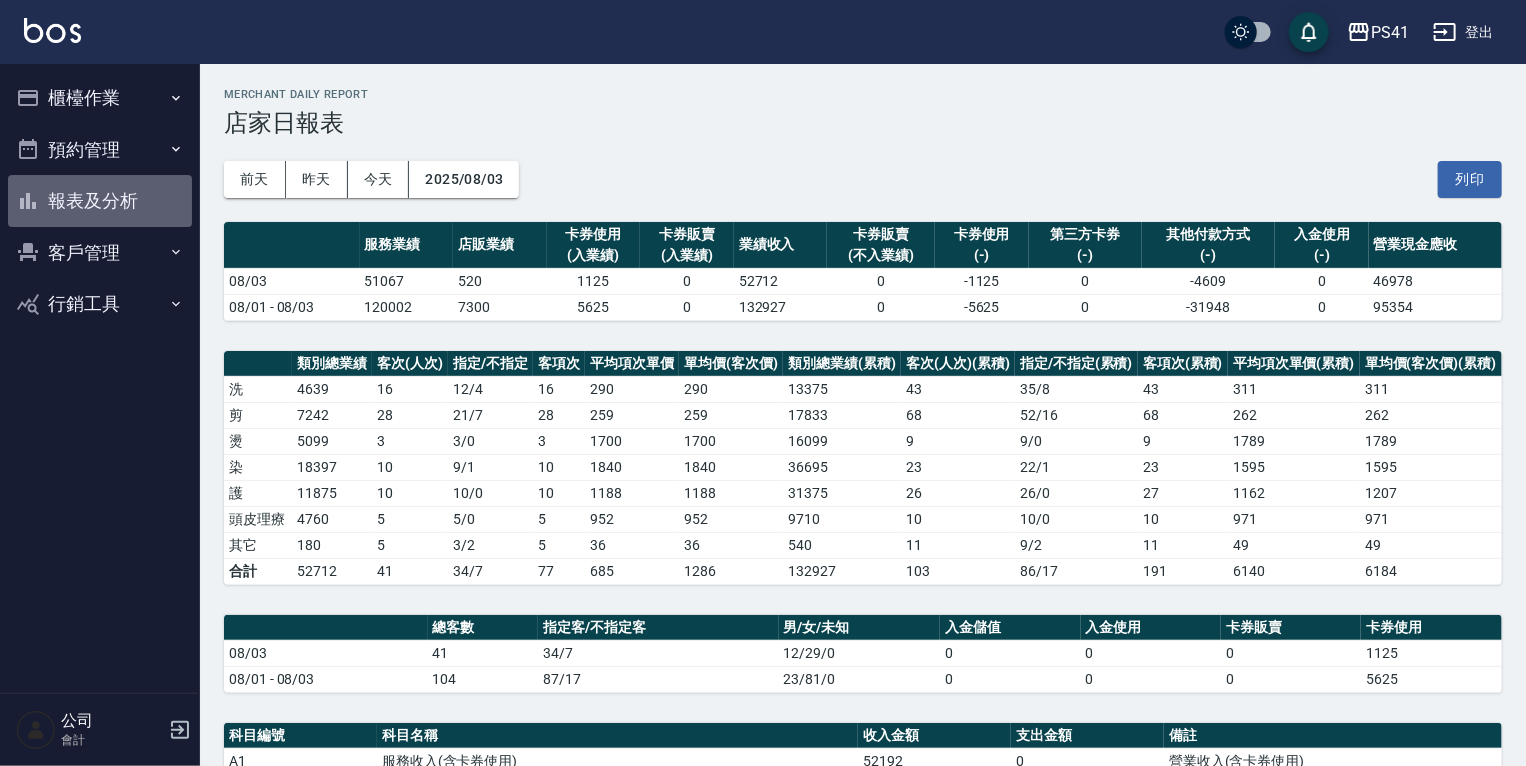click on "報表及分析" at bounding box center [100, 201] 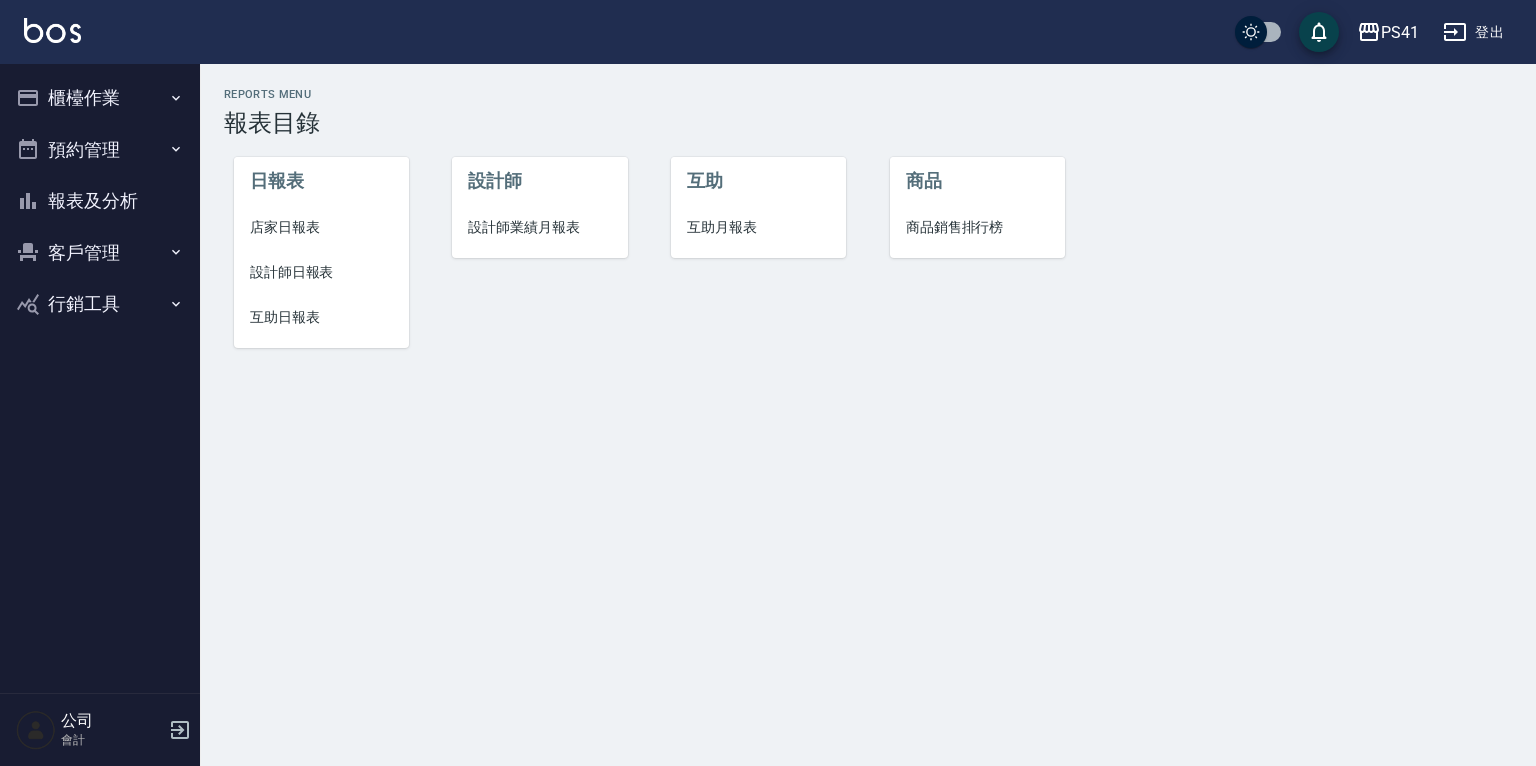 click on "設計師日報表" at bounding box center [321, 272] 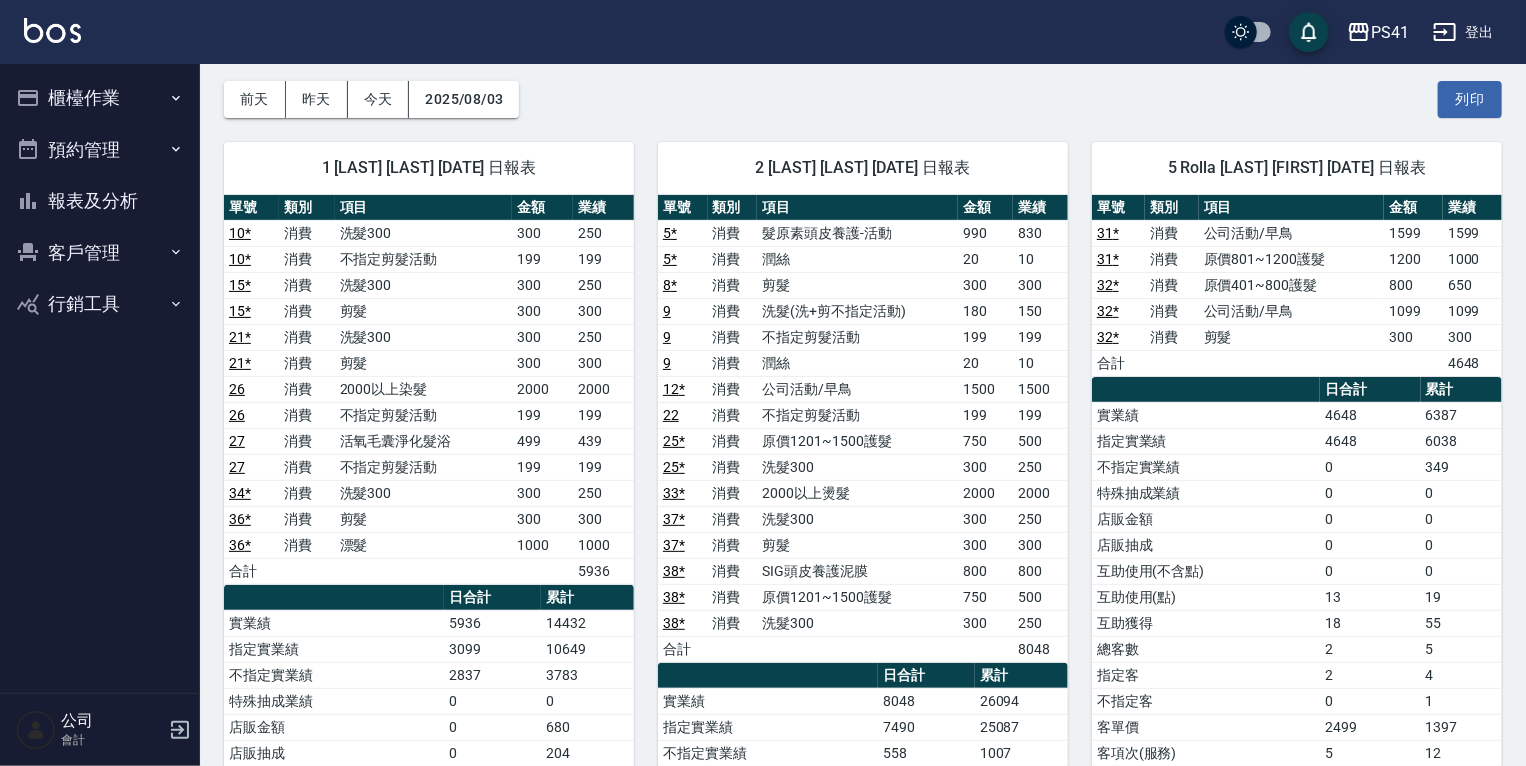 scroll, scrollTop: 80, scrollLeft: 0, axis: vertical 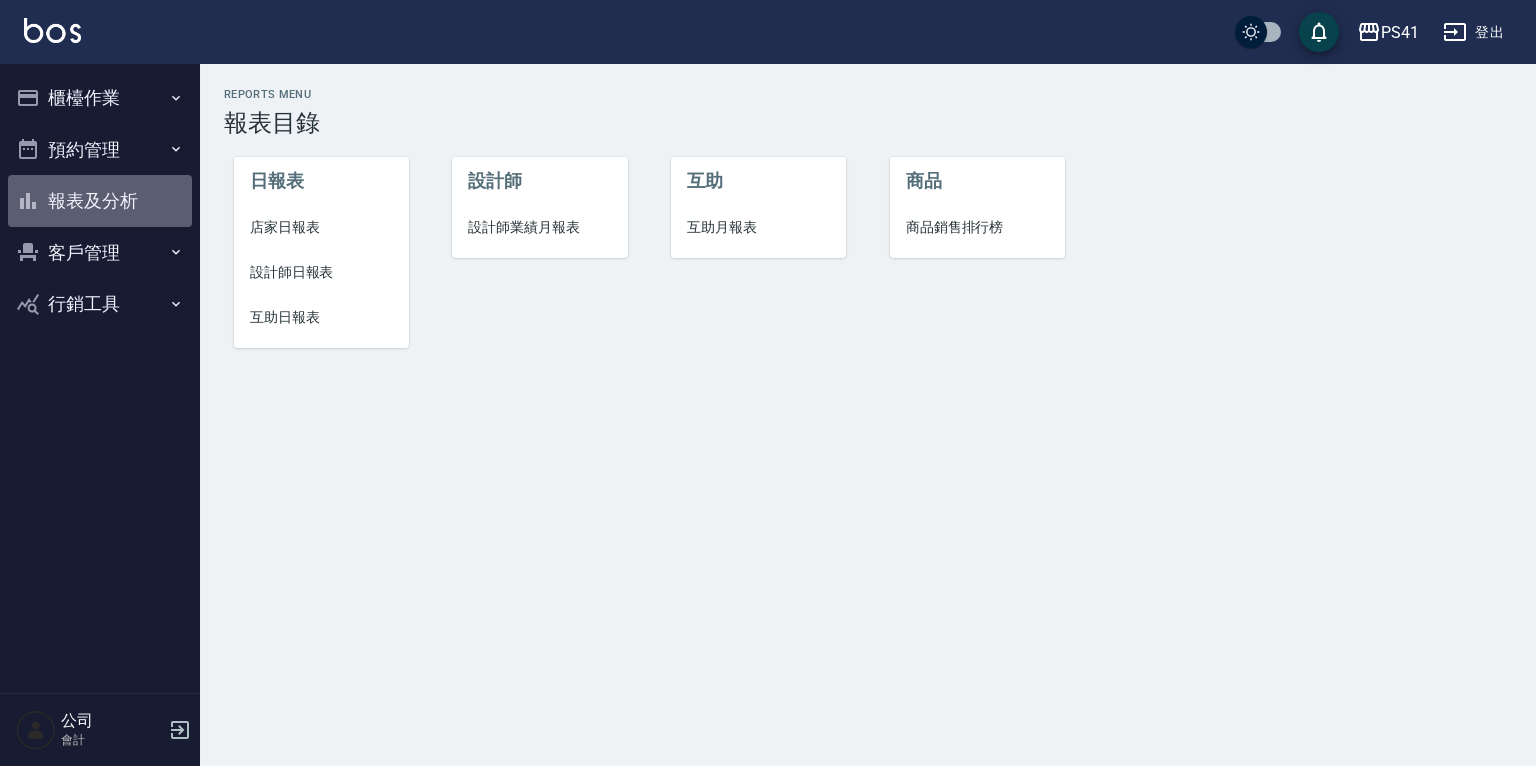 click on "報表及分析" at bounding box center (100, 201) 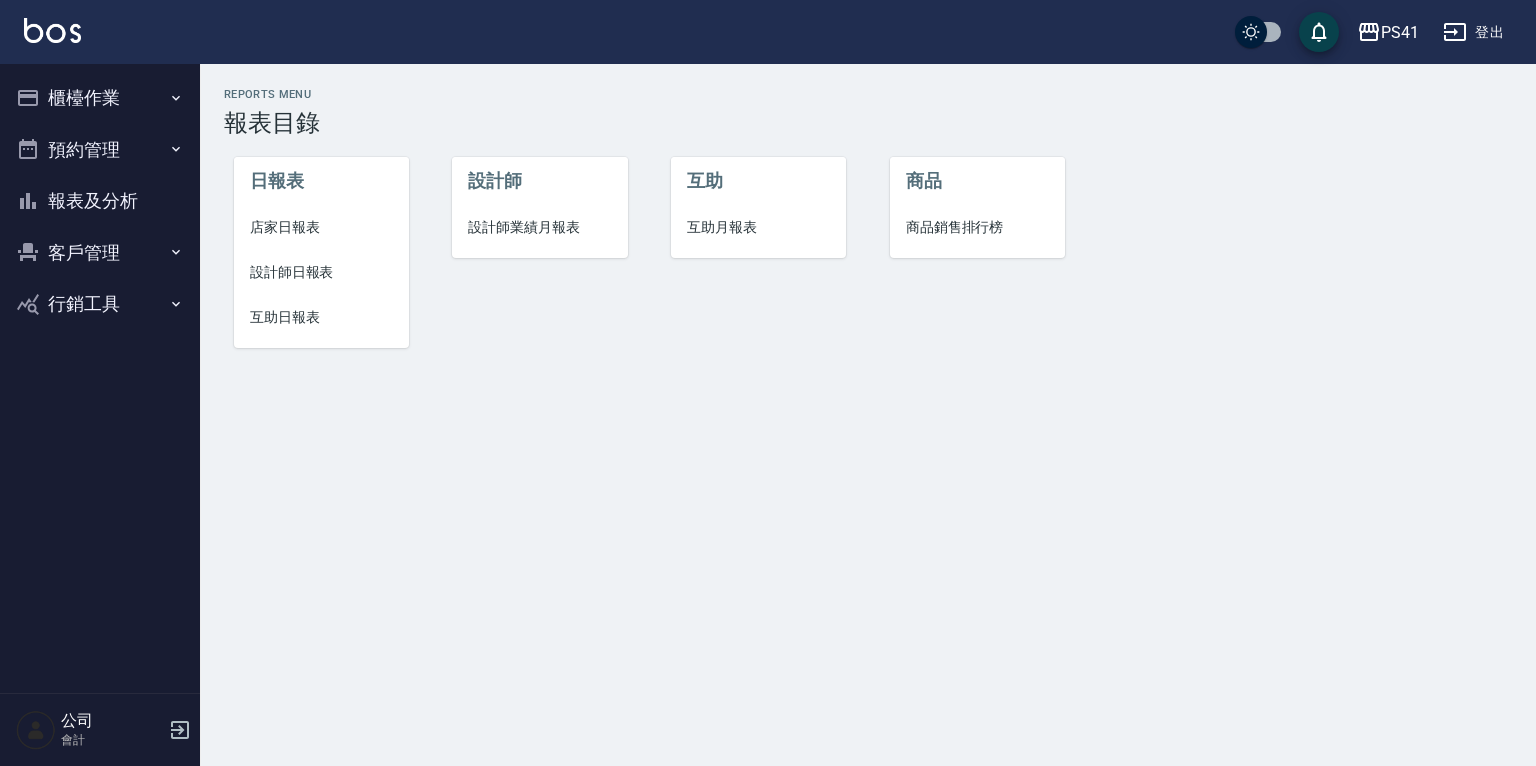 click on "互助日報表" at bounding box center [321, 317] 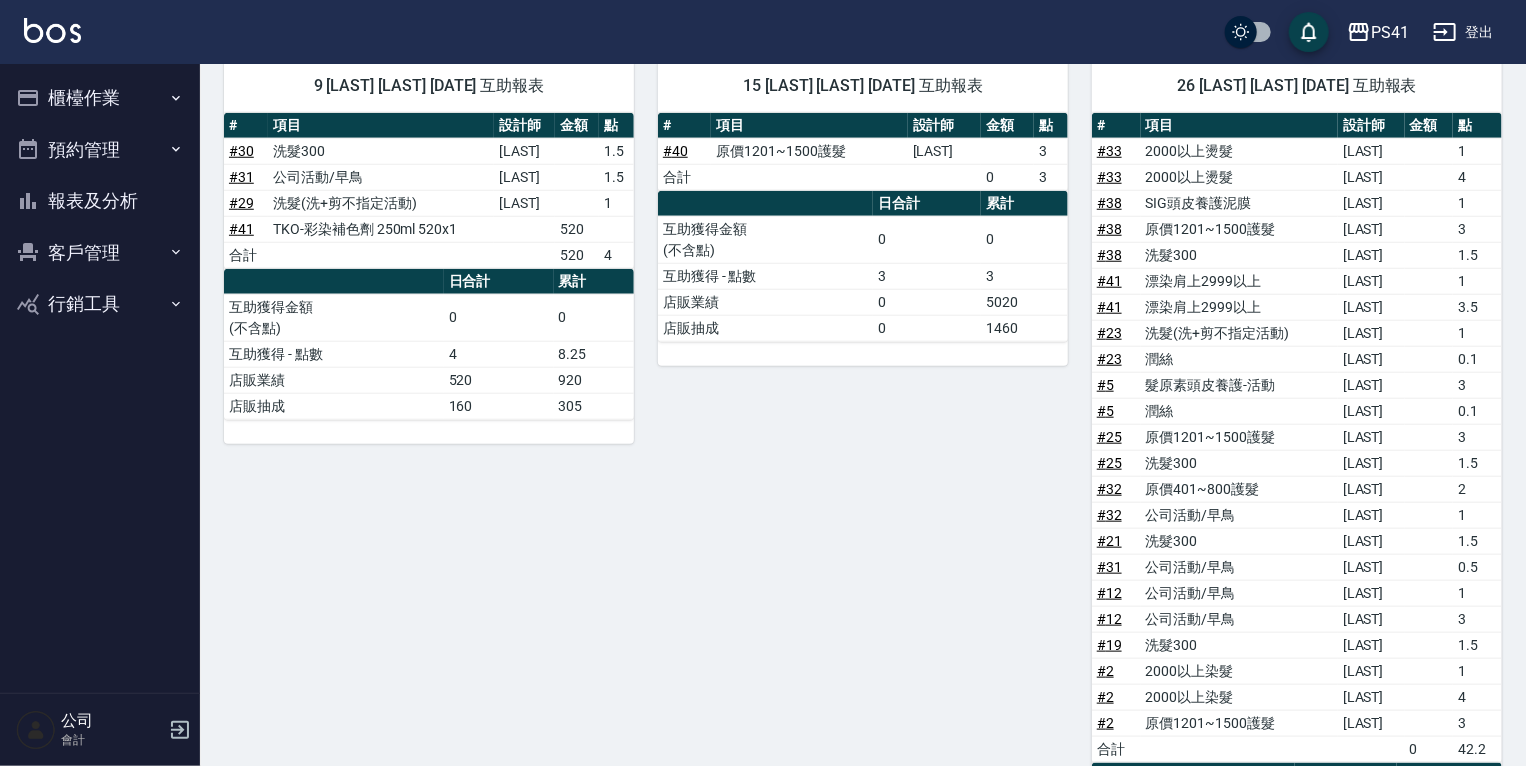 scroll, scrollTop: 608, scrollLeft: 0, axis: vertical 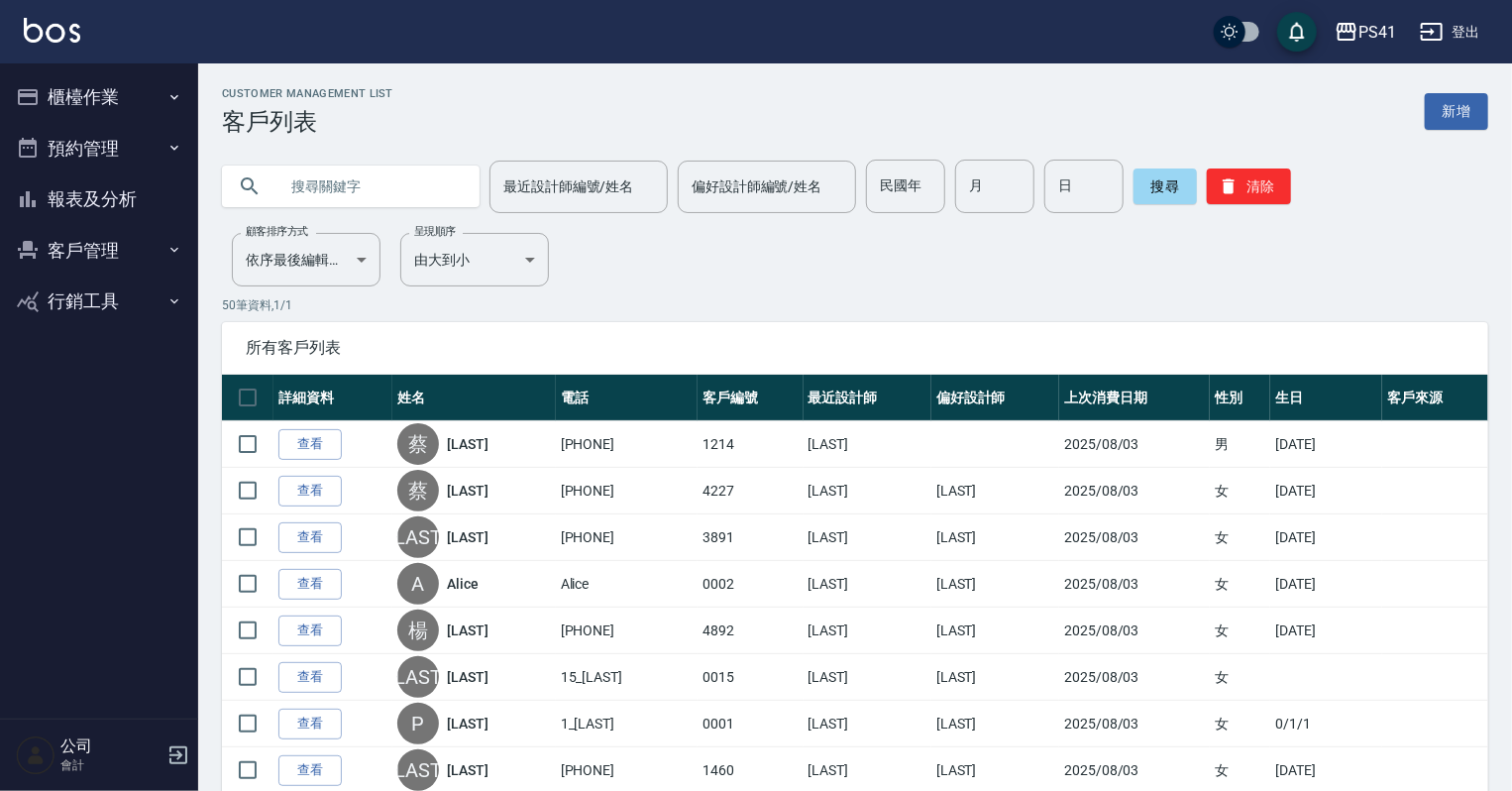 drag, startPoint x: 92, startPoint y: 196, endPoint x: 92, endPoint y: 174, distance: 22 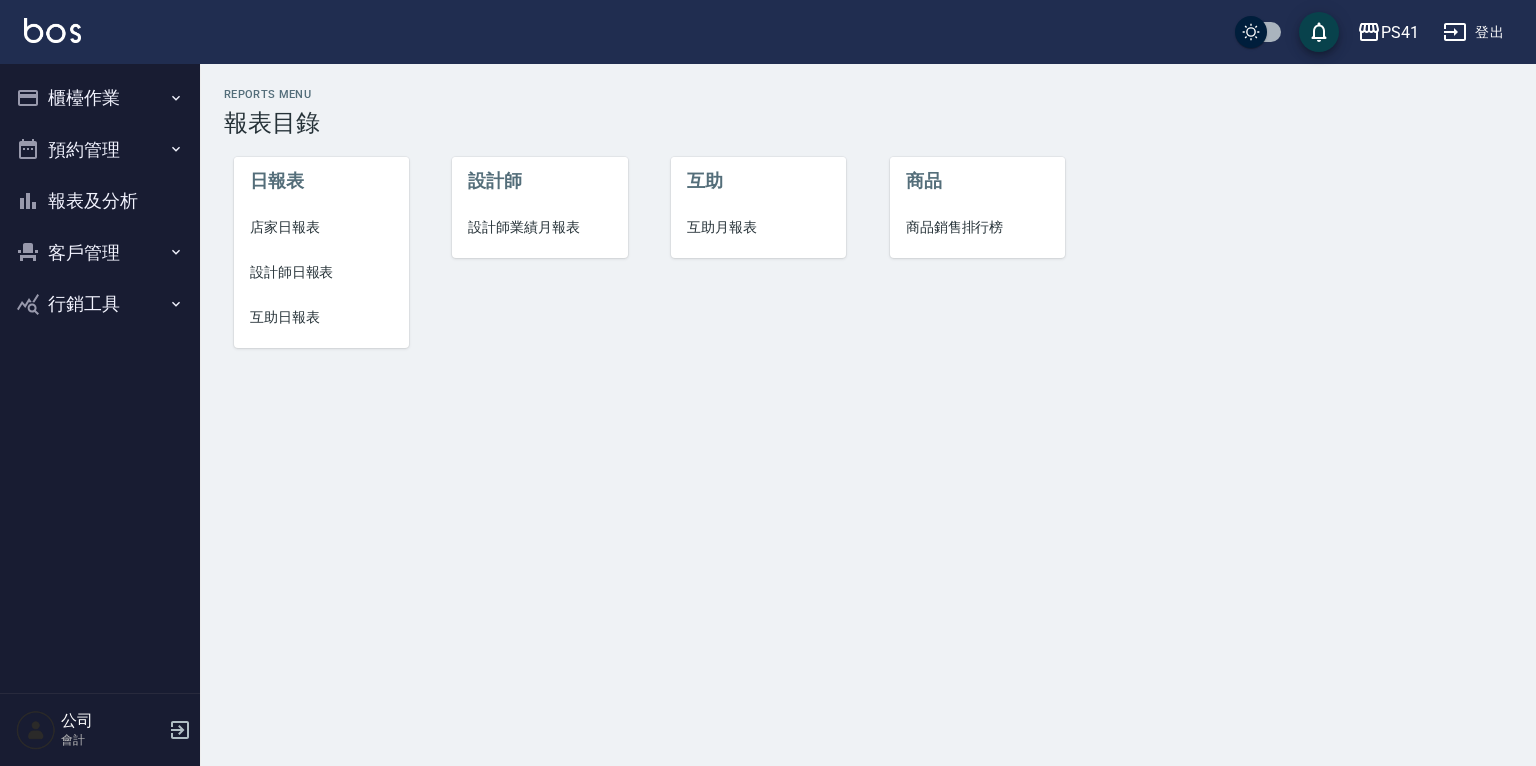 click on "設計師日報表" at bounding box center [321, 272] 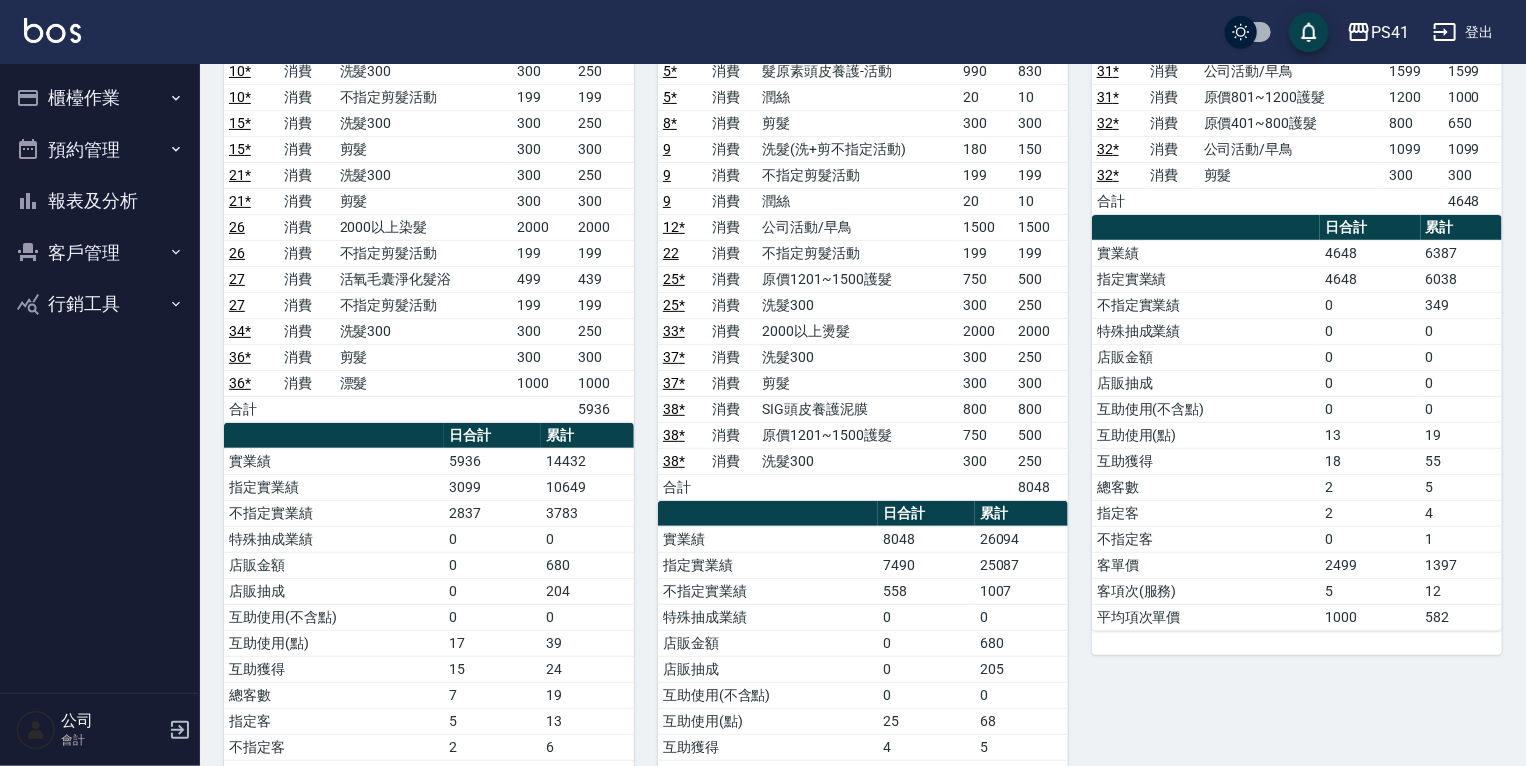 scroll, scrollTop: 240, scrollLeft: 0, axis: vertical 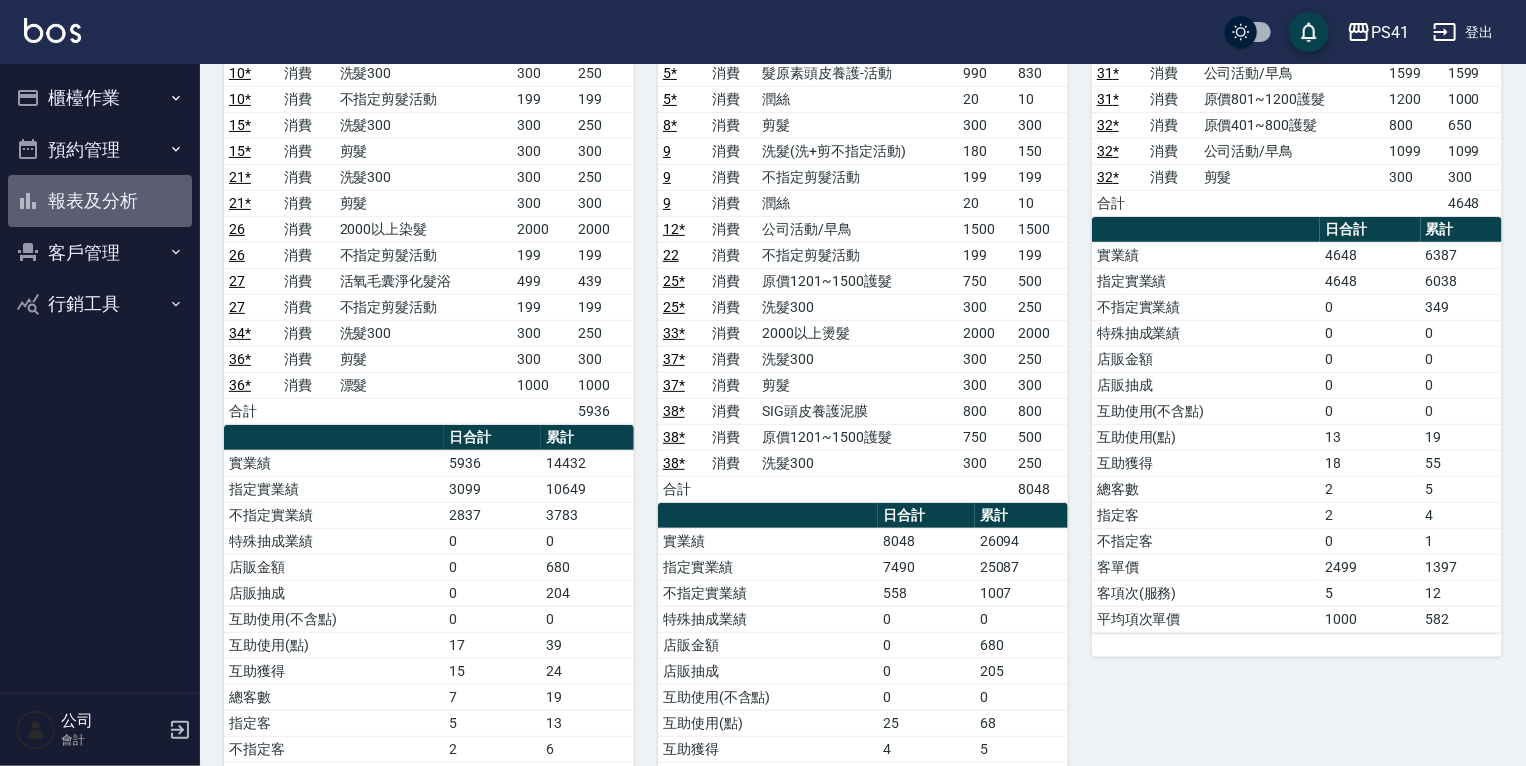 click on "報表及分析" at bounding box center [100, 201] 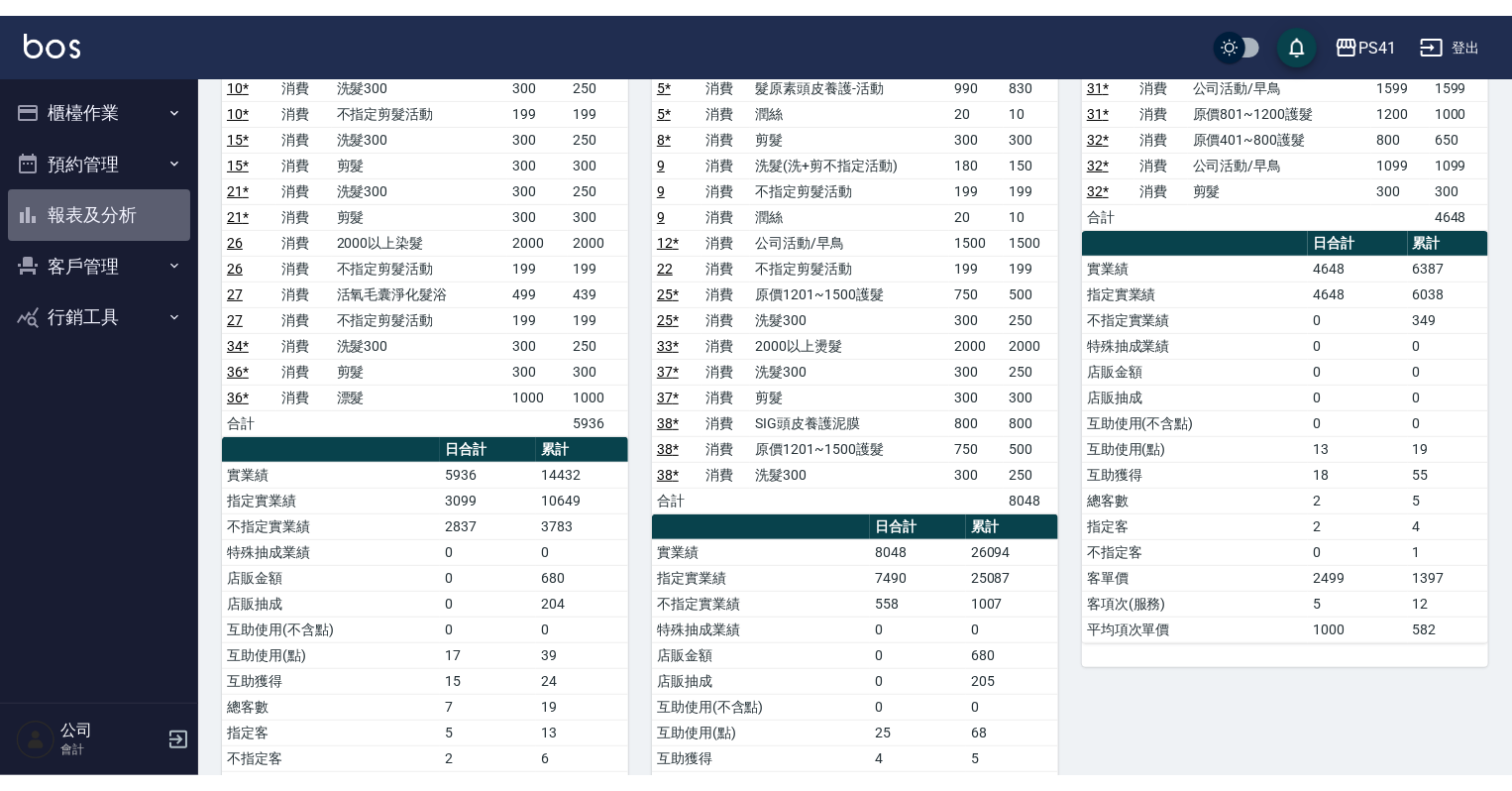 scroll, scrollTop: 0, scrollLeft: 0, axis: both 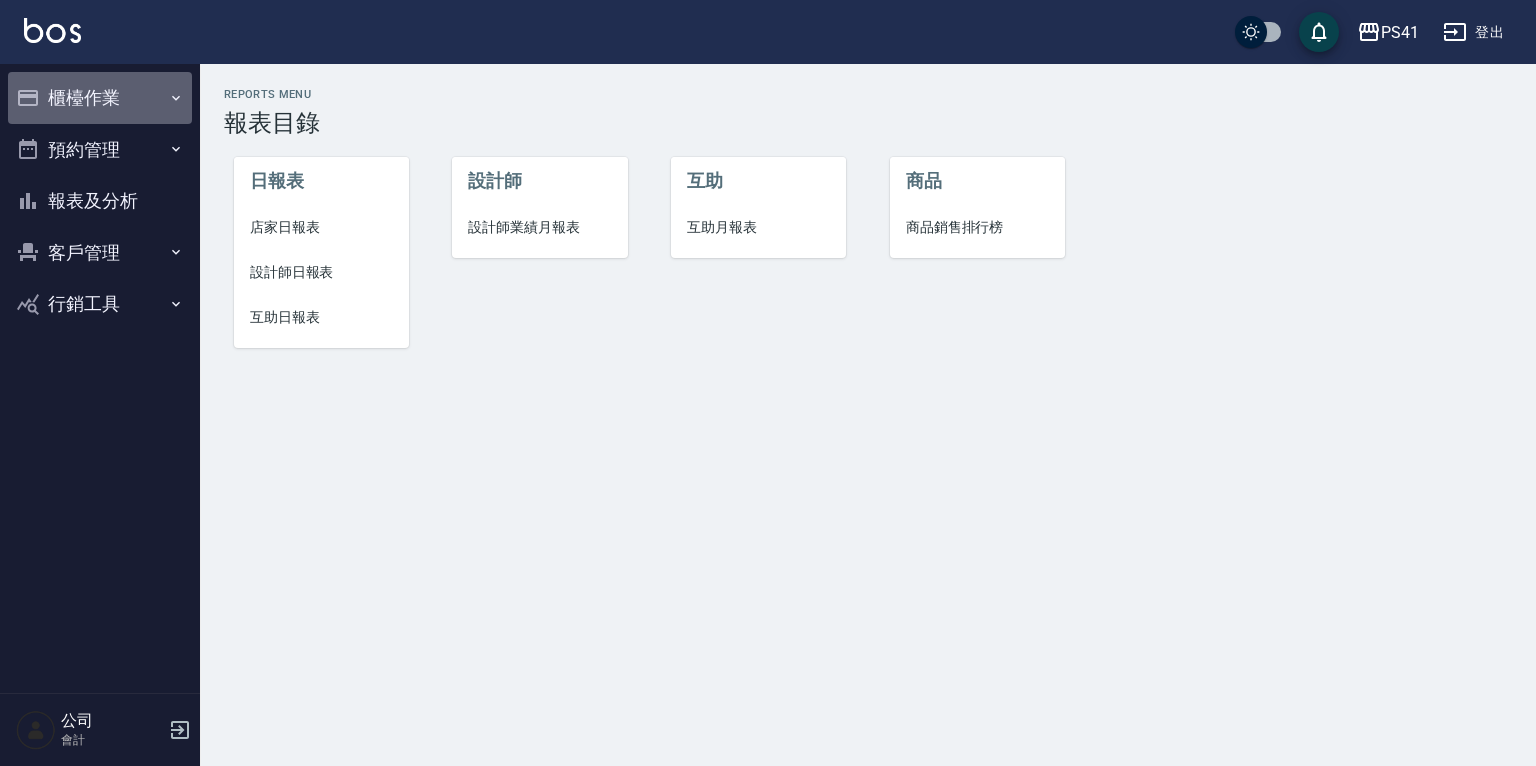 click on "櫃檯作業" at bounding box center [100, 98] 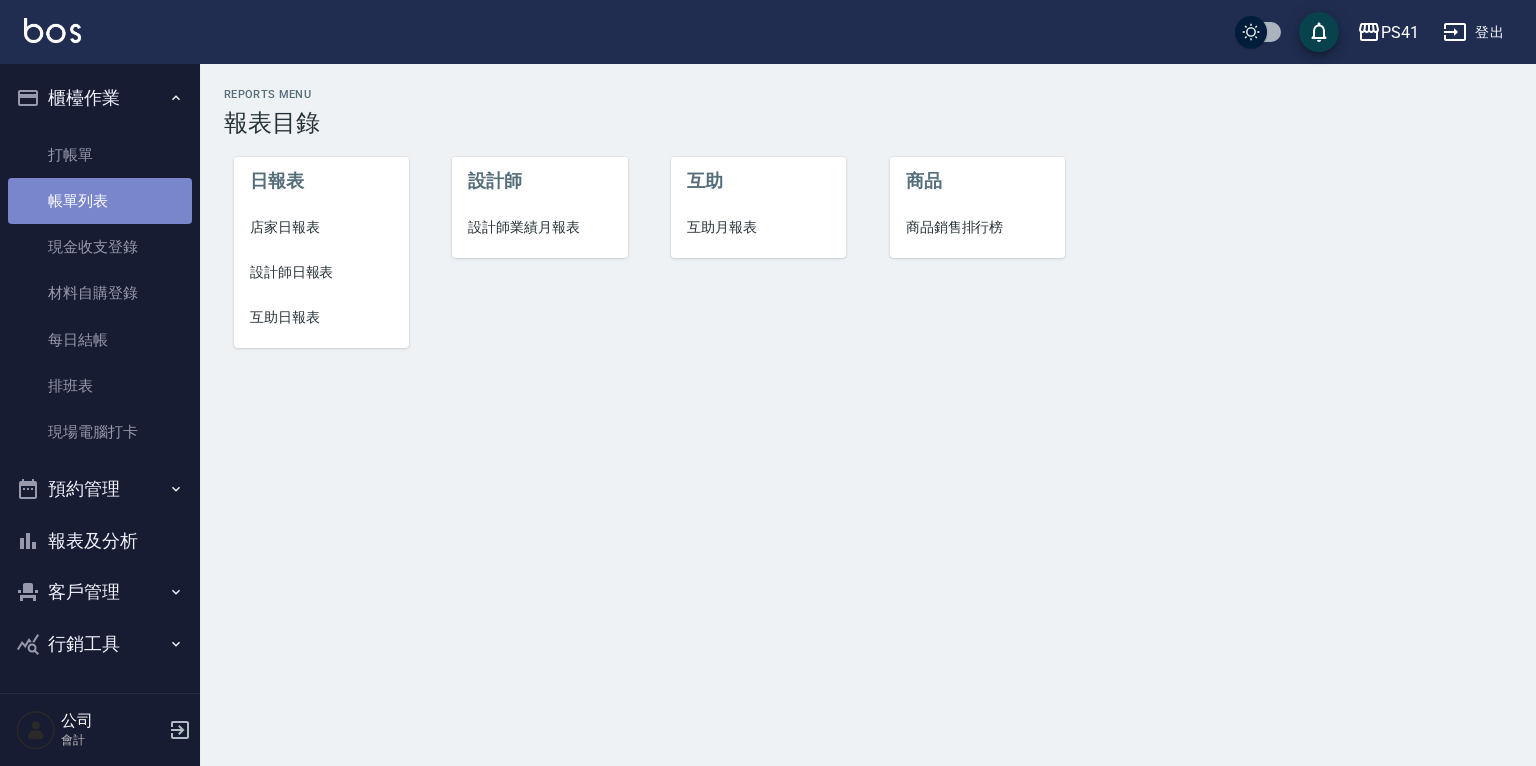 click on "帳單列表" at bounding box center (100, 201) 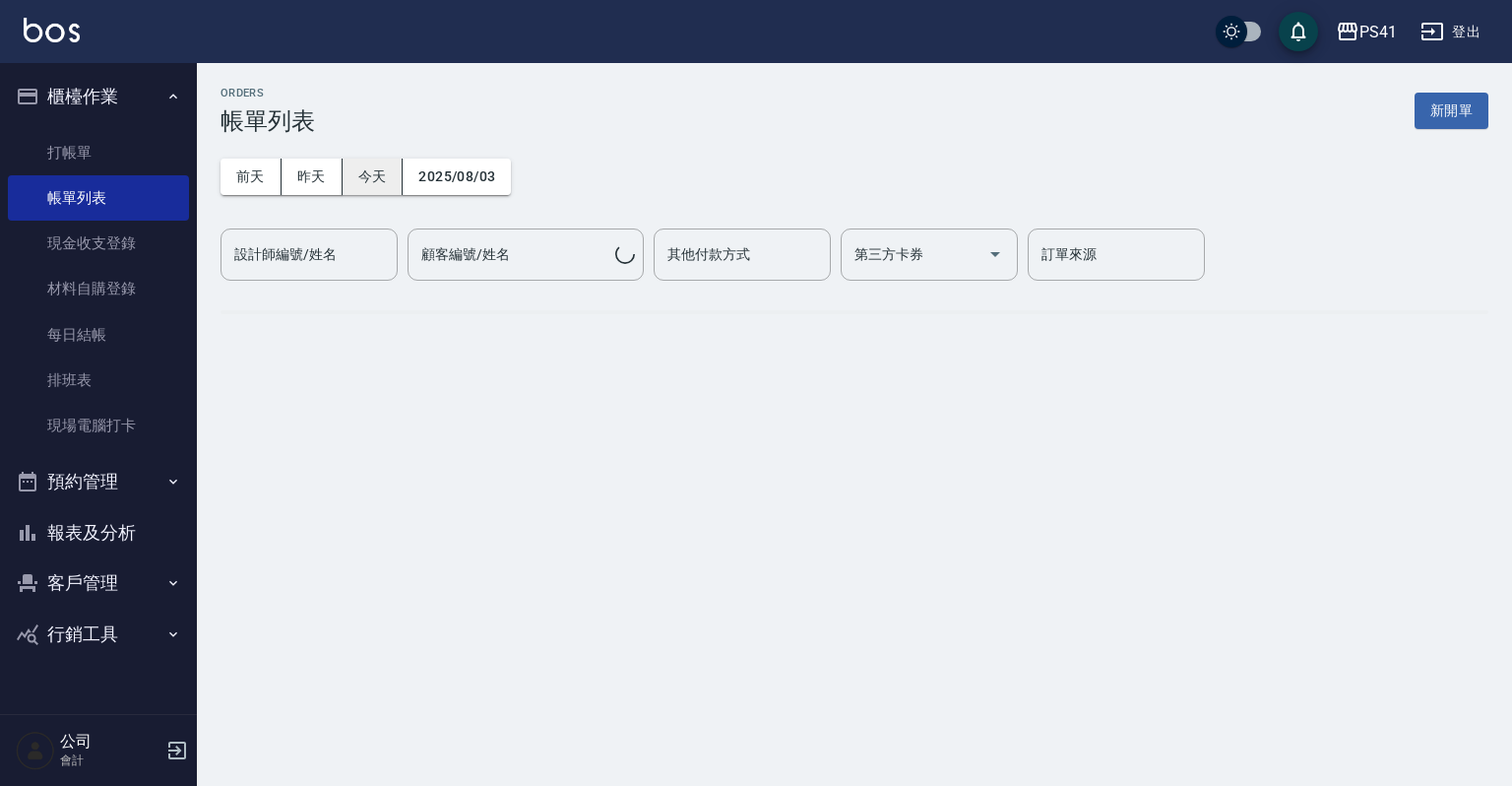 click on "今天" at bounding box center (373, 176) 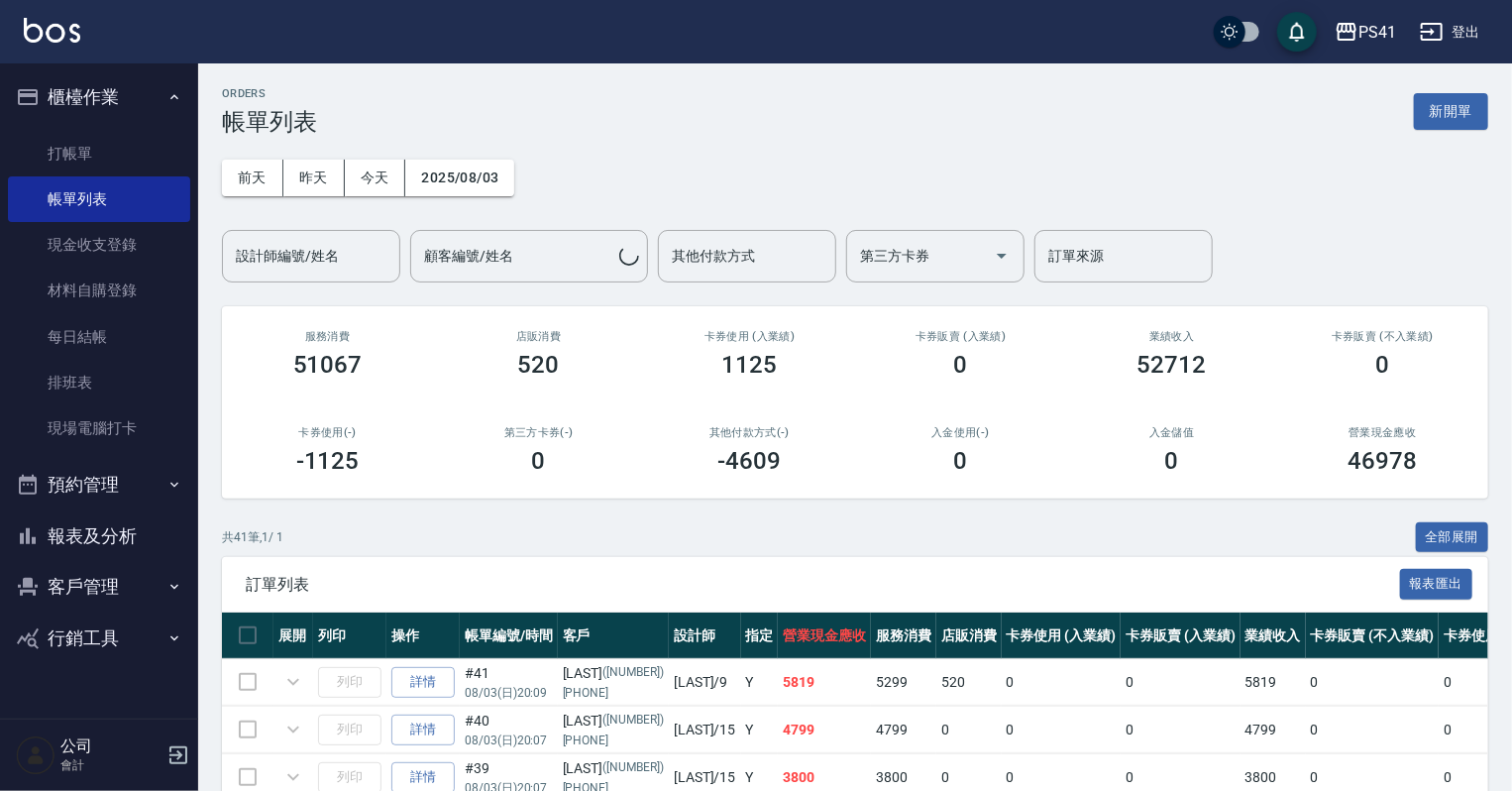 click on "設計師編號/姓名" at bounding box center [311, 256] 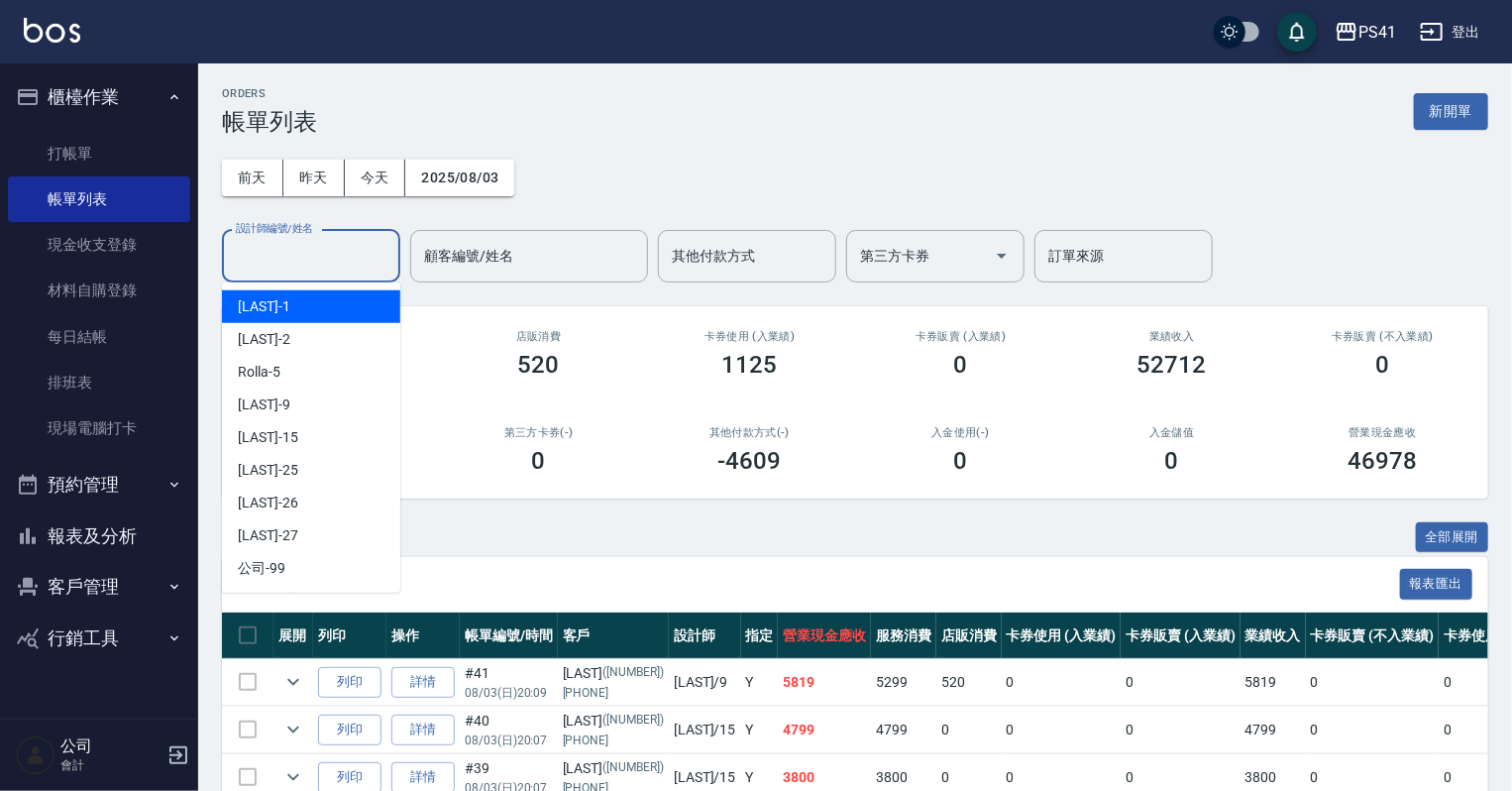 click on "謝淳蕙 -2" at bounding box center [311, 339] 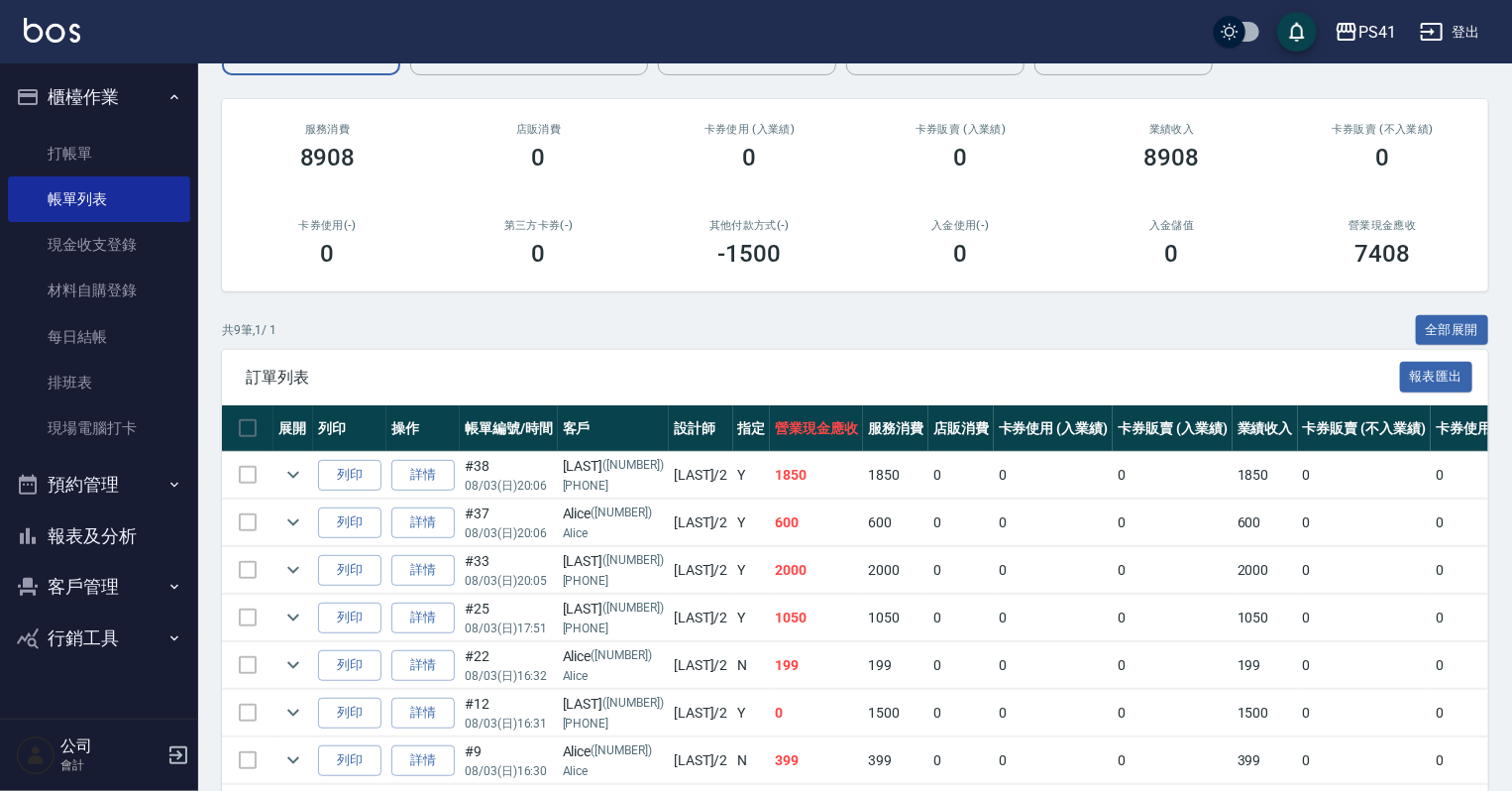 scroll, scrollTop: 143, scrollLeft: 0, axis: vertical 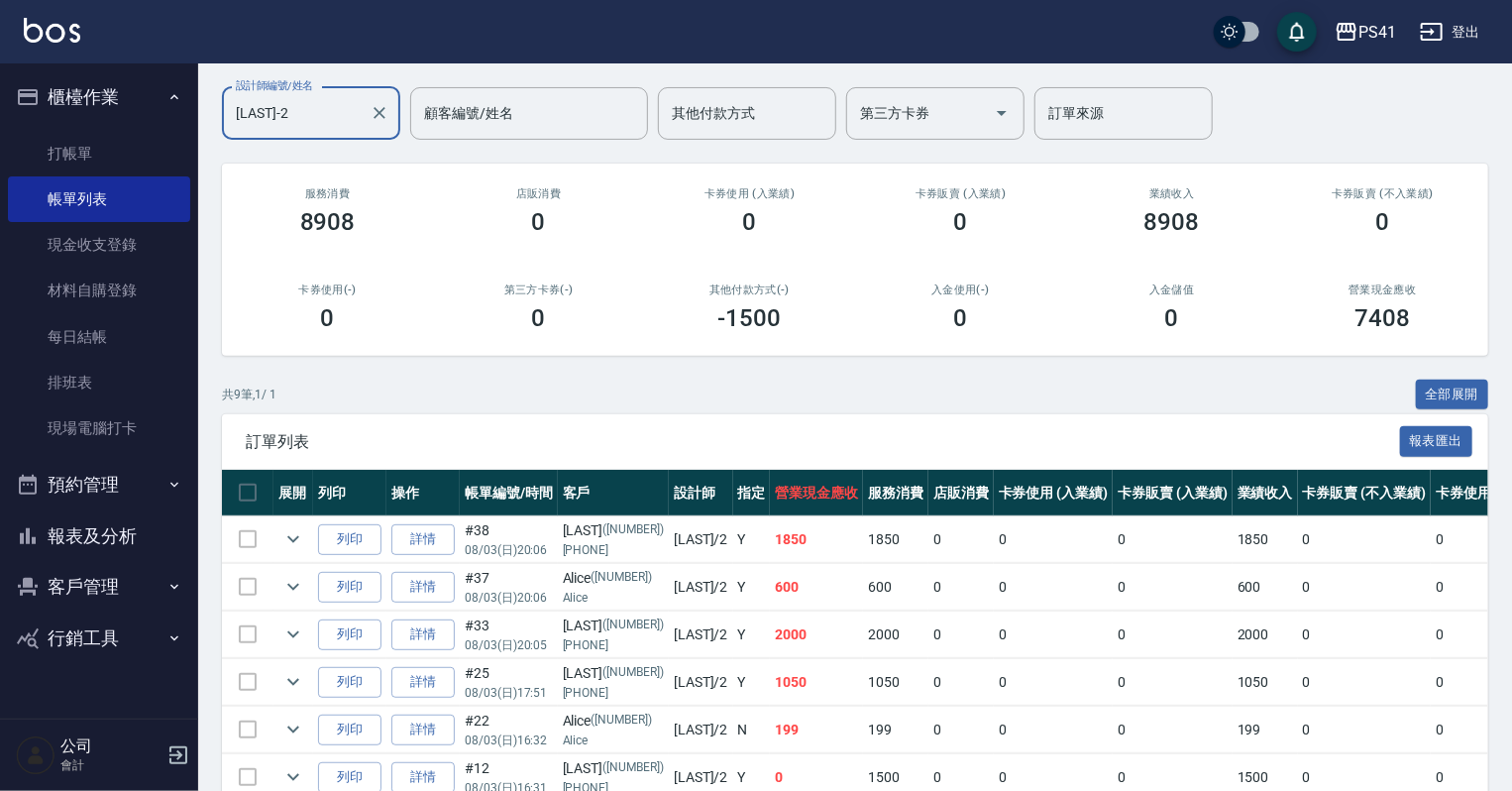 drag, startPoint x: 115, startPoint y: 547, endPoint x: 115, endPoint y: 523, distance: 24 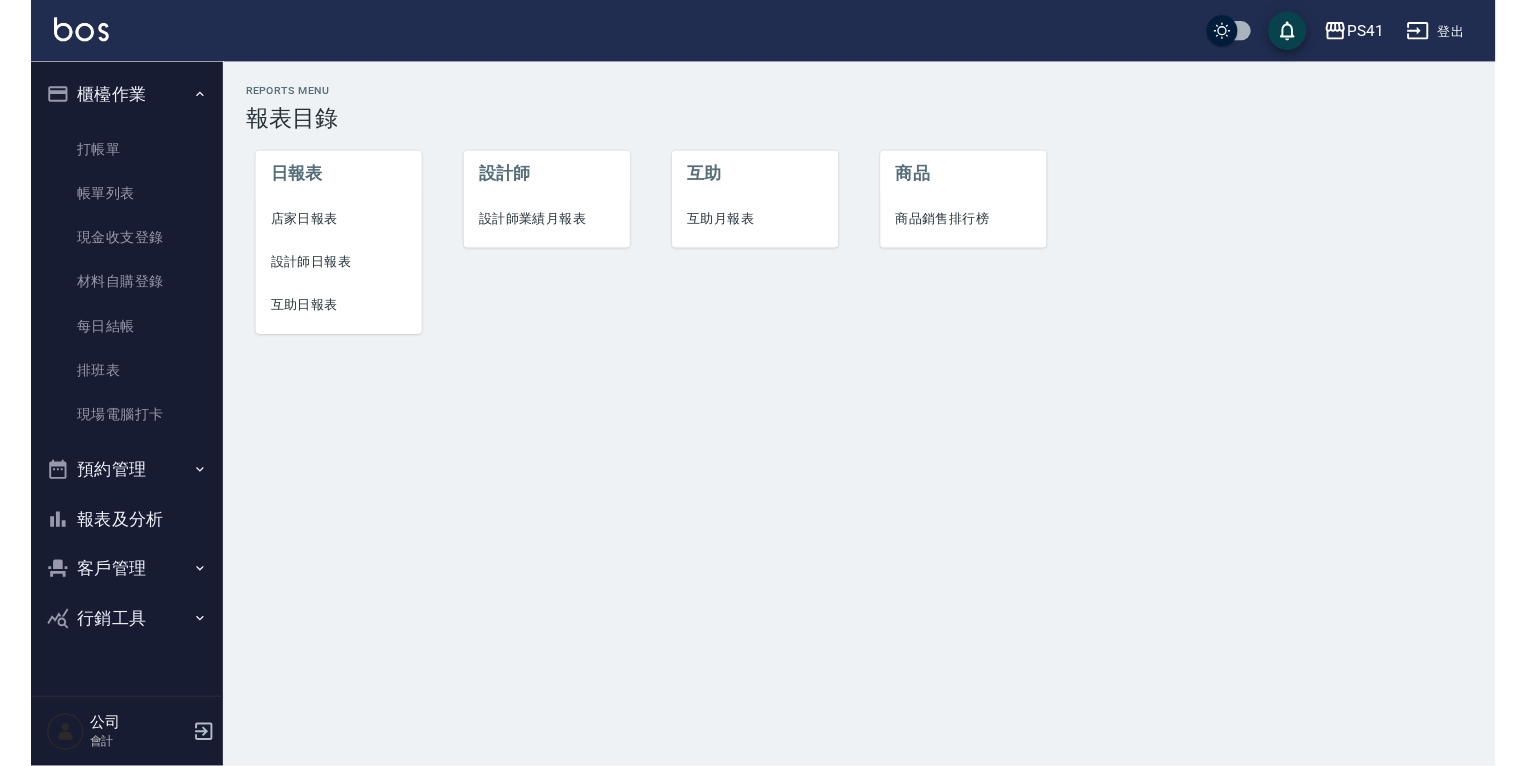 scroll, scrollTop: 0, scrollLeft: 0, axis: both 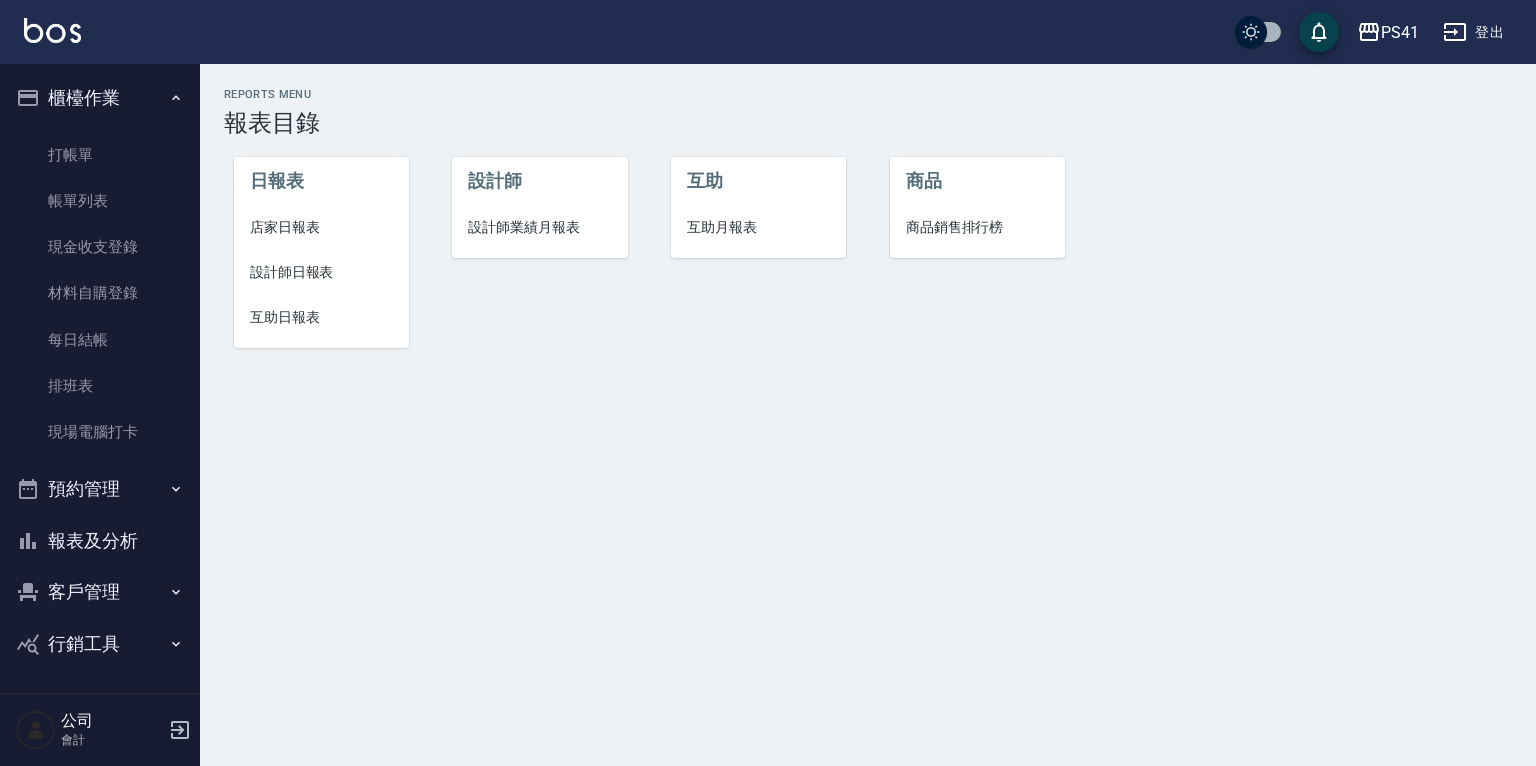 click on "互助日報表" at bounding box center [321, 317] 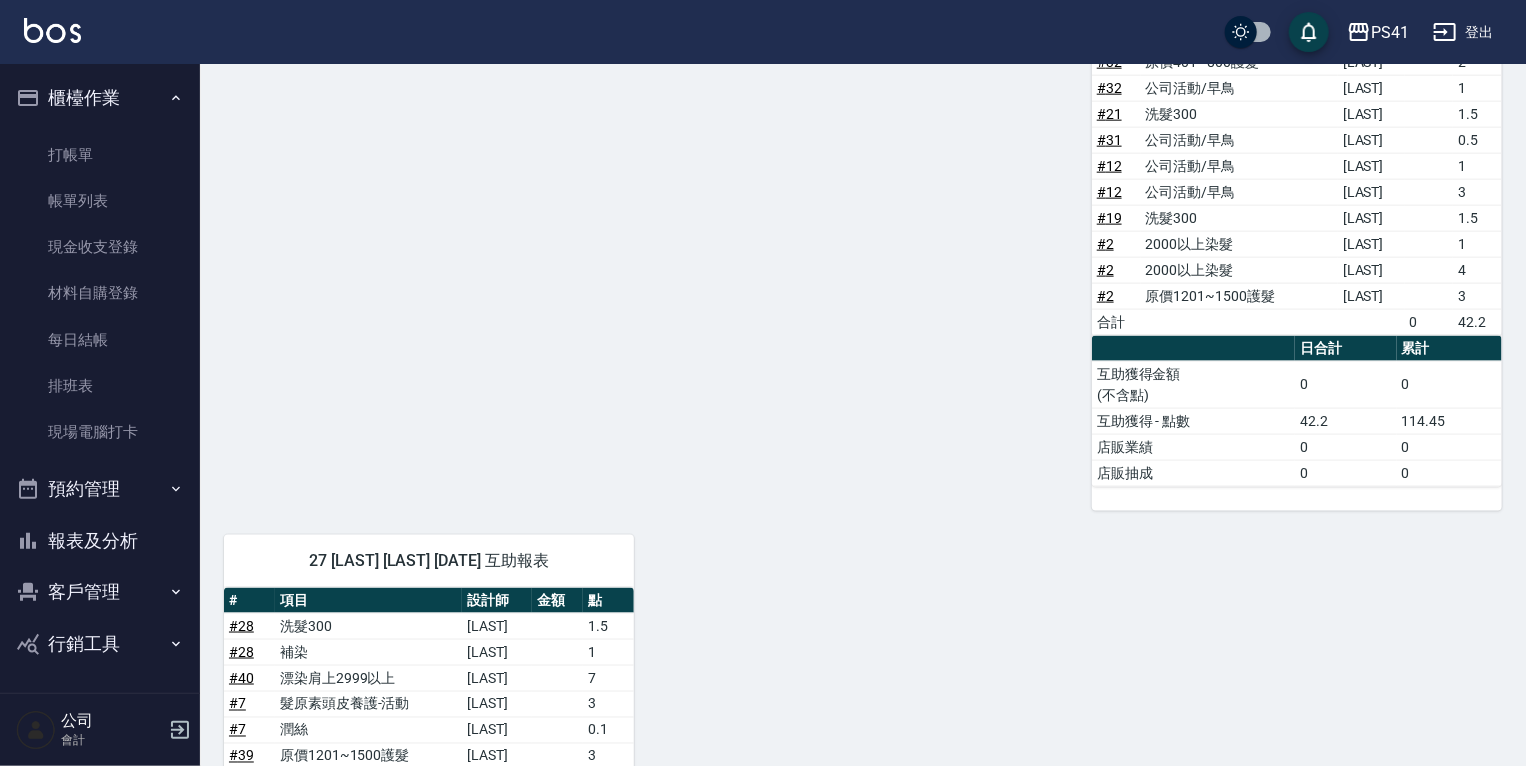 scroll, scrollTop: 1120, scrollLeft: 0, axis: vertical 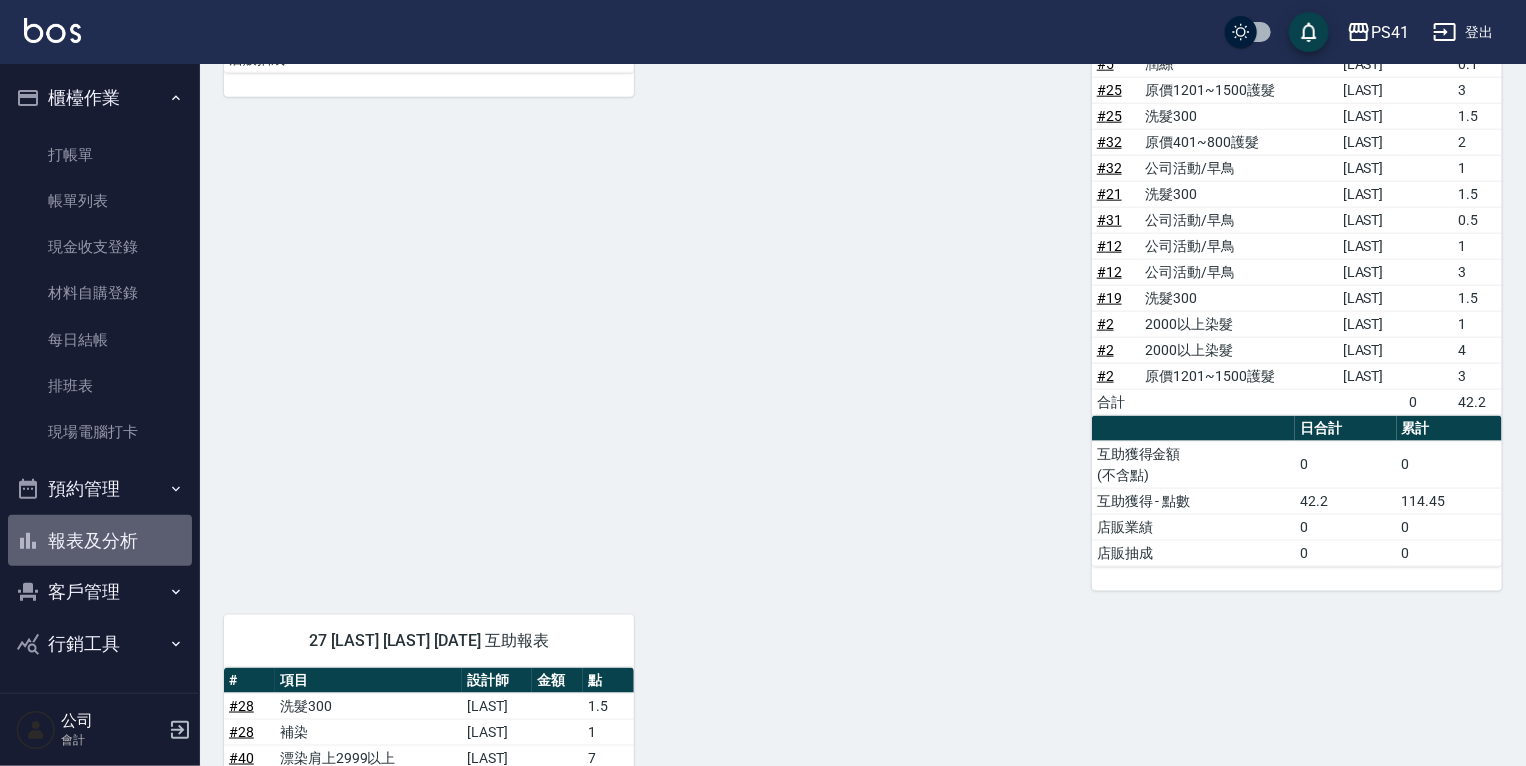click on "報表及分析" at bounding box center [100, 541] 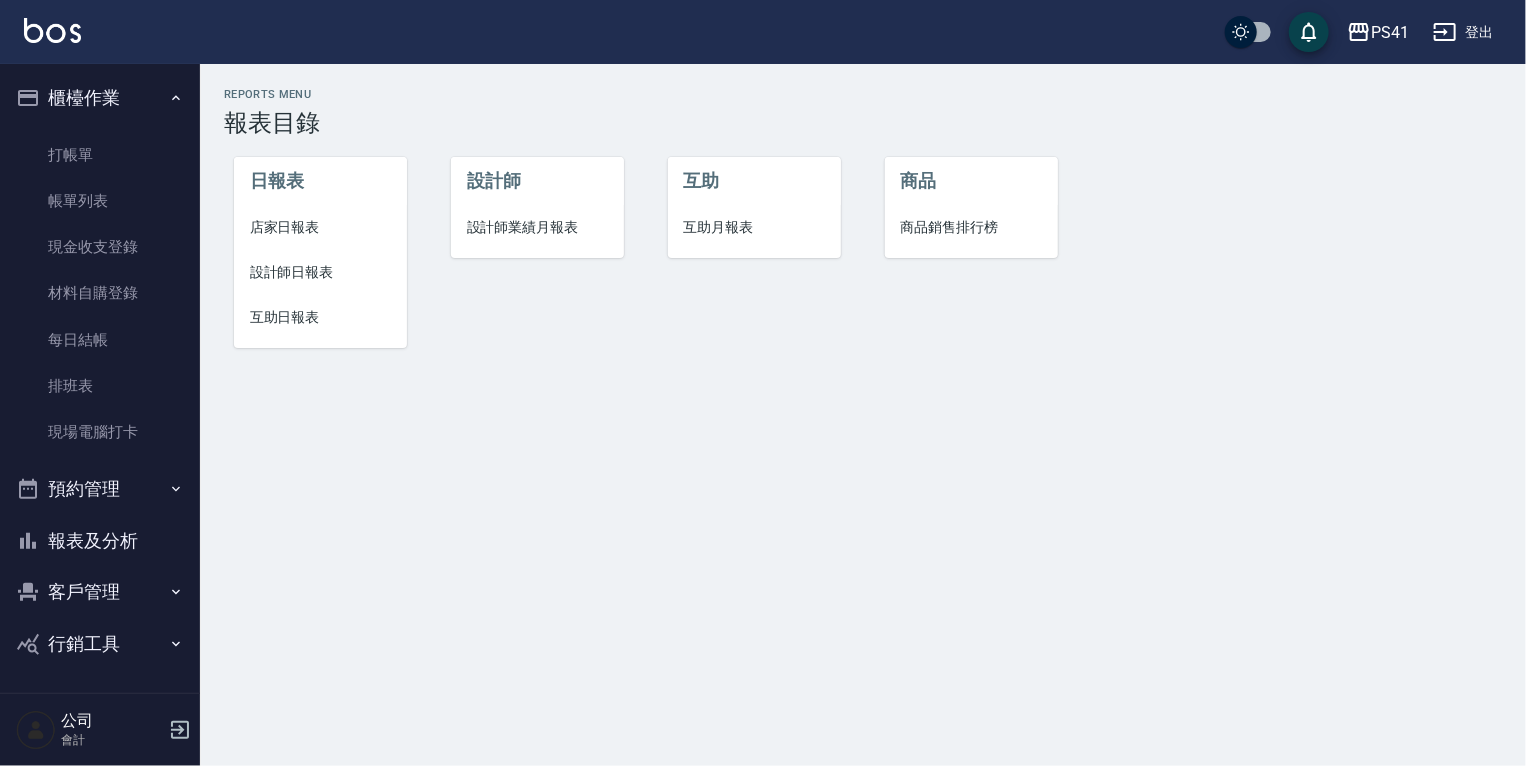 scroll, scrollTop: 0, scrollLeft: 0, axis: both 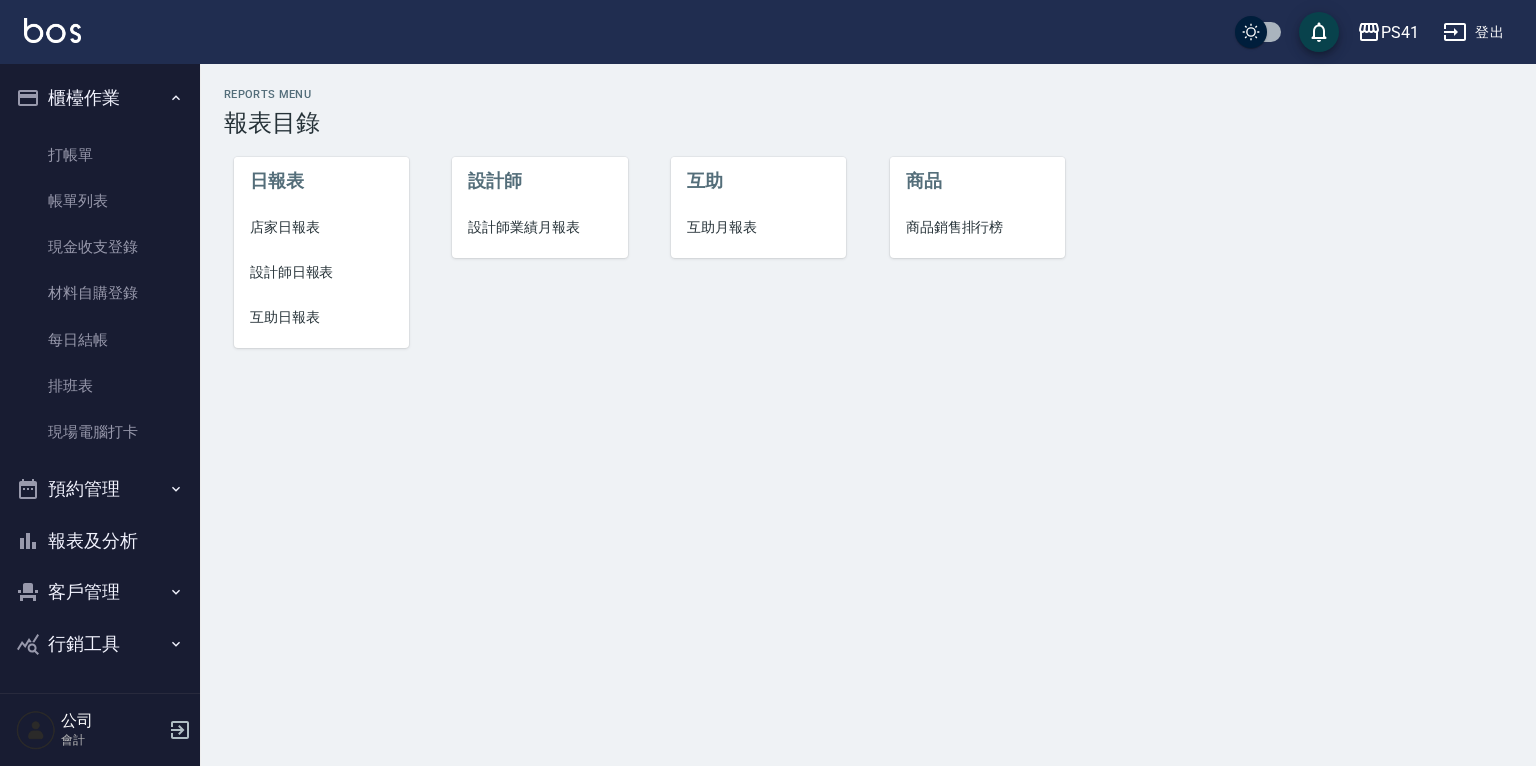 click on "設計師日報表" at bounding box center [321, 272] 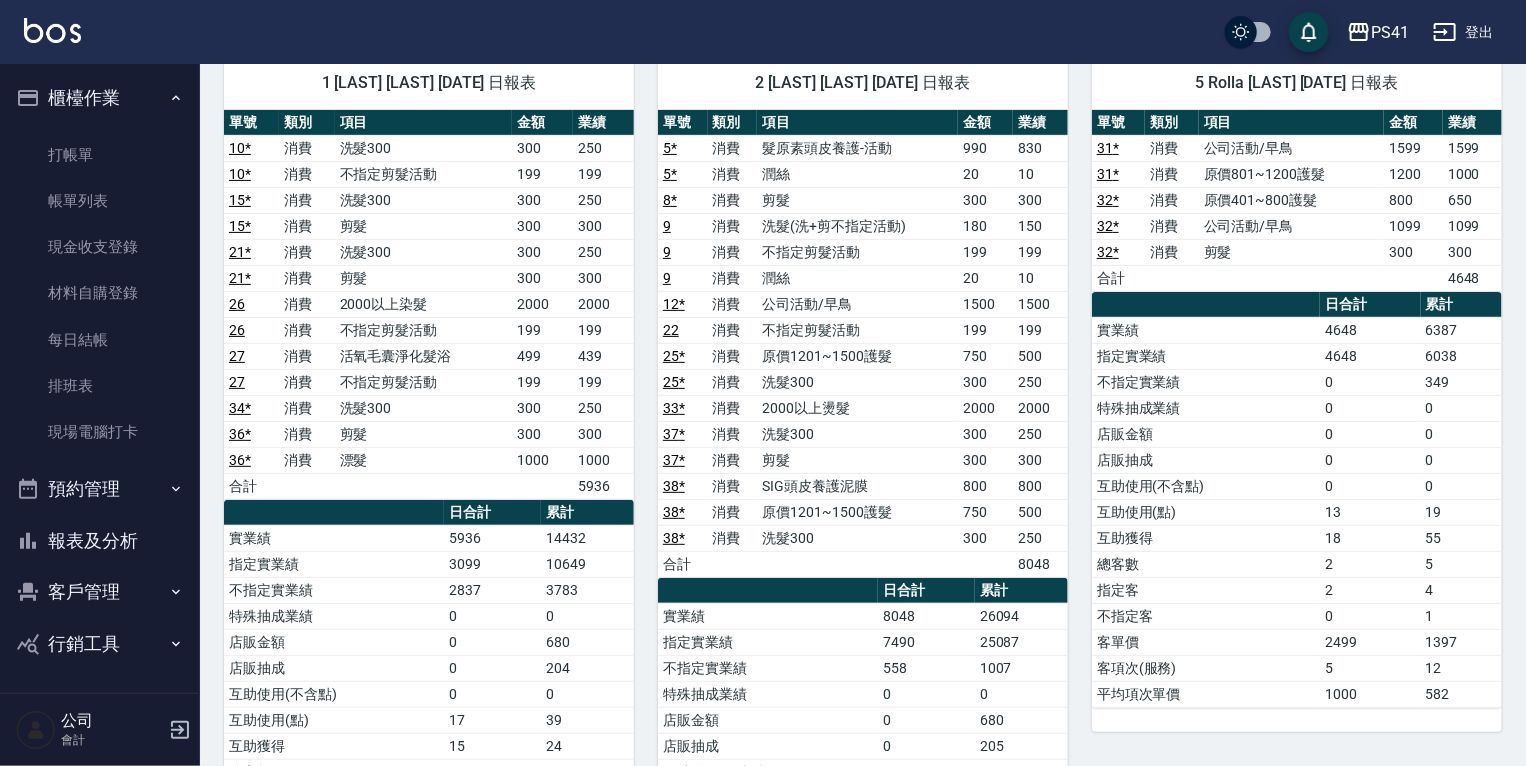 scroll, scrollTop: 160, scrollLeft: 0, axis: vertical 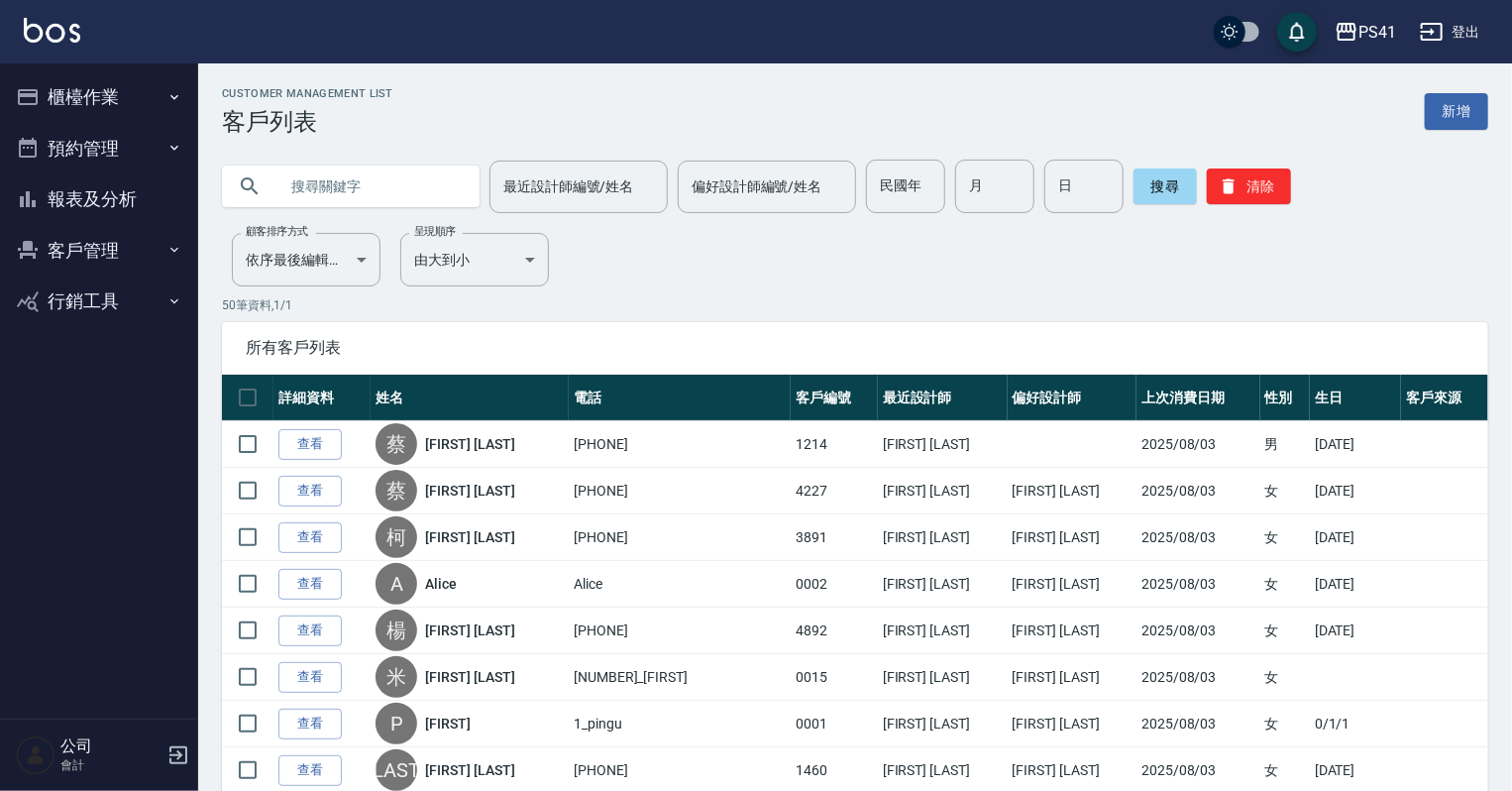 click on "櫃檯作業" at bounding box center (99, 97) 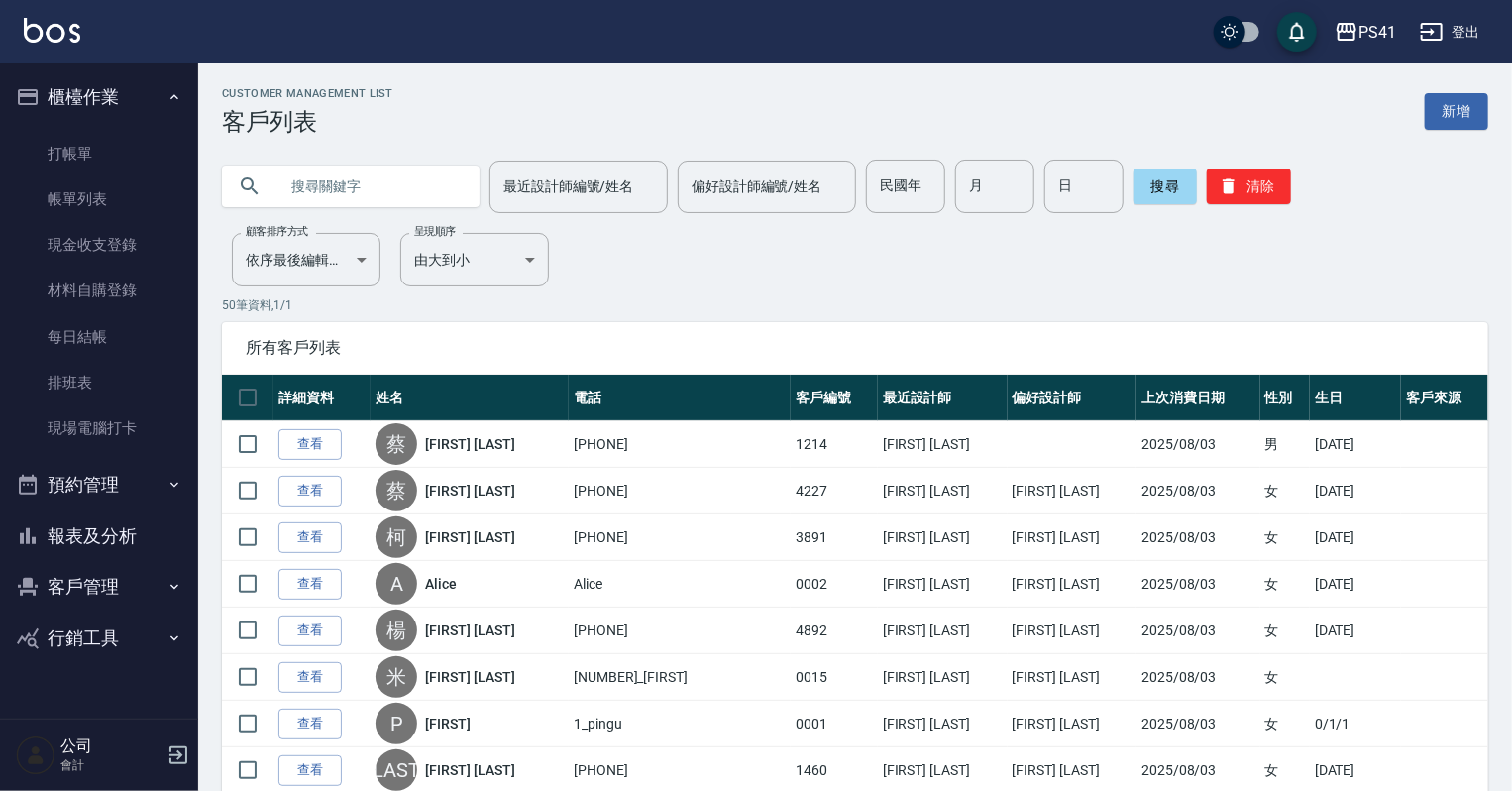 click on "報表及分析" at bounding box center (99, 536) 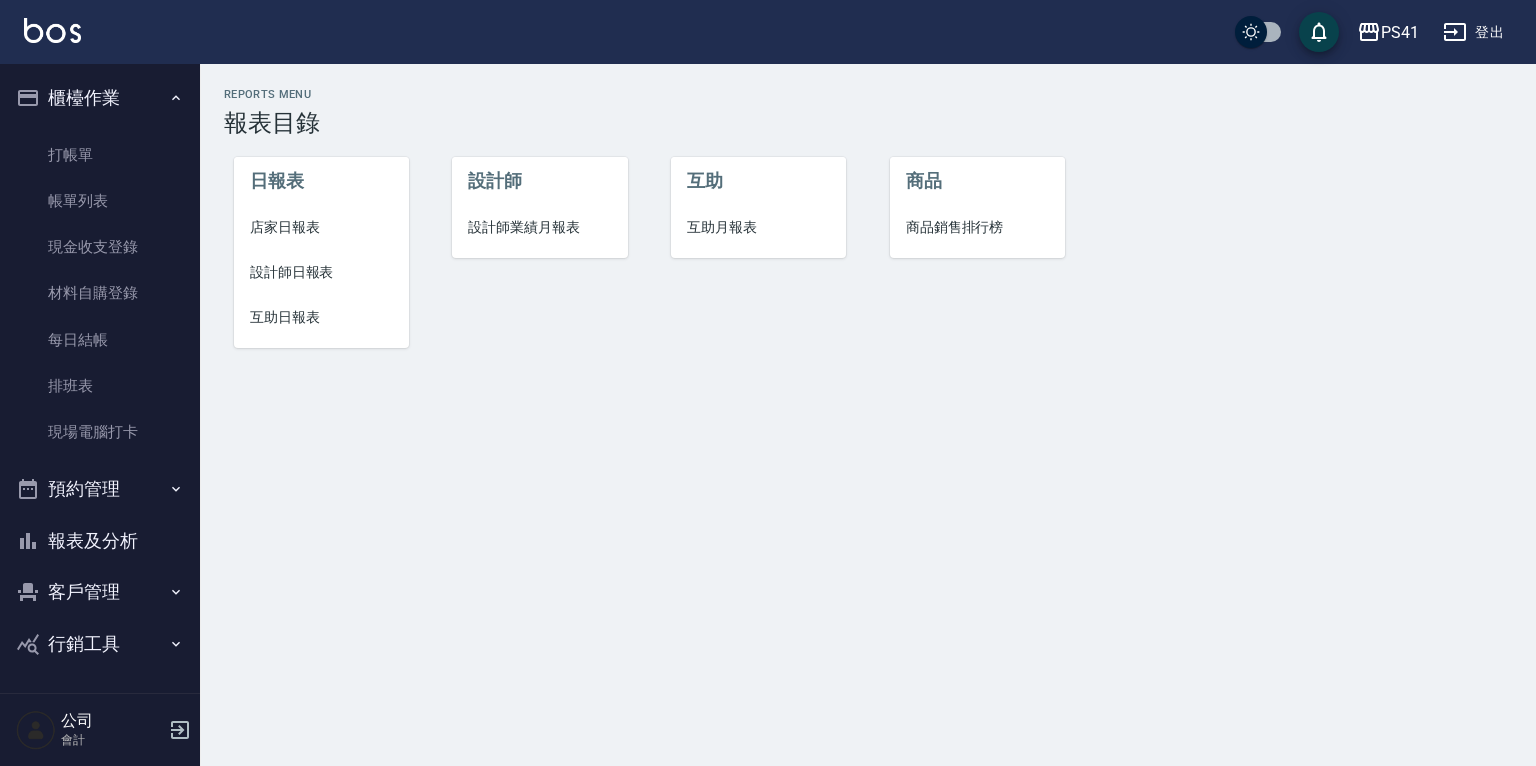 click on "互助日報表" at bounding box center (321, 317) 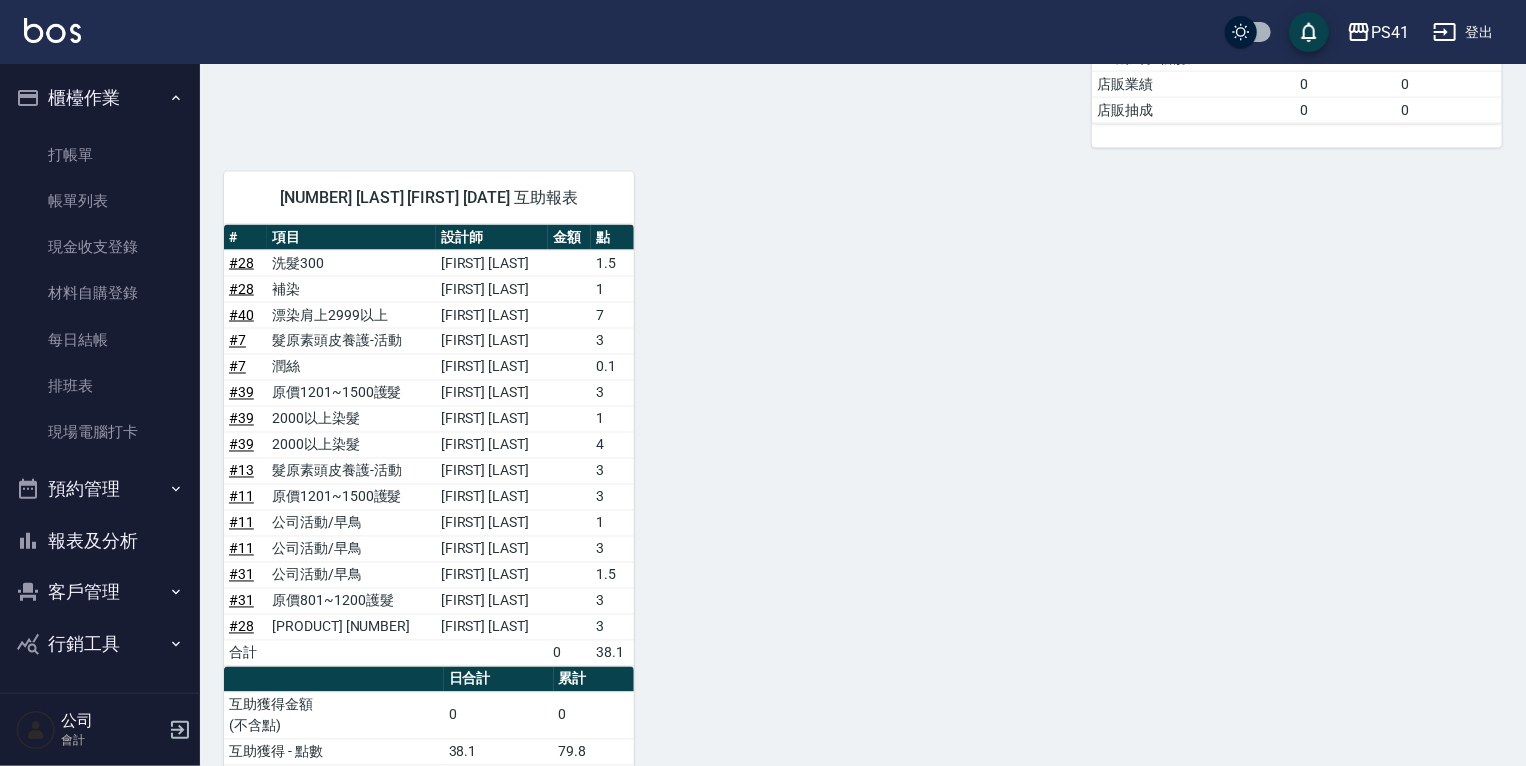 scroll, scrollTop: 1648, scrollLeft: 0, axis: vertical 